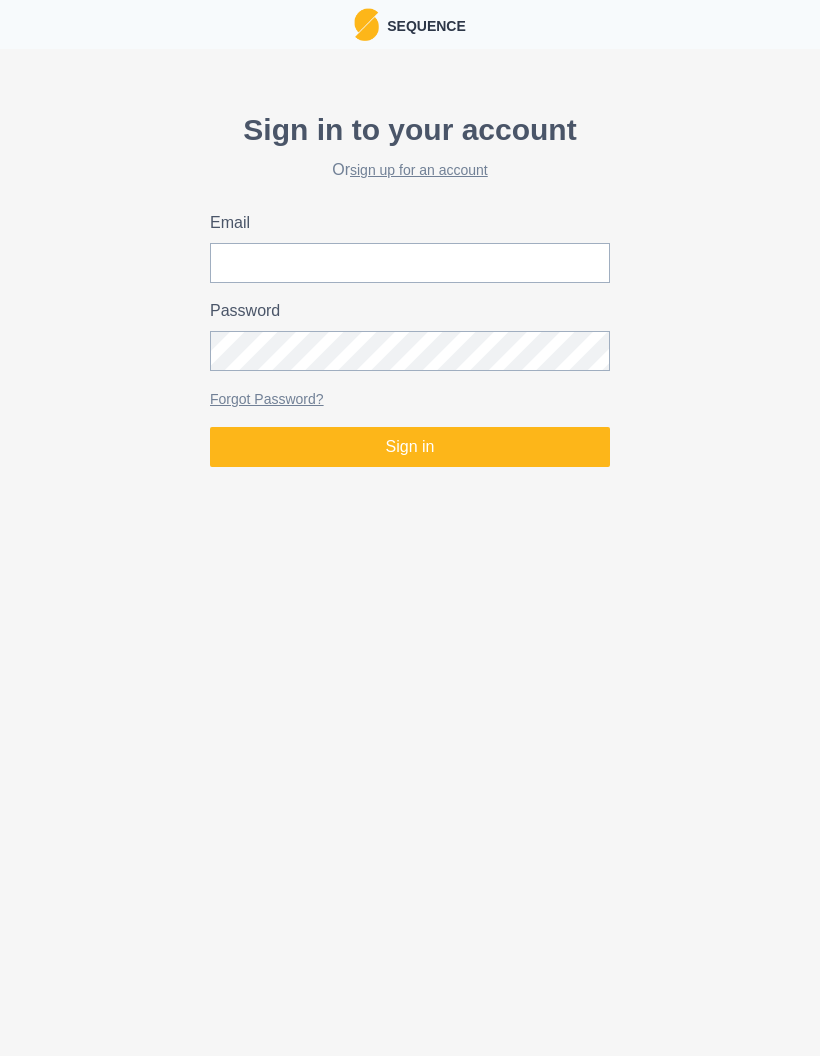scroll, scrollTop: 35, scrollLeft: 2, axis: both 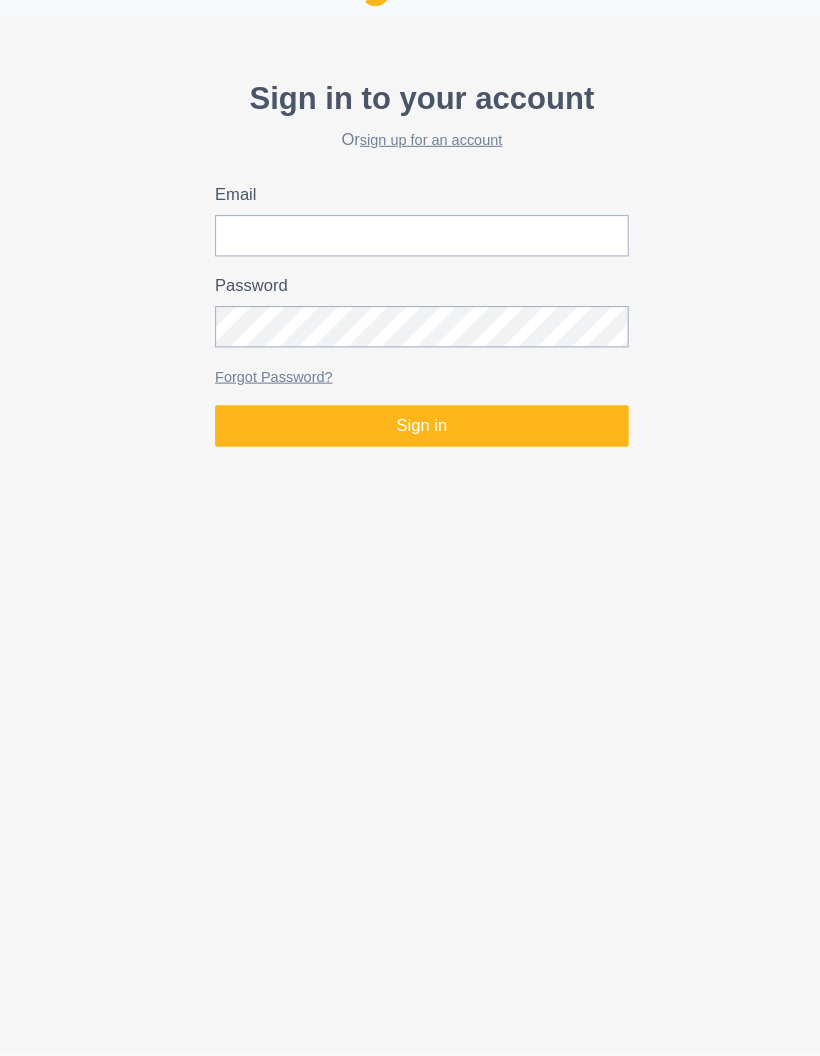 click on "Email" at bounding box center (410, 263) 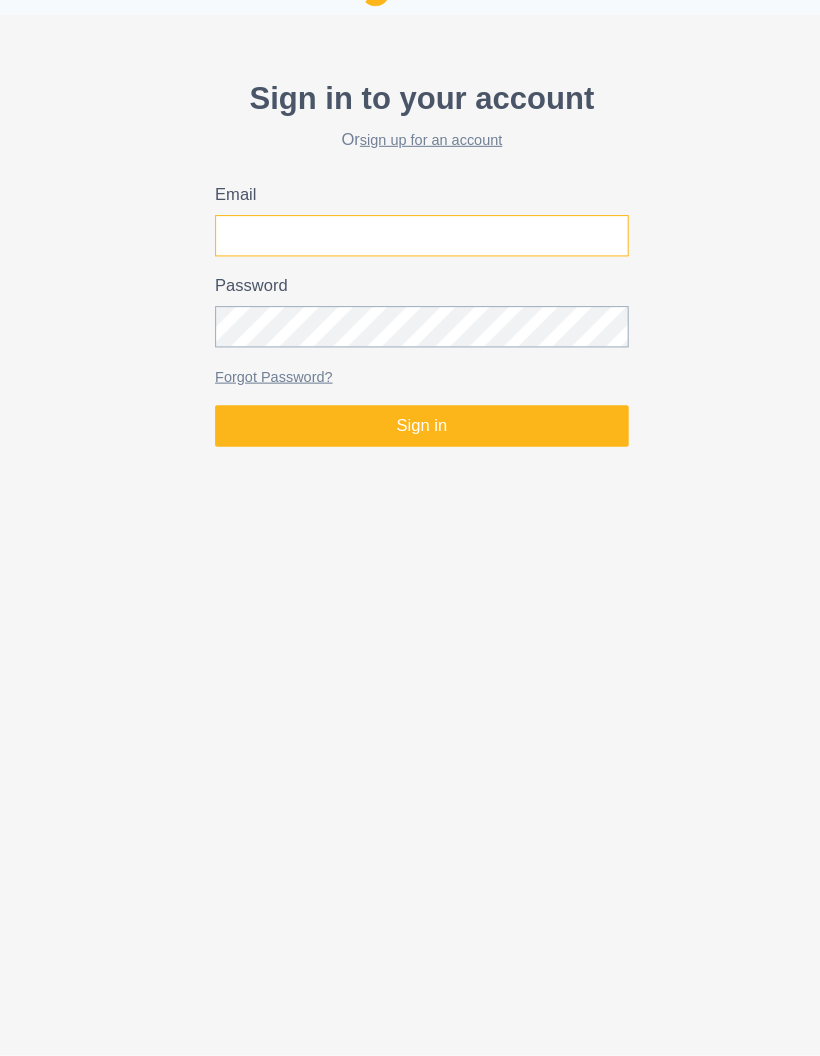 type on "[EMAIL_ADDRESS][DOMAIN_NAME]" 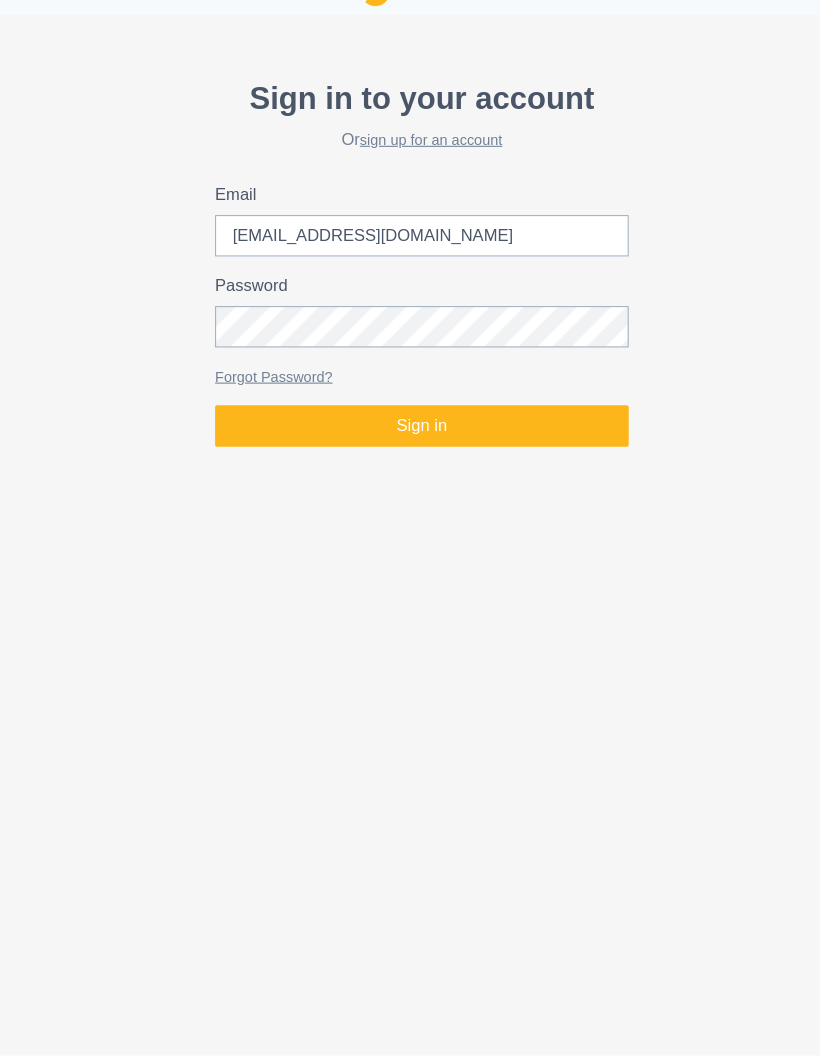 click on "Sign in" at bounding box center [410, 447] 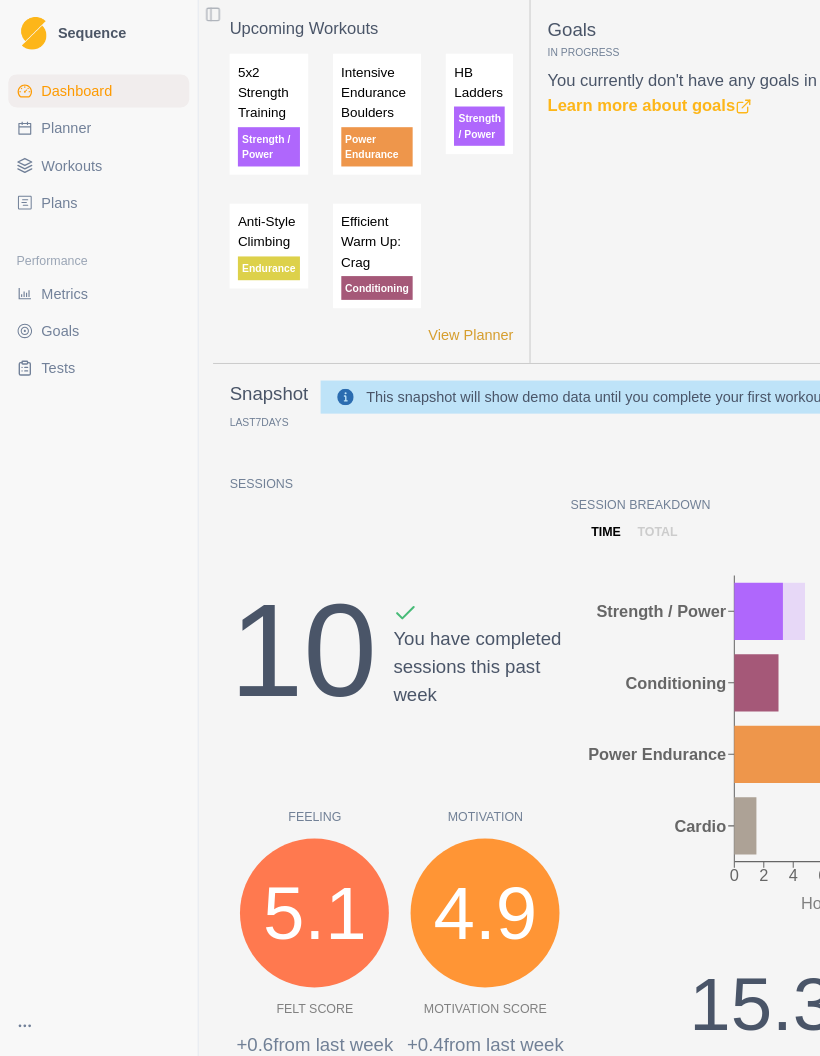 click on "Planner" at bounding box center (64, 124) 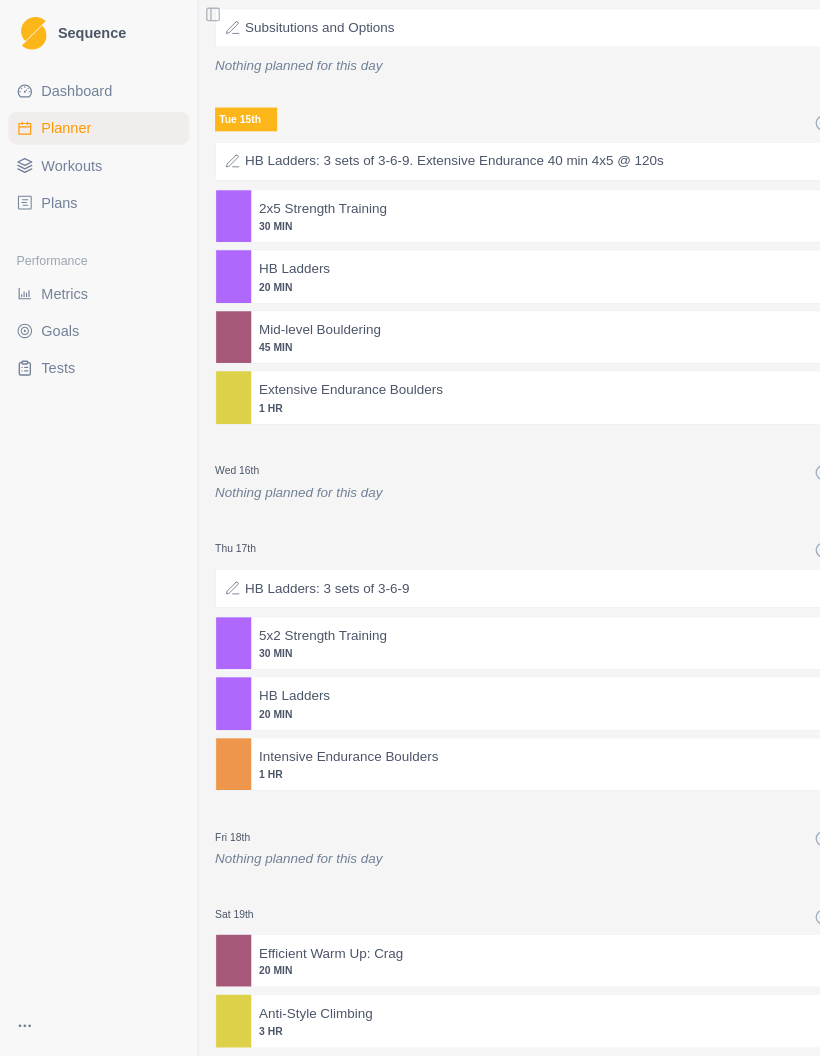 scroll, scrollTop: 206, scrollLeft: 0, axis: vertical 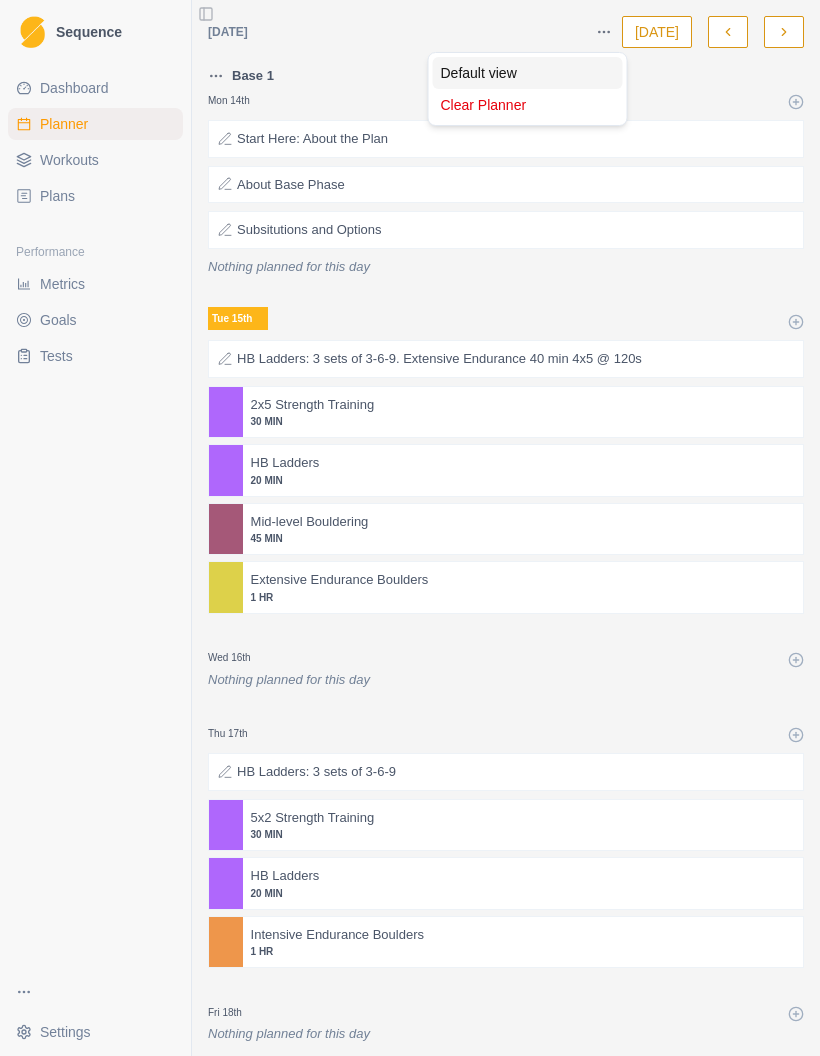 click on "Default view" at bounding box center (528, 73) 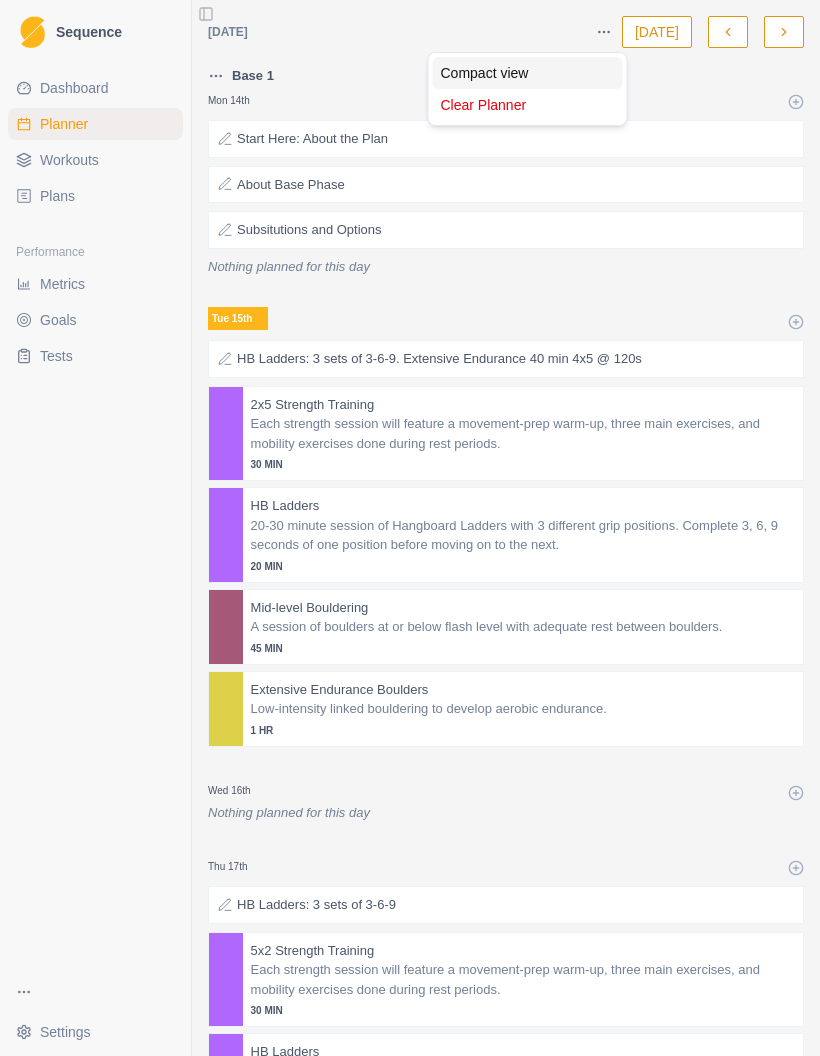 click on "Compact view" at bounding box center [528, 73] 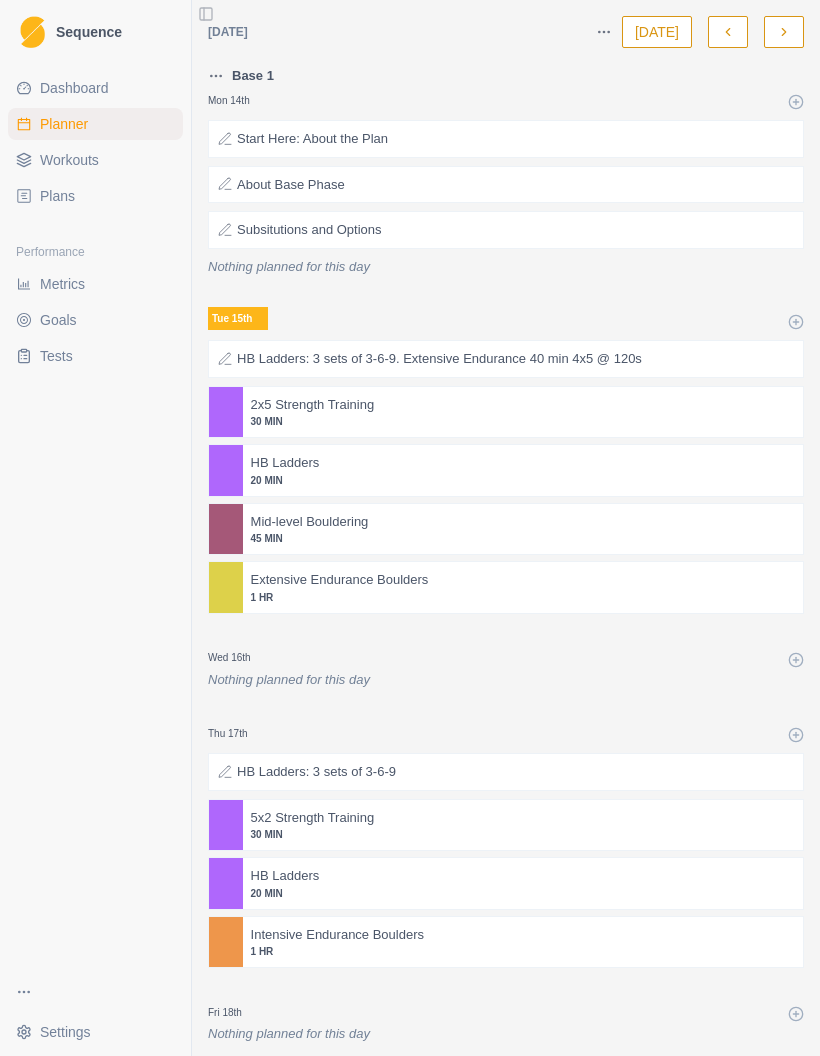 scroll, scrollTop: -1, scrollLeft: 0, axis: vertical 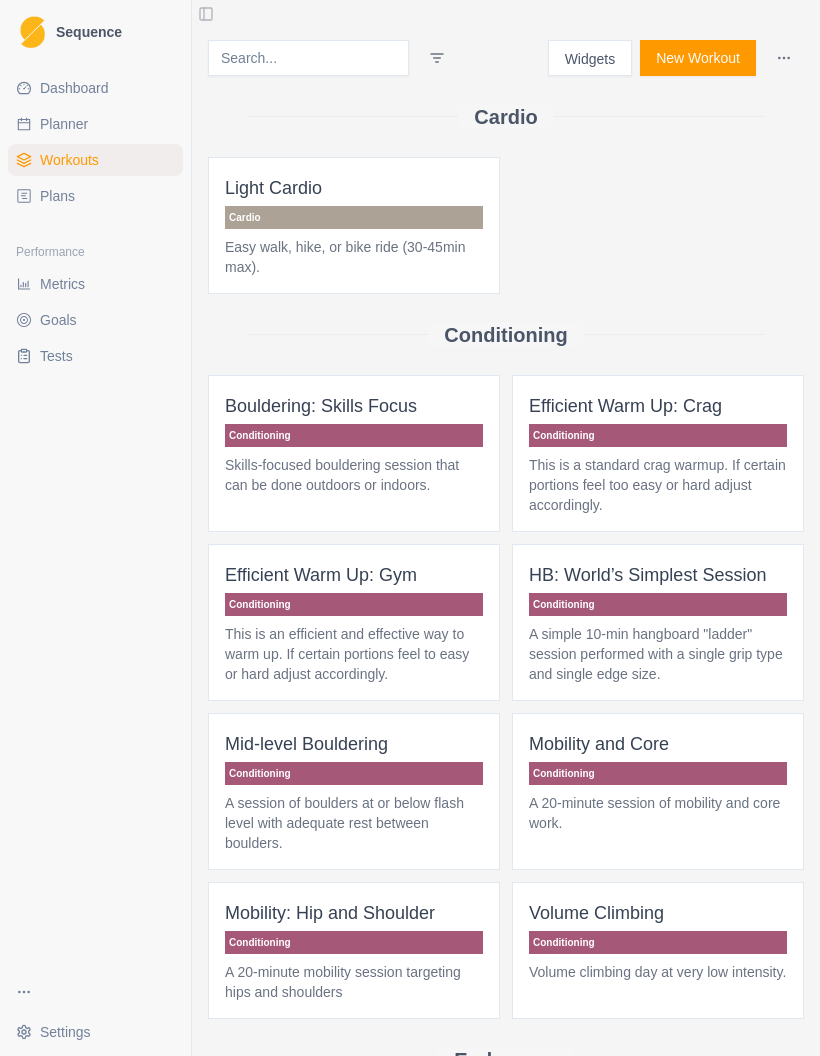 click on "Plans" at bounding box center (57, 196) 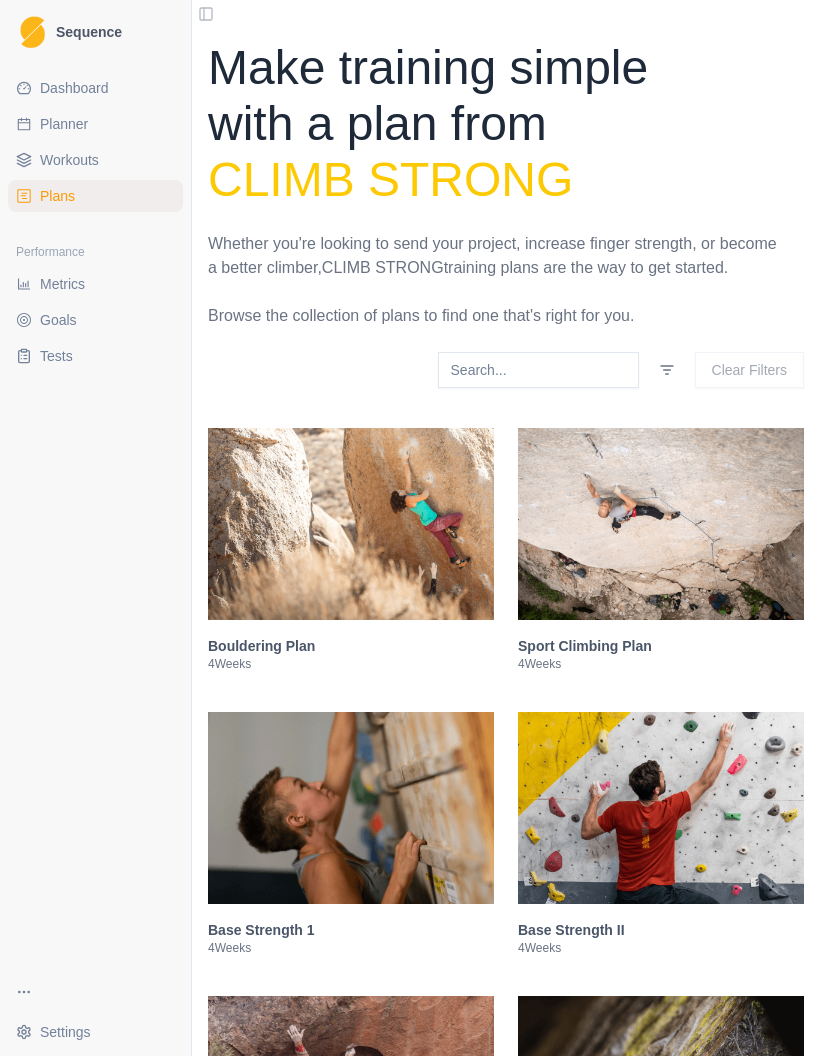 click at bounding box center (661, 524) 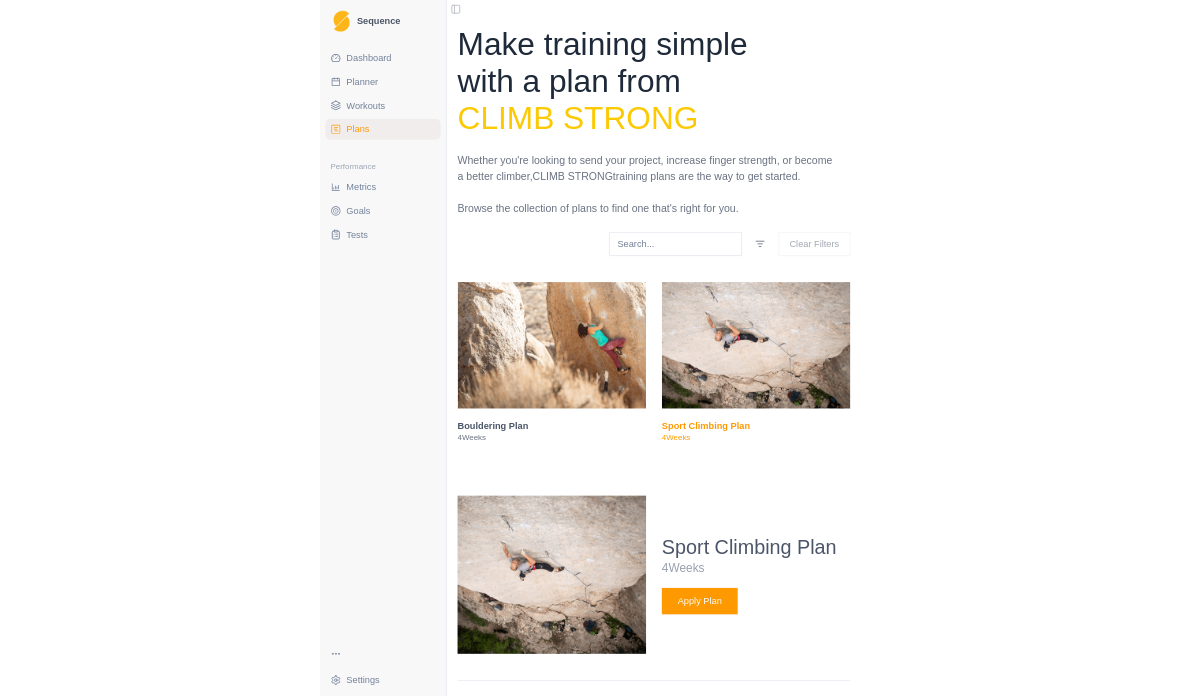 scroll, scrollTop: 0, scrollLeft: 0, axis: both 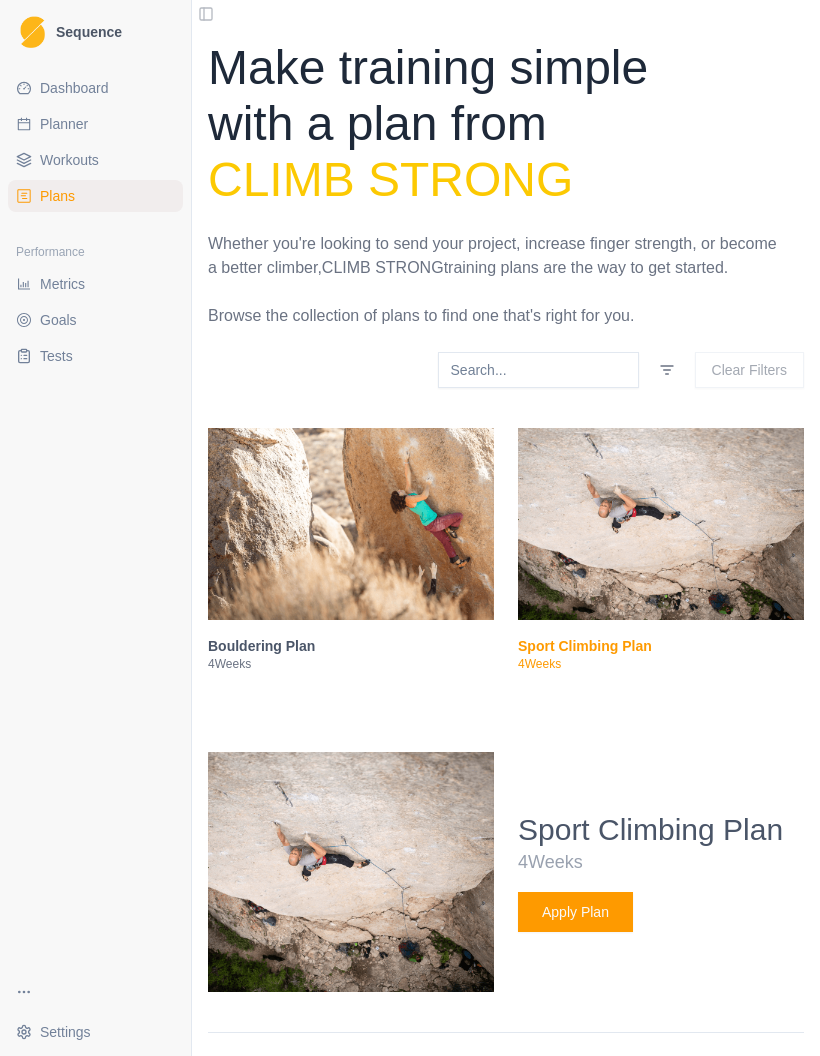 click on "Planner" at bounding box center [64, 124] 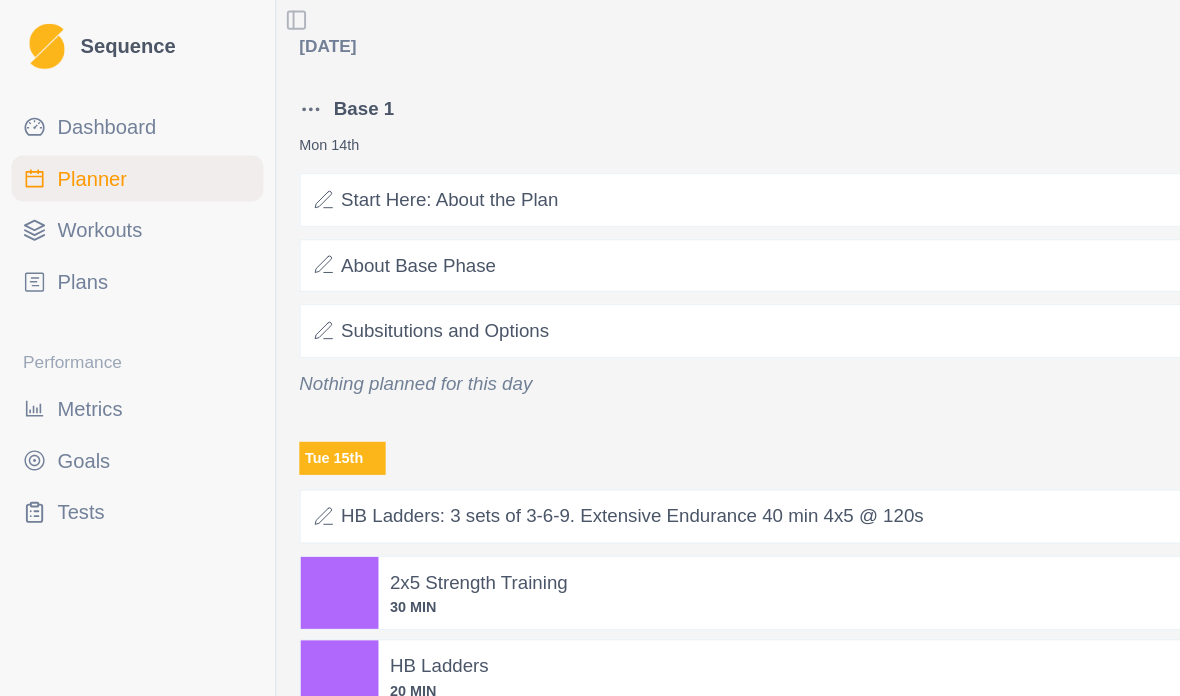 select on "month" 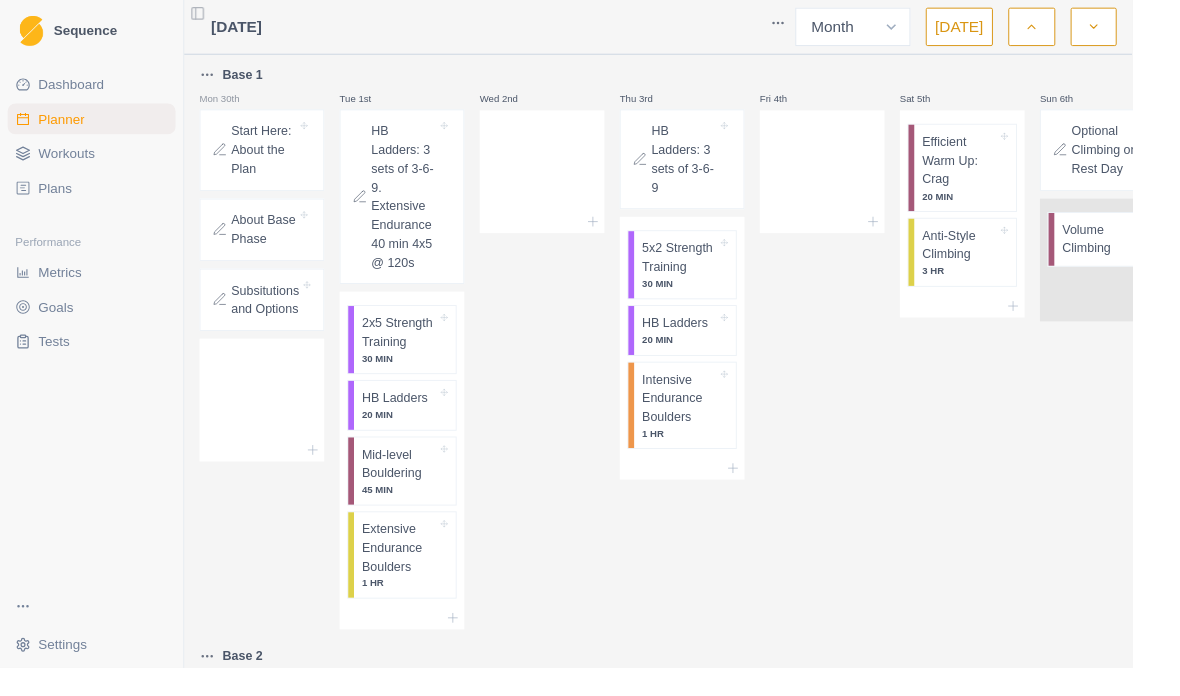 scroll, scrollTop: 0, scrollLeft: 0, axis: both 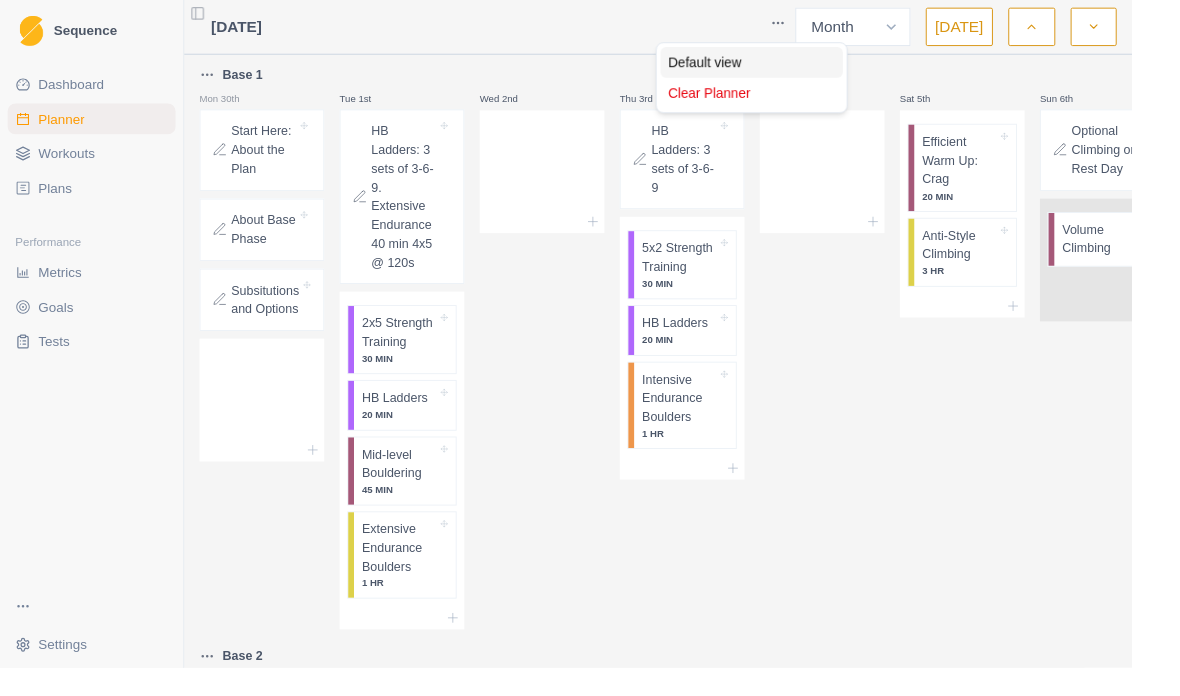 click on "Default view" at bounding box center [784, 65] 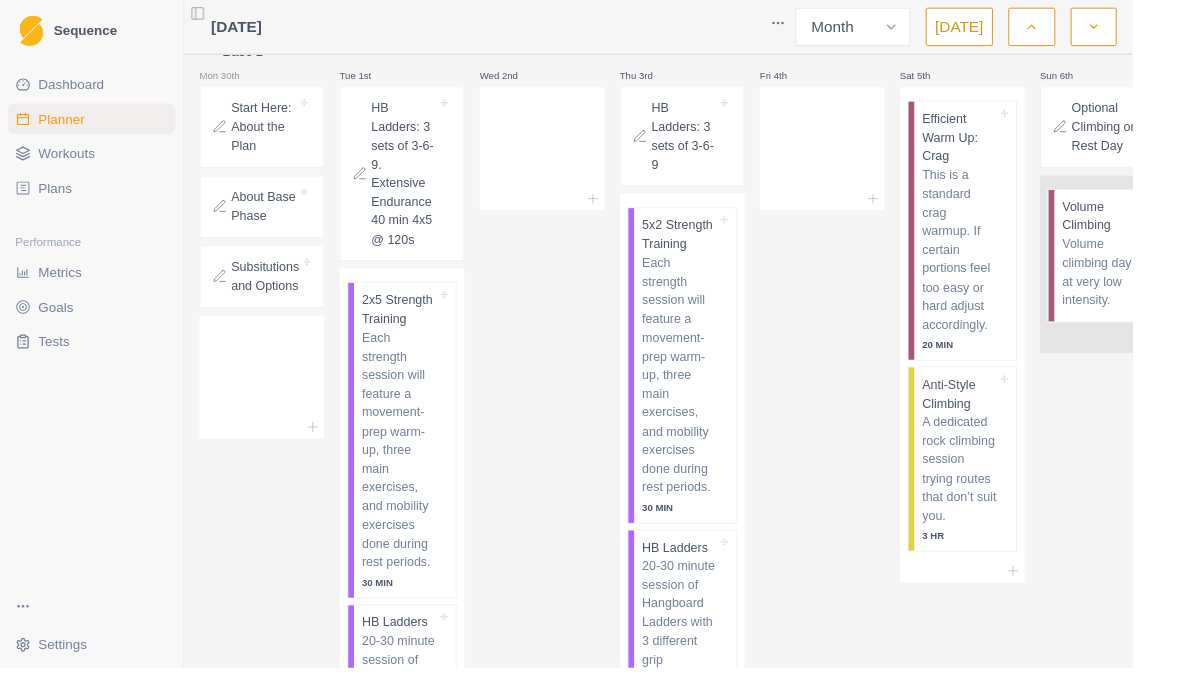scroll, scrollTop: 25, scrollLeft: 0, axis: vertical 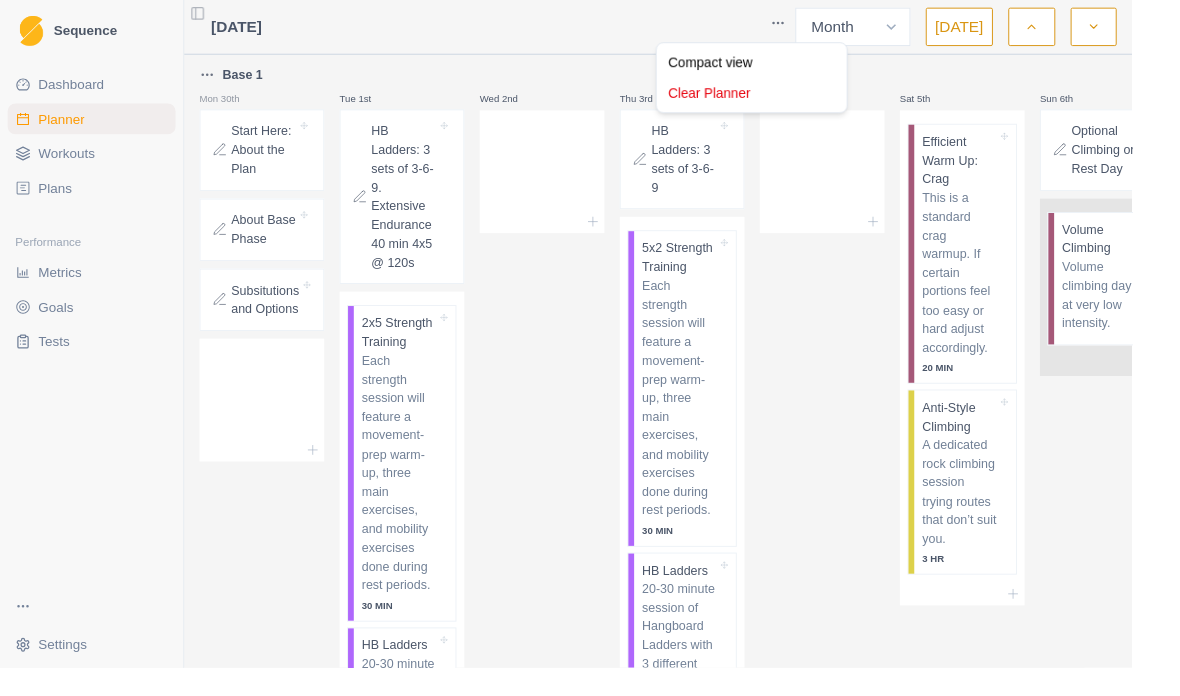 click on "Sequence Dashboard Planner Workouts Plans Performance Metrics Goals Tests Settings Toggle Sidebar [DATE] Week Month [DATE] Base 1 Mon 30th Start Here: About the Plan About Base Phase Subsitutions and Options Tue 1st HB Ladders: 3 sets of 3-6-9.  Extensive Endurance 40 min 4x5 @ 120s 2x5 Strength Training Each strength session will feature a movement-prep warm-up, three main exercises, and mobility exercises done during rest periods. 30 MIN HB Ladders 20-30 minute session of Hangboard Ladders with 3 different grip positions. Complete 3, 6, 9 seconds of one position before moving on to the next. 20 MIN Mid-level Bouldering A session of boulders at or below flash level with adequate rest between boulders. 45 MIN Extensive Endurance Boulders Low-intensity linked bouldering to develop aerobic endurance. 1 HR Wed 2nd Thu 3rd HB Ladders: 3 sets of 3-6-9 5x2 Strength Training 30 MIN HB Ladders 20 MIN Intensive Endurance Boulders 1 HR Fri 4th Sat 5th Efficient Warm Up: Crag 20 MIN Anti-Style Climbing" at bounding box center (590, 348) 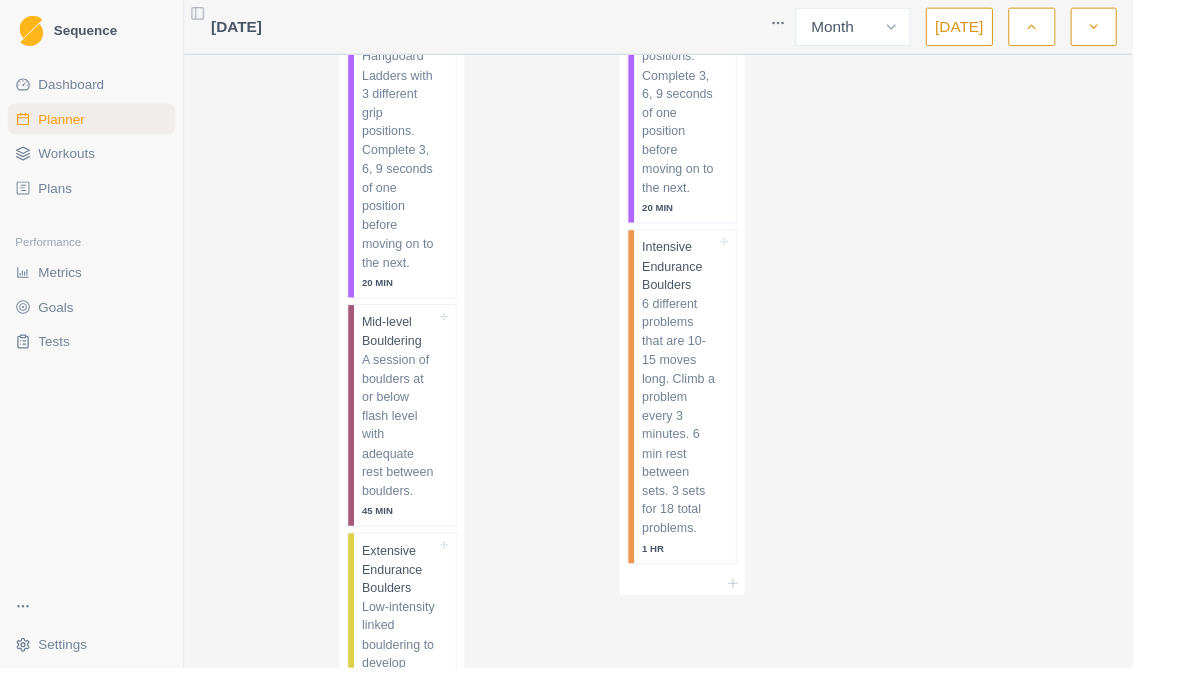 scroll, scrollTop: 667, scrollLeft: 0, axis: vertical 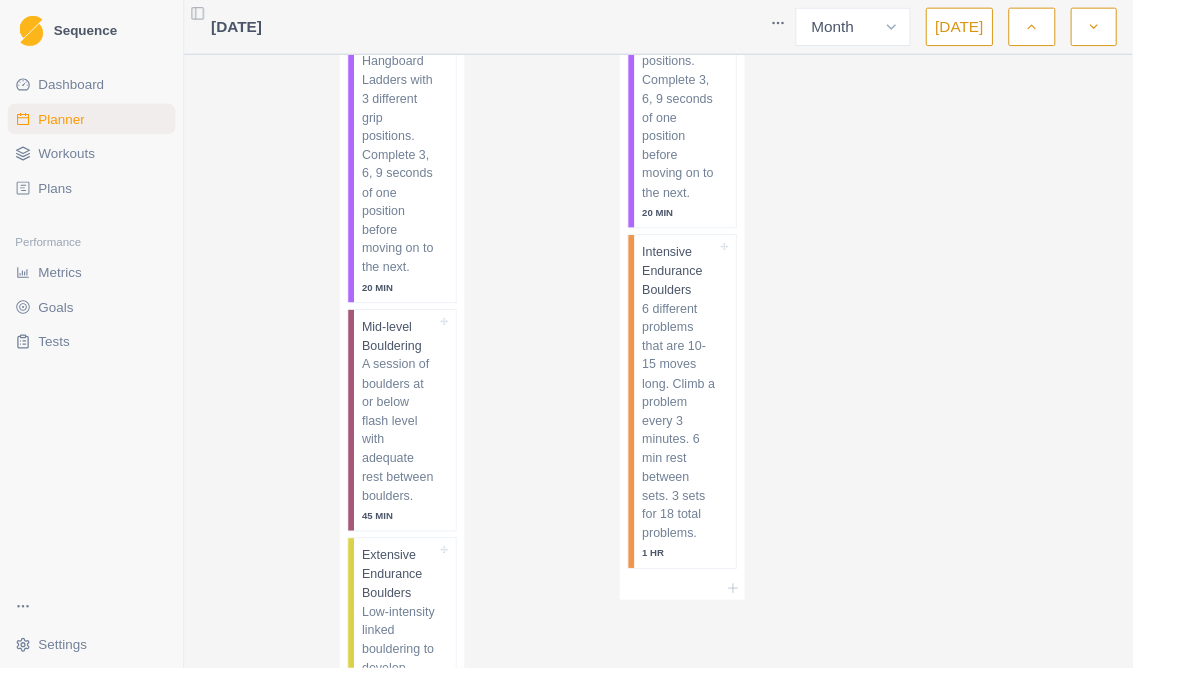 click on "Plans" at bounding box center (57, 196) 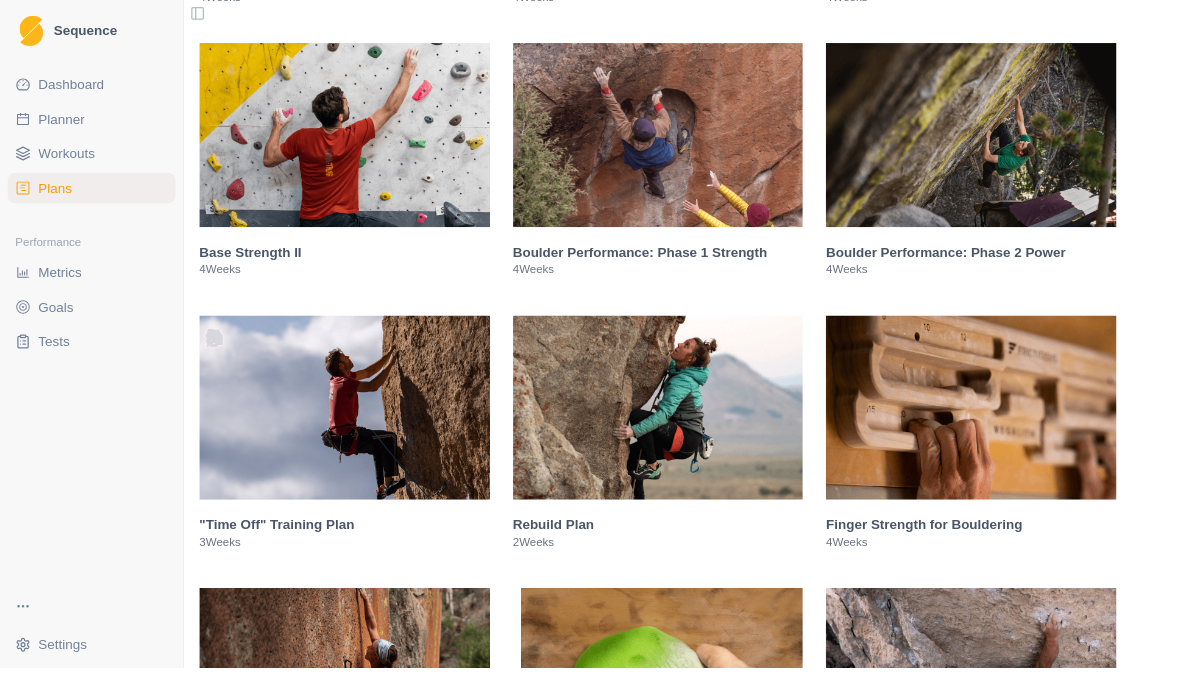 scroll, scrollTop: 667, scrollLeft: 0, axis: vertical 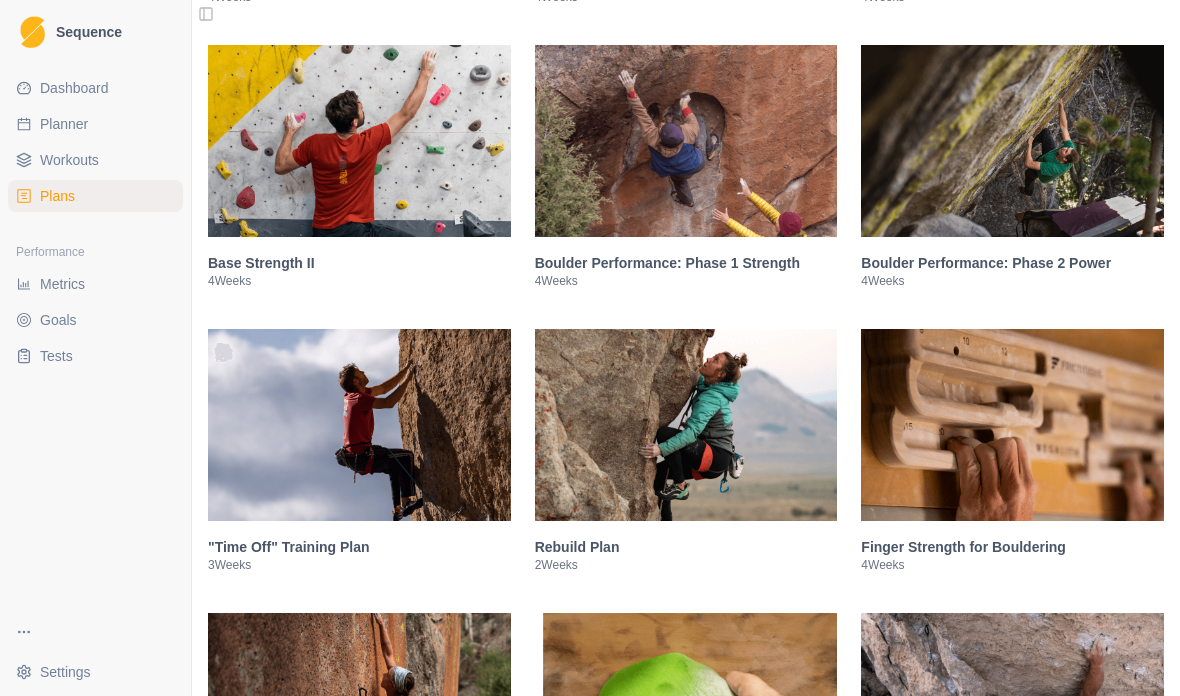 click at bounding box center [1012, 425] 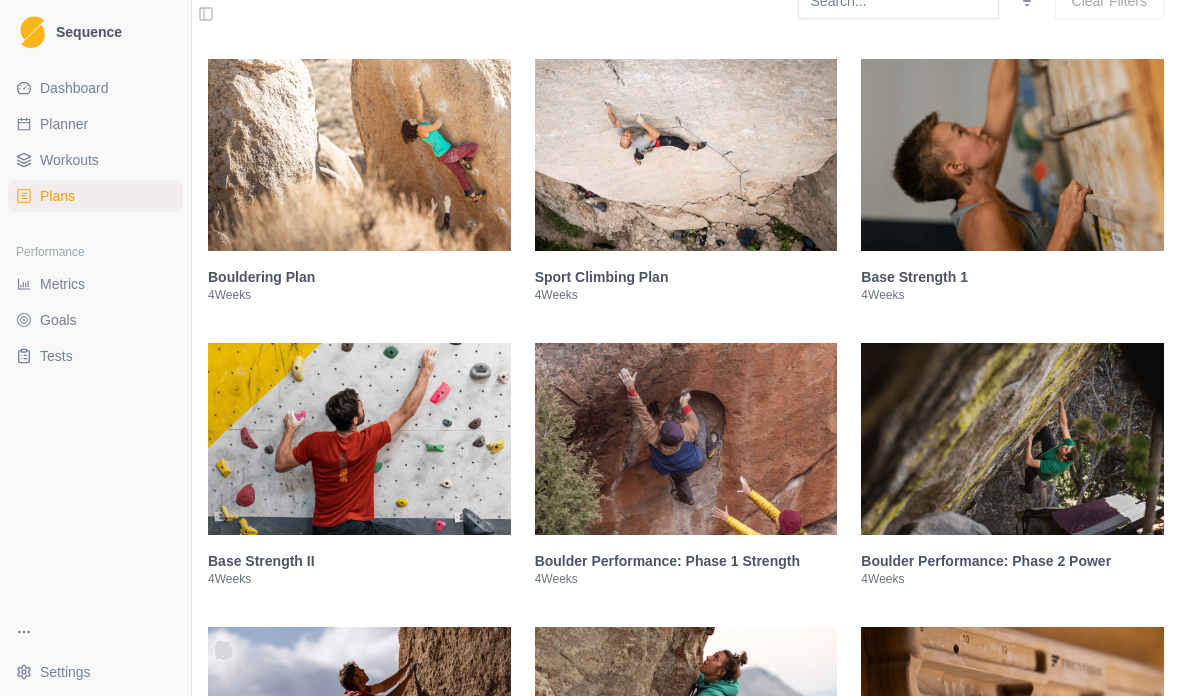scroll, scrollTop: 369, scrollLeft: 0, axis: vertical 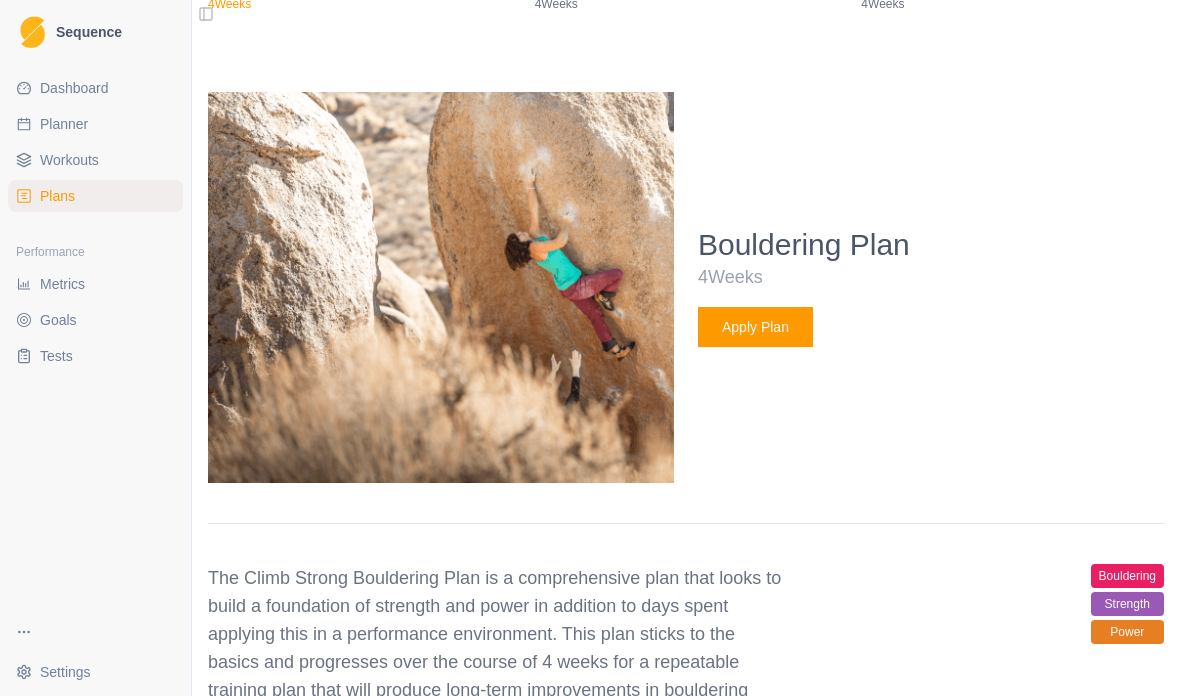 click on "Apply Plan" at bounding box center [755, 327] 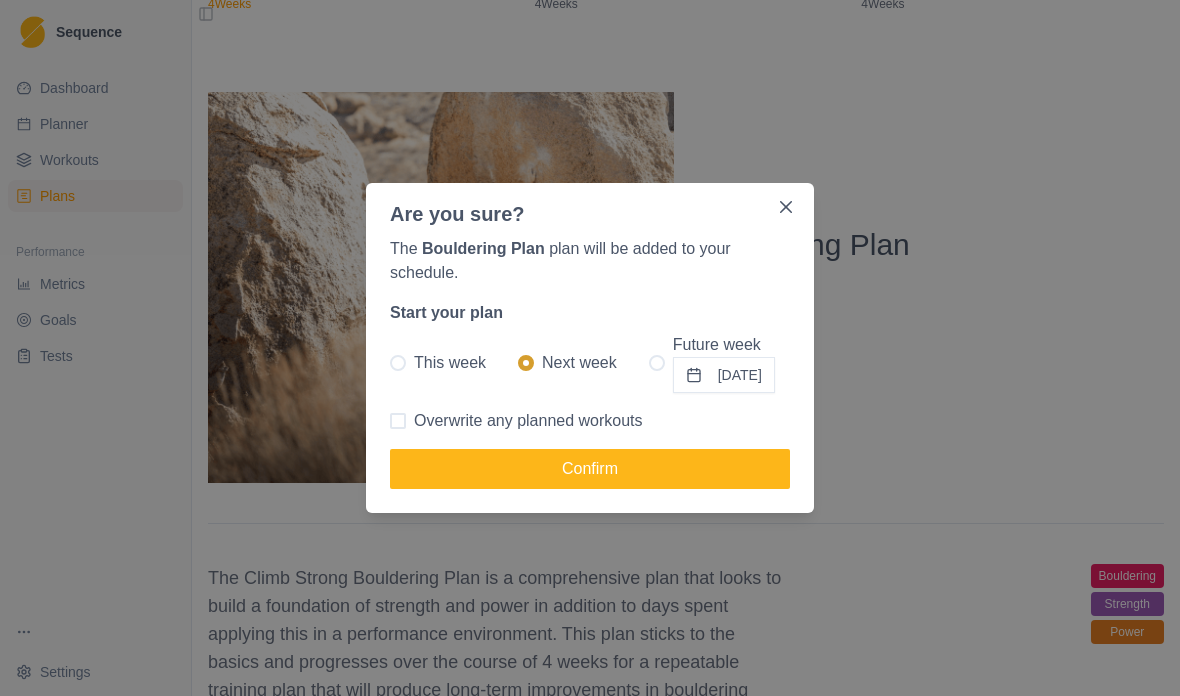 click on "This week" at bounding box center [438, 363] 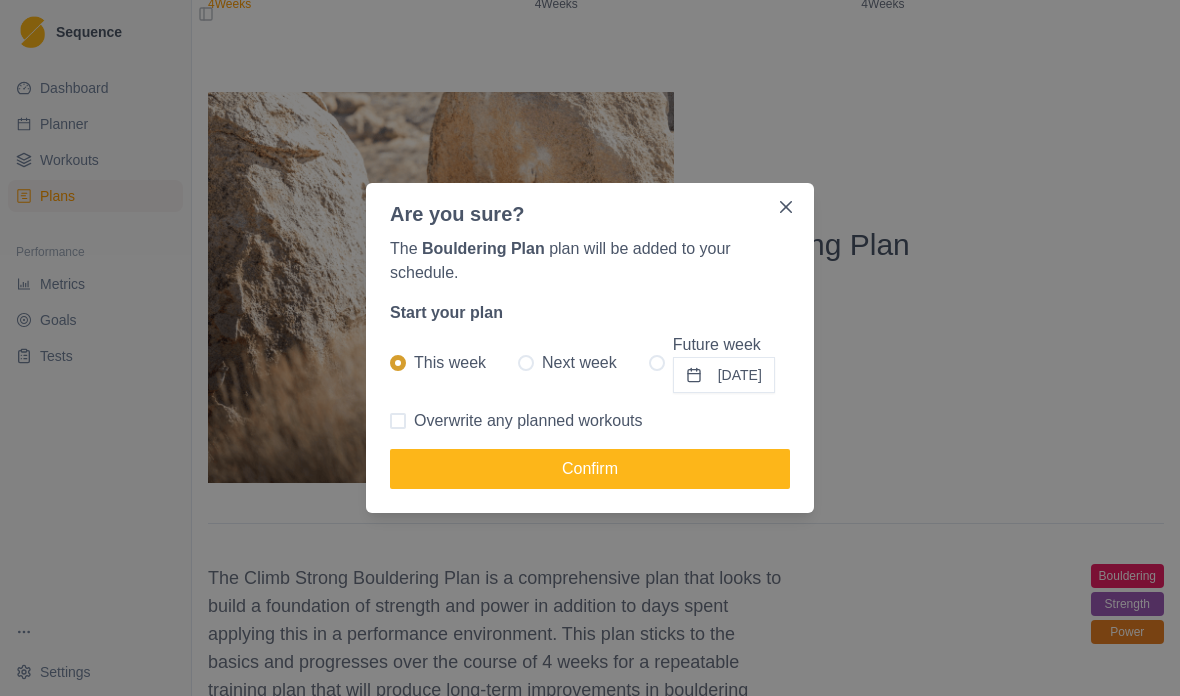click on "Overwrite any planned workouts" at bounding box center (516, 421) 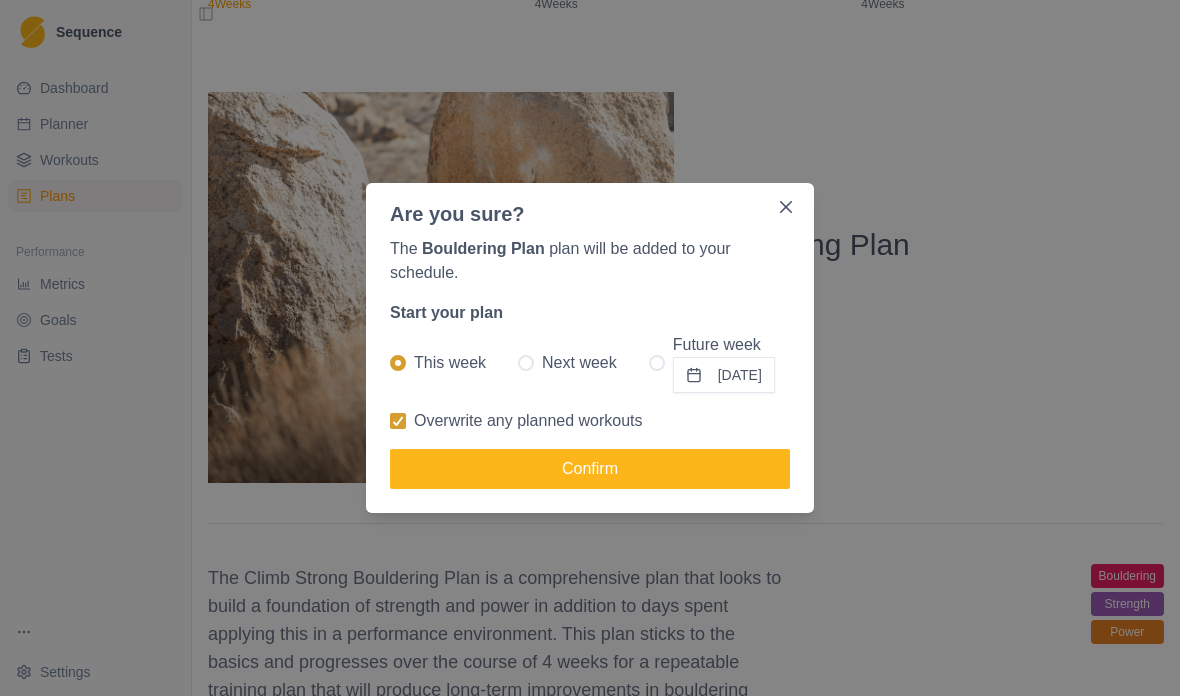 click on "Confirm" at bounding box center [590, 469] 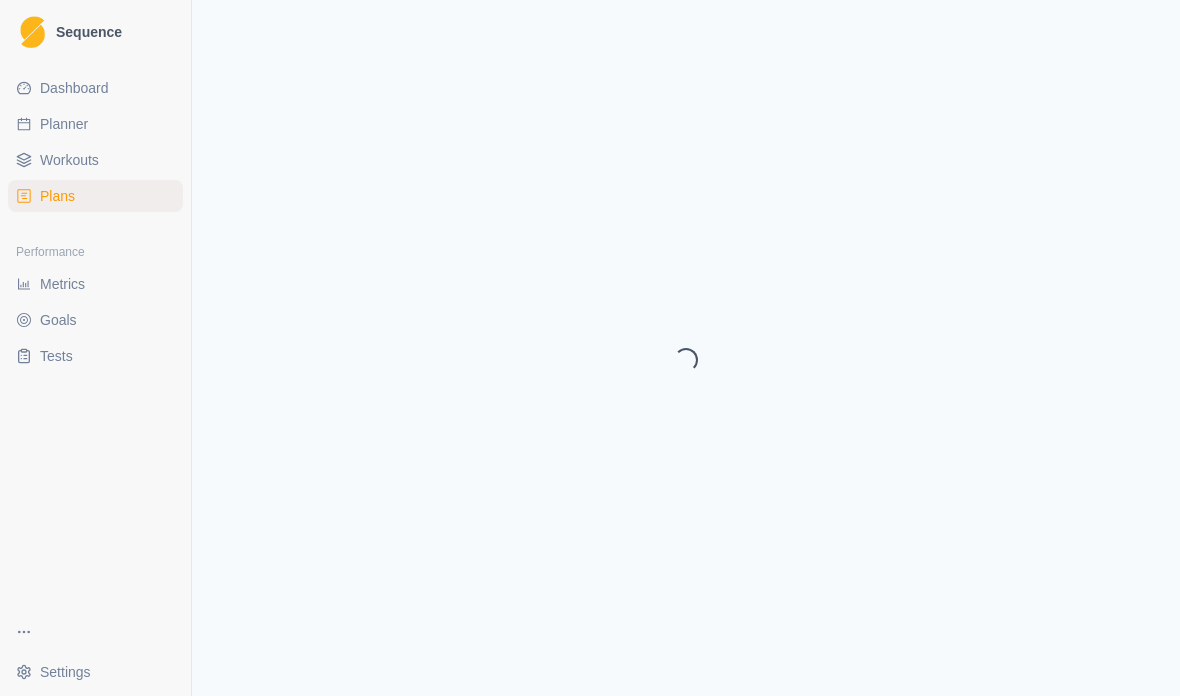 select on "month" 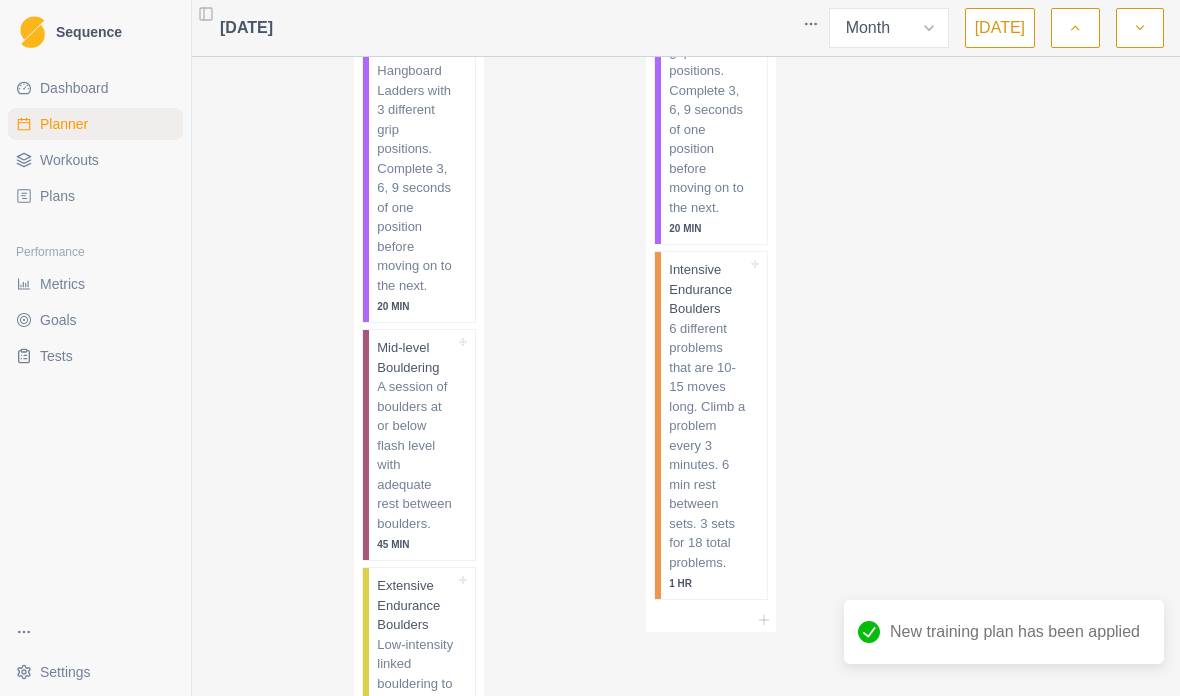 scroll, scrollTop: 660, scrollLeft: 0, axis: vertical 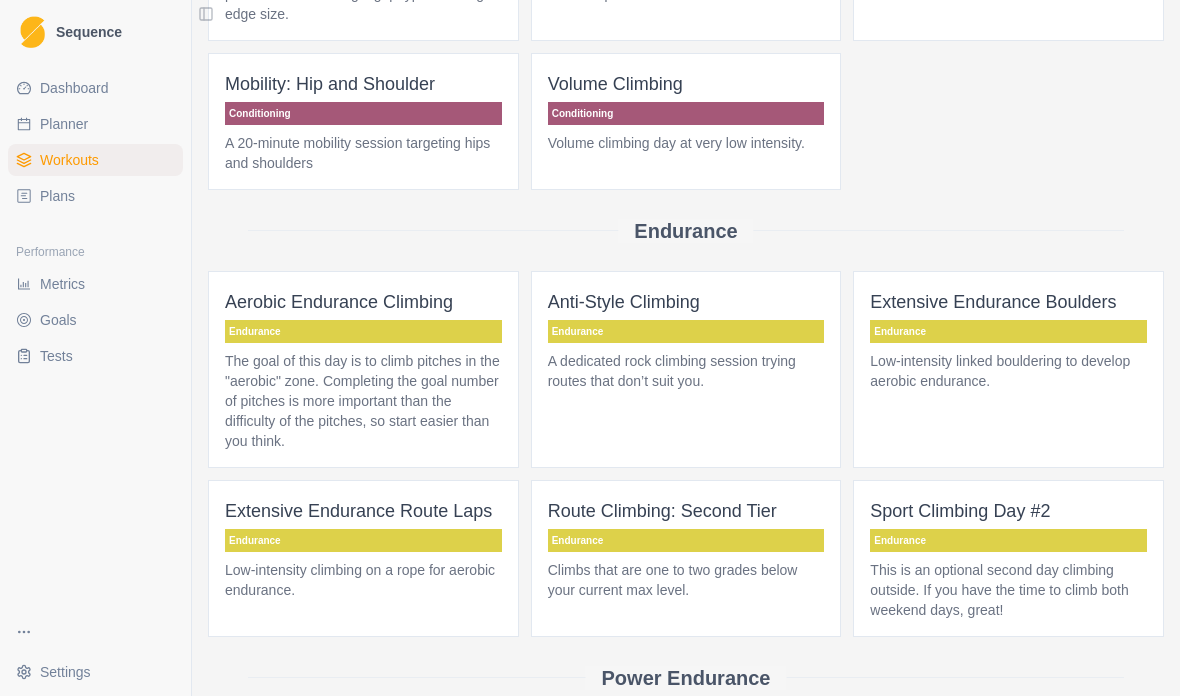 click on "Plans" at bounding box center [95, 196] 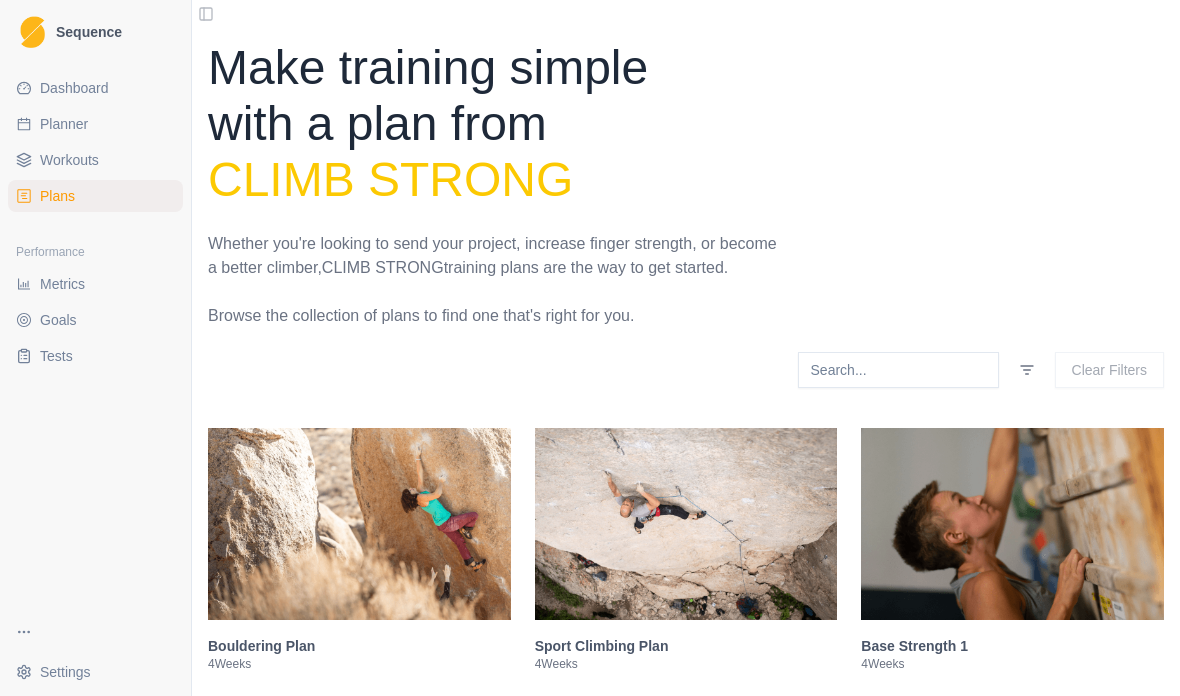 click on "Plans" at bounding box center [95, 196] 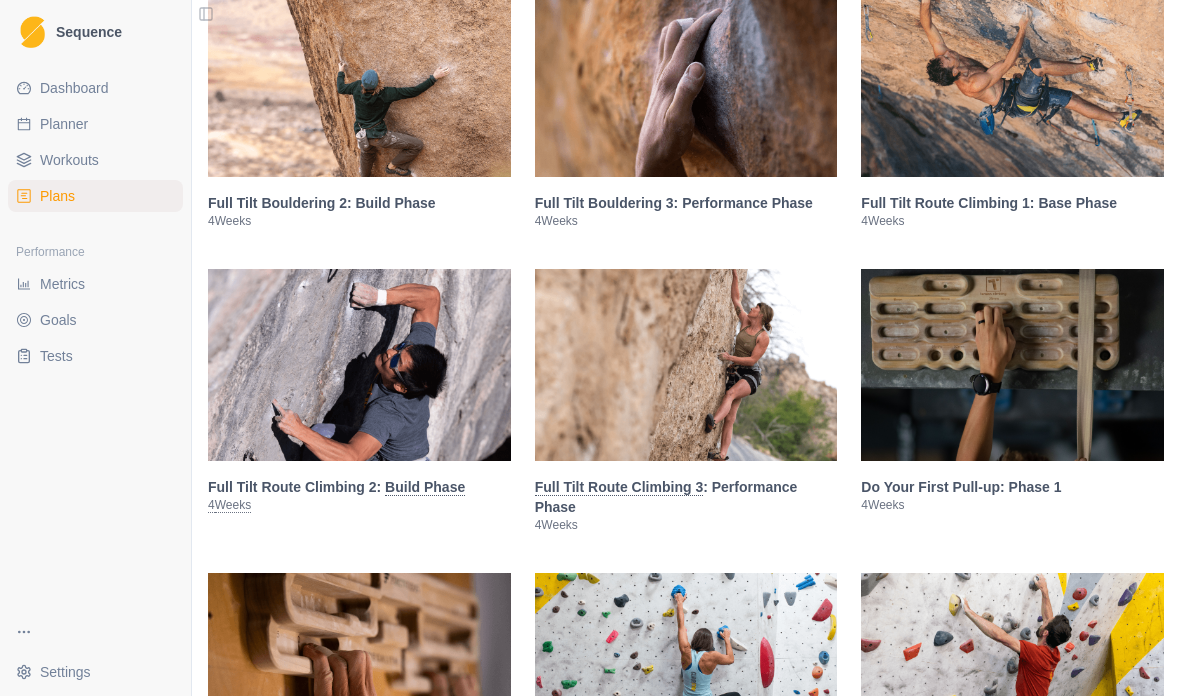 scroll, scrollTop: 1863, scrollLeft: 0, axis: vertical 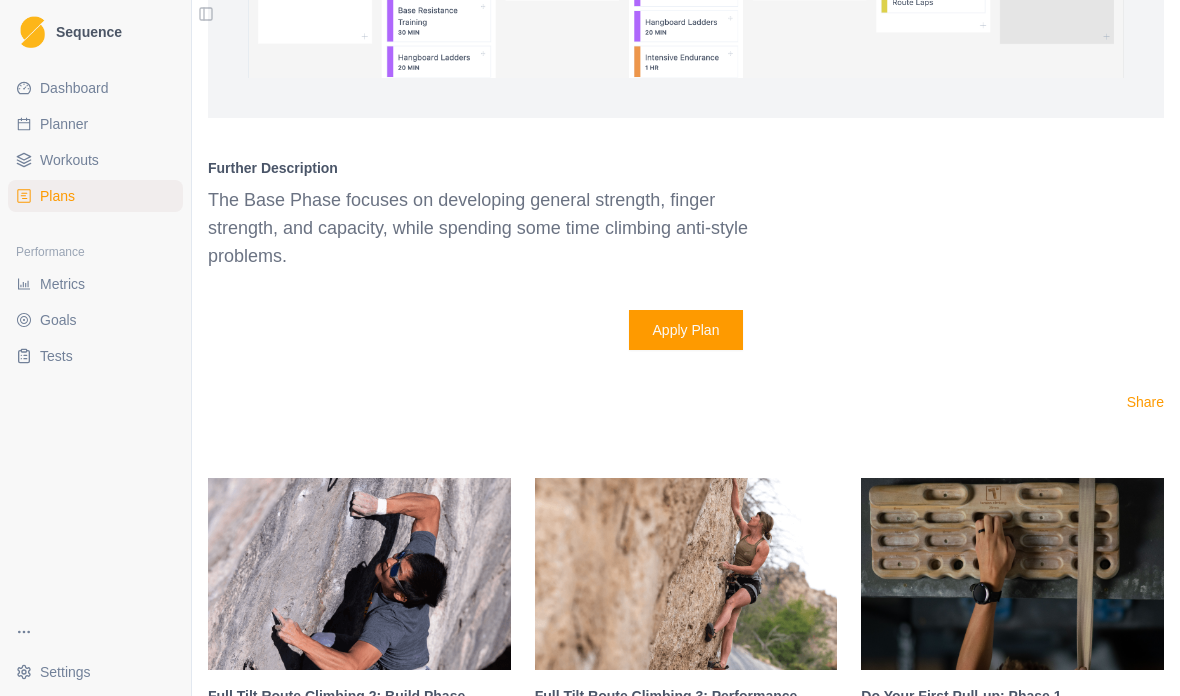 click on "Apply Plan" at bounding box center [686, 330] 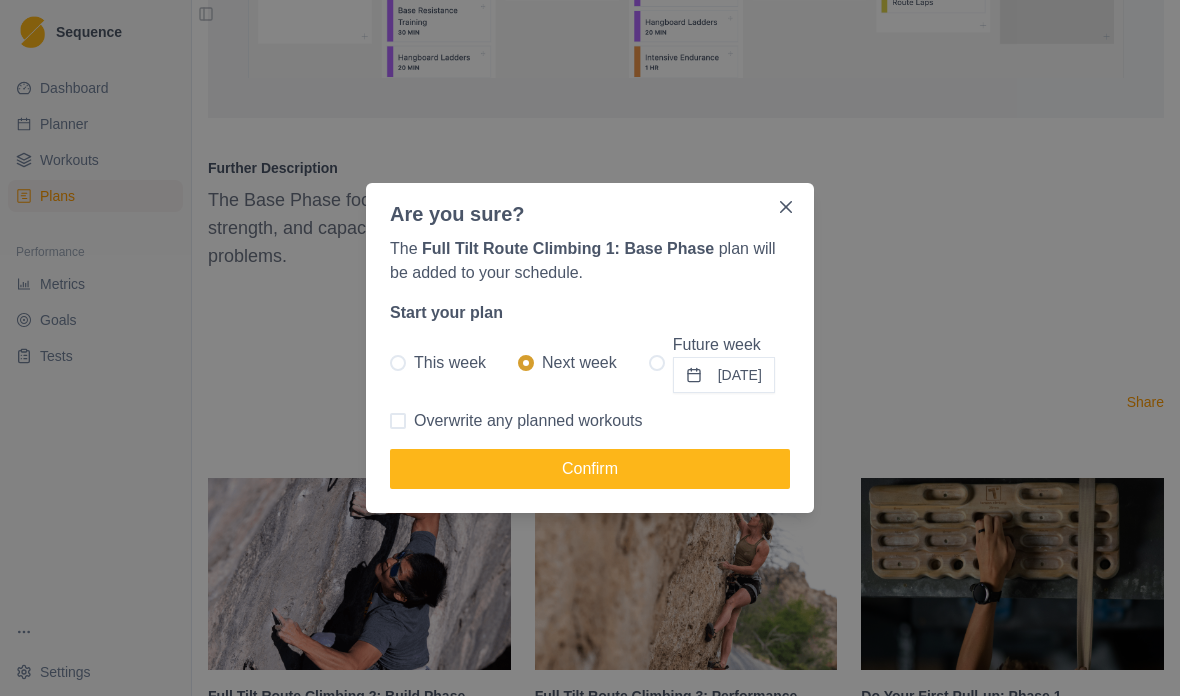 click on "This week" at bounding box center [438, 363] 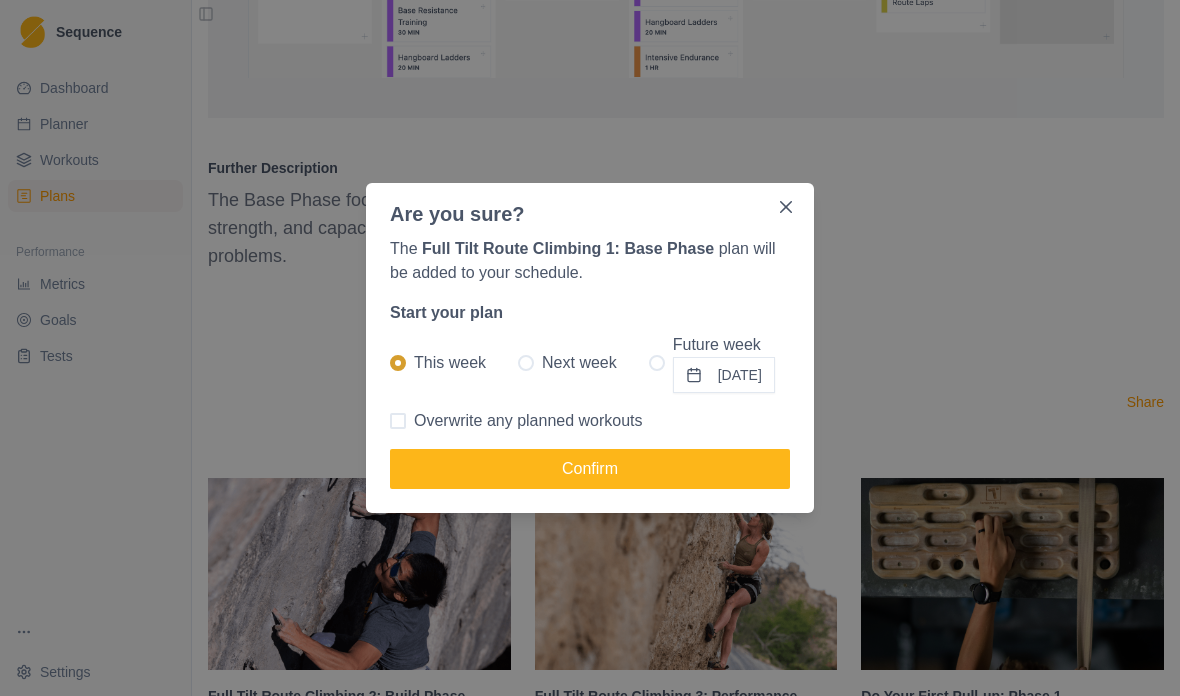 click on "Overwrite any planned workouts" at bounding box center [516, 421] 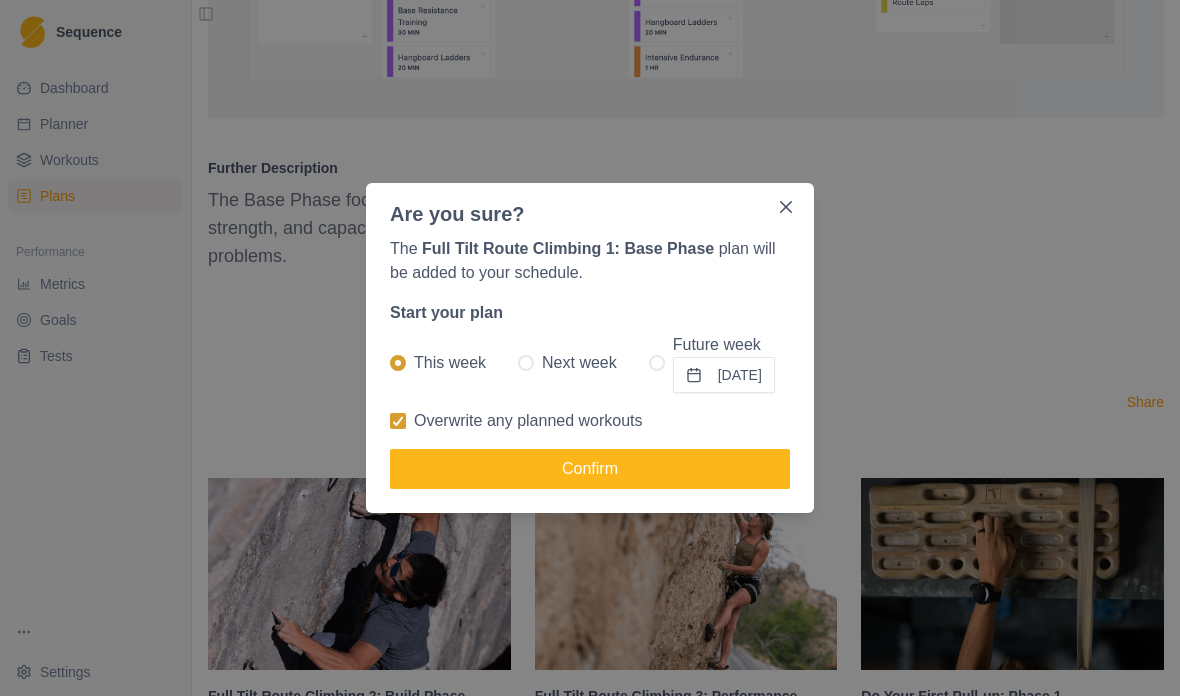 click on "Confirm" at bounding box center [590, 469] 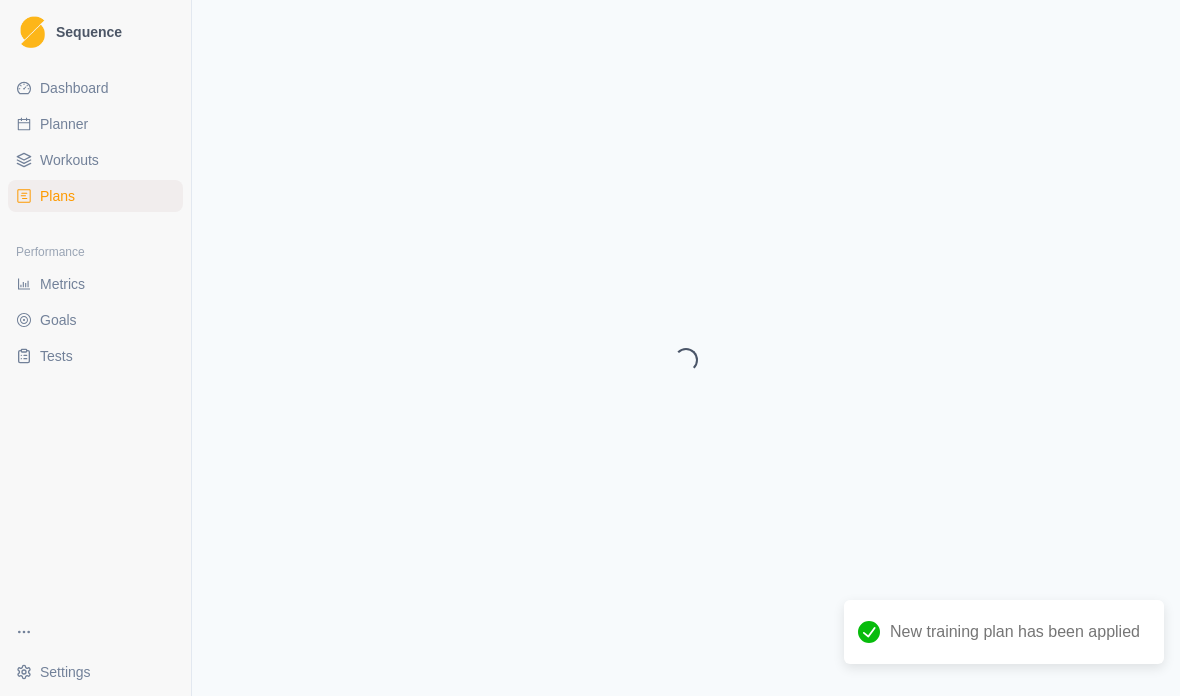 select on "month" 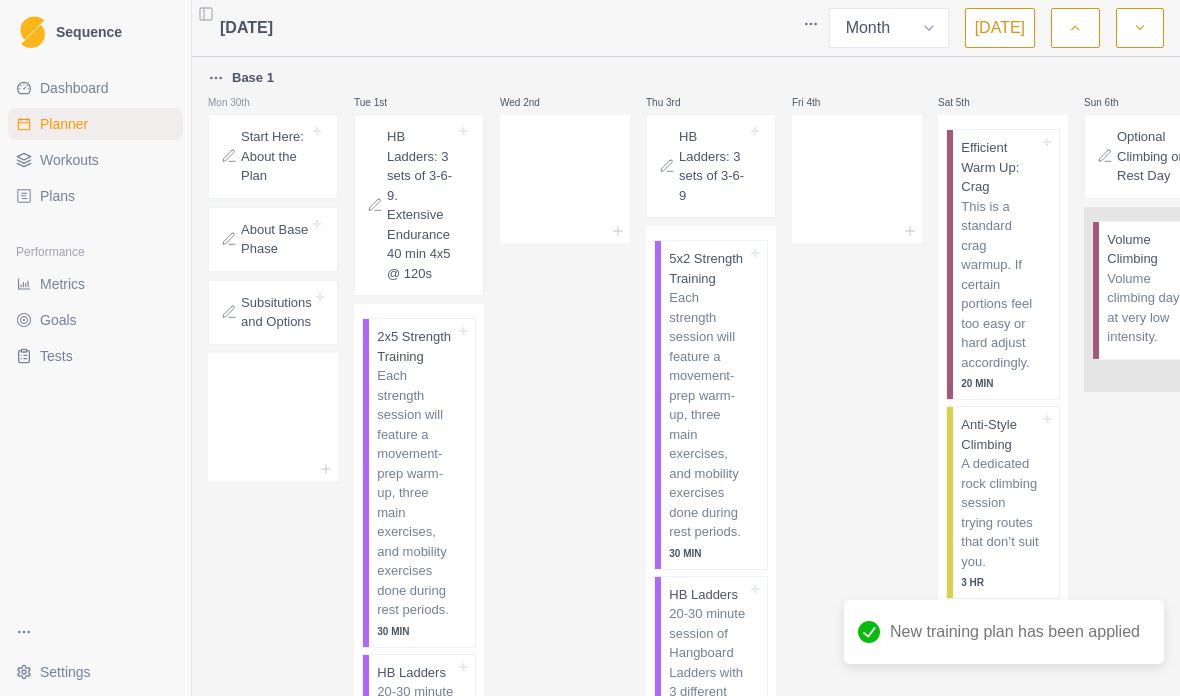 scroll, scrollTop: 0, scrollLeft: 0, axis: both 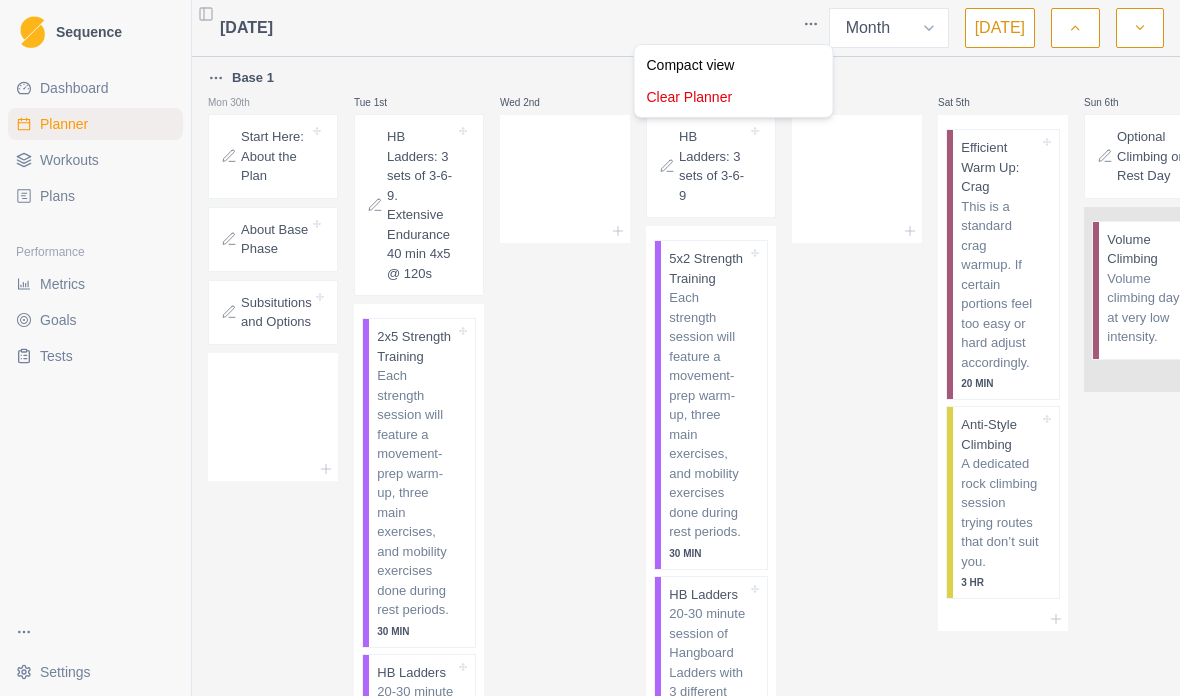 click on "Sequence Dashboard Planner Workouts Plans Performance Metrics Goals Tests Settings Toggle Sidebar July 2025 Week Month Today Base 1 Mon 30th Start Here: About the Plan About Base Phase Subsitutions and Options Tue 1st HB Ladders: 3 sets of 3-6-9.  Extensive Endurance 40 min 4x5 @ 120s 2x5 Strength Training Each strength session will feature a movement-prep warm-up, three main exercises, and mobility exercises done during rest periods. 30 MIN HB Ladders 20-30 minute session of Hangboard Ladders with 3 different grip positions. Complete 3, 6, 9 seconds of one position before moving on to the next. 20 MIN Mid-level Bouldering A session of boulders at or below flash level with adequate rest between boulders. 45 MIN Extensive Endurance Boulders Low-intensity linked bouldering to develop aerobic endurance. 1 HR Wed 2nd Thu 3rd HB Ladders: 3 sets of 3-6-9 5x2 Strength Training 30 MIN HB Ladders 20 MIN Intensive Endurance Boulders 1 HR Fri 4th Sat 5th Efficient Warm Up: Crag 20 MIN Anti-Style Climbing" at bounding box center (590, 348) 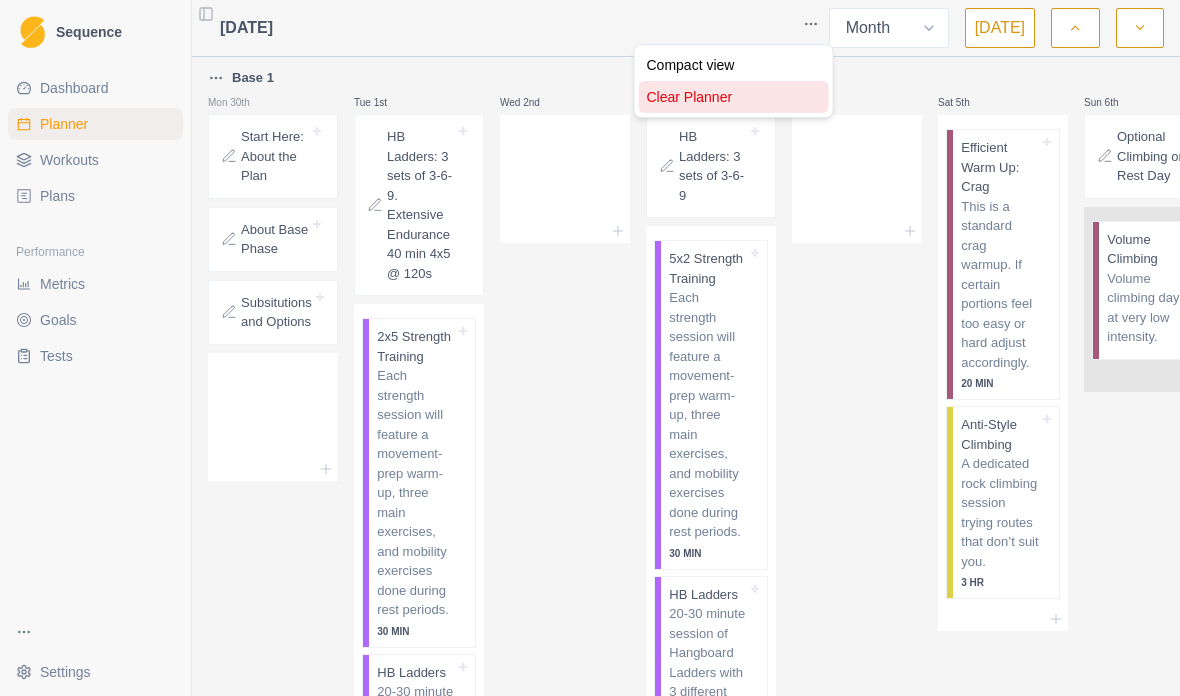 click on "Clear Planner" at bounding box center (734, 97) 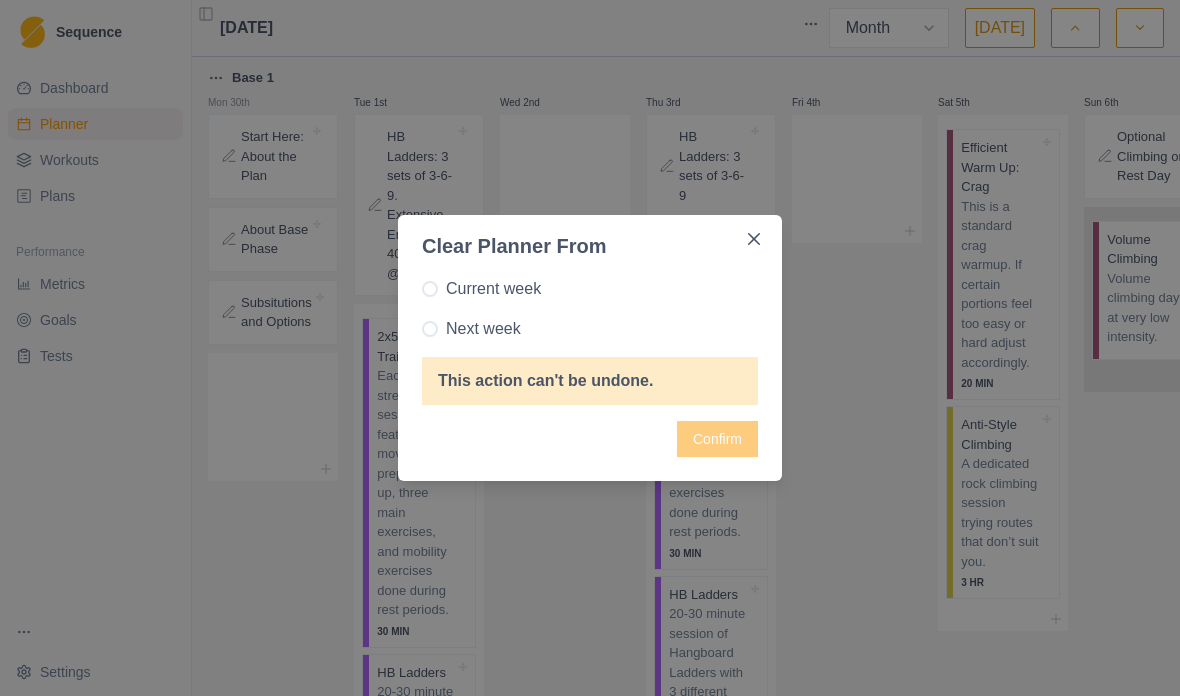 click on "Current week" at bounding box center (590, 289) 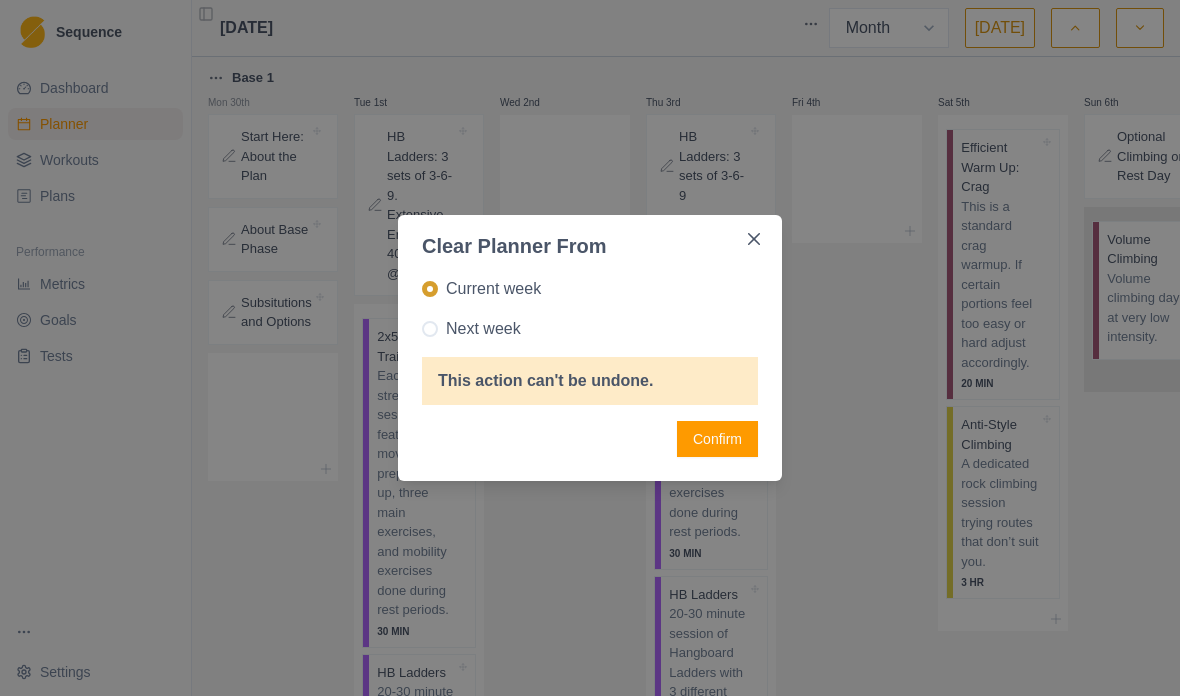 click on "Confirm" at bounding box center (717, 439) 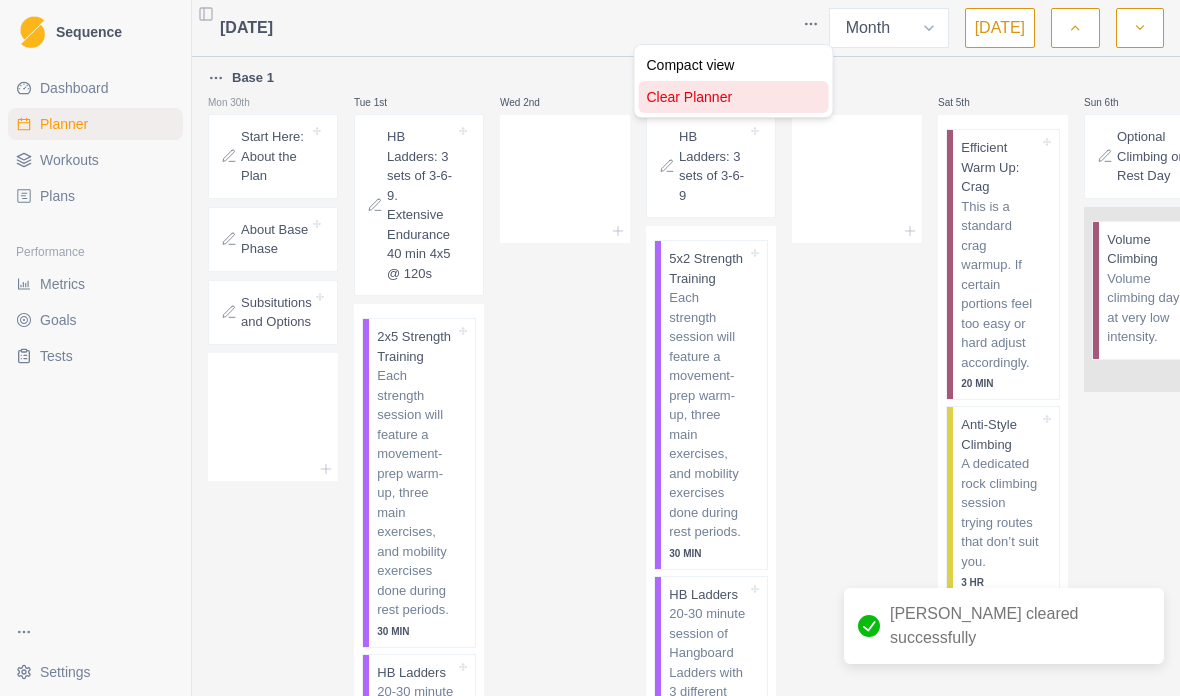 click on "Clear Planner" at bounding box center (734, 97) 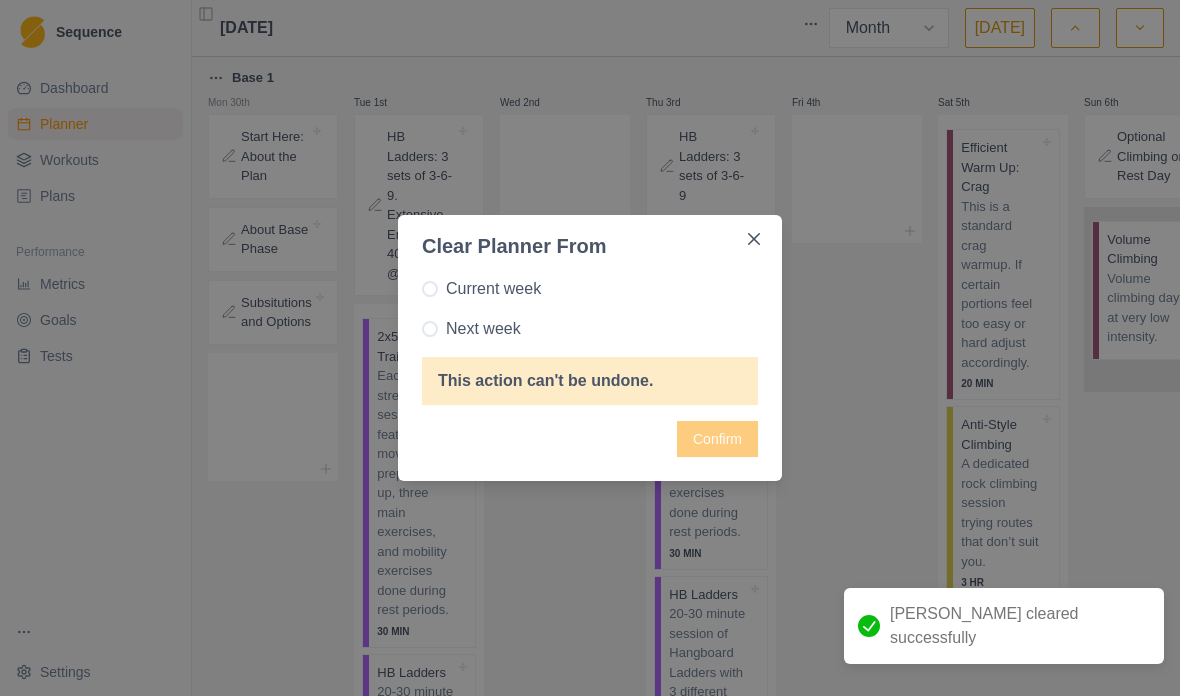 click on "Next week" at bounding box center (590, 329) 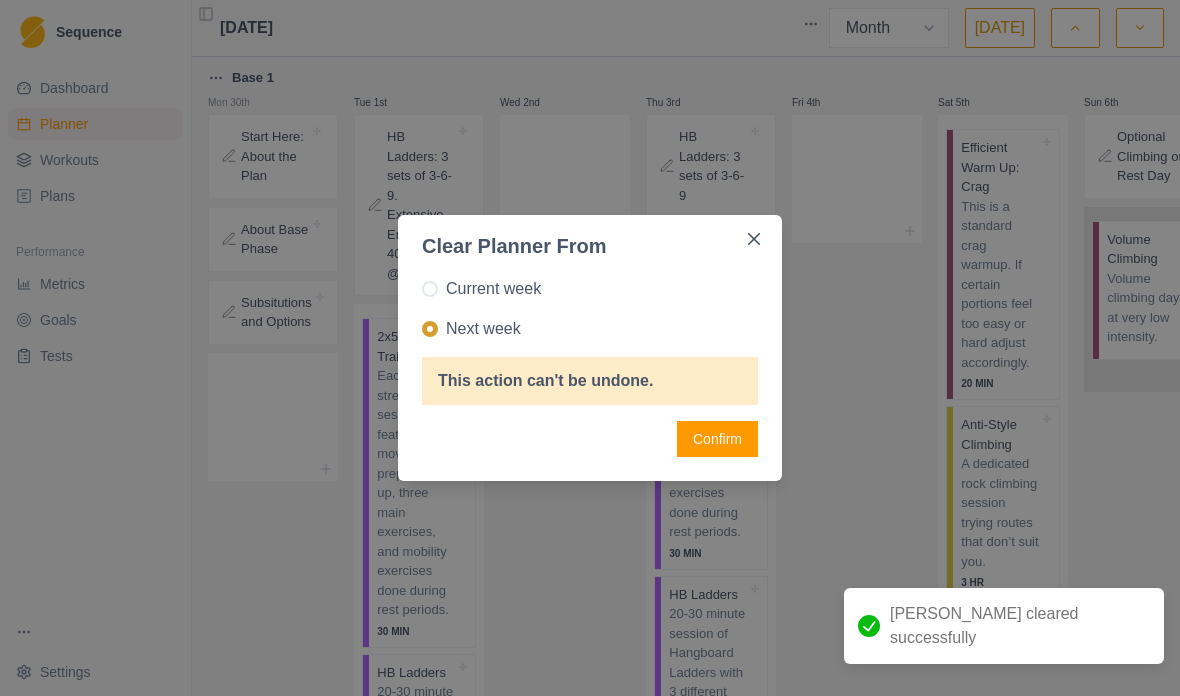 click on "Confirm" at bounding box center (717, 439) 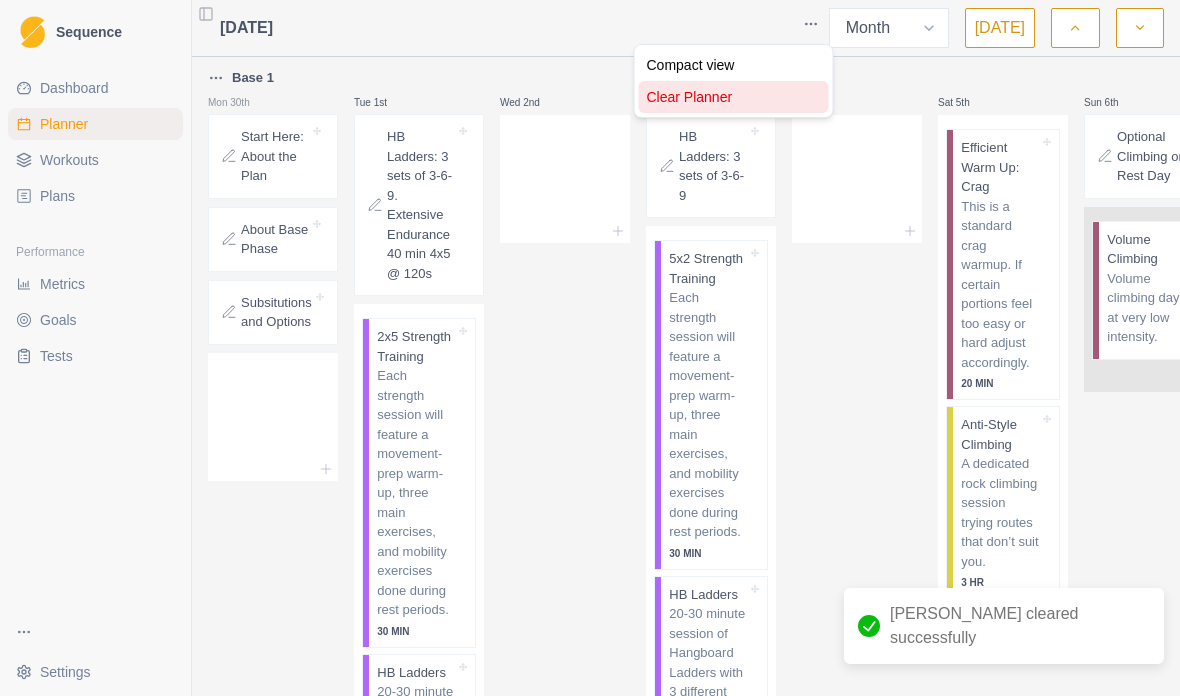 click on "Clear Planner" at bounding box center [734, 97] 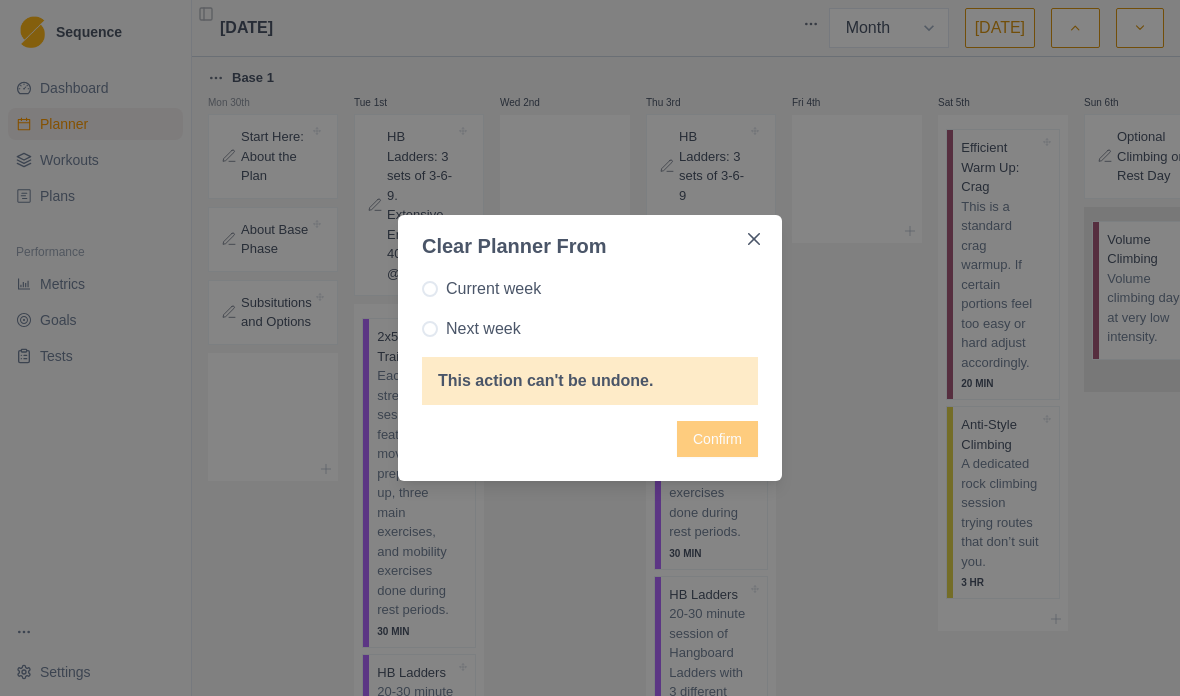 click at bounding box center (430, 289) 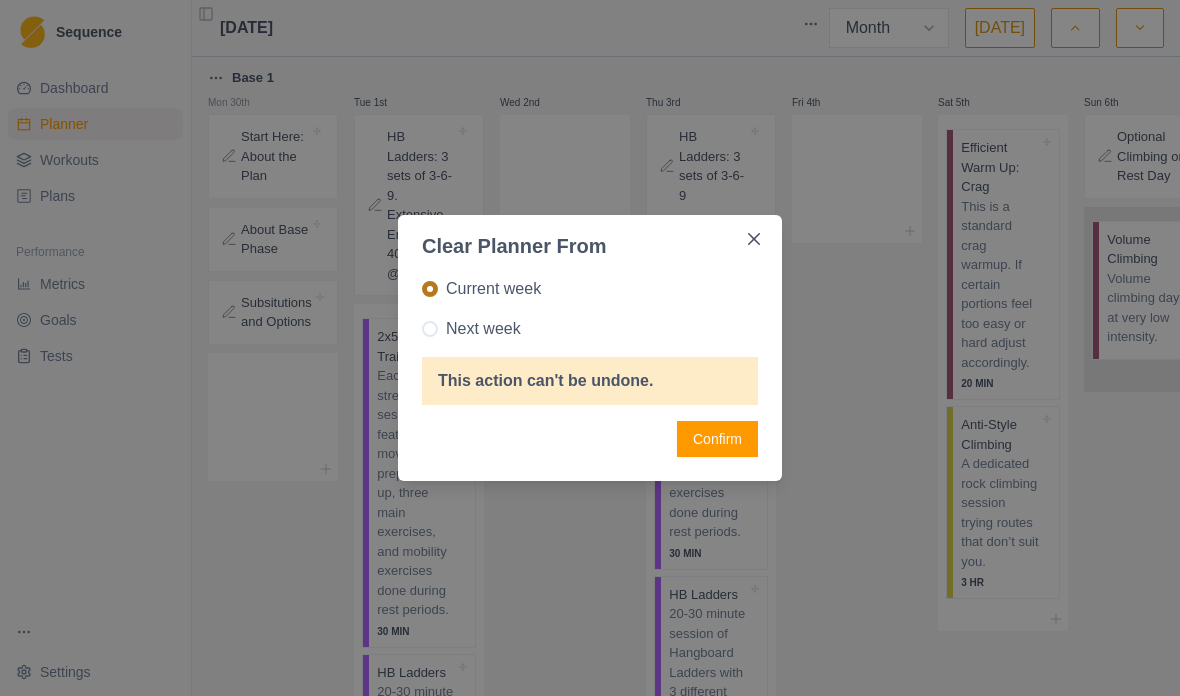 click on "Confirm" at bounding box center (717, 439) 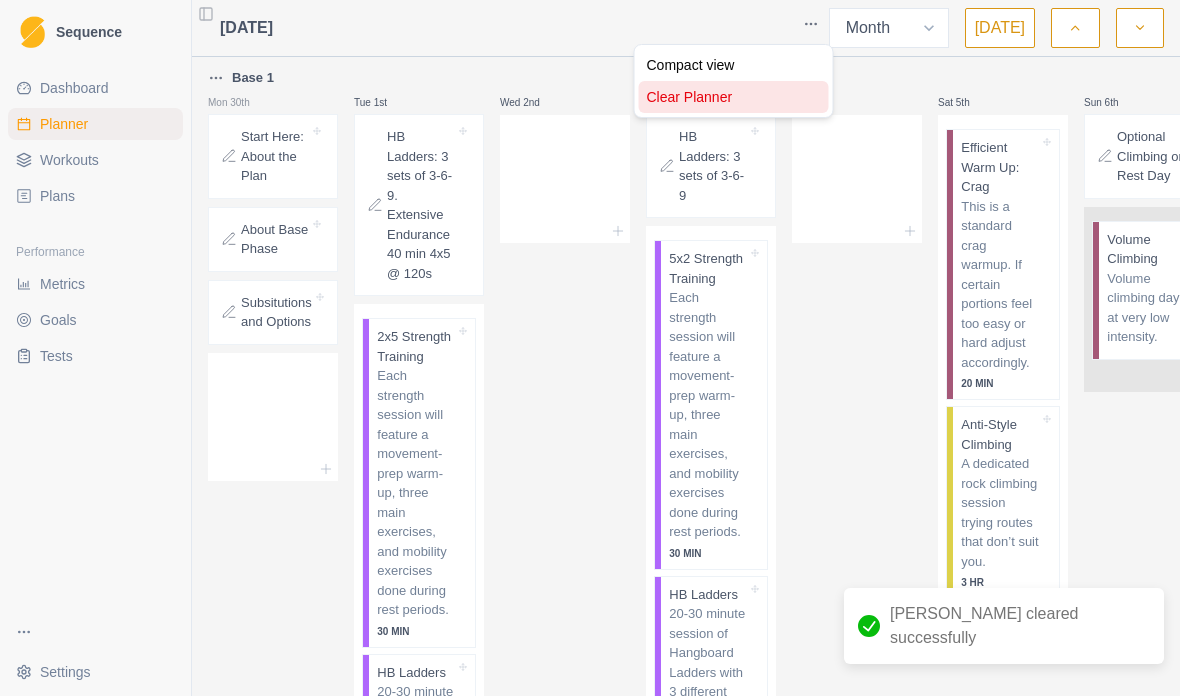 click on "Clear Planner" at bounding box center (734, 97) 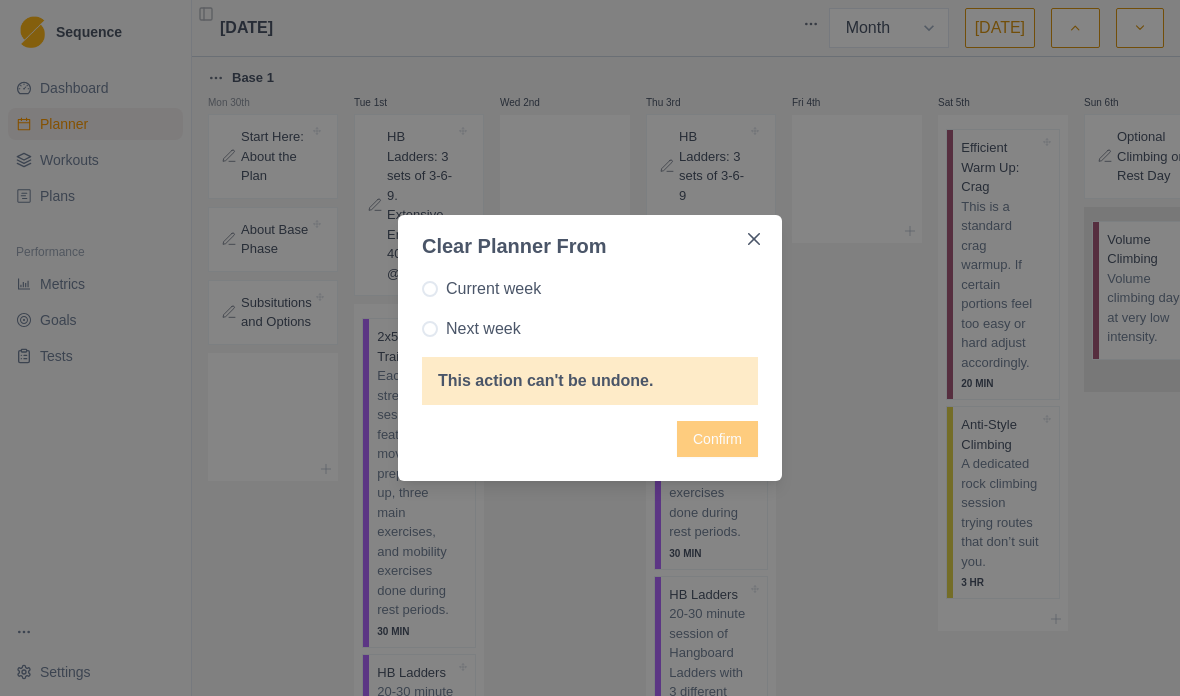click at bounding box center (754, 239) 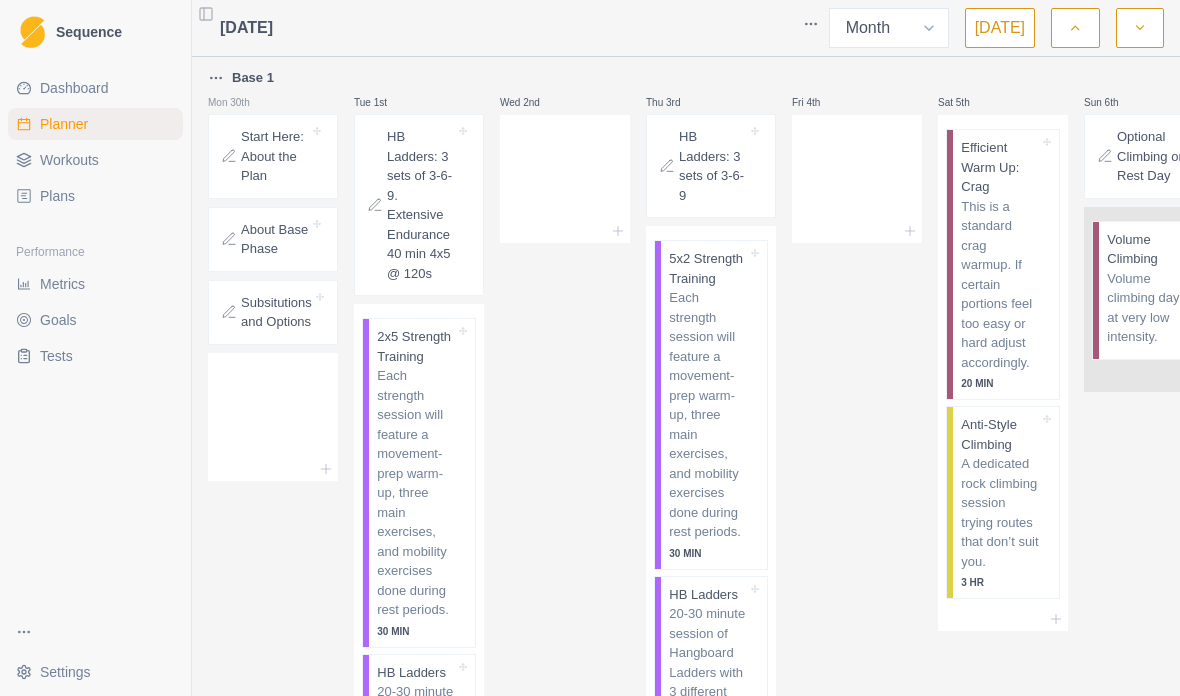 scroll, scrollTop: 0, scrollLeft: 0, axis: both 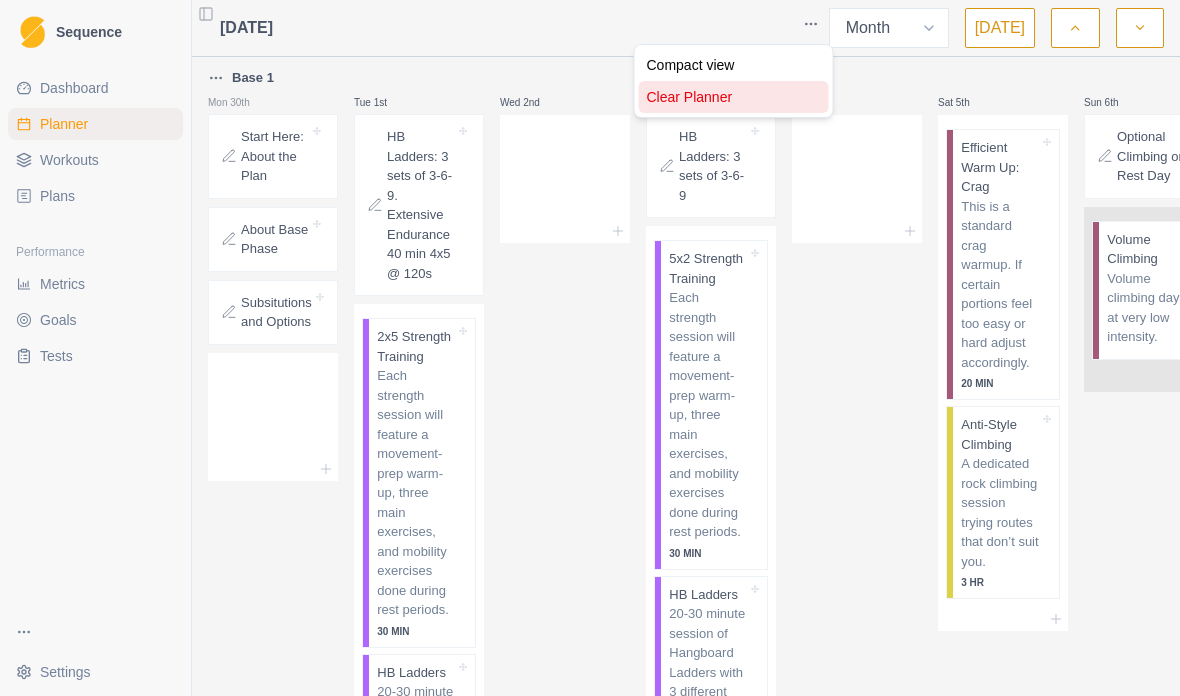 click on "Clear Planner" at bounding box center [734, 97] 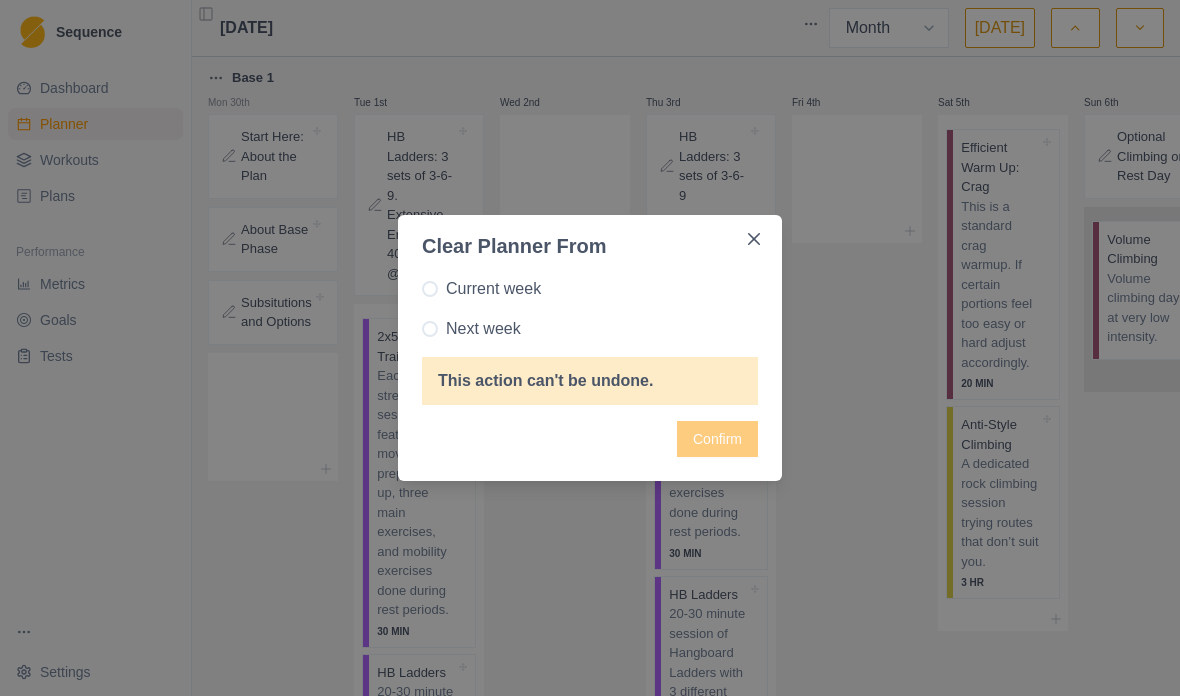 click on "Confirm" at bounding box center [590, 439] 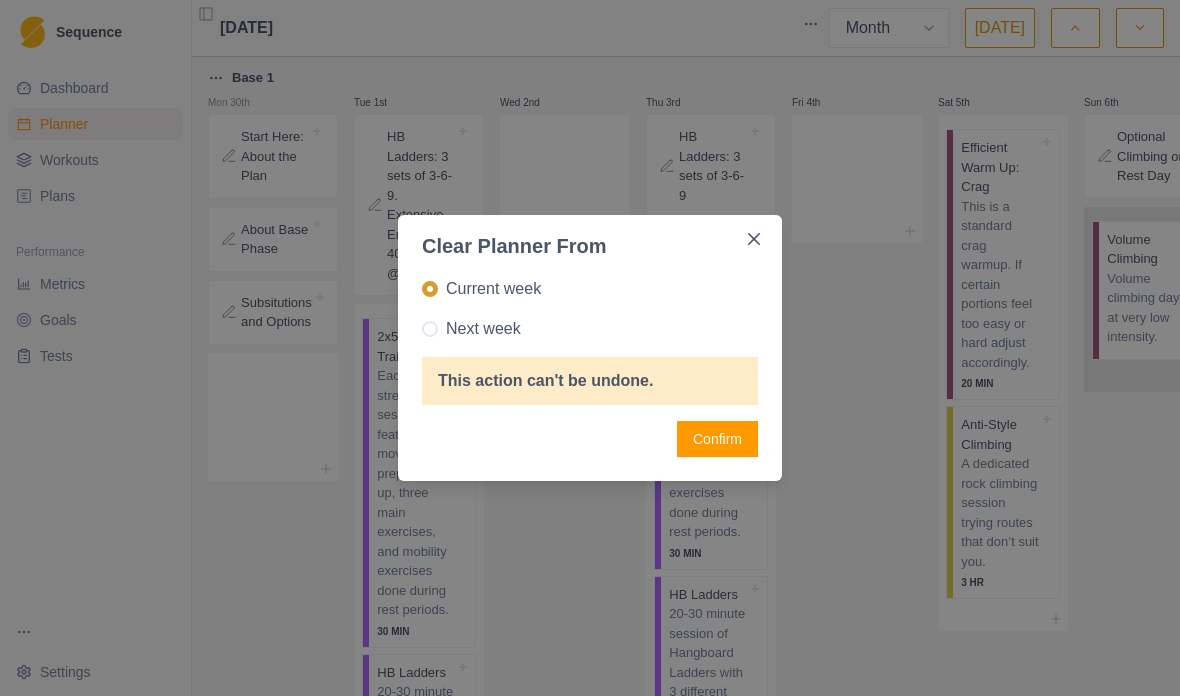 click on "Confirm" at bounding box center [717, 439] 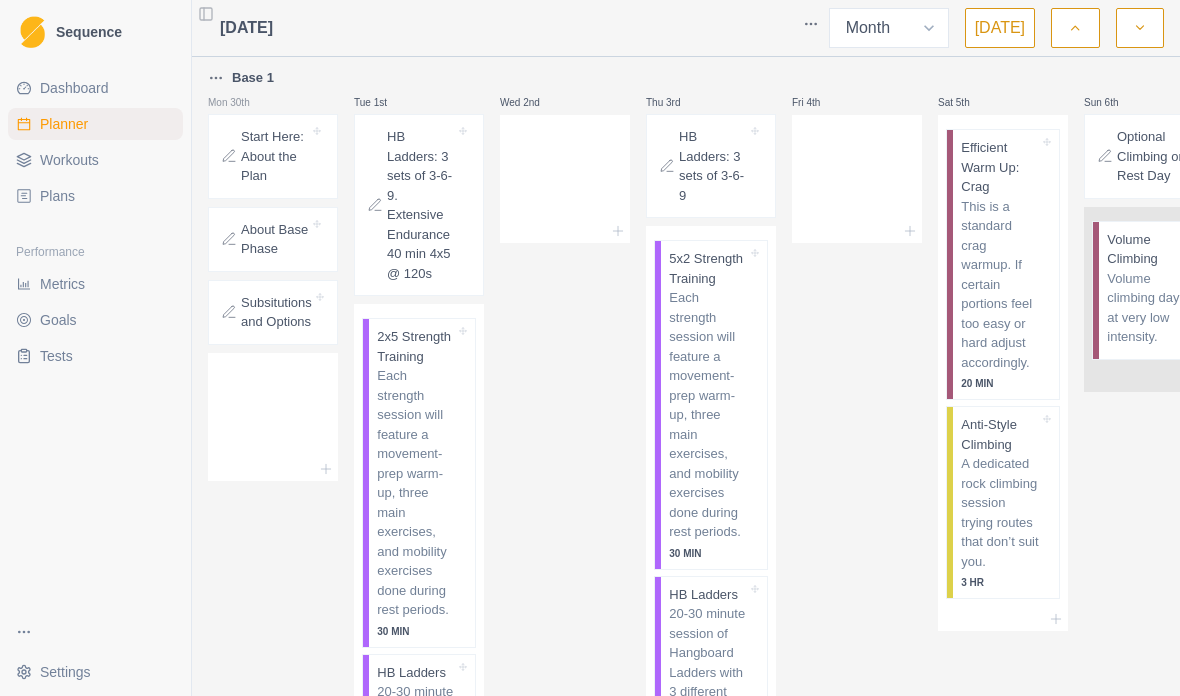 click on "Week Month" at bounding box center [889, 28] 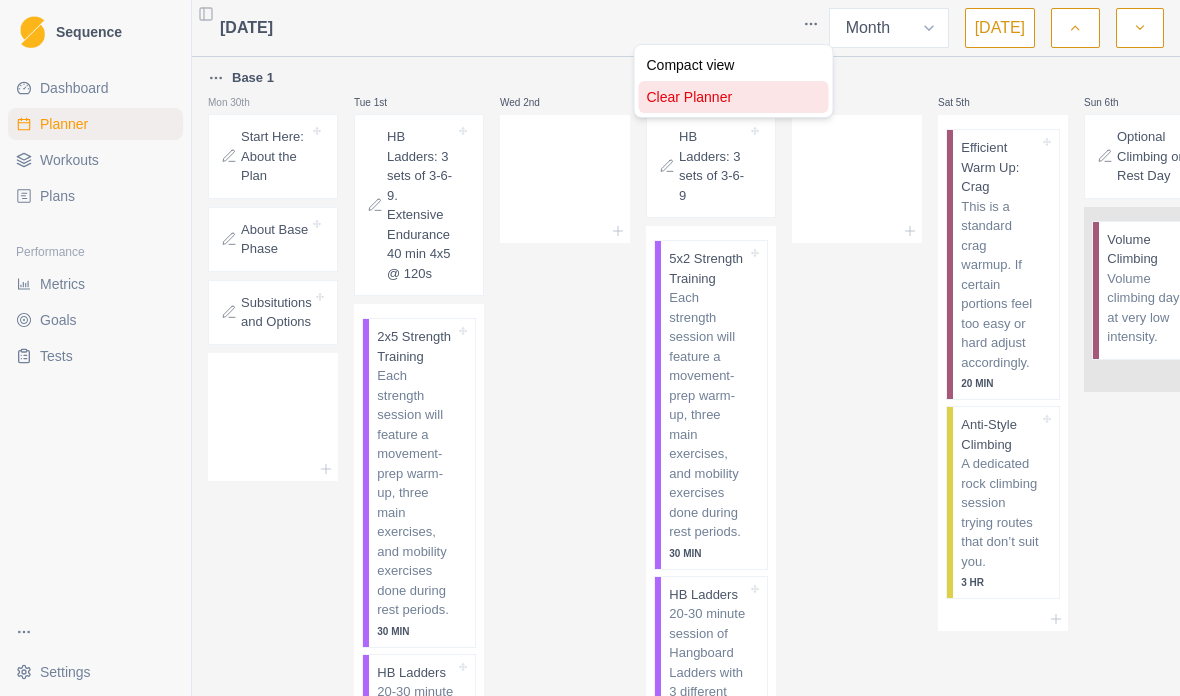click on "Clear Planner" at bounding box center [734, 97] 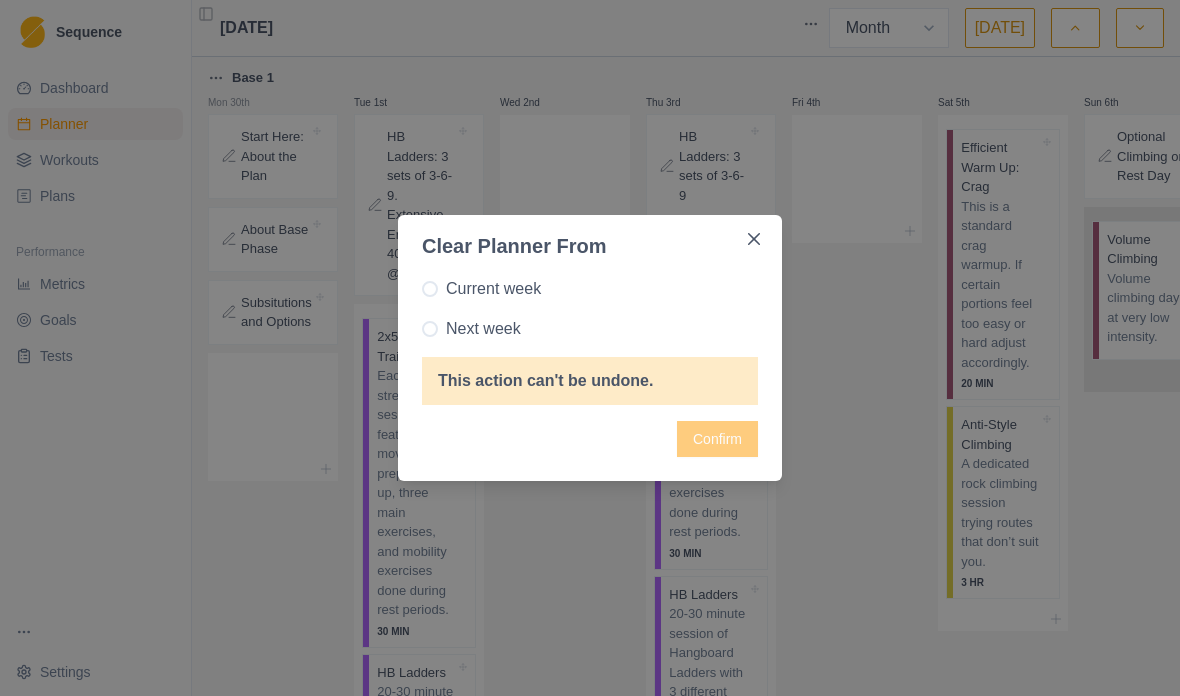 click at bounding box center [430, 289] 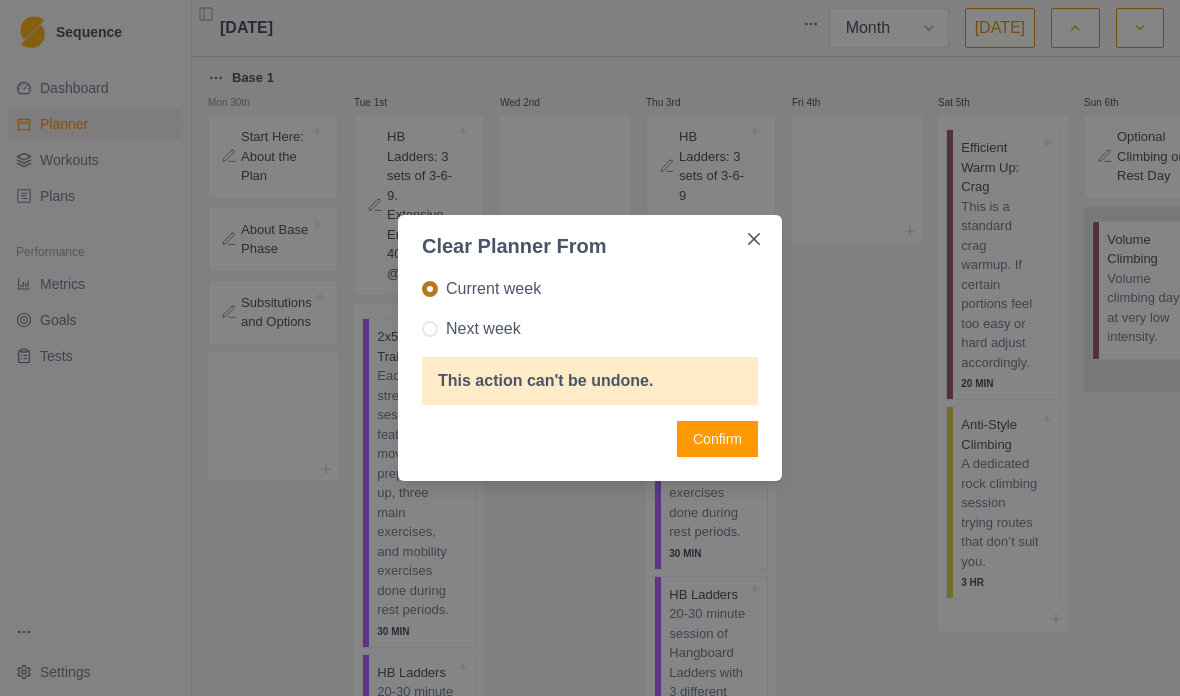 click on "Confirm" at bounding box center (717, 439) 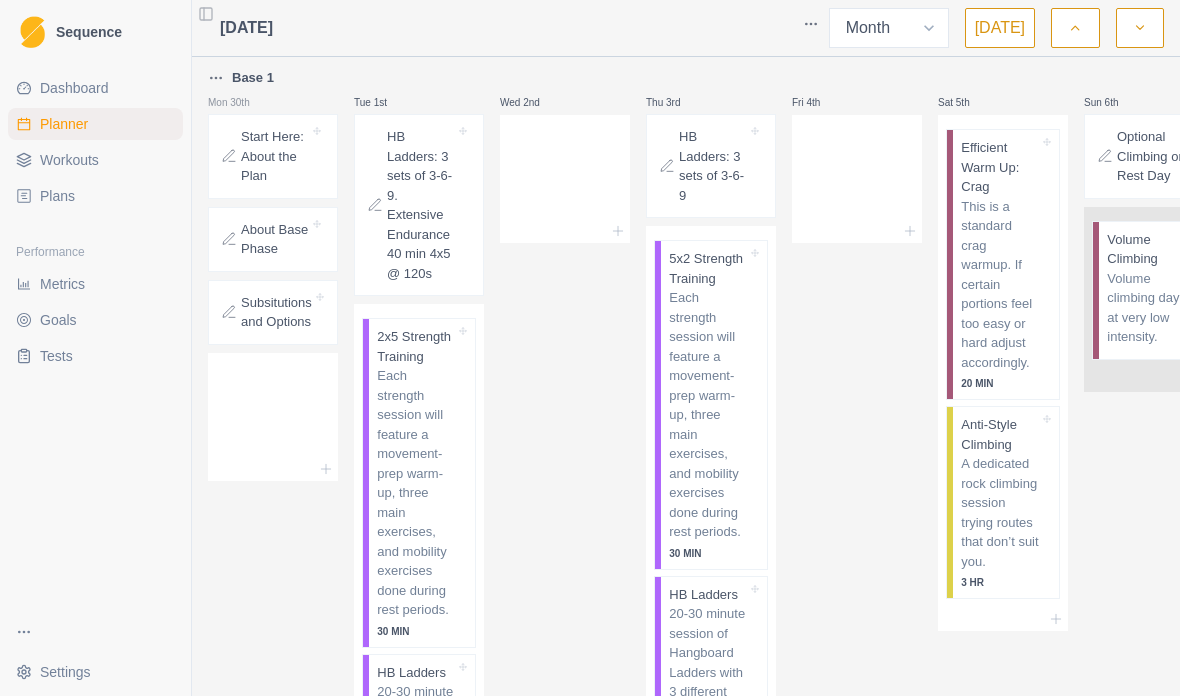 scroll, scrollTop: 0, scrollLeft: 0, axis: both 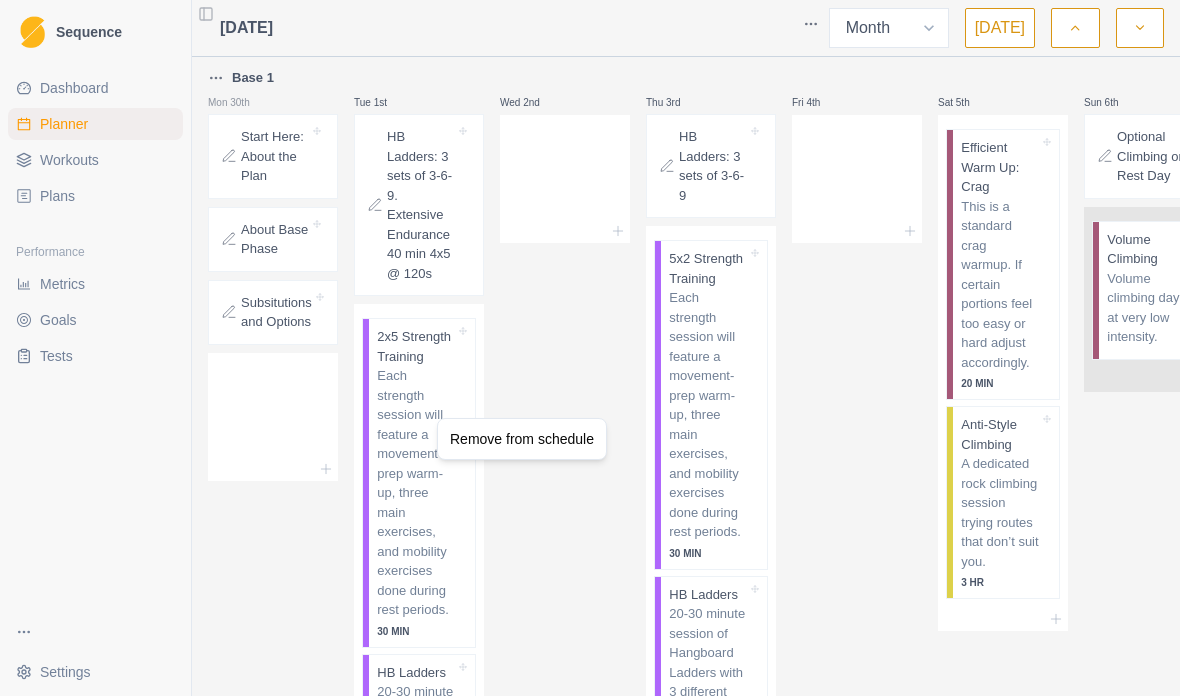 click on "Sequence Dashboard Planner Workouts Plans Performance Metrics Goals Tests Settings Toggle Sidebar July 2025 Week Month Today Base 1 Mon 30th Start Here: About the Plan About Base Phase Subsitutions and Options Tue 1st HB Ladders: 3 sets of 3-6-9.  Extensive Endurance 40 min 4x5 @ 120s 2x5 Strength Training Each strength session will feature a movement-prep warm-up, three main exercises, and mobility exercises done during rest periods. 30 MIN HB Ladders 20-30 minute session of Hangboard Ladders with 3 different grip positions. Complete 3, 6, 9 seconds of one position before moving on to the next. 20 MIN Mid-level Bouldering A session of boulders at or below flash level with adequate rest between boulders. 45 MIN Extensive Endurance Boulders Low-intensity linked bouldering to develop aerobic endurance. 1 HR Wed 2nd Thu 3rd HB Ladders: 3 sets of 3-6-9 5x2 Strength Training 30 MIN HB Ladders 20 MIN Intensive Endurance Boulders 1 HR Fri 4th Sat 5th Efficient Warm Up: Crag 20 MIN Anti-Style Climbing" at bounding box center [590, 348] 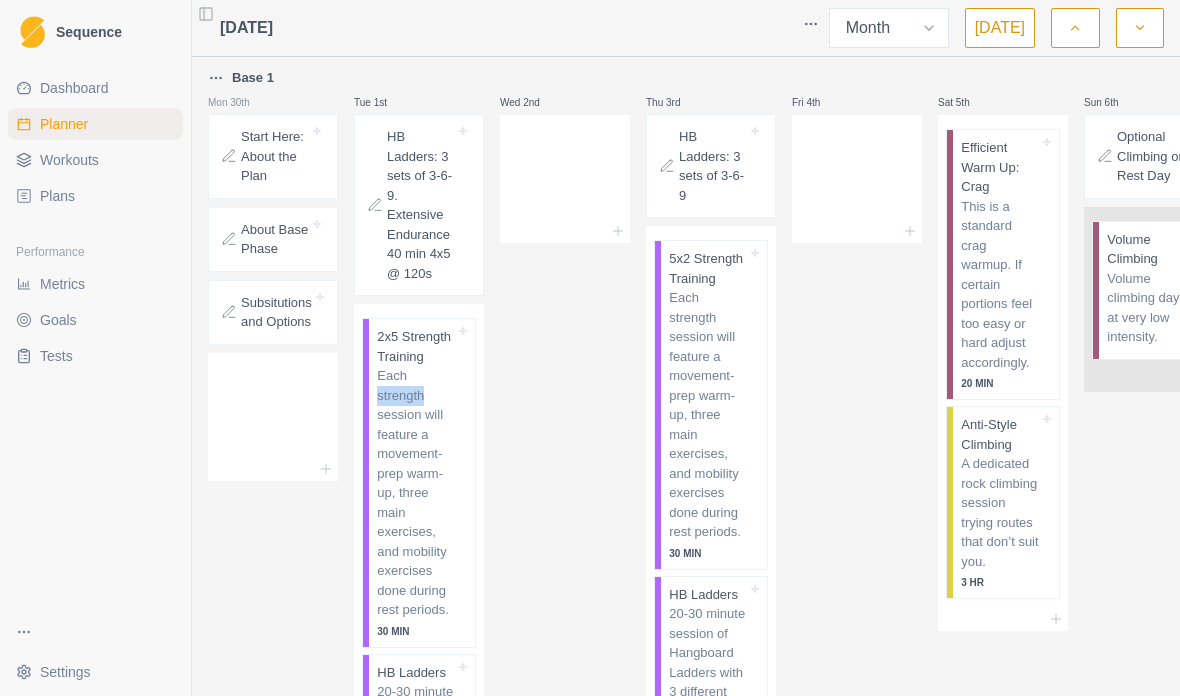 click on "2x5 Strength Training" at bounding box center (416, 346) 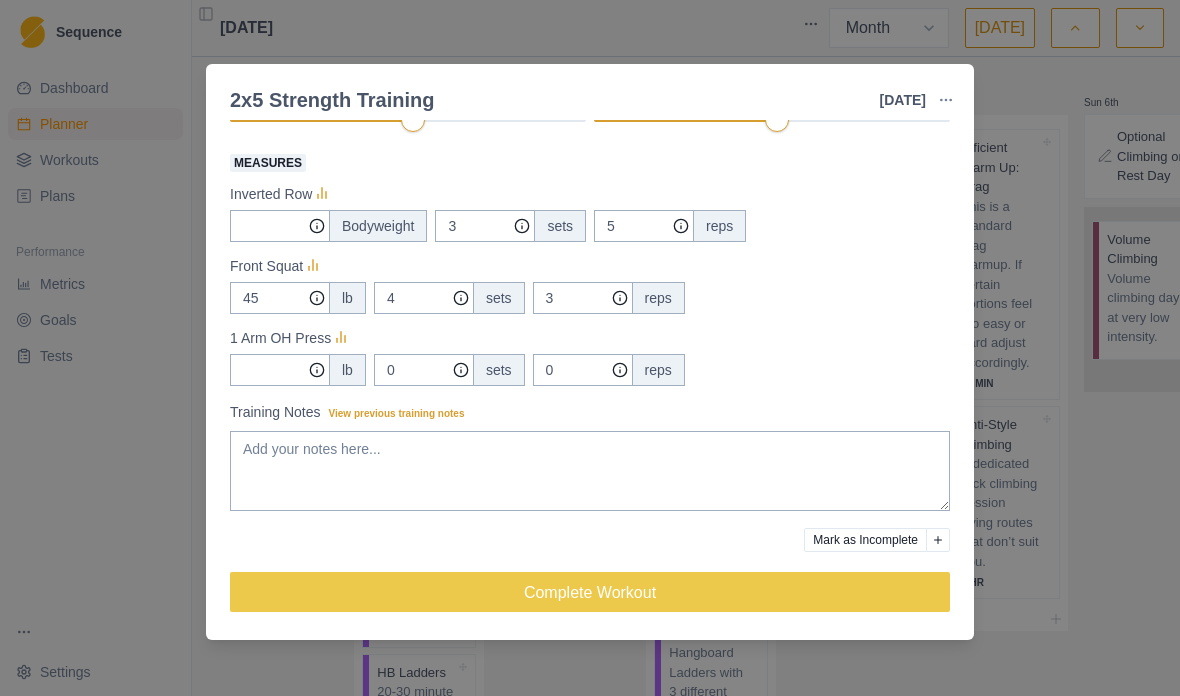scroll, scrollTop: 362, scrollLeft: 0, axis: vertical 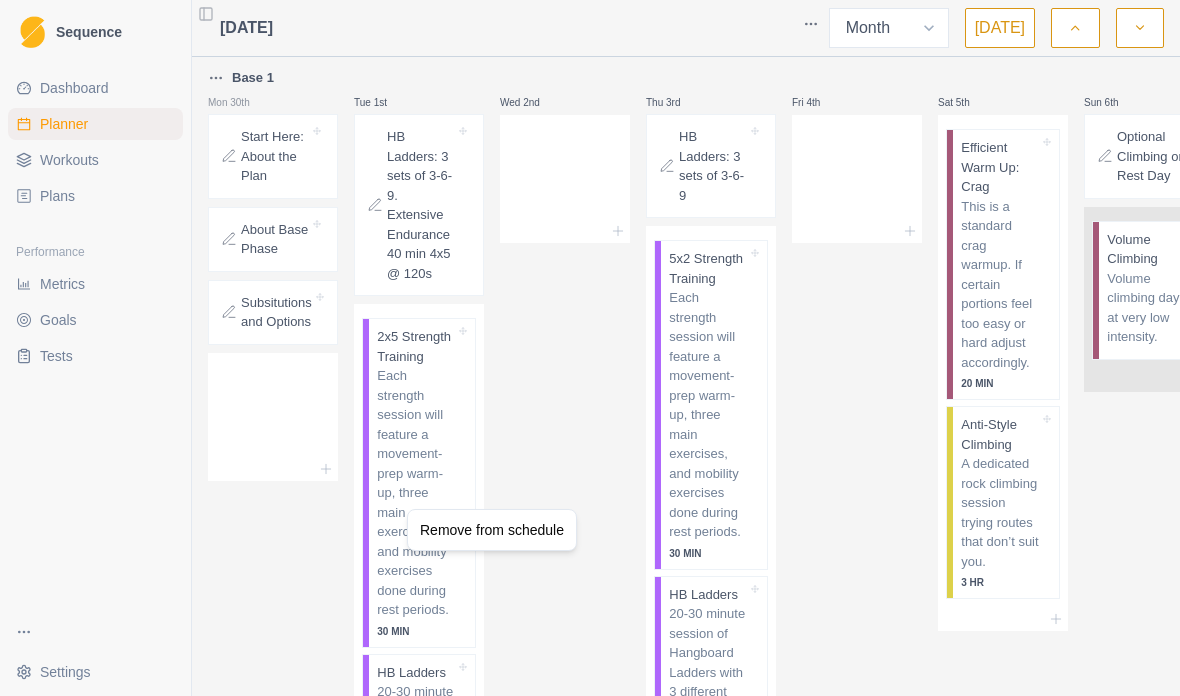 click on "Sequence Dashboard Planner Workouts Plans Performance Metrics Goals Tests Settings Toggle Sidebar July 2025 Week Month Today Base 1 Mon 30th Start Here: About the Plan About Base Phase Subsitutions and Options Tue 1st HB Ladders: 3 sets of 3-6-9.  Extensive Endurance 40 min 4x5 @ 120s 2x5 Strength Training Each strength session will feature a movement-prep warm-up, three main exercises, and mobility exercises done during rest periods. 30 MIN HB Ladders 20-30 minute session of Hangboard Ladders with 3 different grip positions. Complete 3, 6, 9 seconds of one position before moving on to the next. 20 MIN Mid-level Bouldering A session of boulders at or below flash level with adequate rest between boulders. 45 MIN Extensive Endurance Boulders Low-intensity linked bouldering to develop aerobic endurance. 1 HR Wed 2nd Thu 3rd HB Ladders: 3 sets of 3-6-9 5x2 Strength Training 30 MIN HB Ladders 20 MIN Intensive Endurance Boulders 1 HR Fri 4th Sat 5th Efficient Warm Up: Crag 20 MIN Anti-Style Climbing" at bounding box center (590, 348) 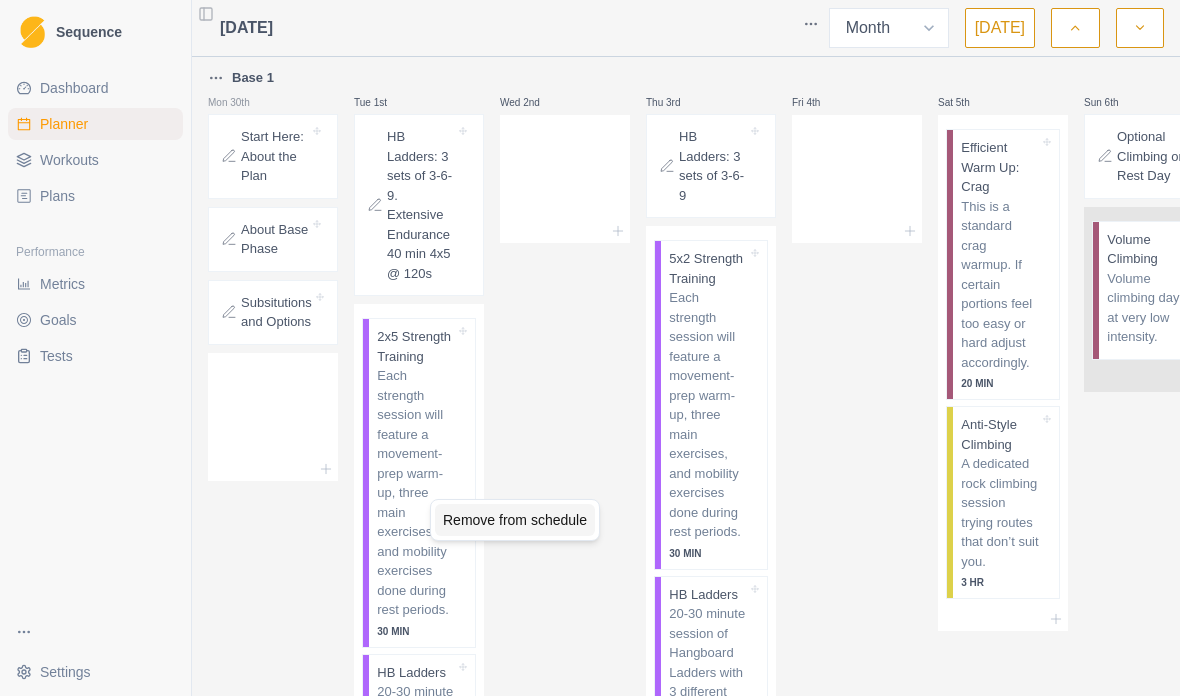 click on "Remove from schedule" at bounding box center (515, 520) 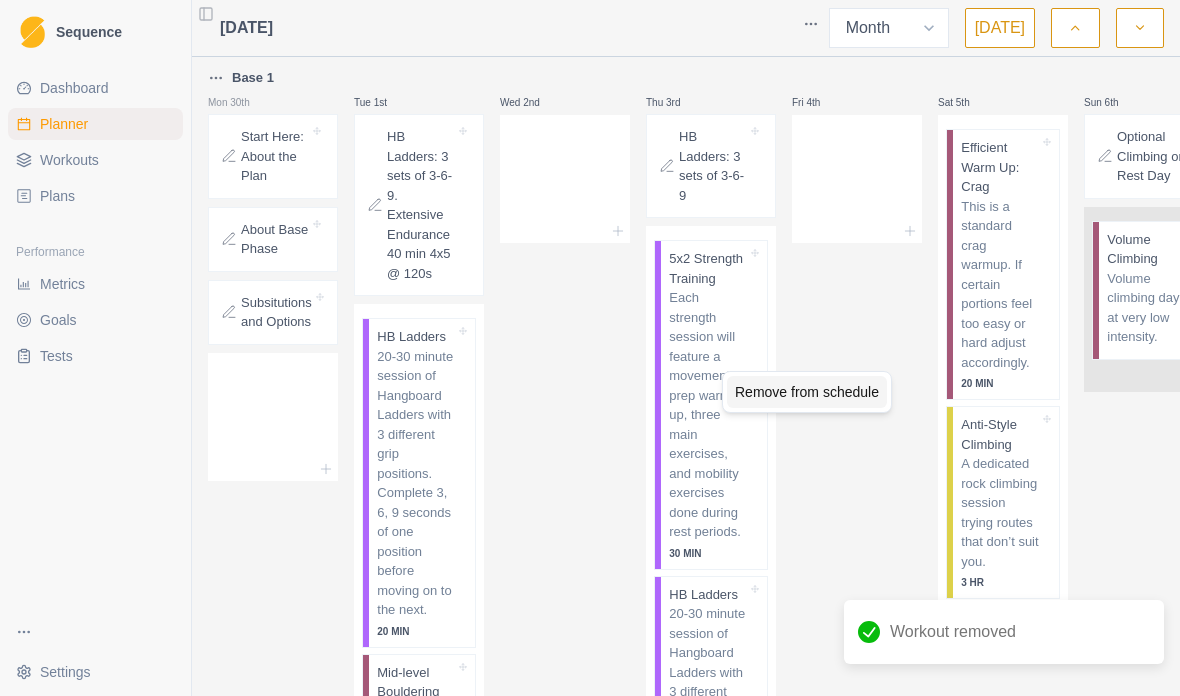 click on "Remove from schedule" at bounding box center [807, 392] 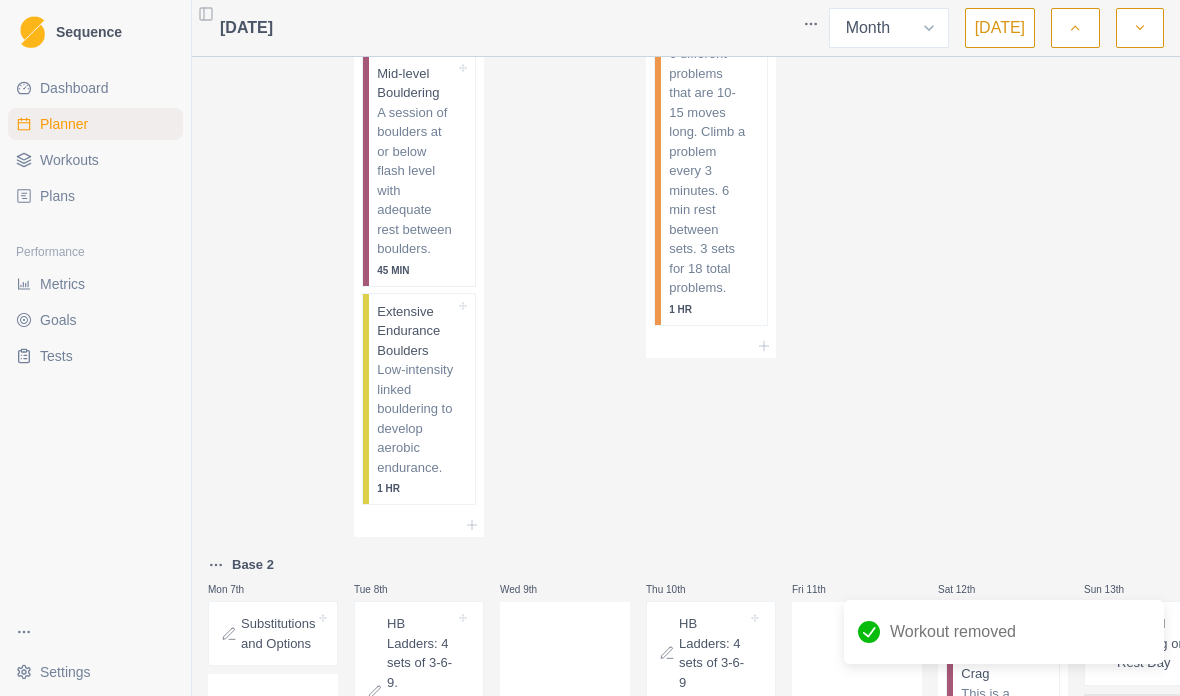 scroll, scrollTop: 599, scrollLeft: 0, axis: vertical 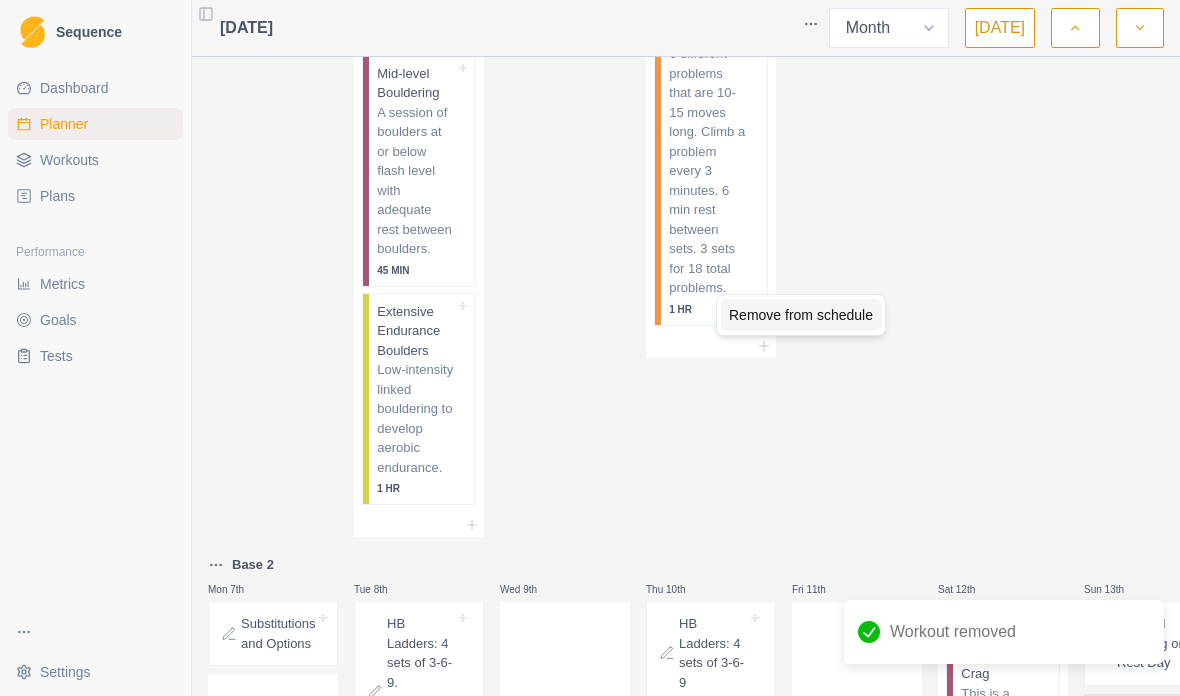 click on "Remove from schedule" at bounding box center (801, 315) 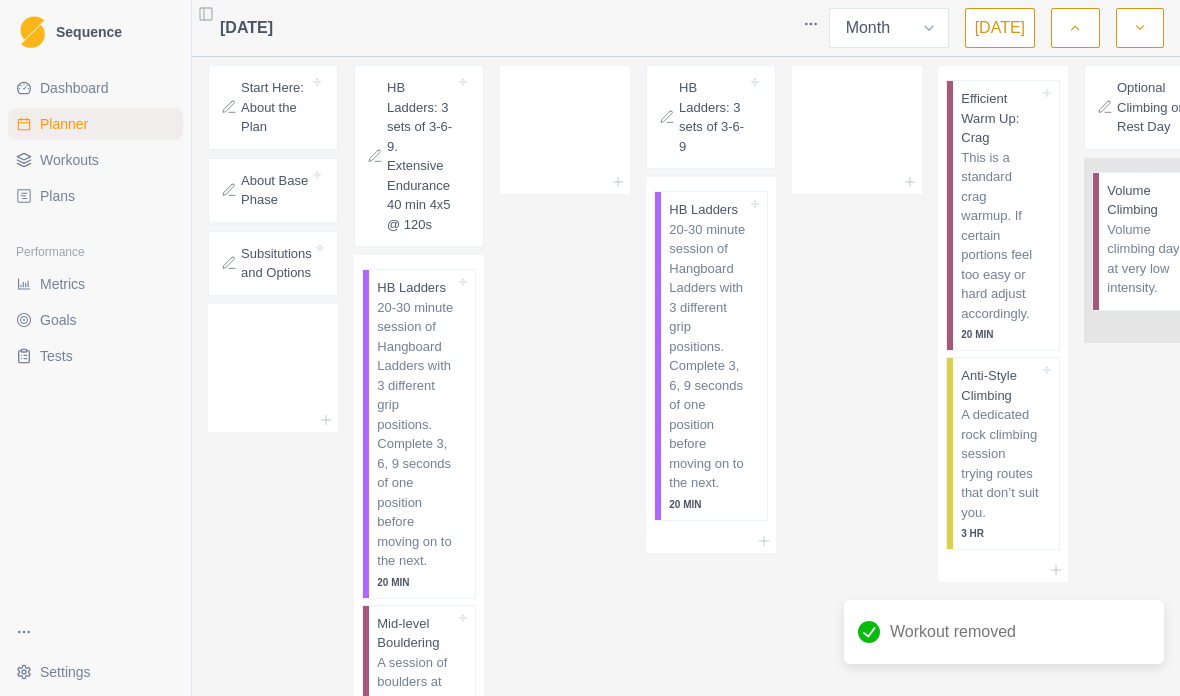 scroll, scrollTop: 49, scrollLeft: 0, axis: vertical 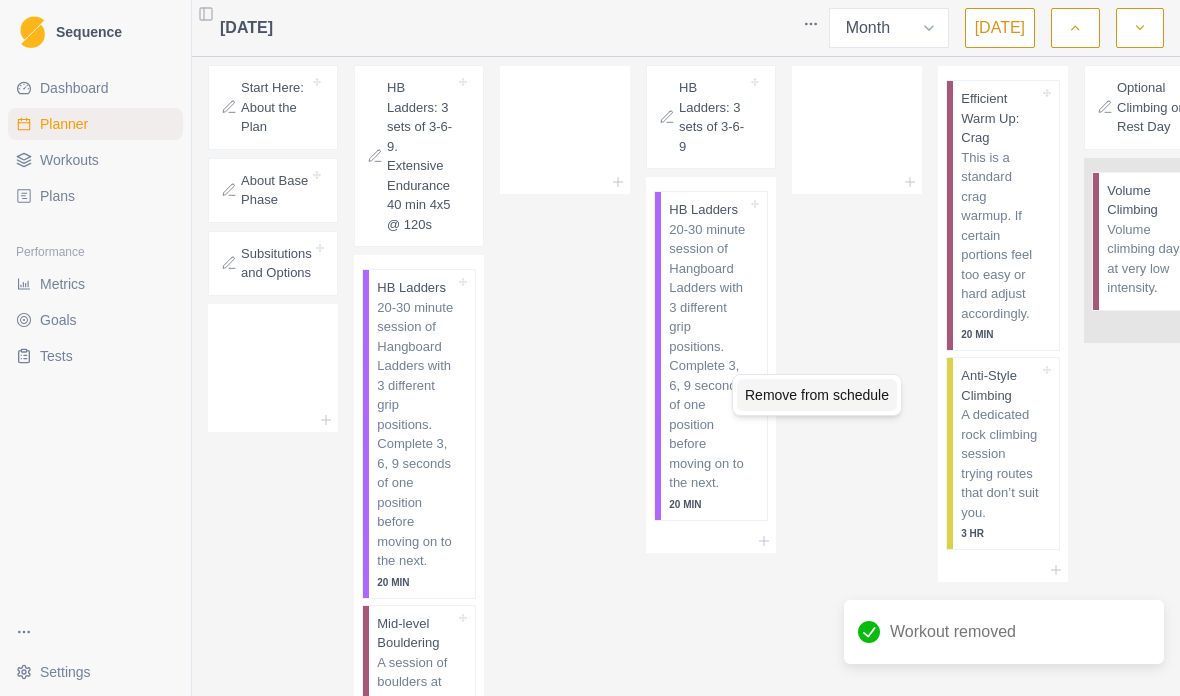 click on "Remove from schedule" at bounding box center [817, 395] 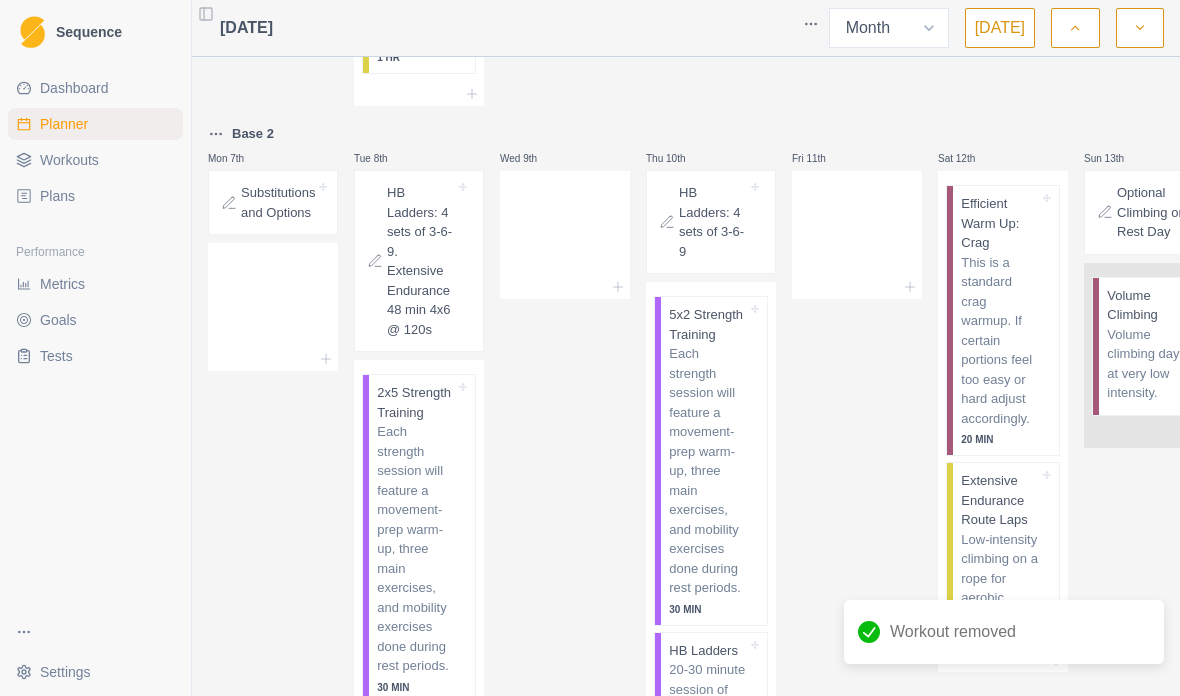 scroll, scrollTop: 1342, scrollLeft: 0, axis: vertical 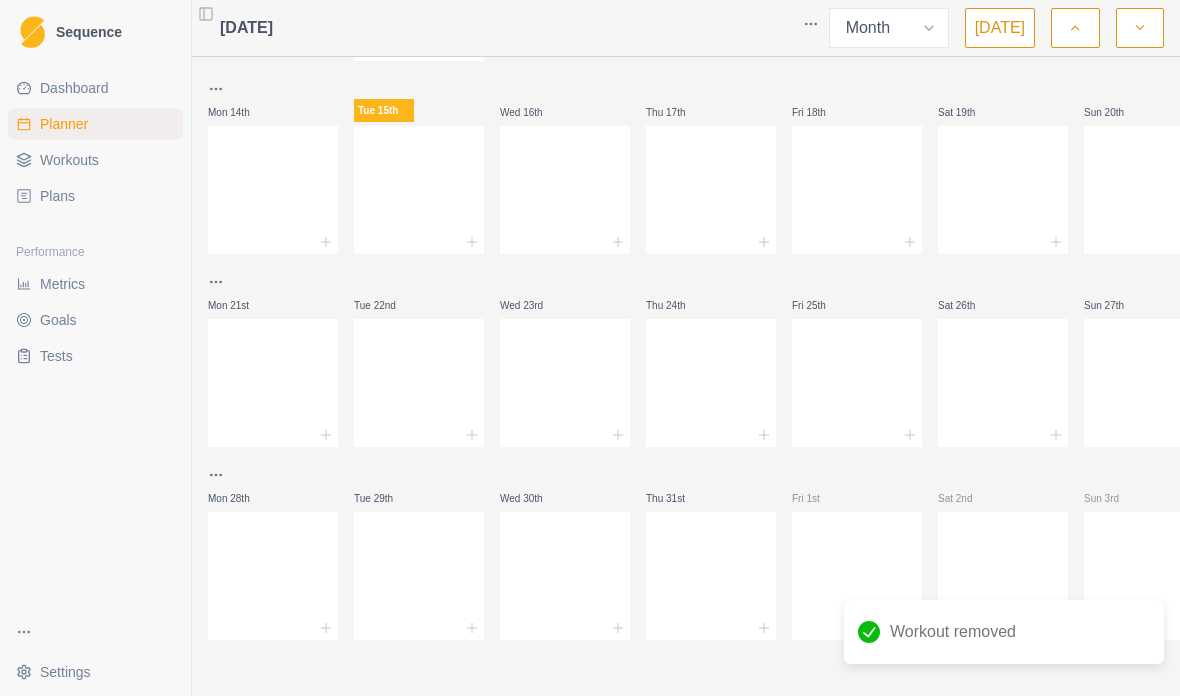 click at bounding box center (191, 348) 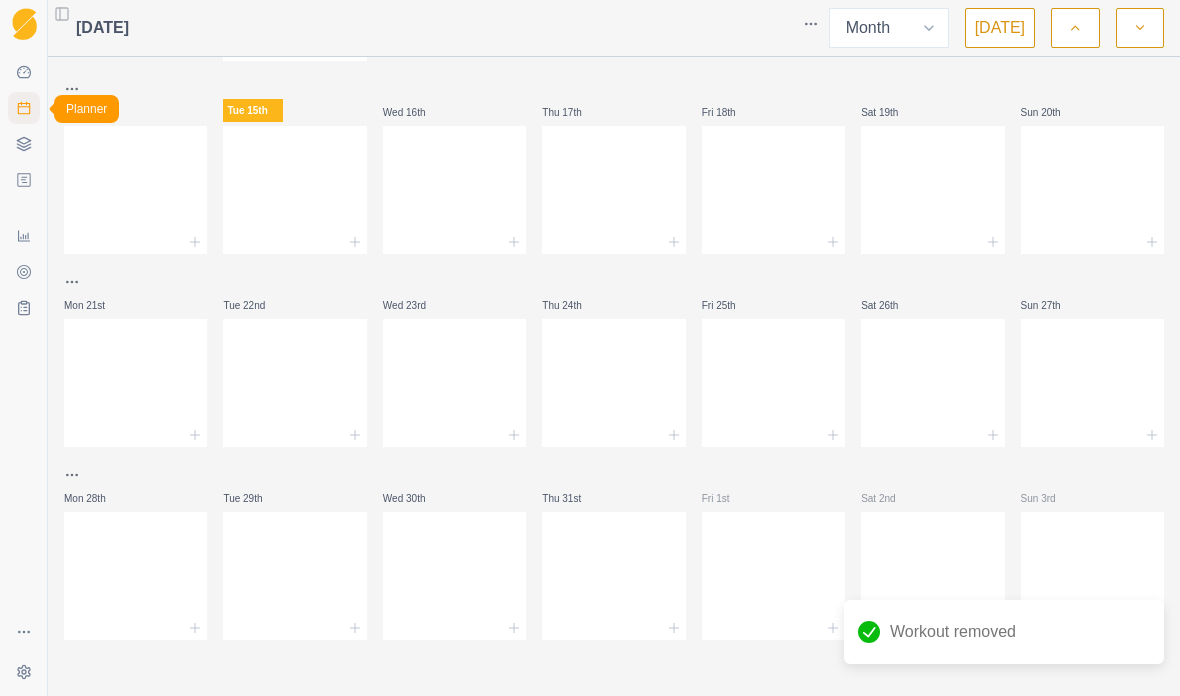 scroll, scrollTop: 2139, scrollLeft: 0, axis: vertical 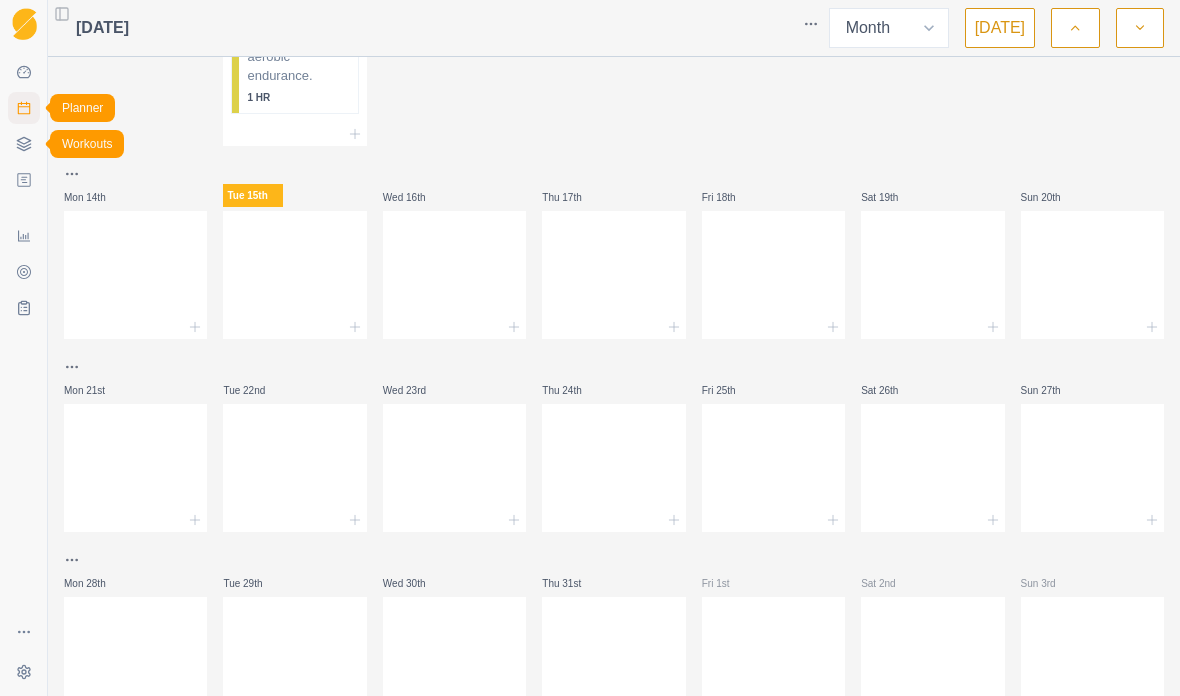click 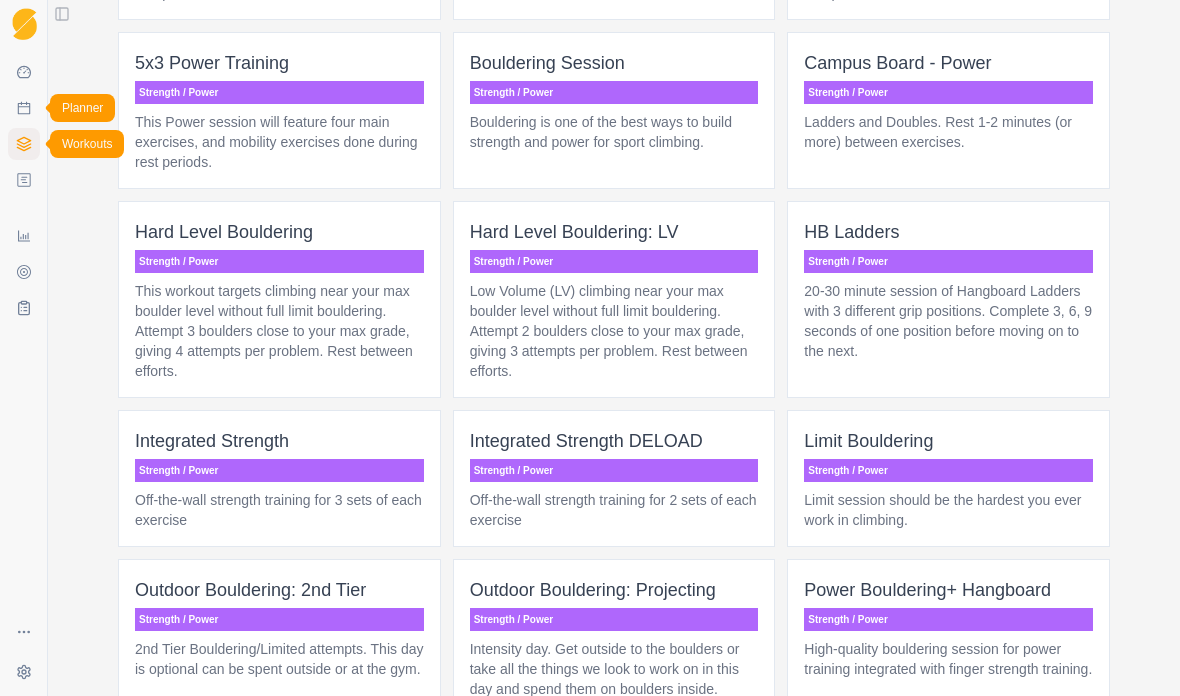 scroll, scrollTop: 0, scrollLeft: 0, axis: both 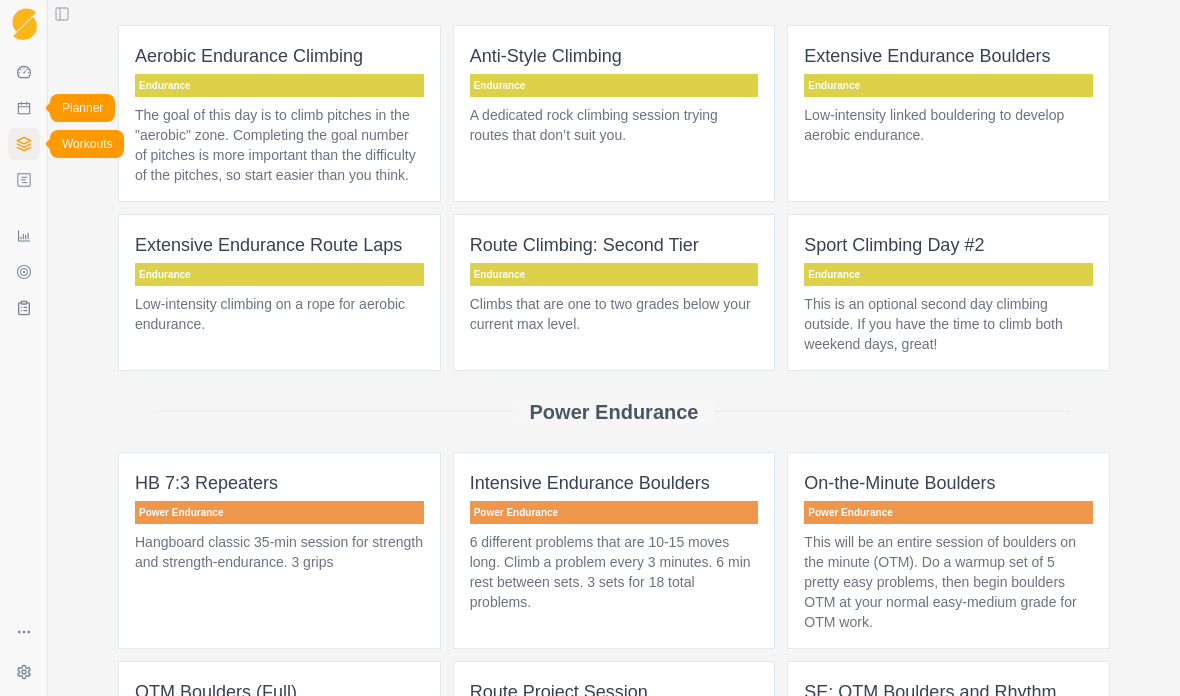 click on "Metrics" at bounding box center [24, 236] 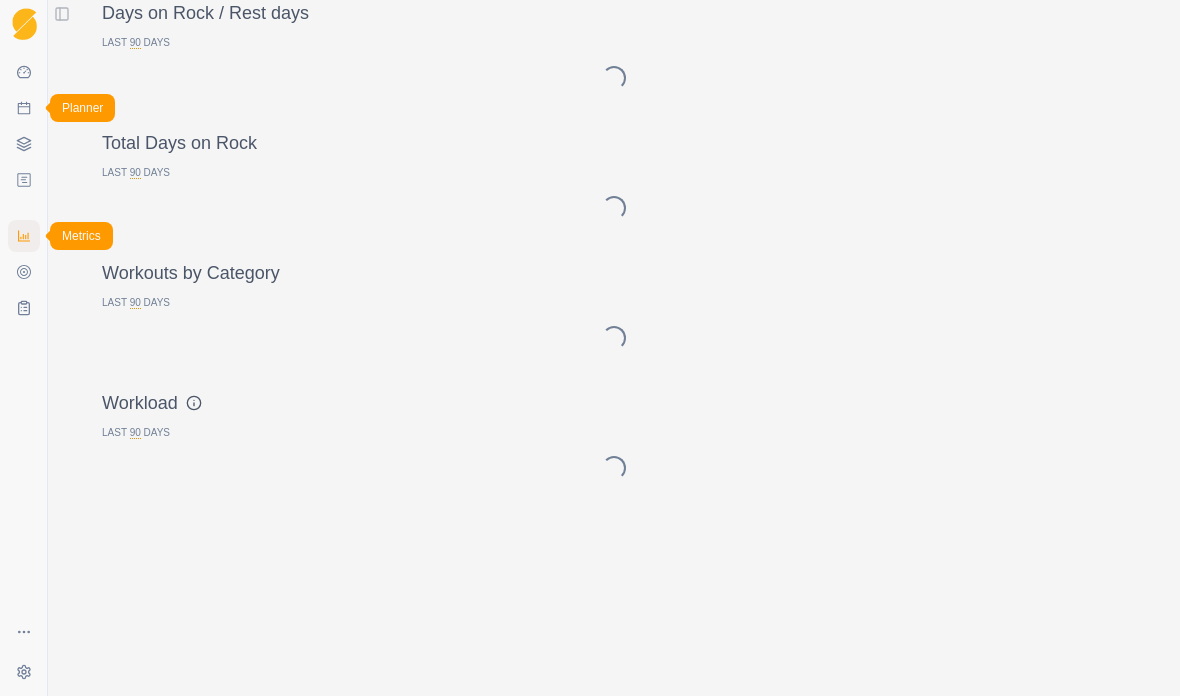 scroll, scrollTop: 424, scrollLeft: 0, axis: vertical 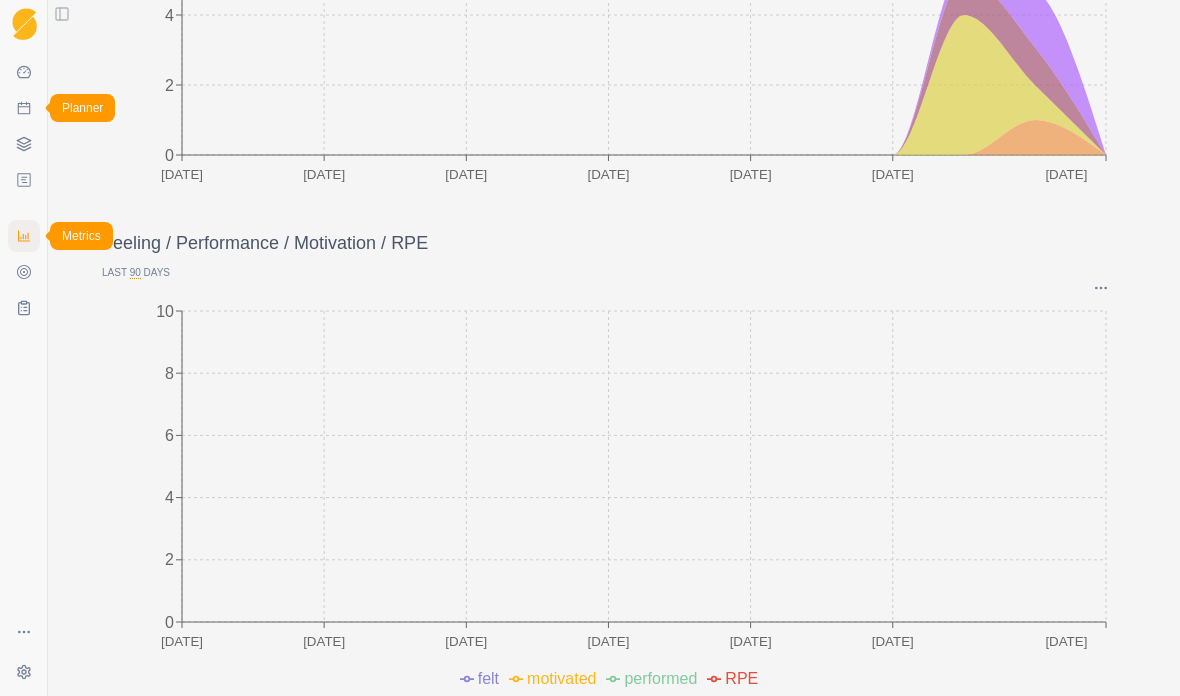 click 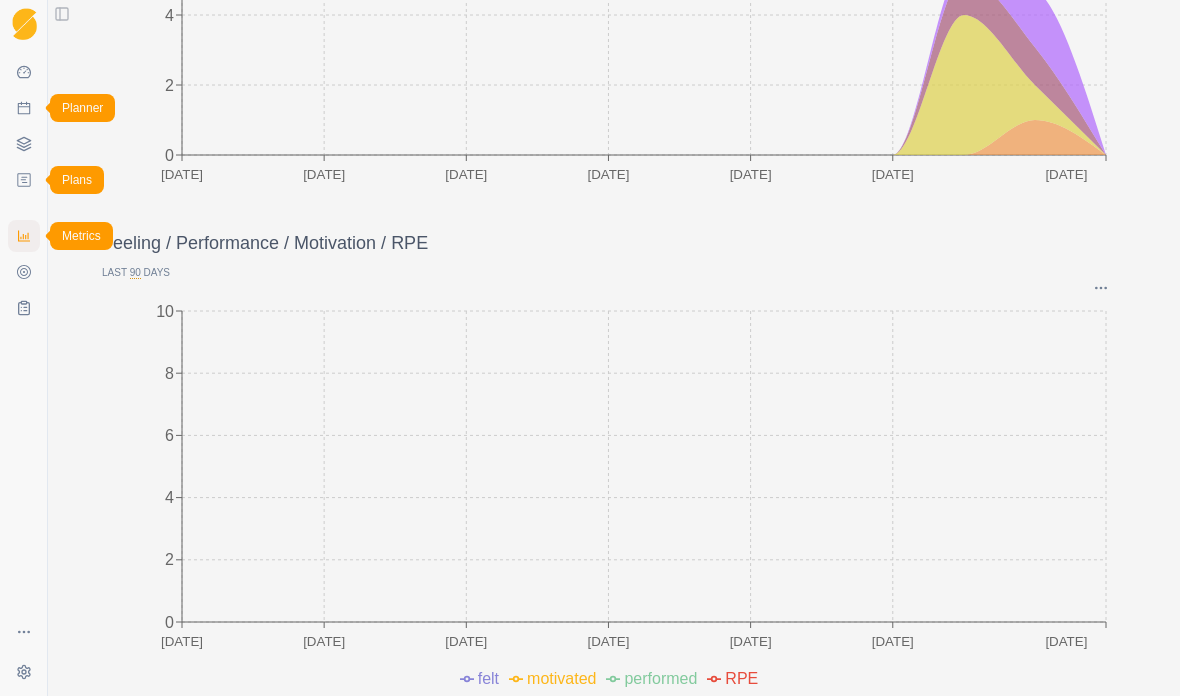 click on "Plans" at bounding box center (24, 180) 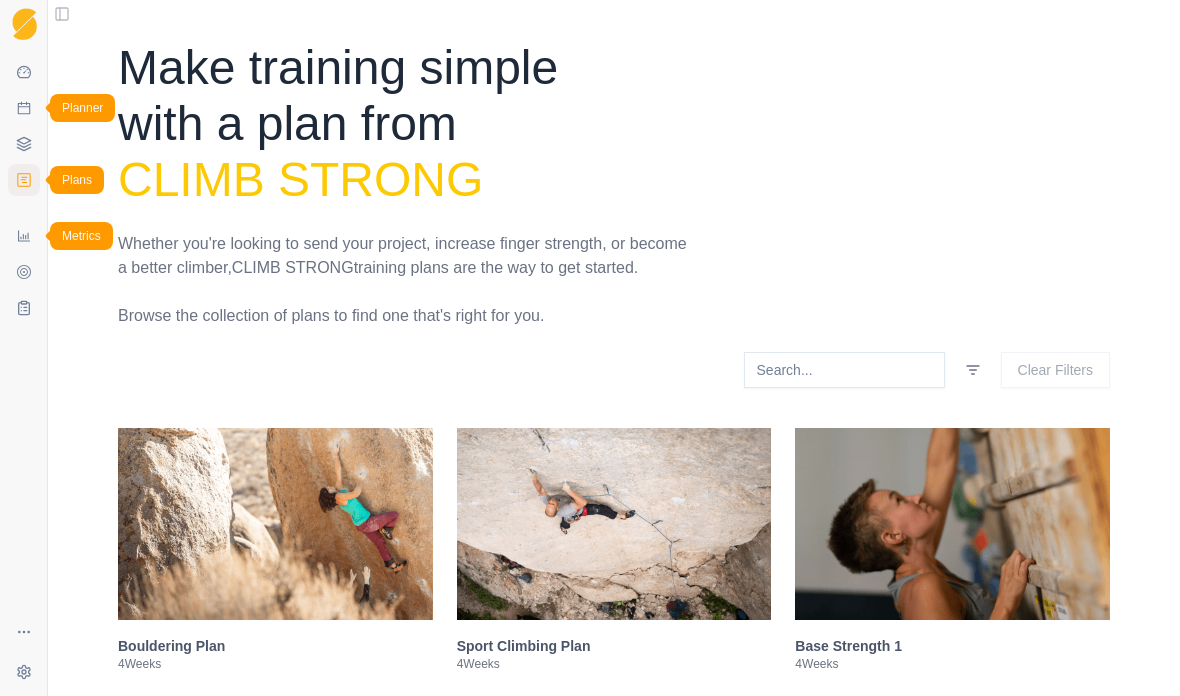 click 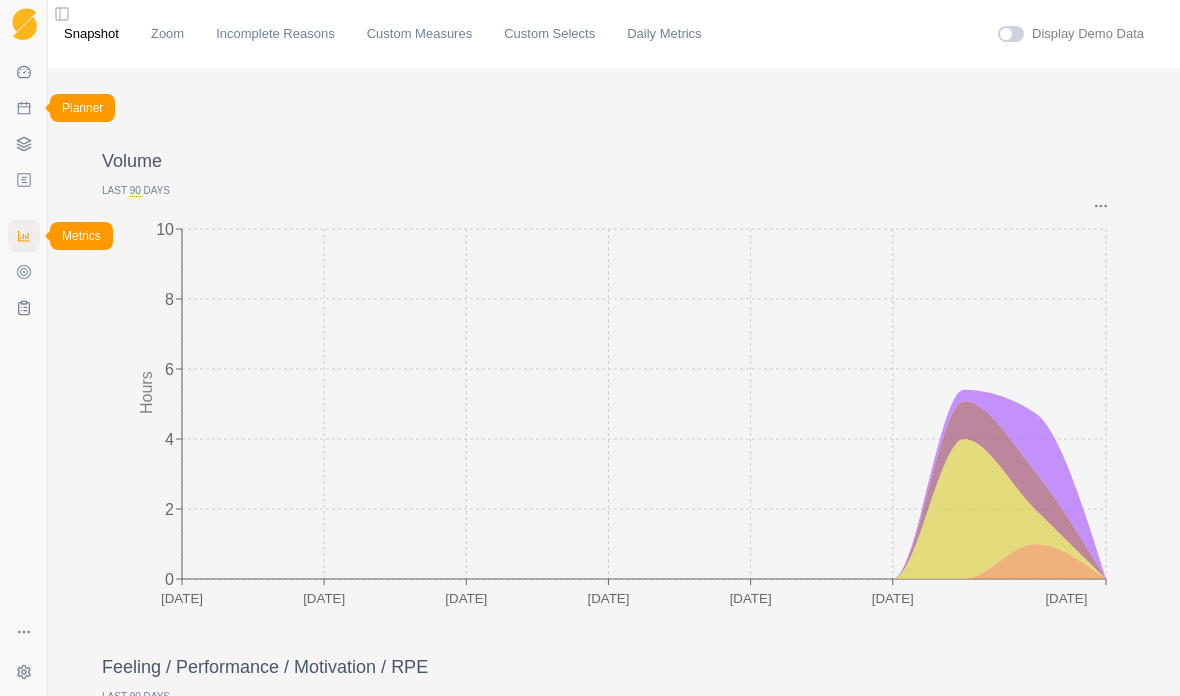 click 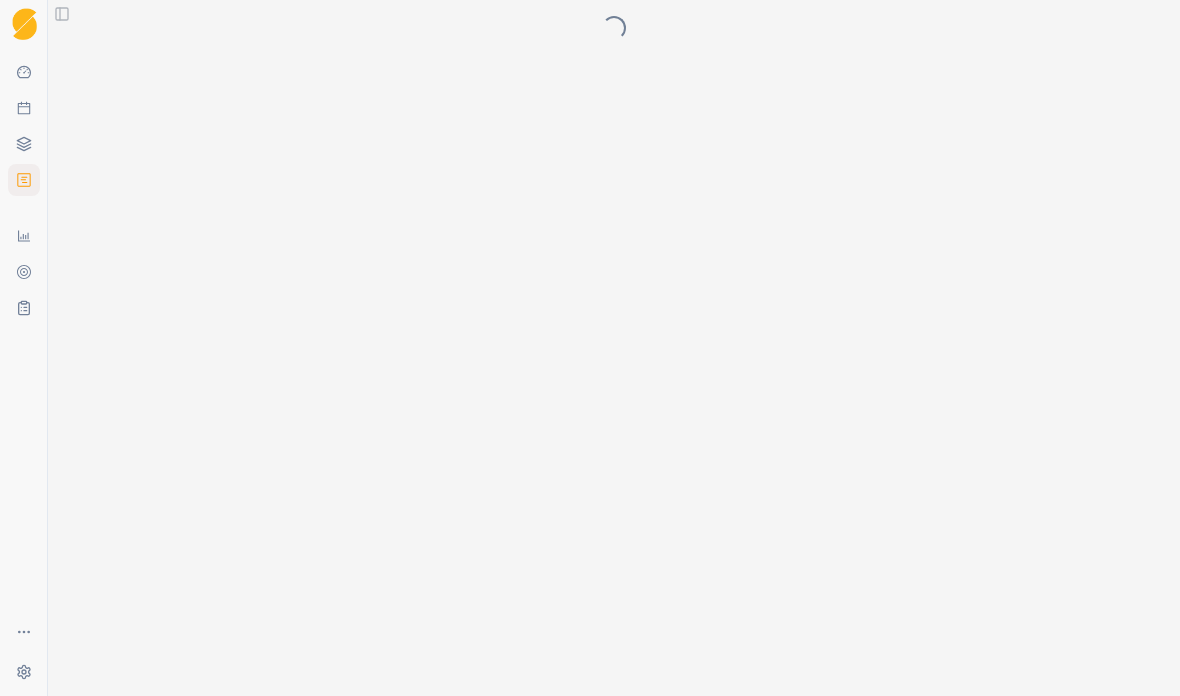 scroll, scrollTop: 0, scrollLeft: 0, axis: both 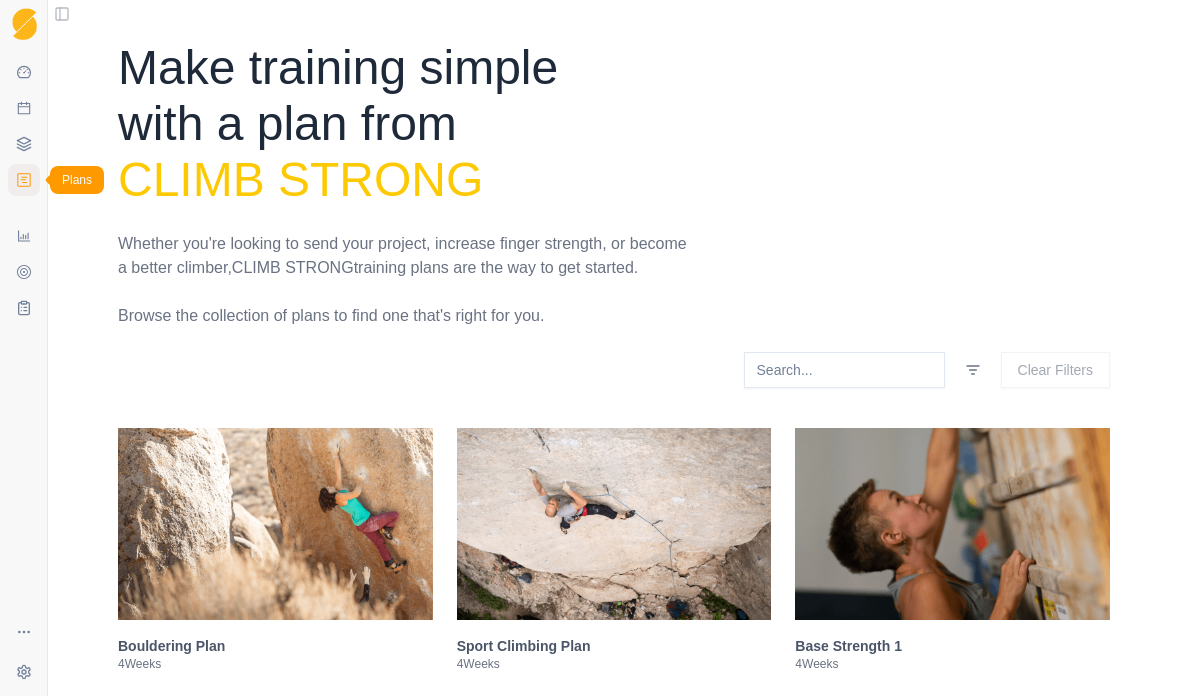 click 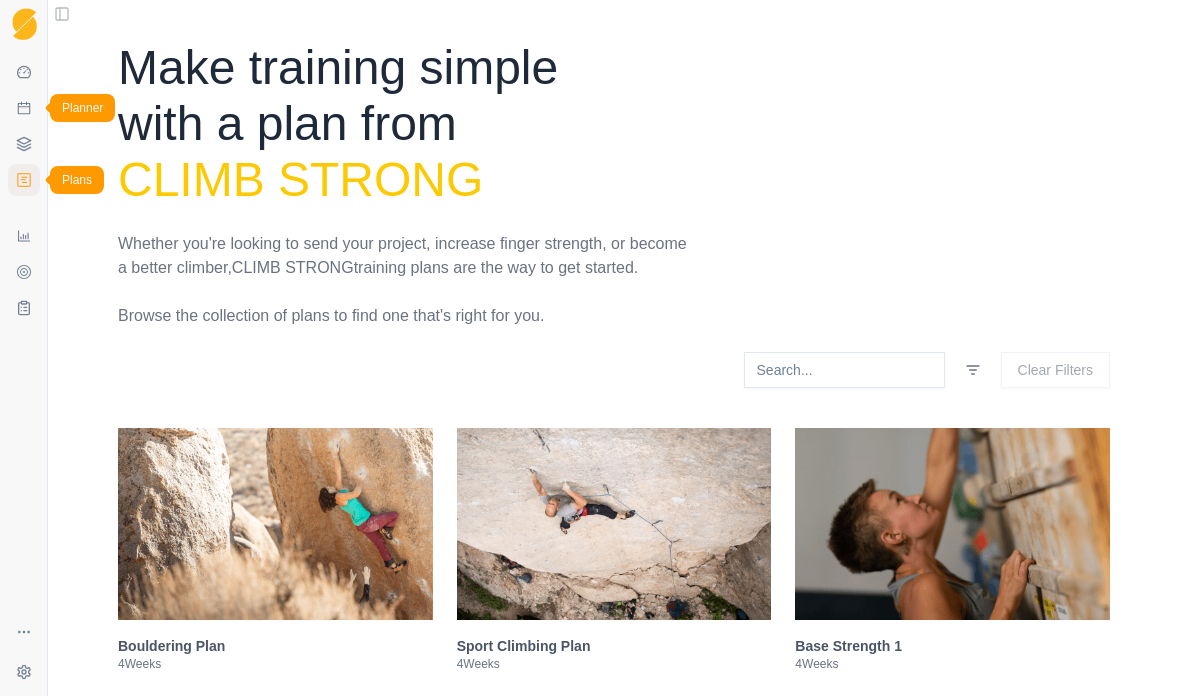 click on "Planner" at bounding box center (24, 108) 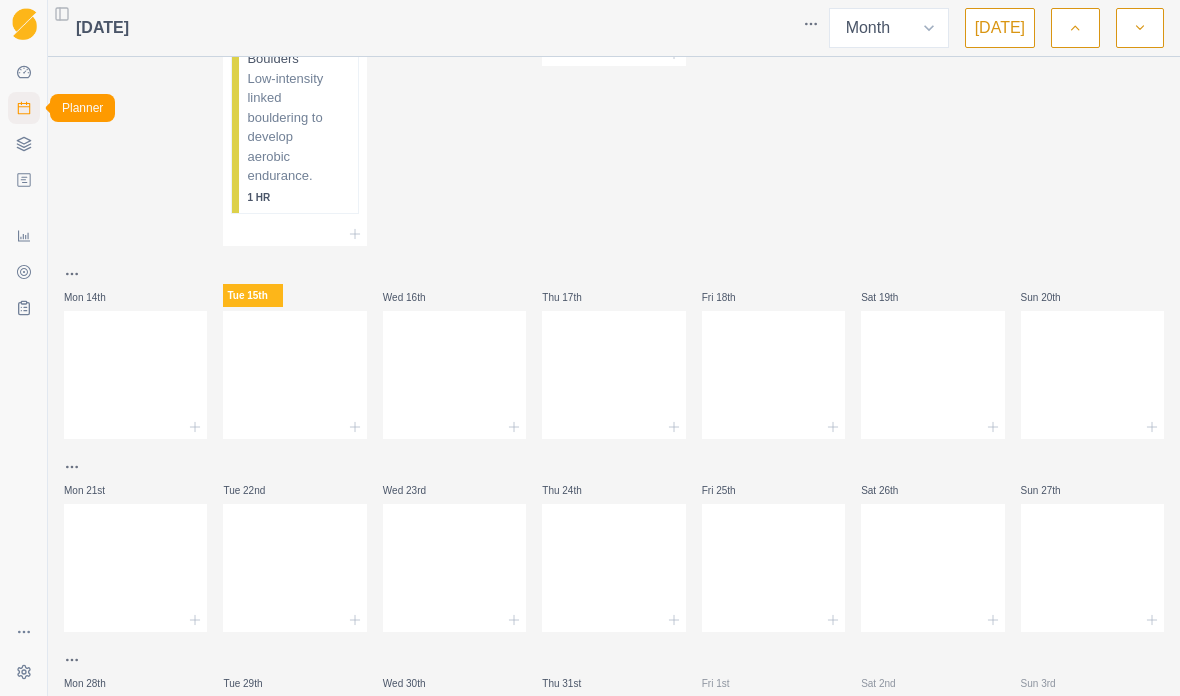 scroll, scrollTop: 2057, scrollLeft: 0, axis: vertical 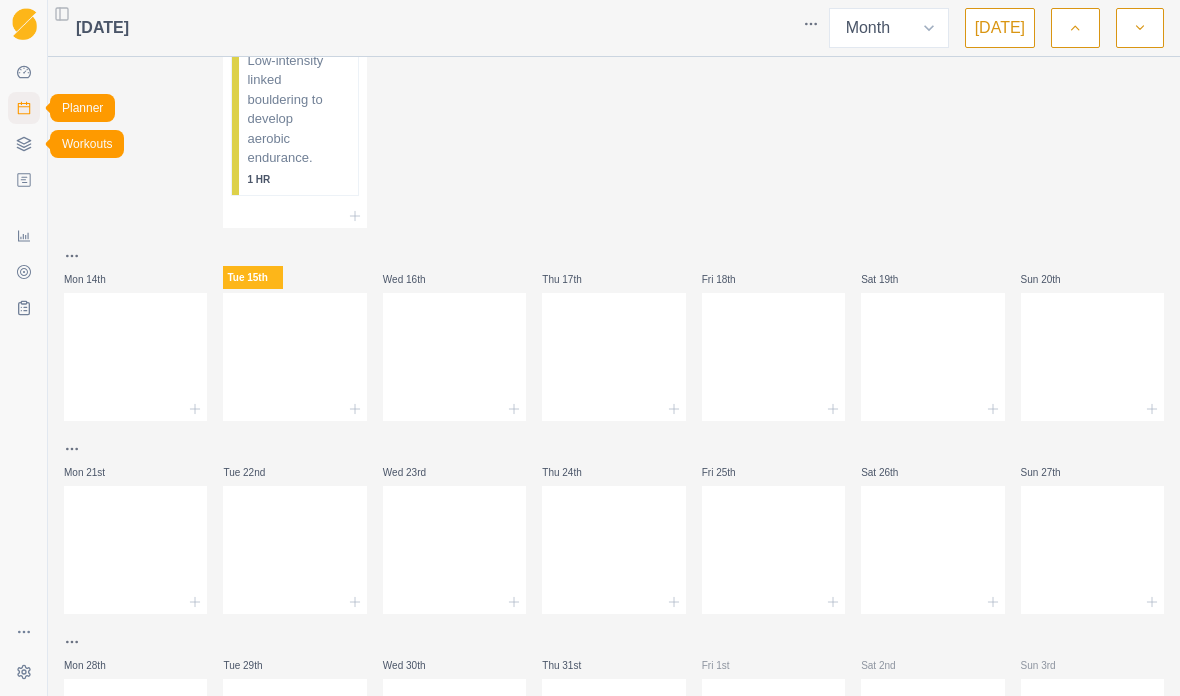 click on "Workouts" at bounding box center [24, 144] 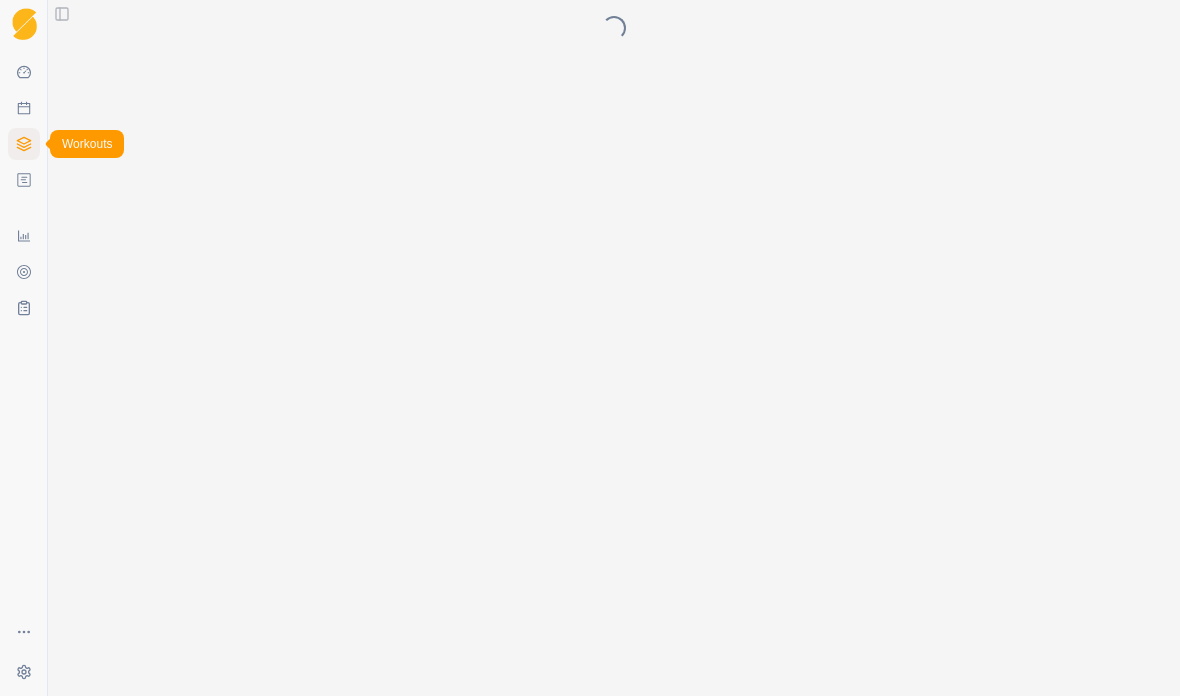 scroll, scrollTop: 0, scrollLeft: 0, axis: both 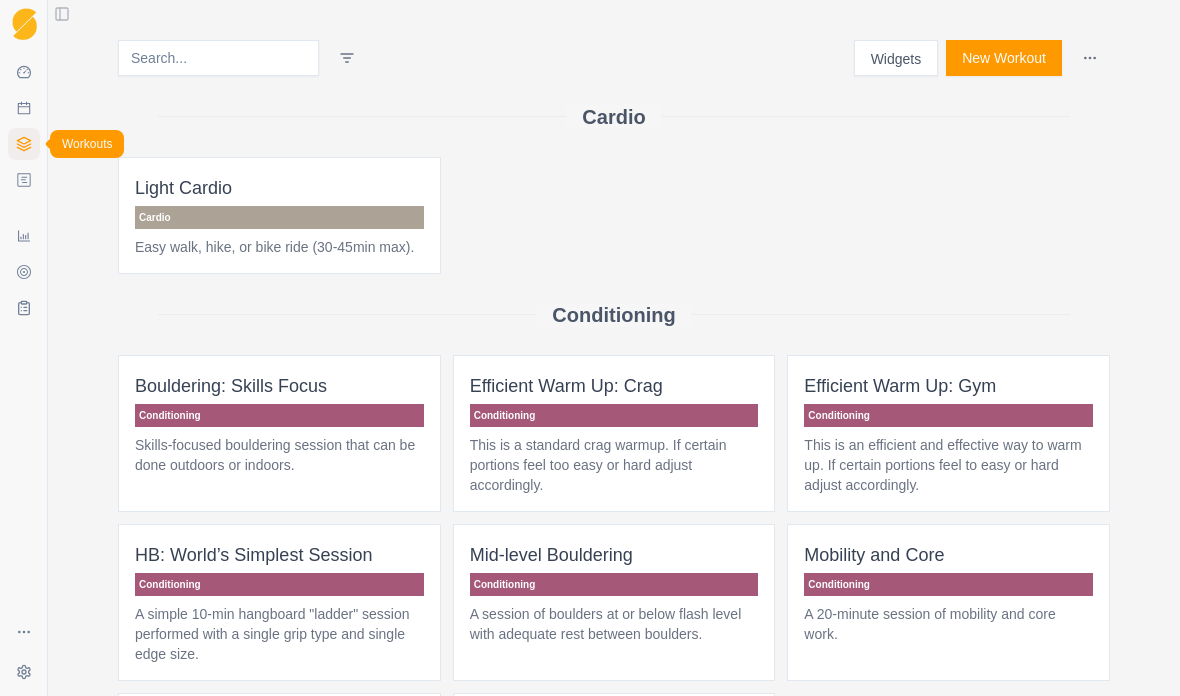 click on "Plans" at bounding box center (24, 180) 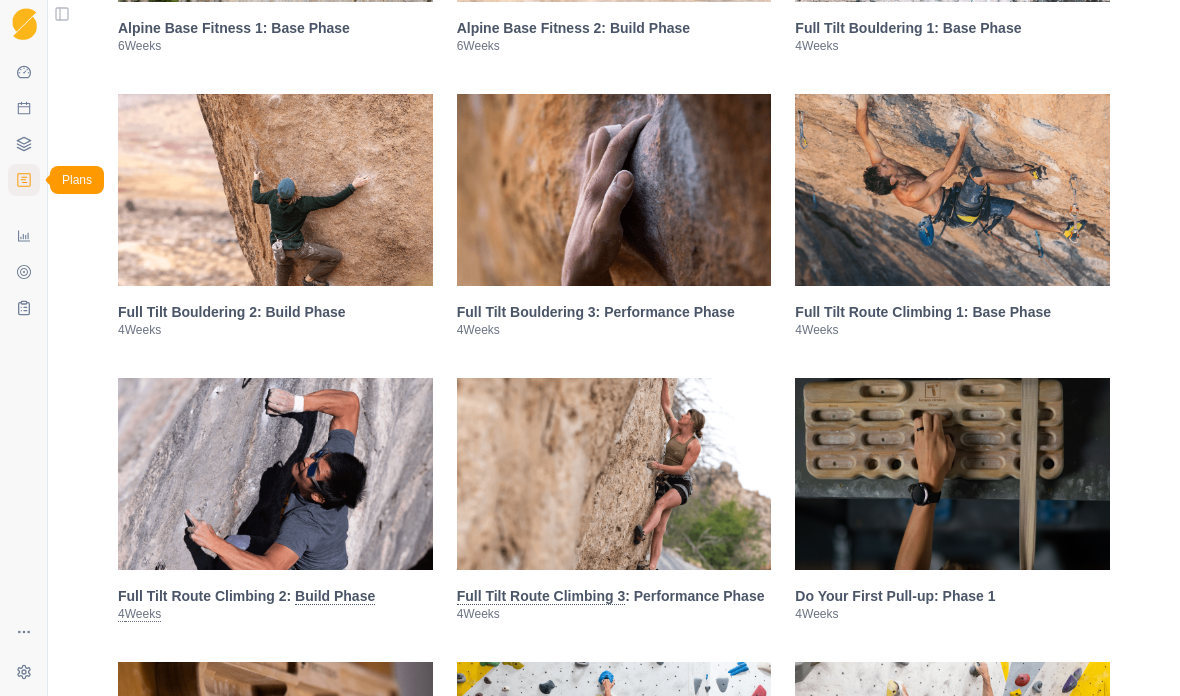 scroll, scrollTop: 1801, scrollLeft: 0, axis: vertical 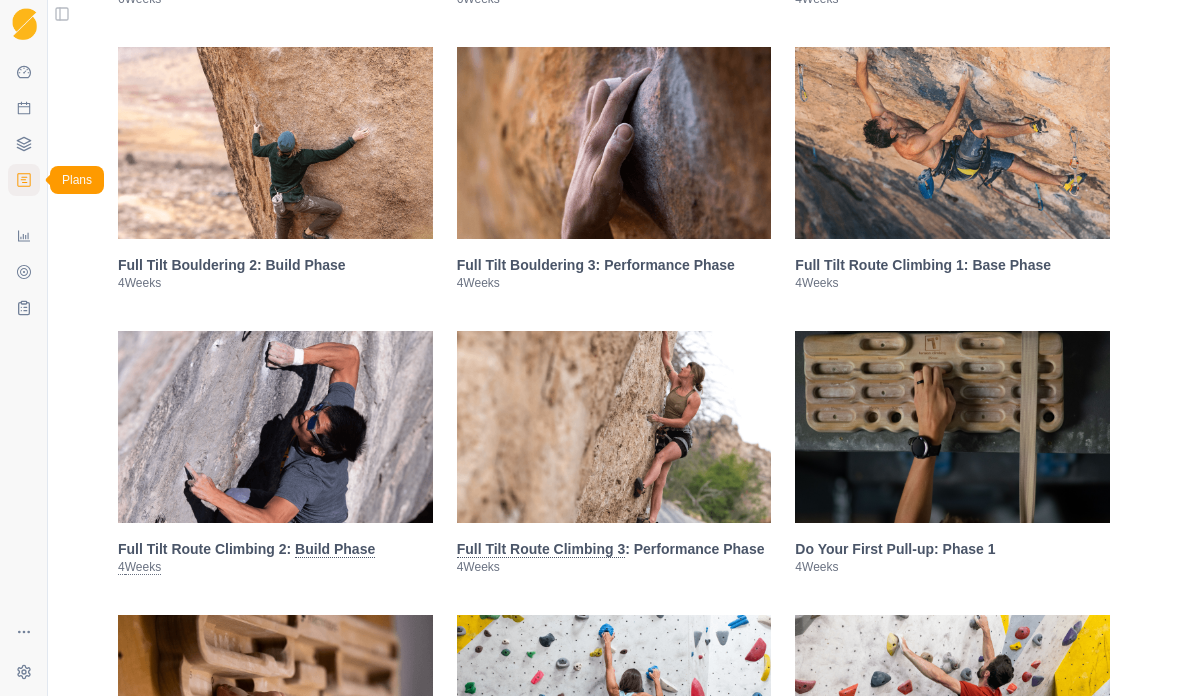 click on "4  Weeks" at bounding box center (952, 283) 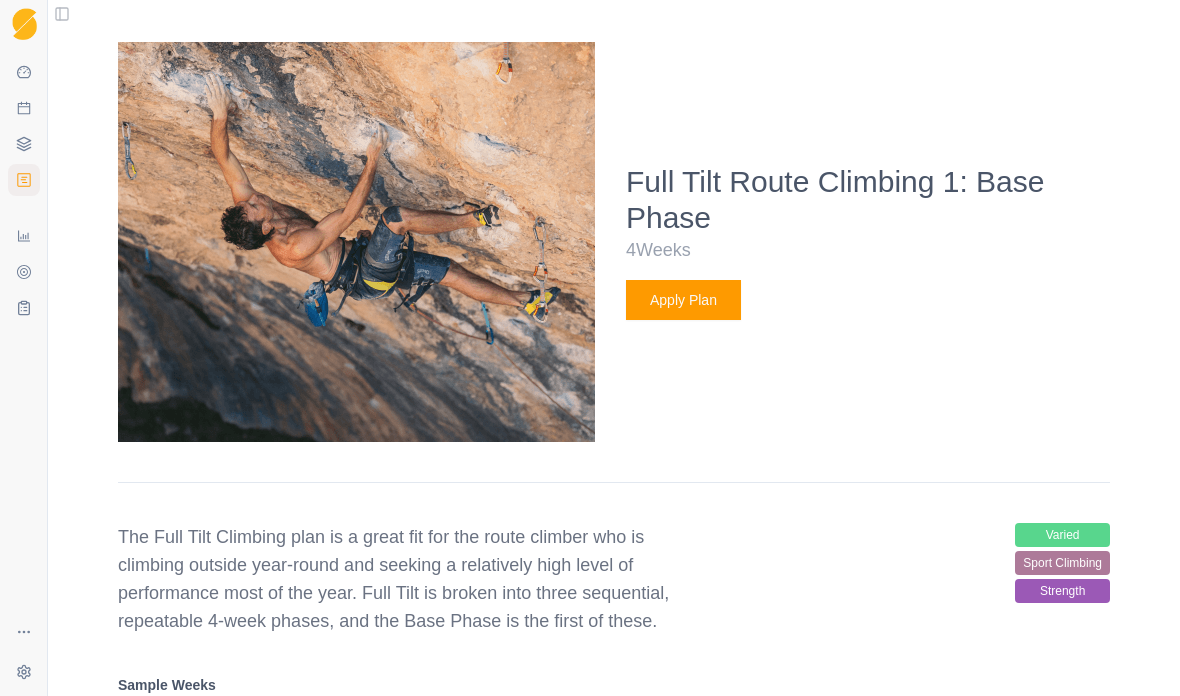 scroll, scrollTop: 2156, scrollLeft: 0, axis: vertical 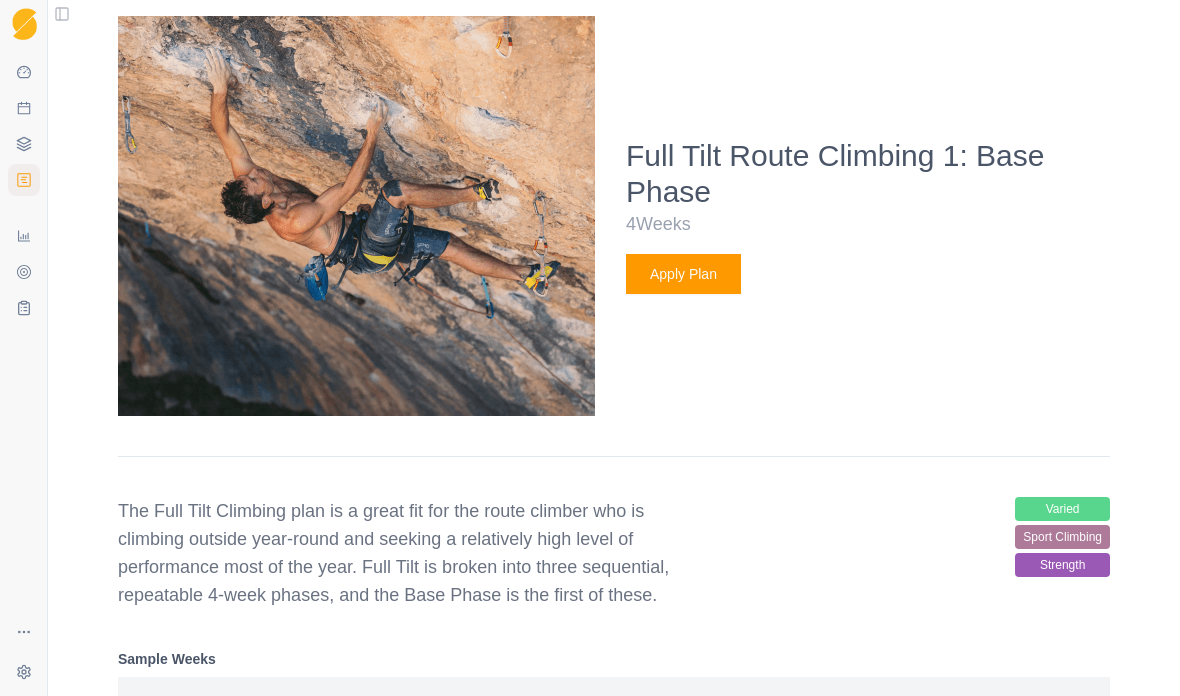 click on "Apply Plan" at bounding box center (683, 274) 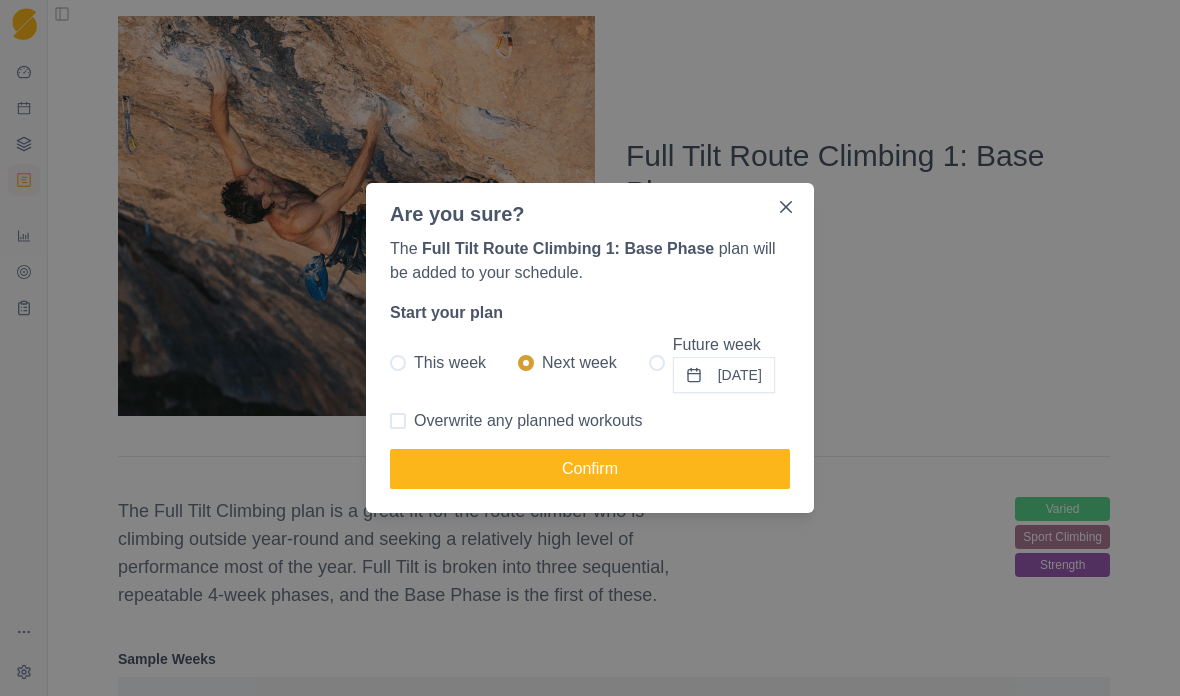 click at bounding box center [398, 421] 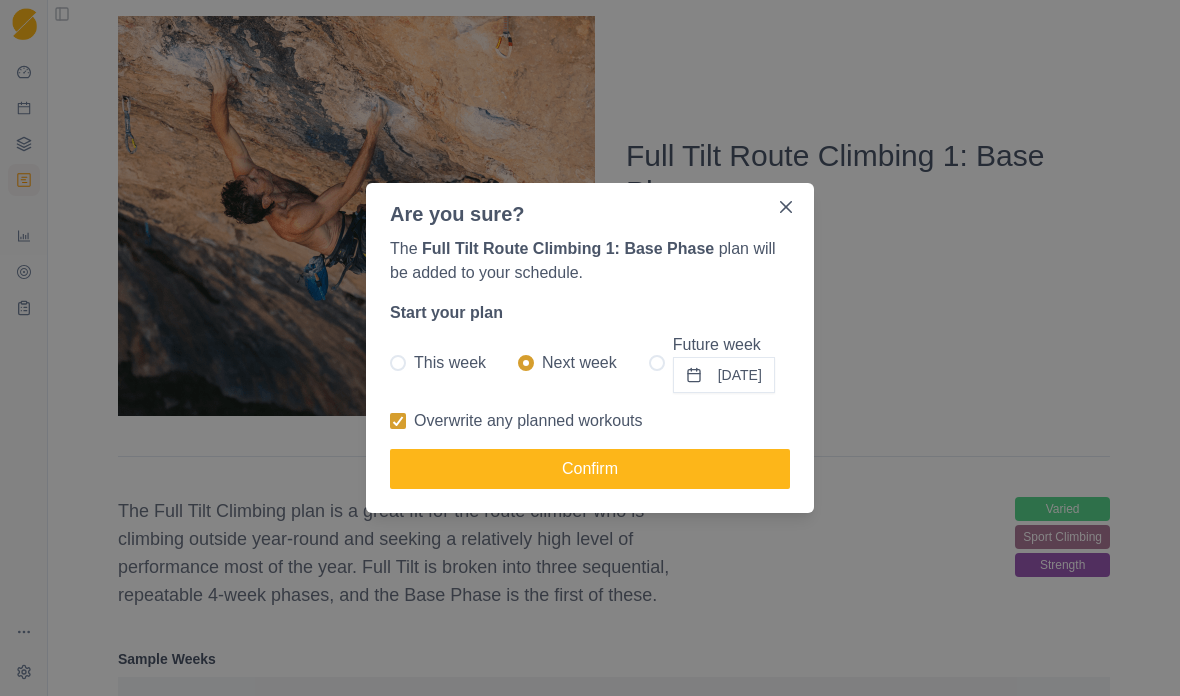 click at bounding box center [398, 363] 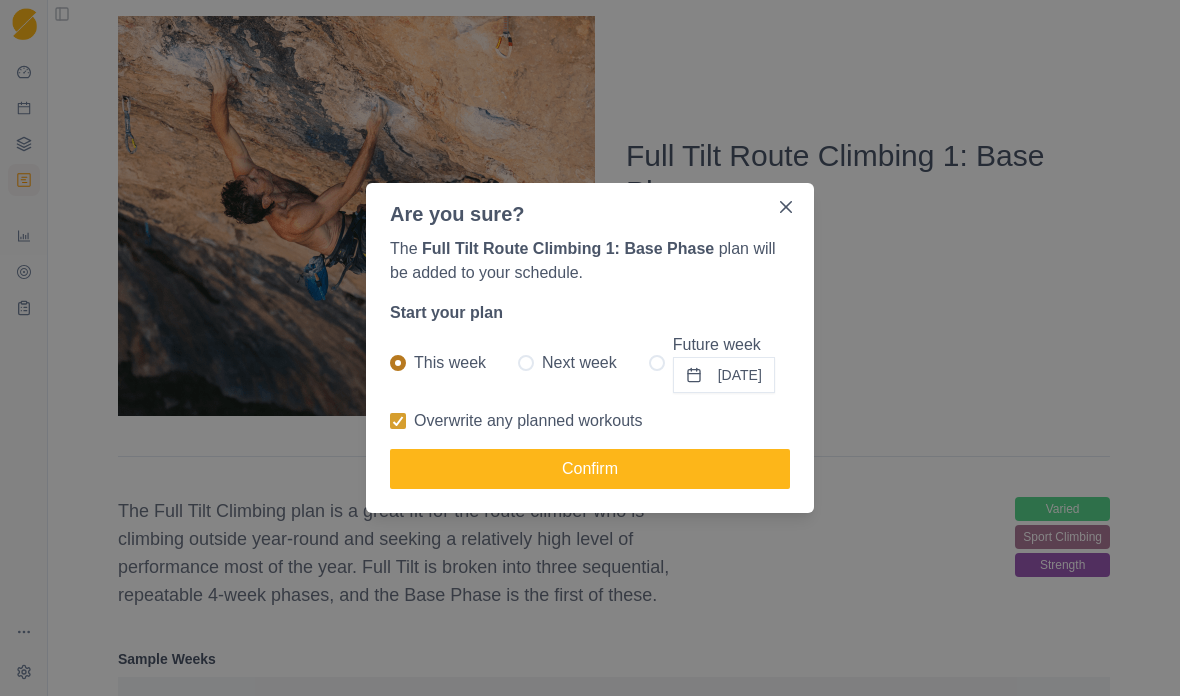 click on "Confirm" at bounding box center (590, 469) 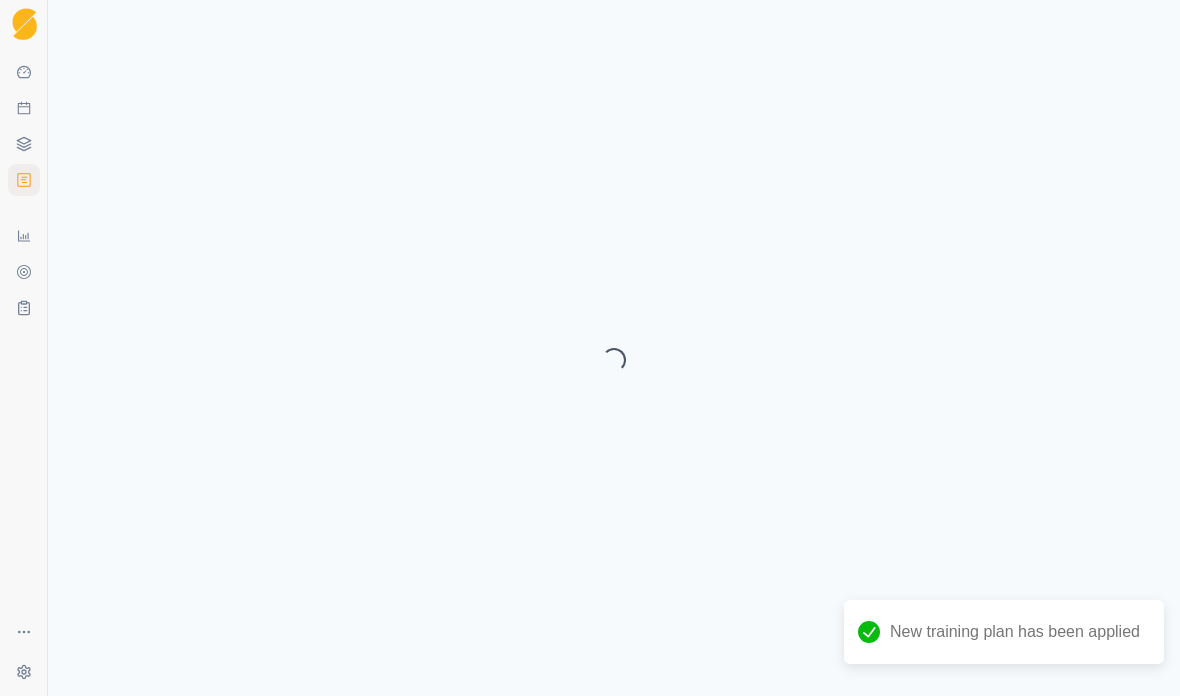 select on "month" 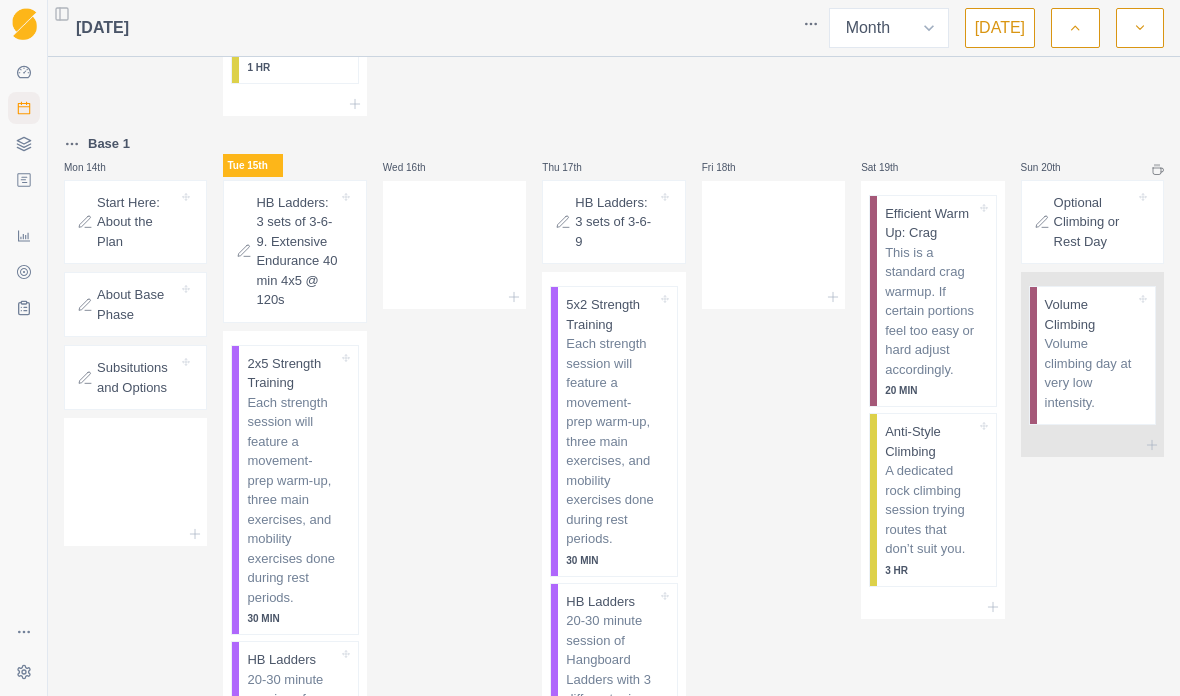 scroll, scrollTop: 2169, scrollLeft: 0, axis: vertical 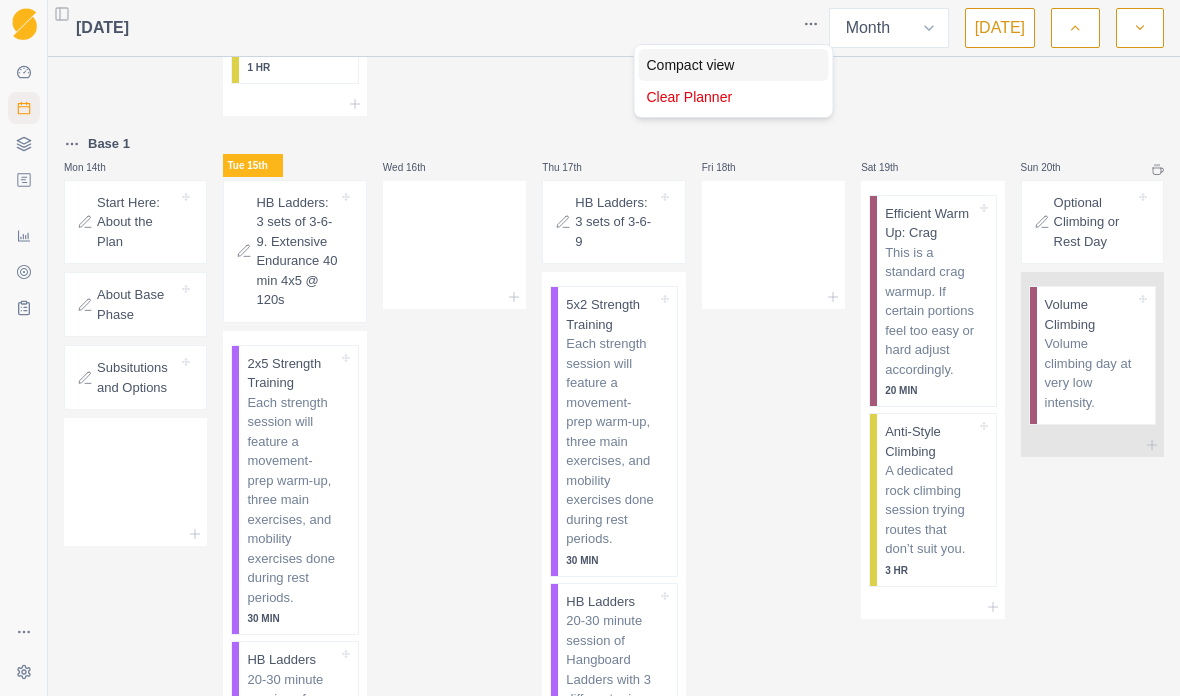 click on "Compact view" at bounding box center (734, 65) 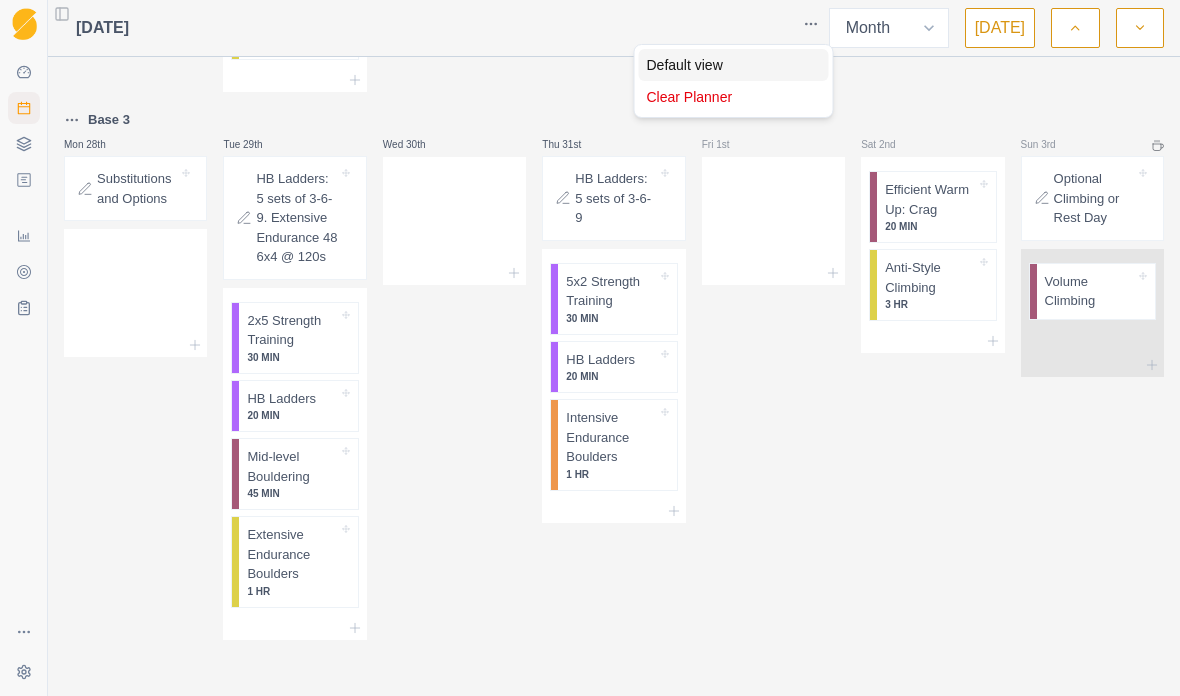 scroll, scrollTop: 2148, scrollLeft: 0, axis: vertical 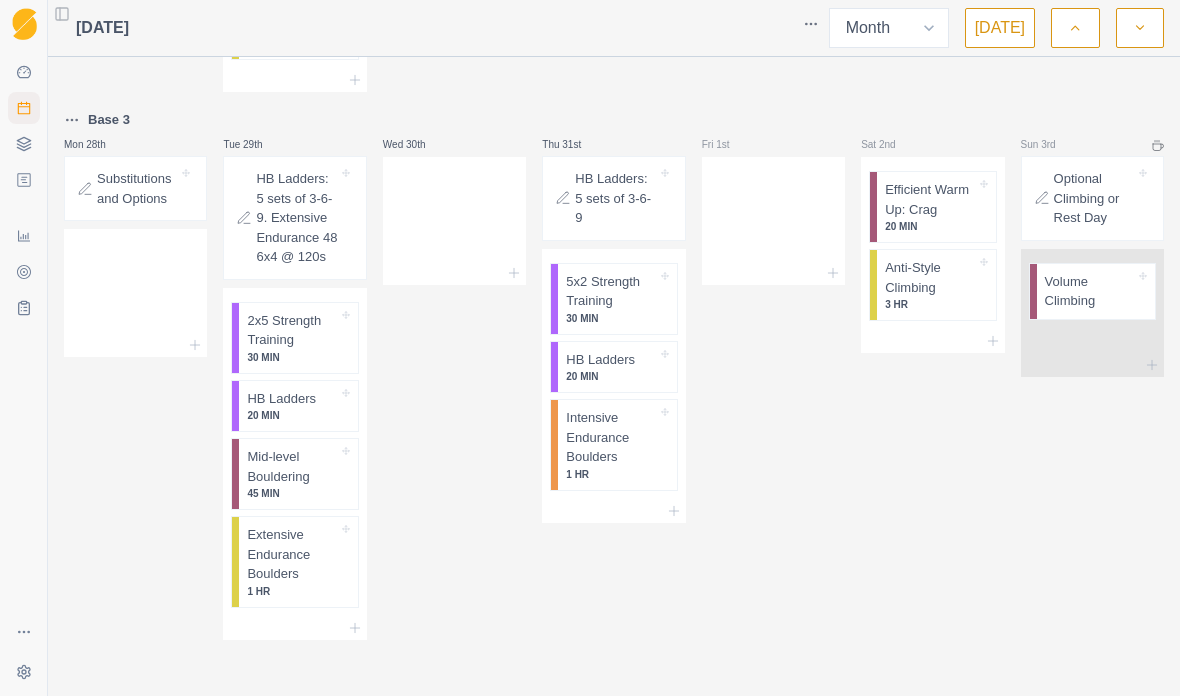click 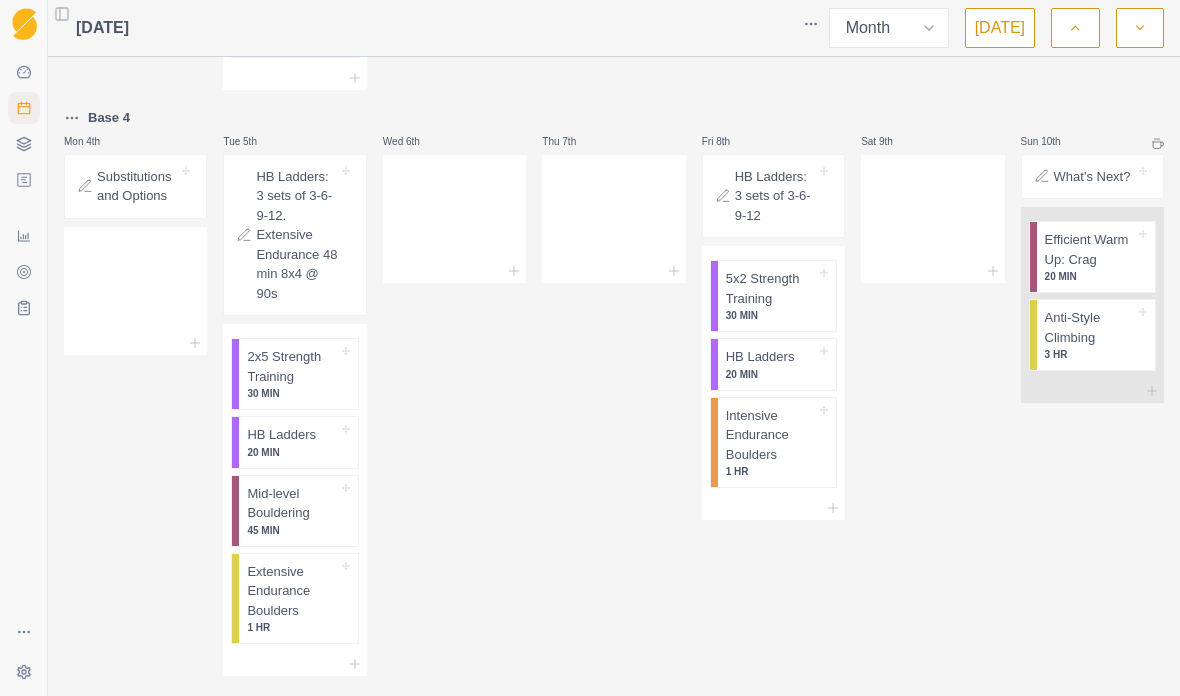 scroll, scrollTop: 508, scrollLeft: 0, axis: vertical 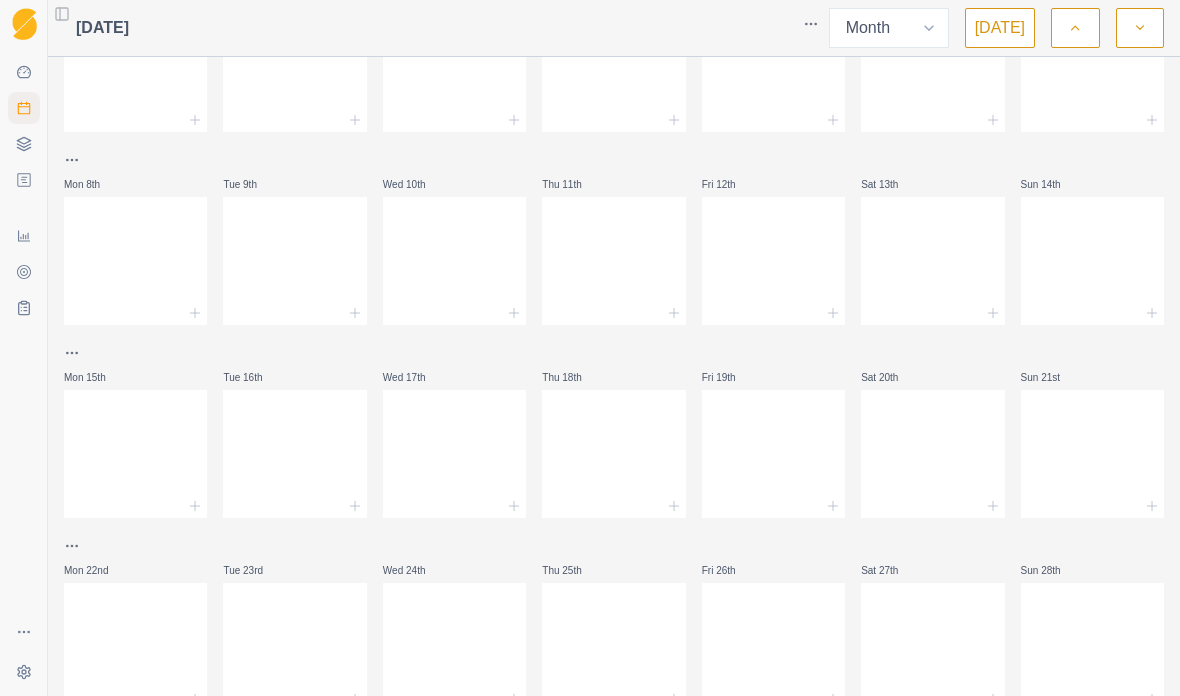 click 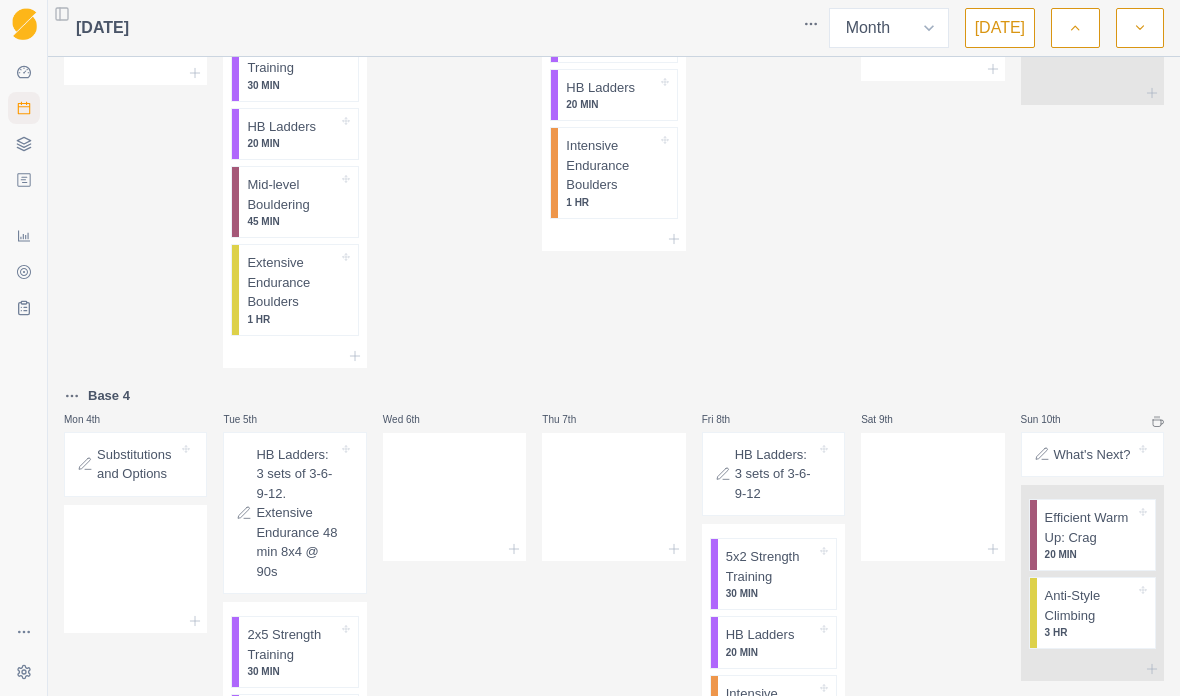 scroll, scrollTop: 231, scrollLeft: 0, axis: vertical 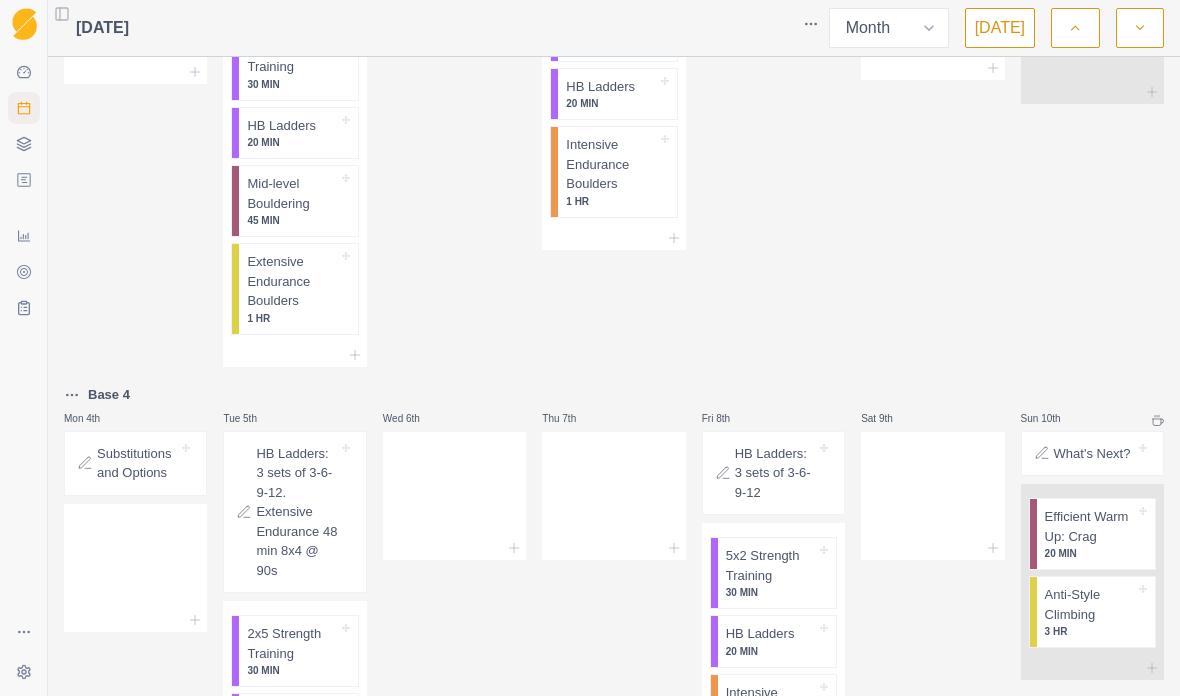 click 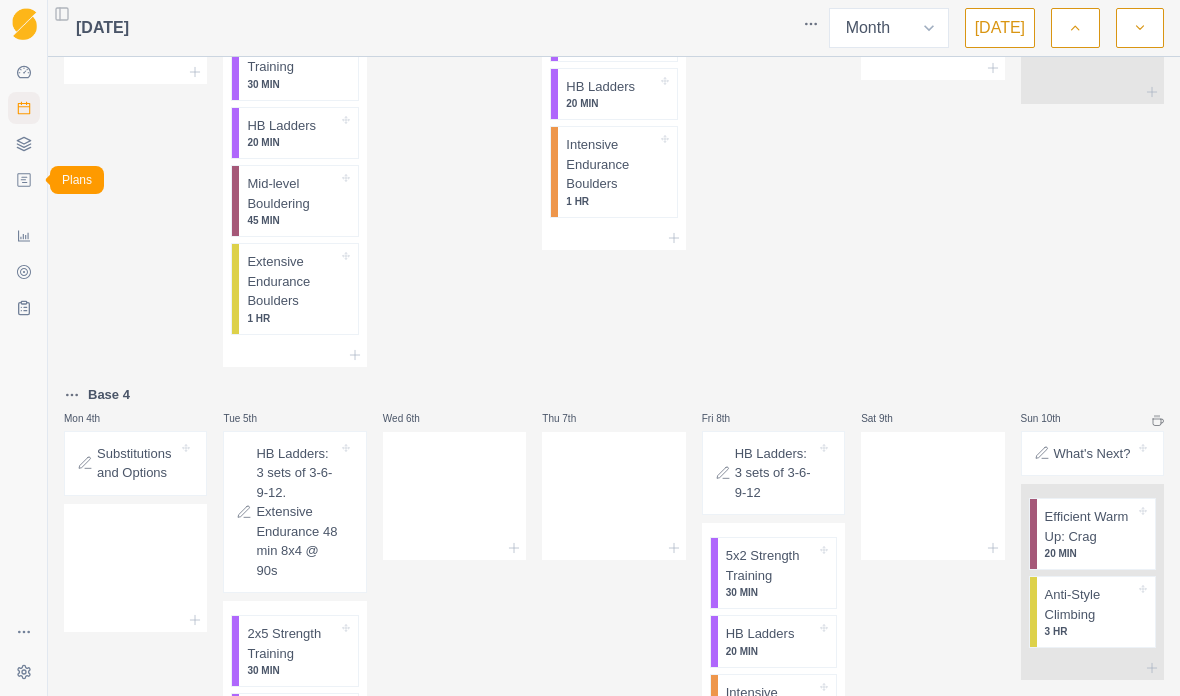 scroll, scrollTop: 0, scrollLeft: 0, axis: both 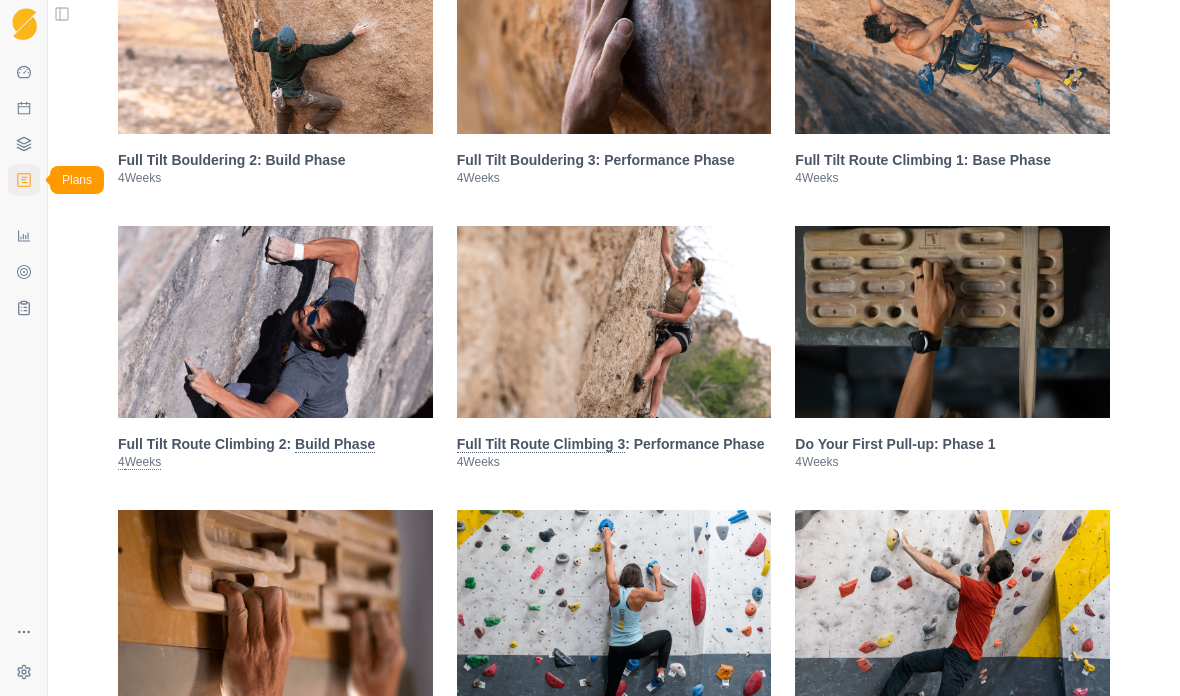 click at bounding box center (275, 322) 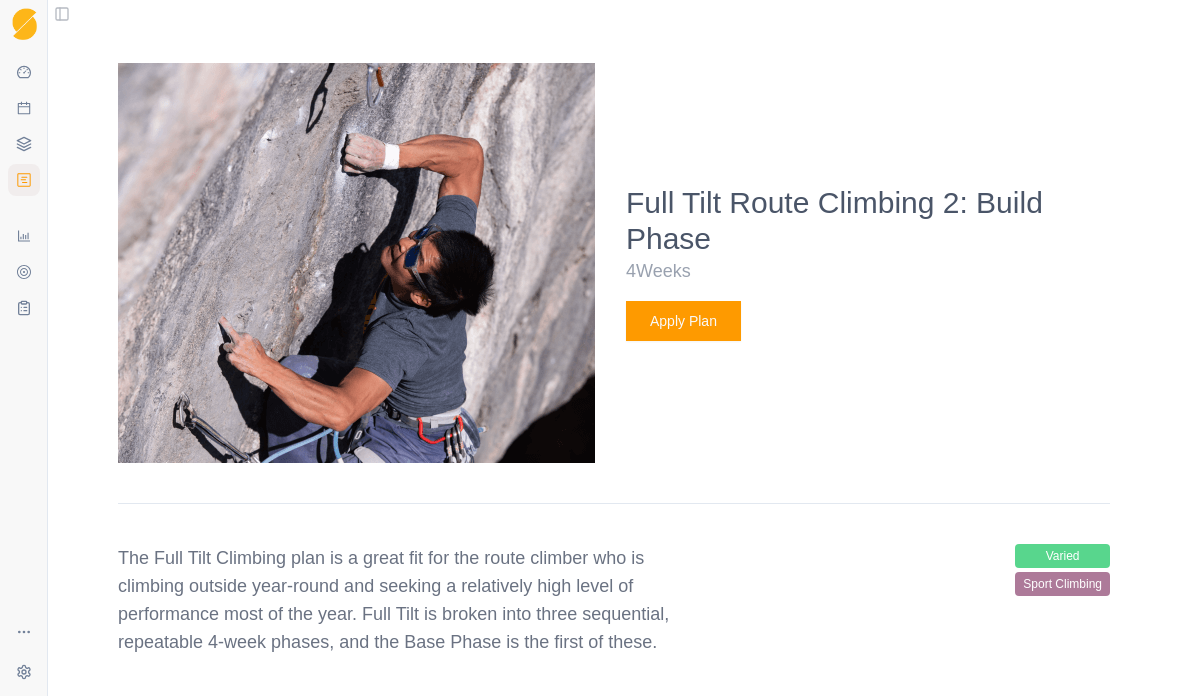 scroll, scrollTop: 2440, scrollLeft: 0, axis: vertical 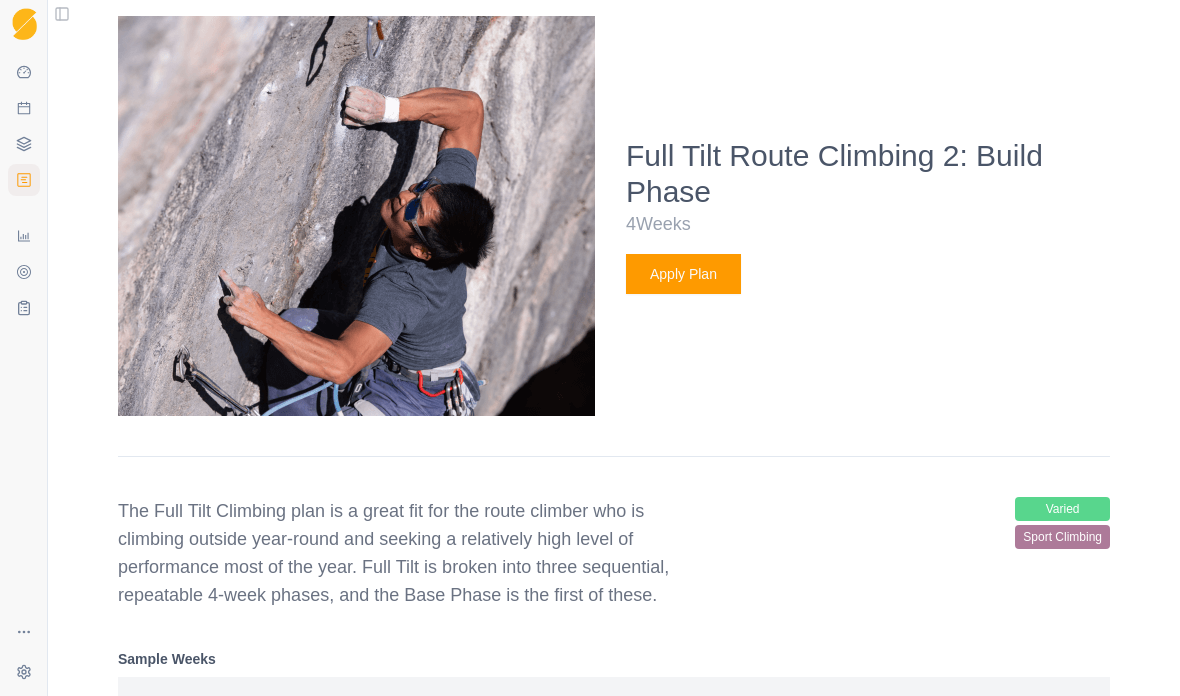 click on "Apply Plan" at bounding box center [683, 274] 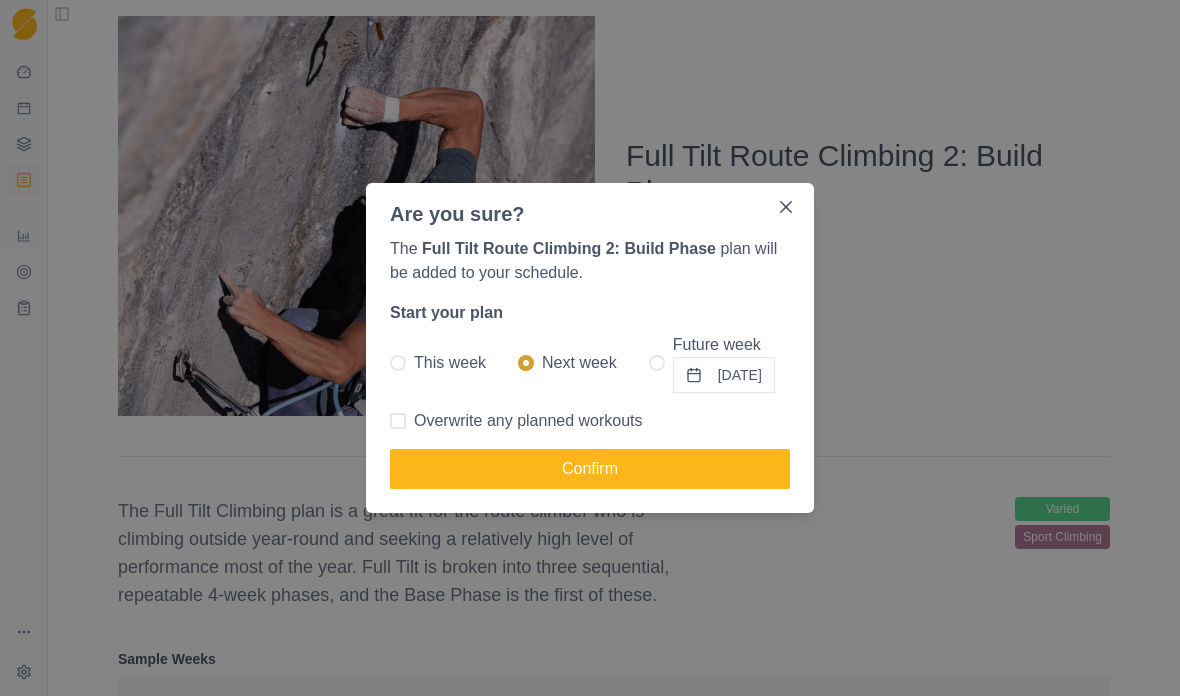 click on "The   Full Tilt Route Climbing 2: Build Phase   plan will be added to your schedule. Start your plan This week Next week Future week 28/07/2025 Overwrite any planned workouts Confirm" at bounding box center (590, 371) 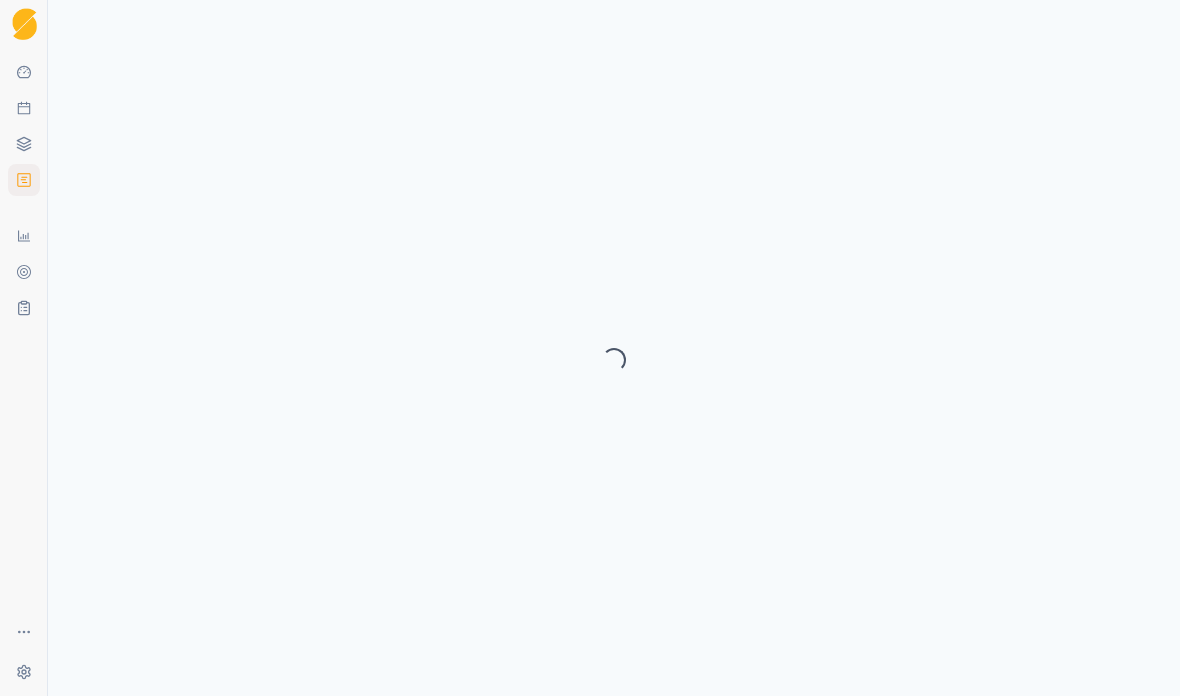 select on "month" 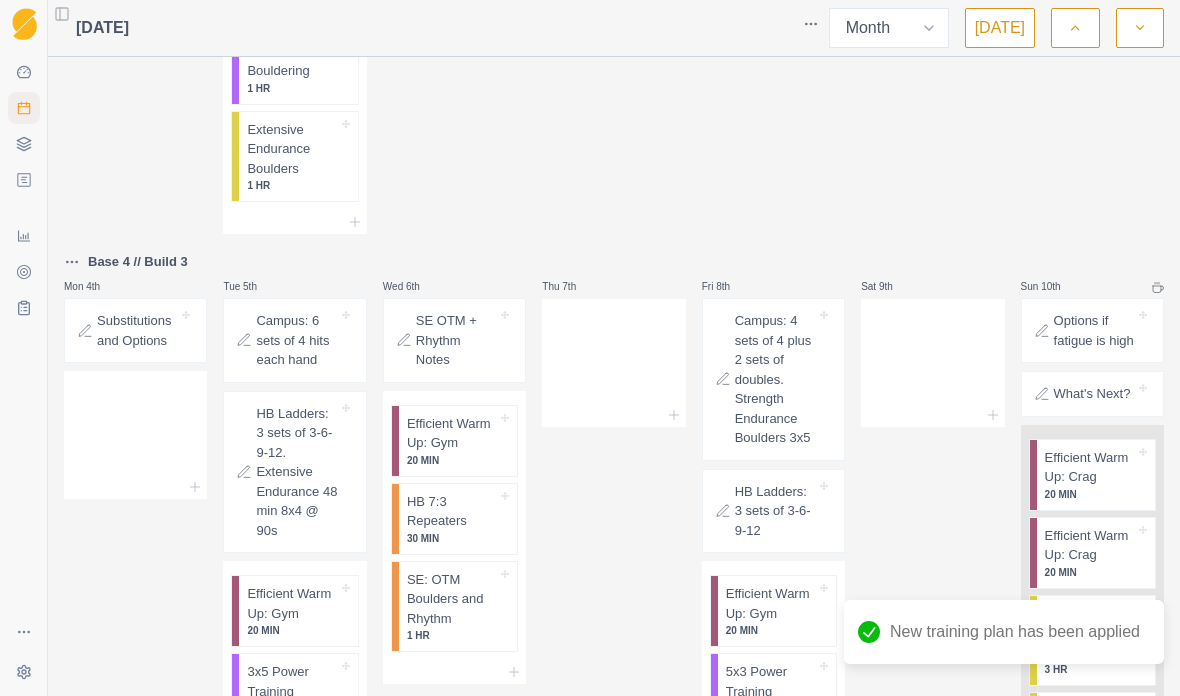 scroll, scrollTop: 768, scrollLeft: 0, axis: vertical 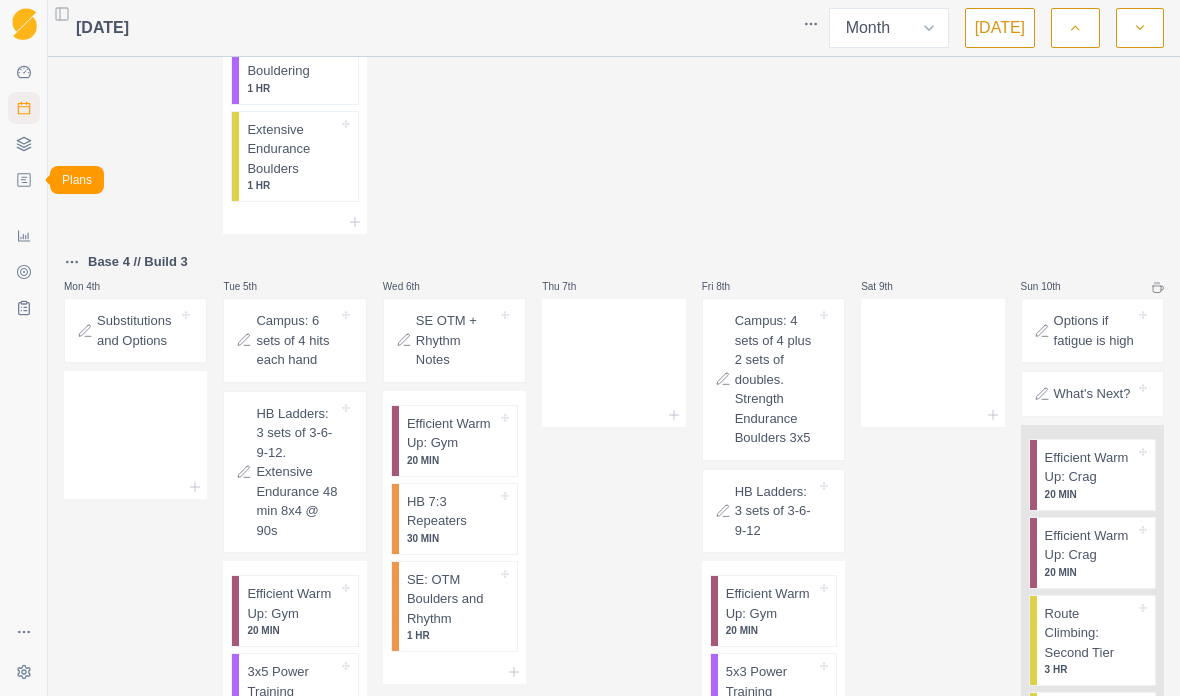 click 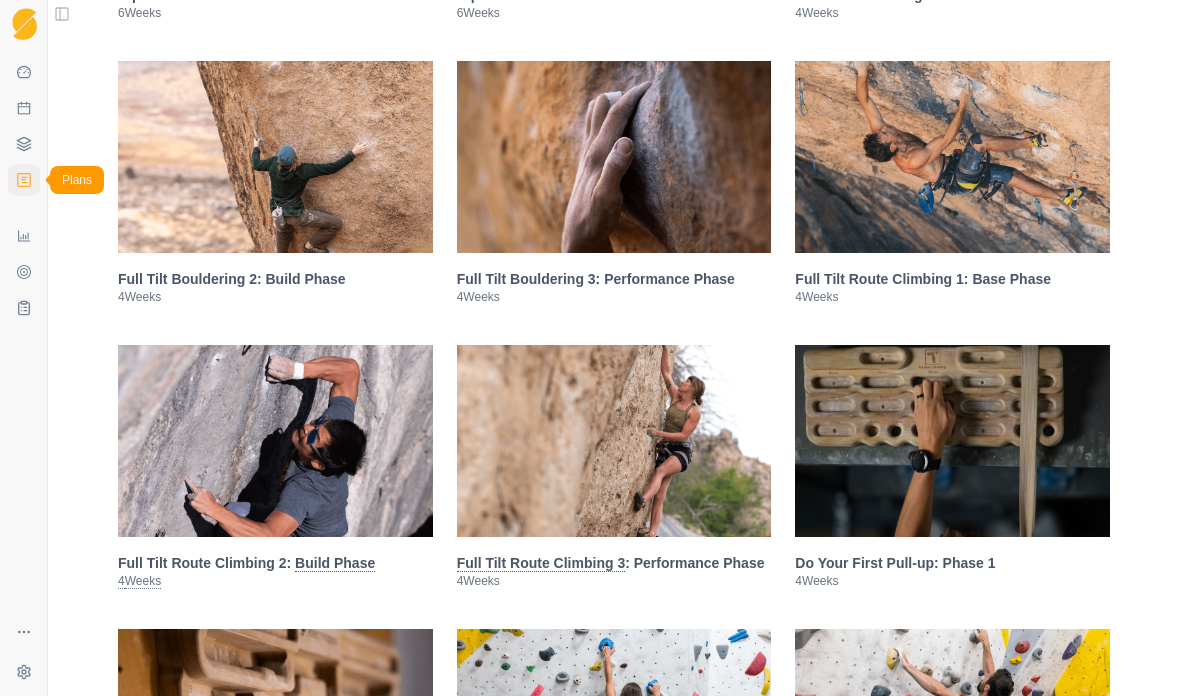 scroll, scrollTop: 1787, scrollLeft: 0, axis: vertical 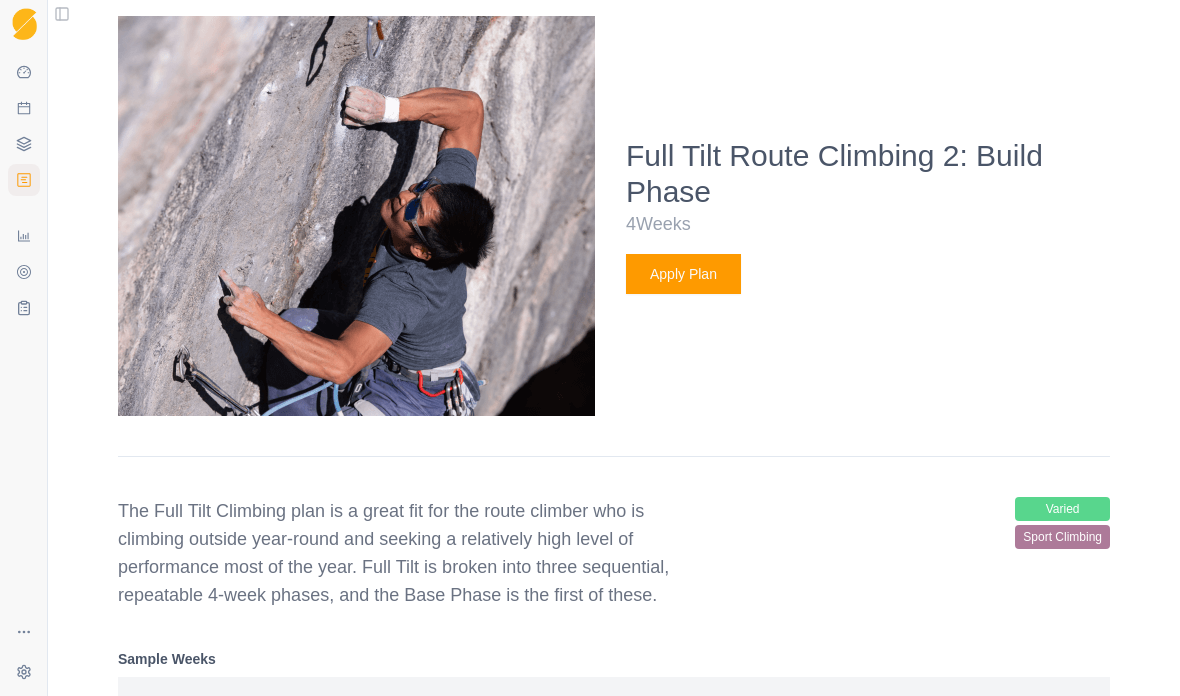 click on "Apply Plan" at bounding box center (683, 274) 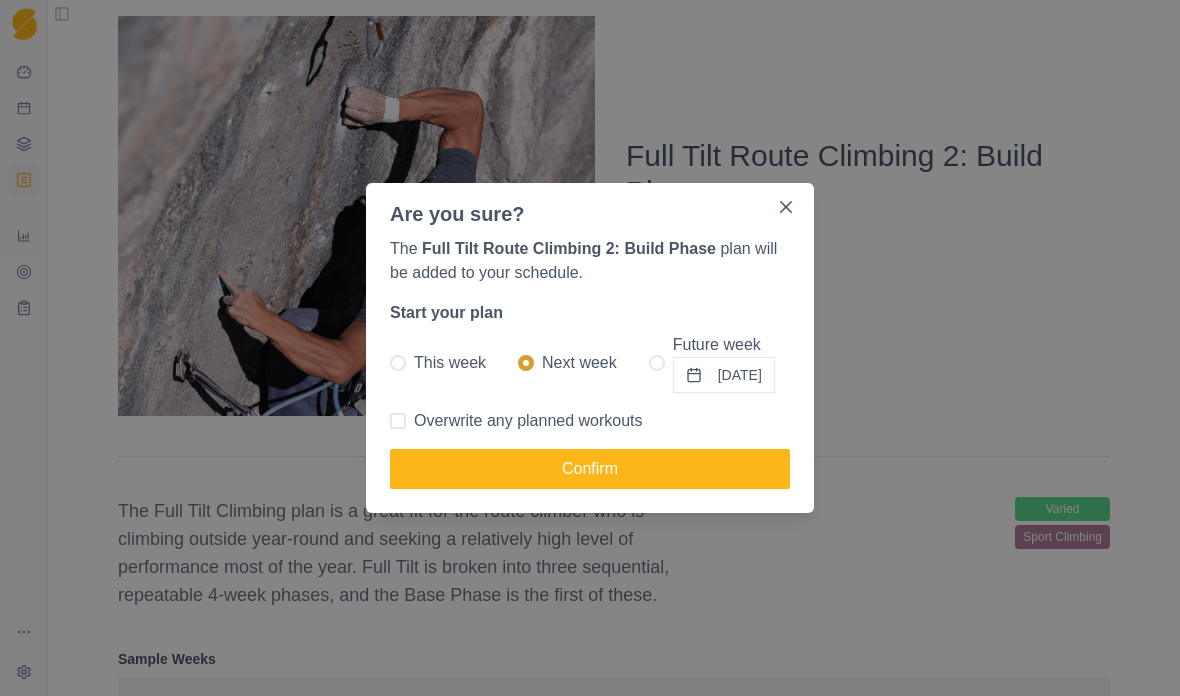 click on "The   Full Tilt Route Climbing 2: Build Phase   plan will be added to your schedule. Start your plan This week Next week Future week 28/07/2025 Overwrite any planned workouts Confirm" at bounding box center (590, 371) 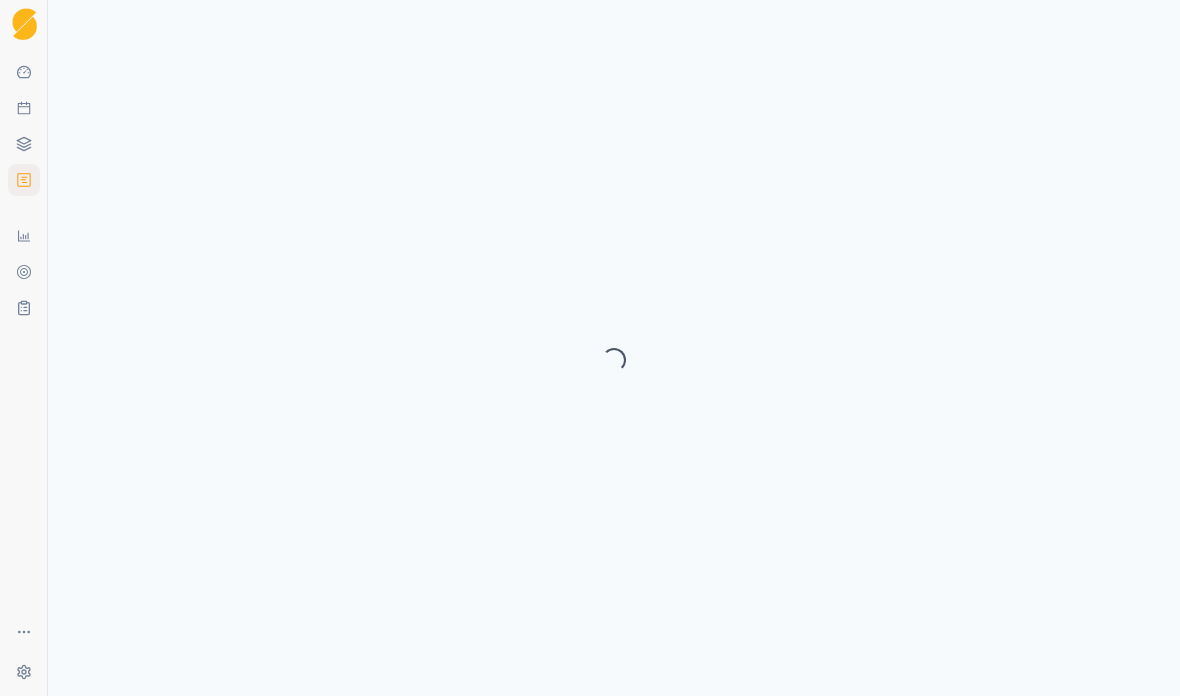 select on "month" 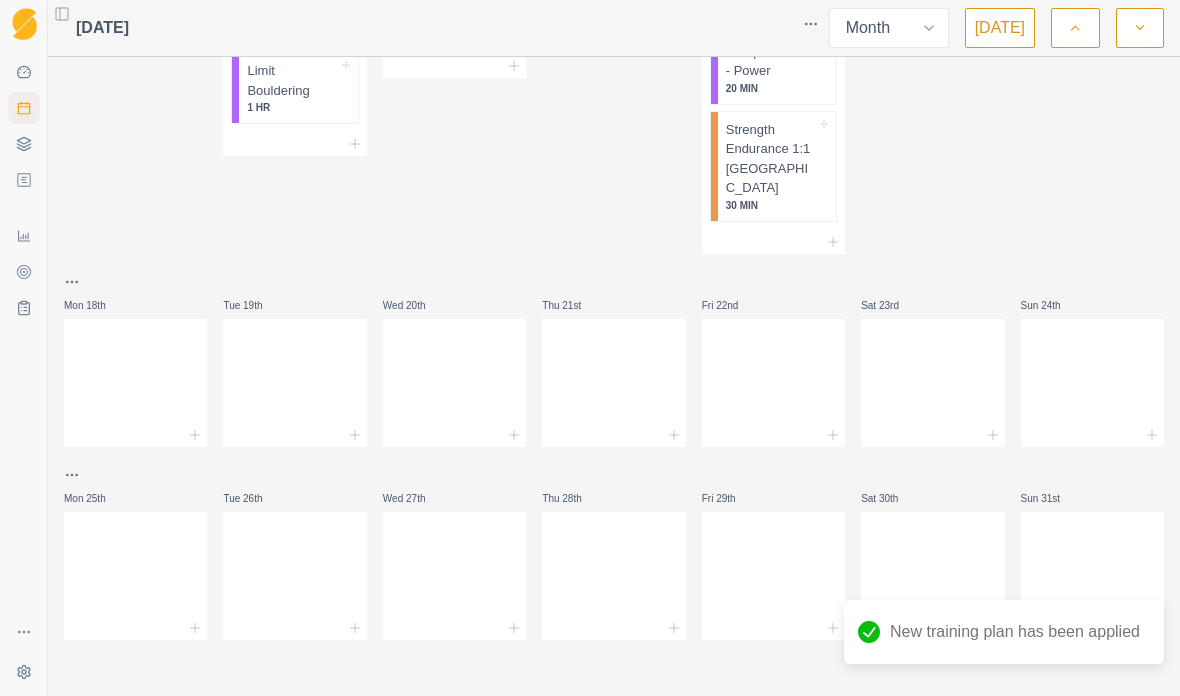 scroll, scrollTop: 2440, scrollLeft: 0, axis: vertical 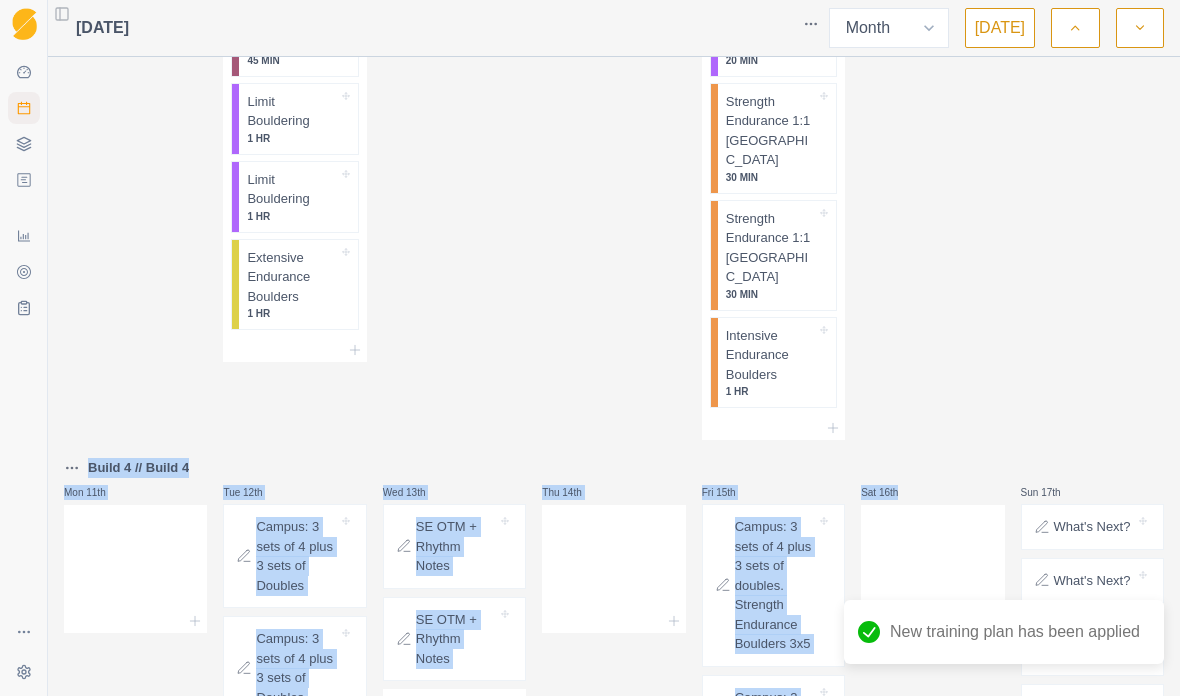 click on "Sat 9th" at bounding box center (932, -288) 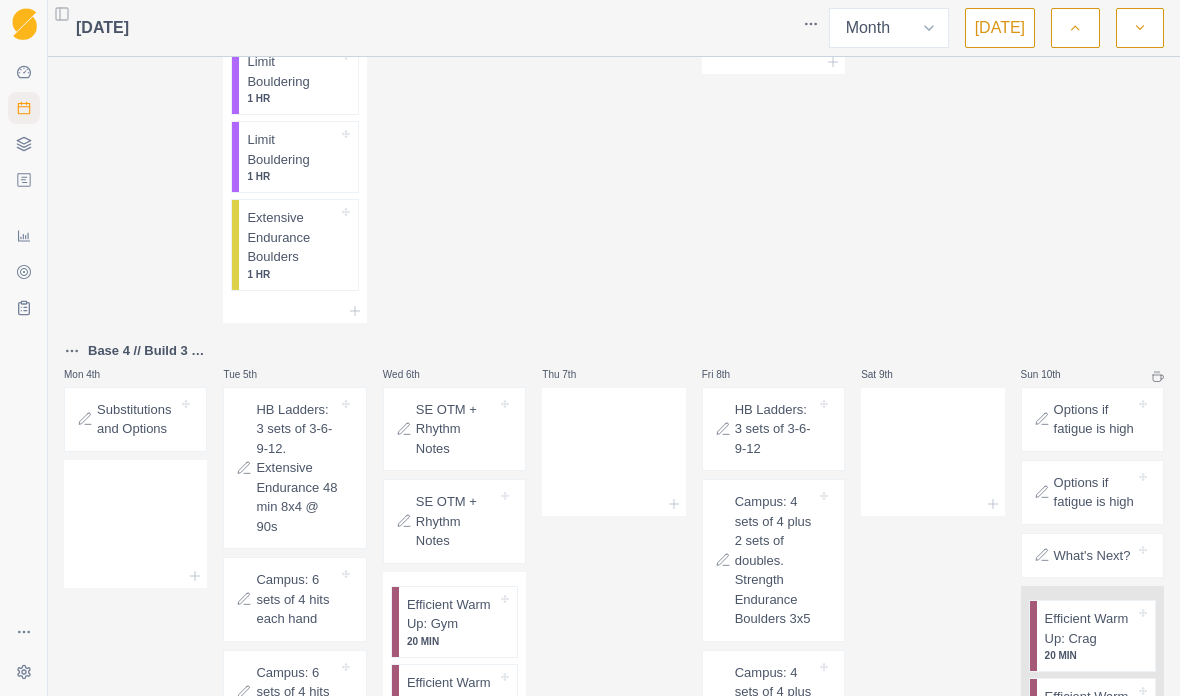 scroll, scrollTop: 1083, scrollLeft: 0, axis: vertical 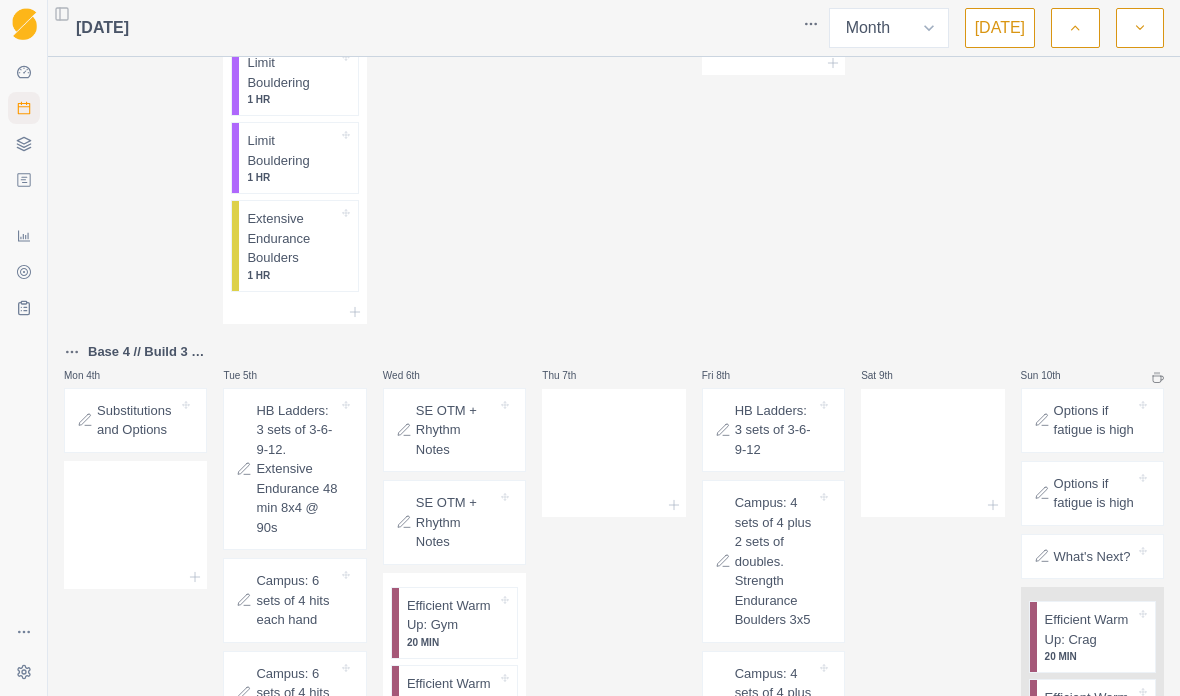 click on "Sun 3rd Options if fatigue is high Options if fatigue is high Optional Climbing or Rest Day Efficient Warm Up: Crag 20 MIN Efficient Warm Up: Crag 20 MIN Volume Climbing Route Climbing: Second Tier 3 HR Route Climbing: Second Tier 3 HR" at bounding box center (1092, -347) 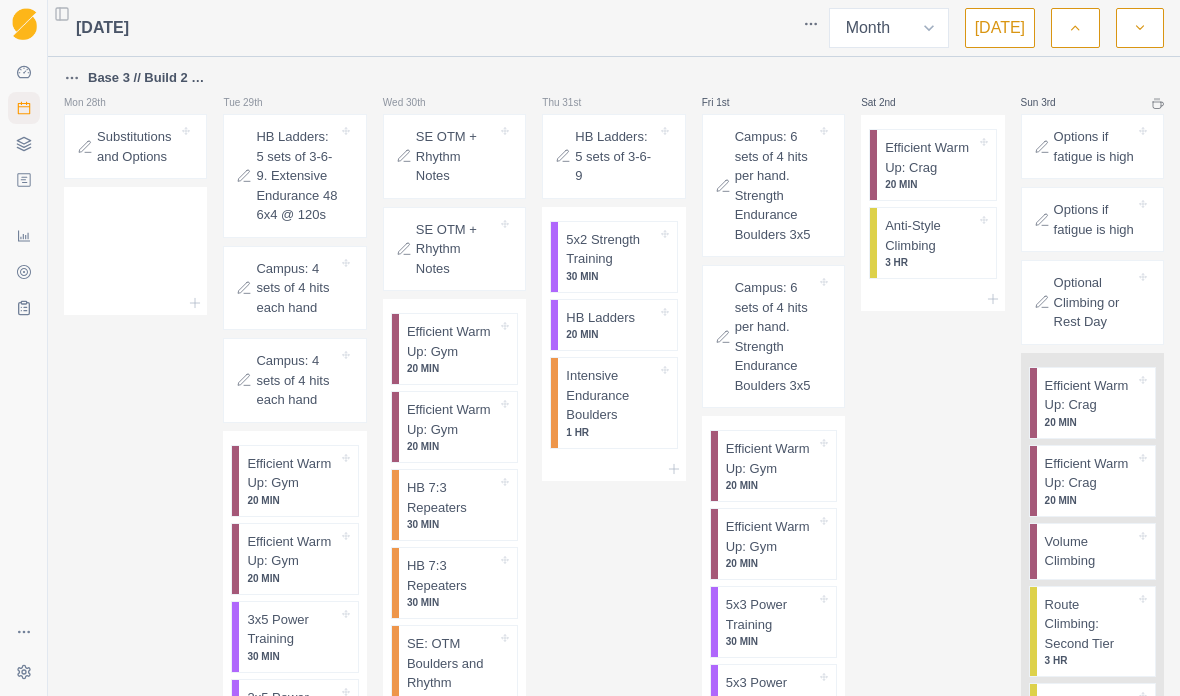 scroll, scrollTop: 0, scrollLeft: 0, axis: both 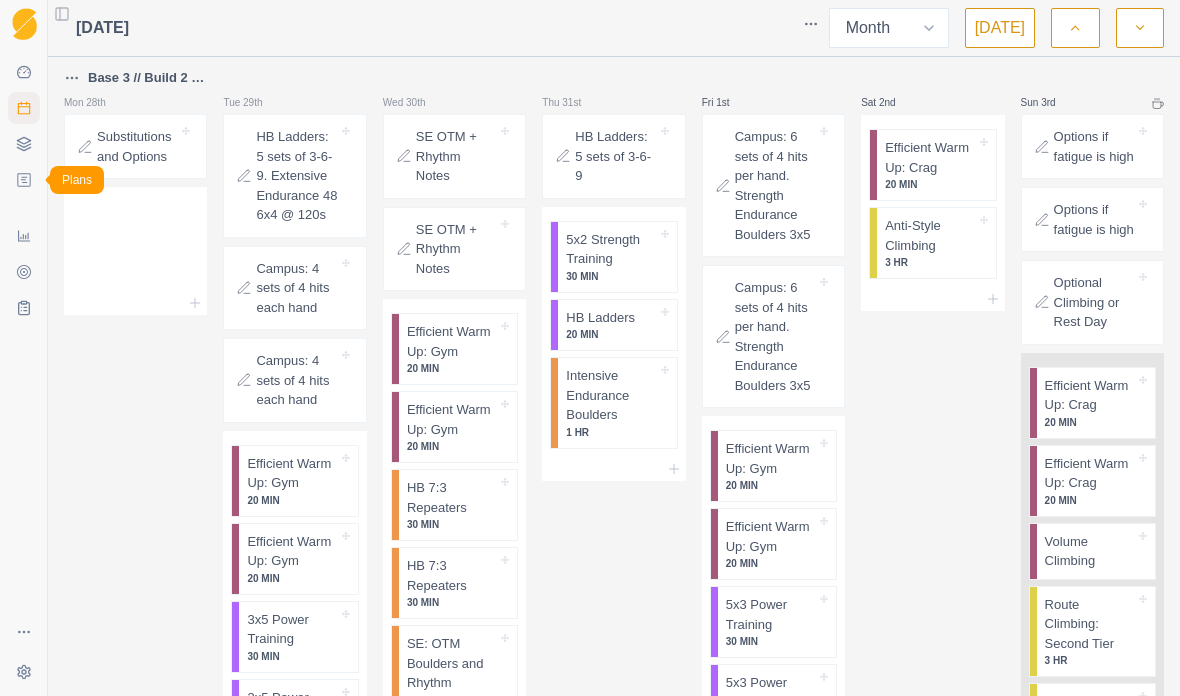 click 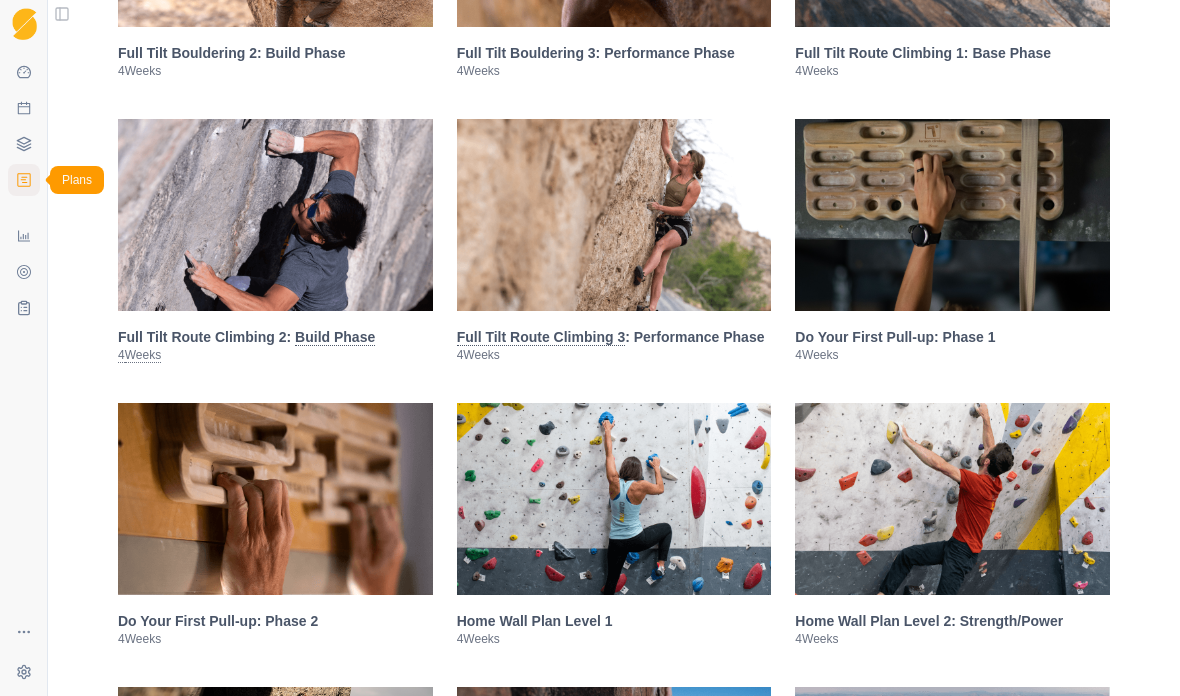 scroll, scrollTop: 2006, scrollLeft: 0, axis: vertical 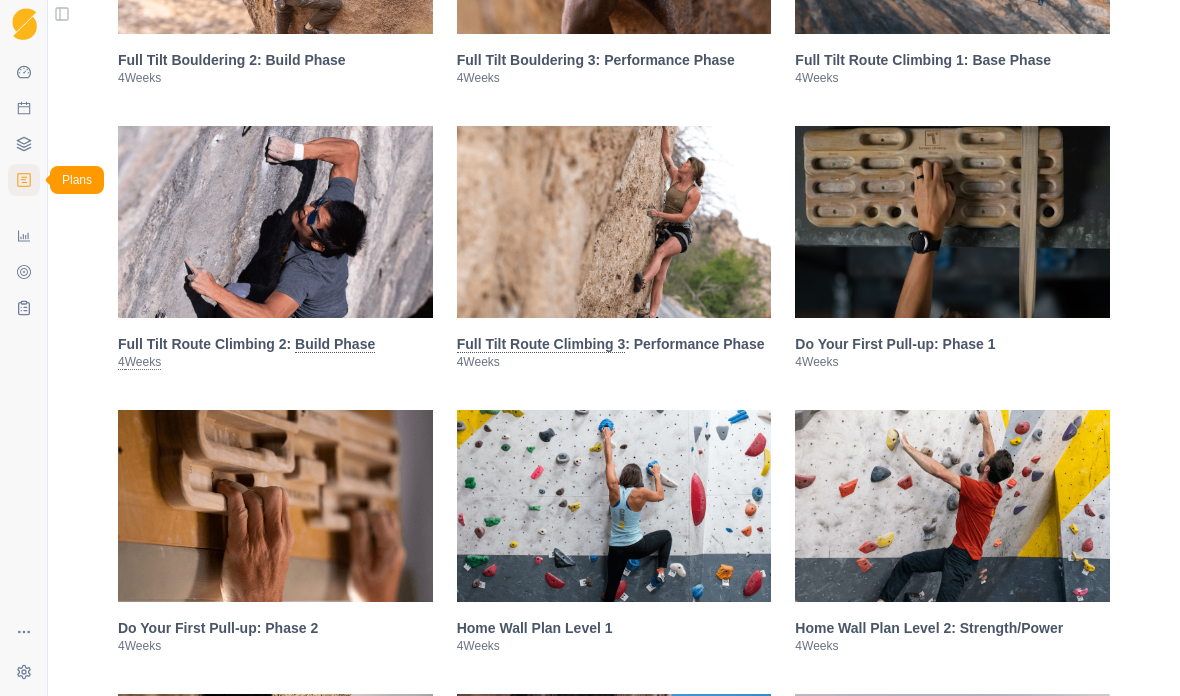 click on "4  Weeks" at bounding box center [275, 362] 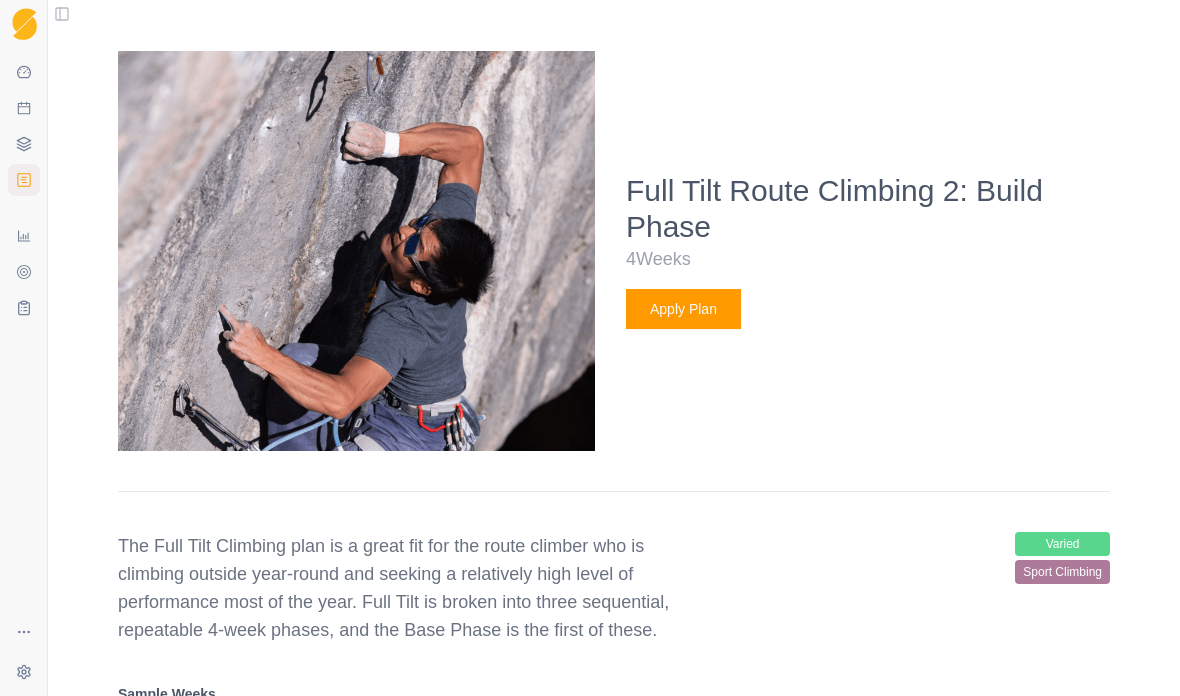 scroll, scrollTop: 2440, scrollLeft: 0, axis: vertical 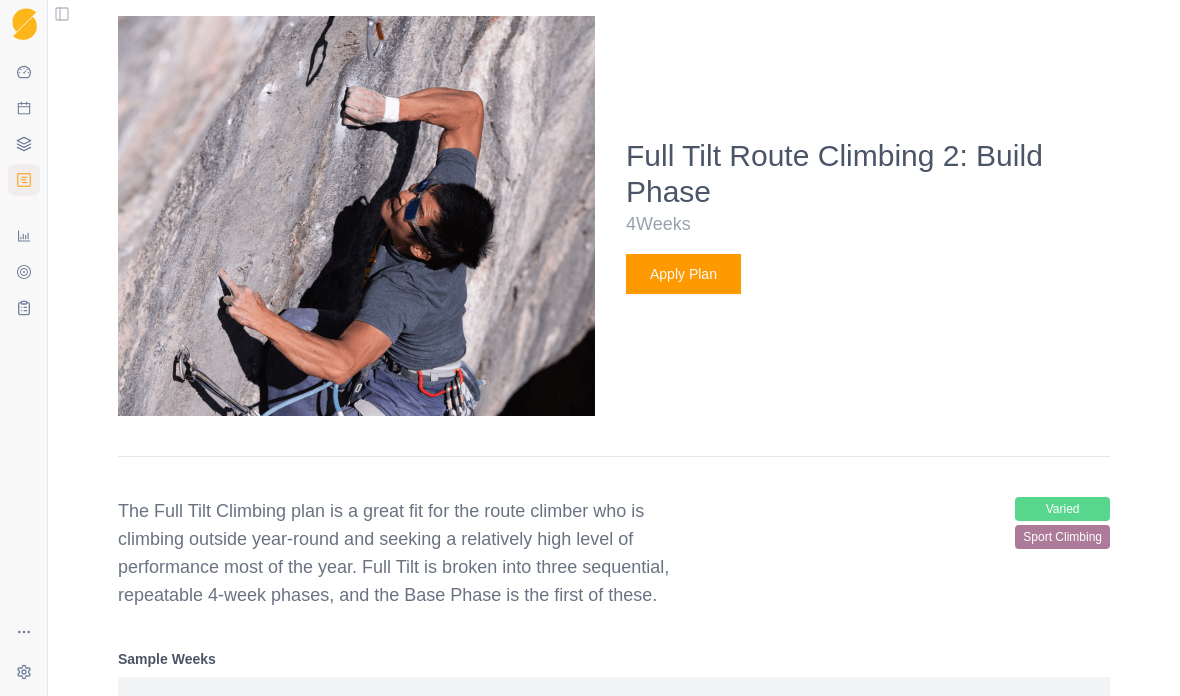 click on "Apply Plan" at bounding box center [683, 274] 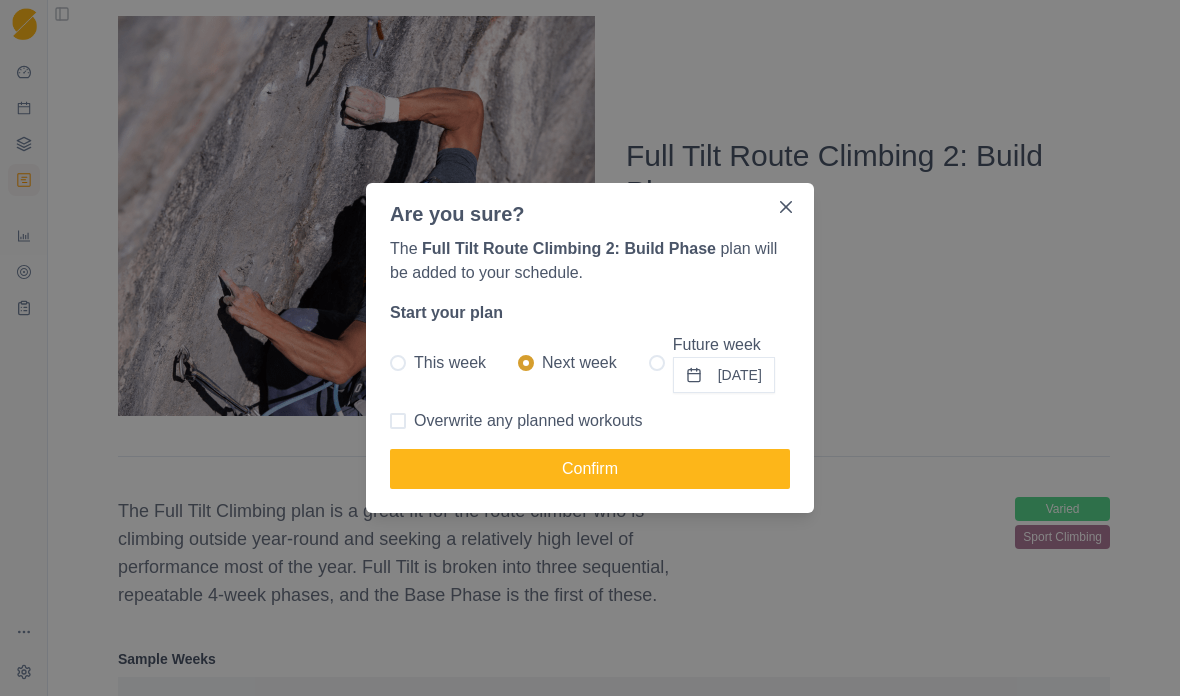 click on "The   Full Tilt Route Climbing 2: Build Phase   plan will be added to your schedule. Start your plan This week Next week Future week 28/07/2025 Overwrite any planned workouts Confirm" at bounding box center (590, 371) 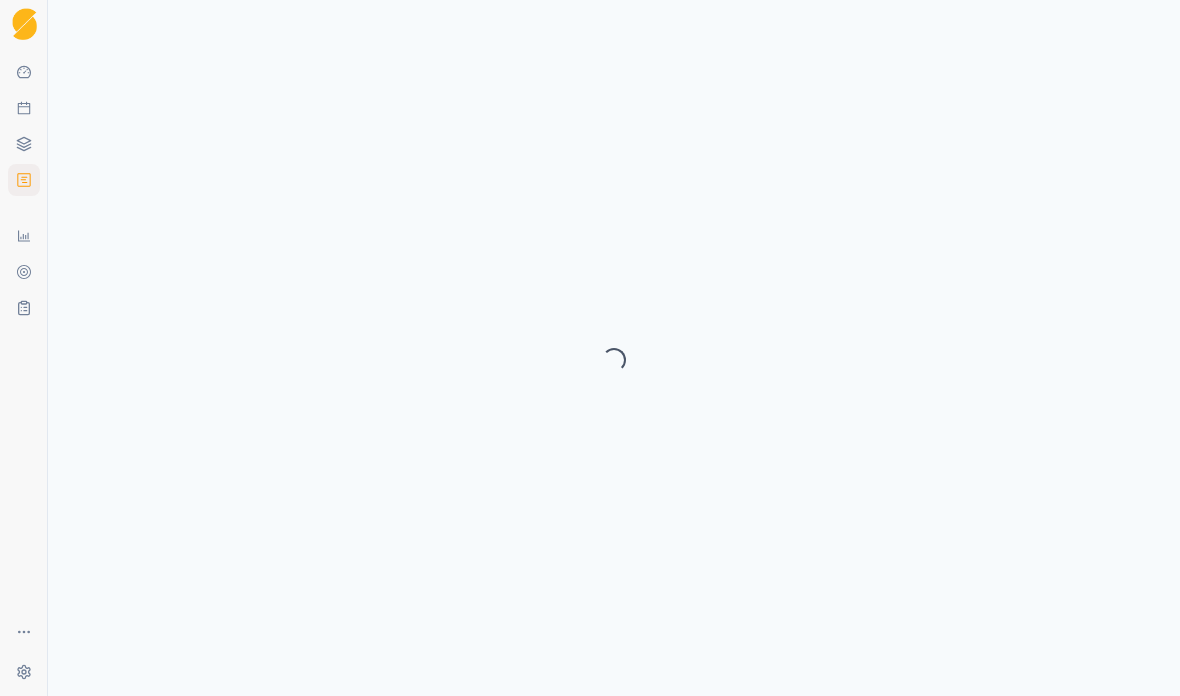 select on "month" 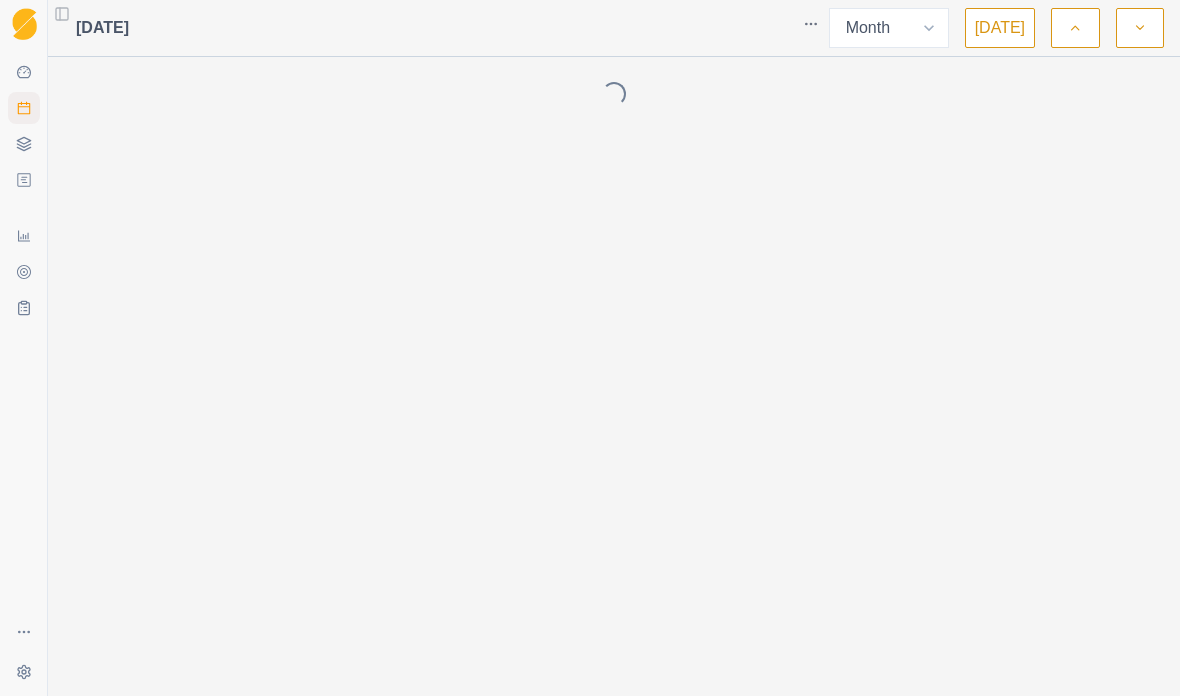 select on "month" 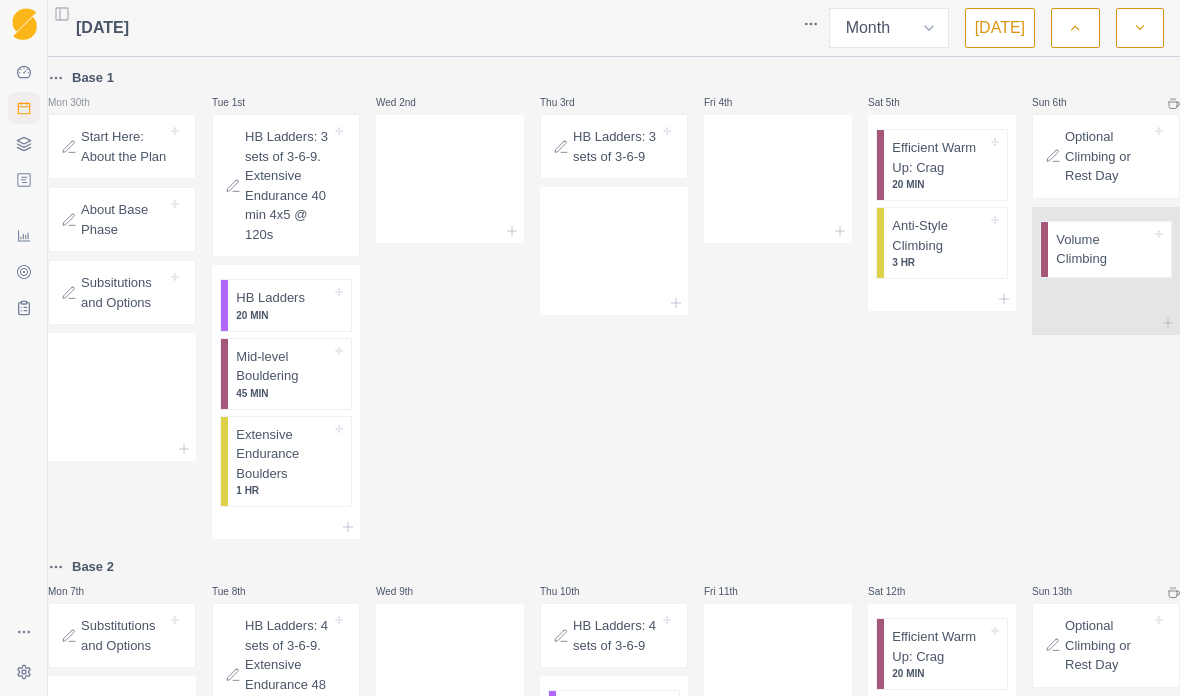 scroll, scrollTop: -1, scrollLeft: 0, axis: vertical 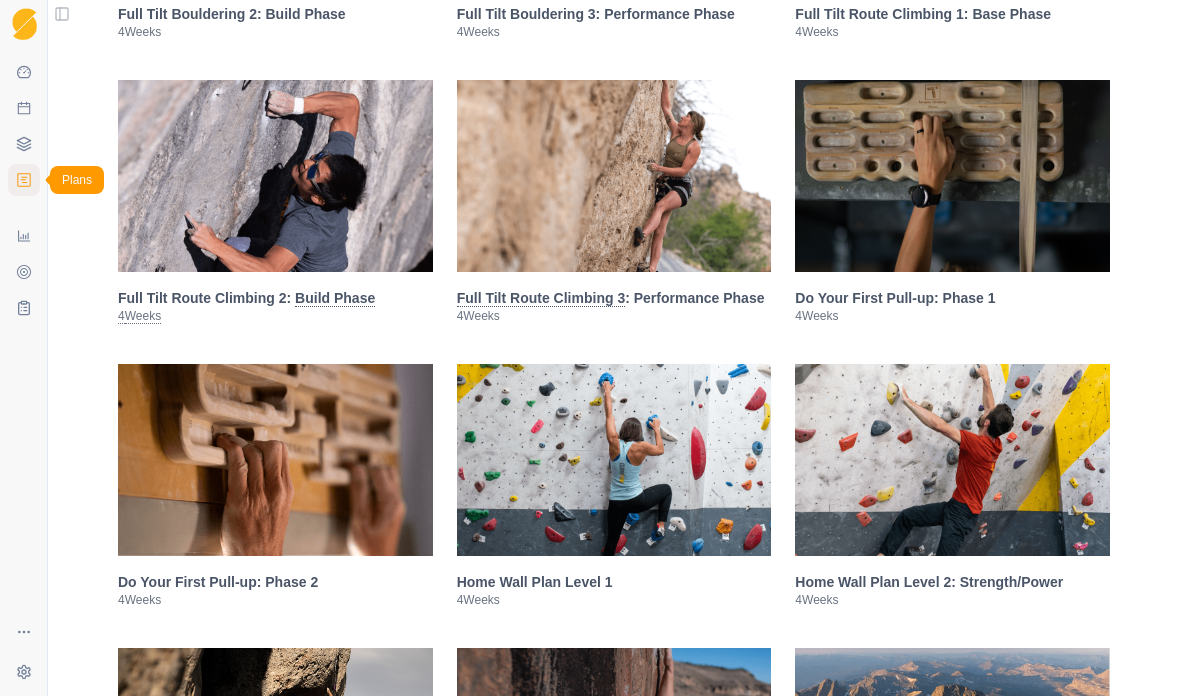 click on "Full Tilt Route Climbing 2:   Build Phase" at bounding box center [275, 298] 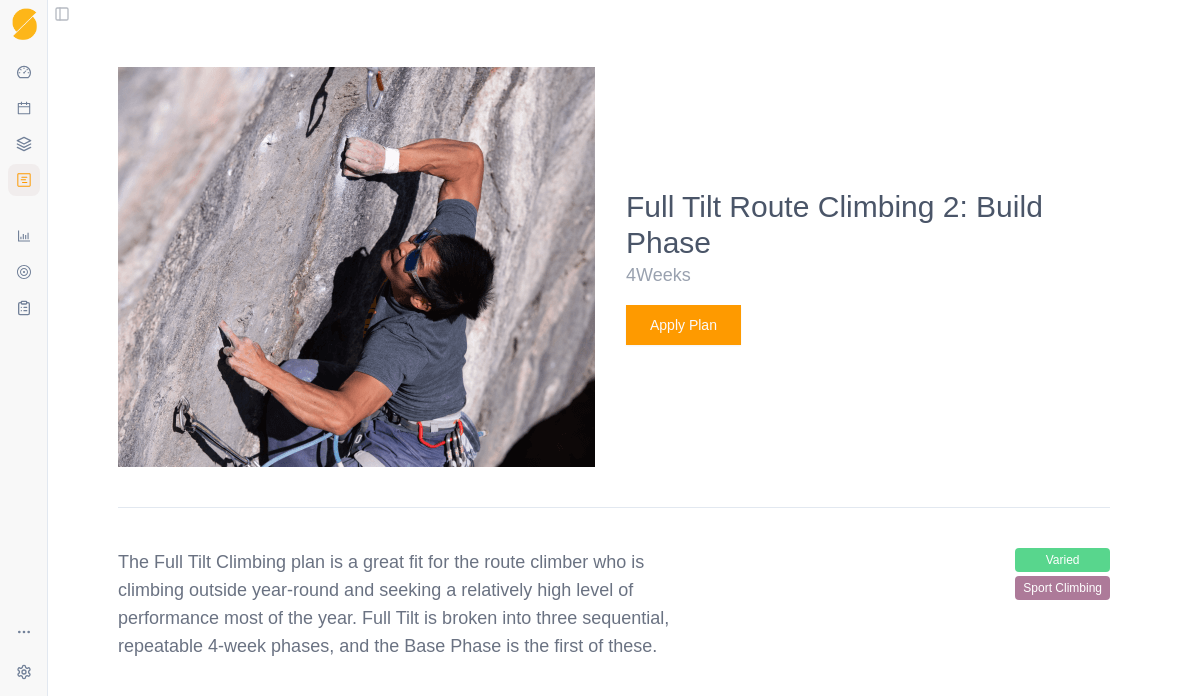 scroll, scrollTop: 2440, scrollLeft: 0, axis: vertical 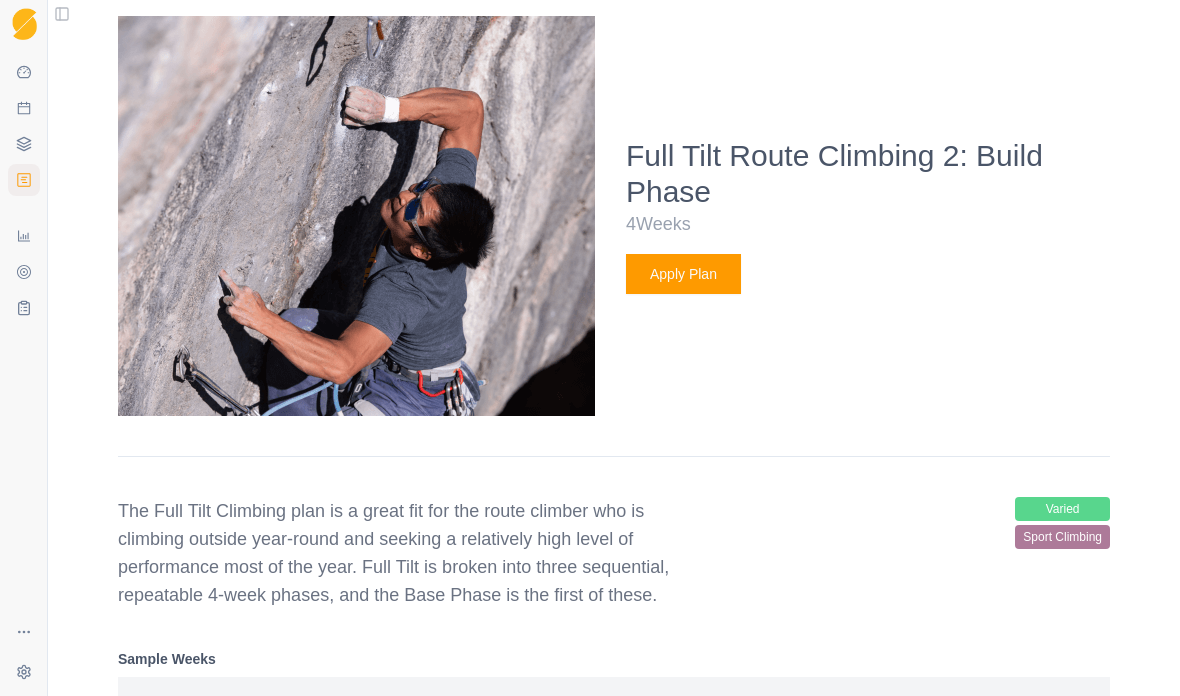 click on "Apply Plan" at bounding box center [683, 274] 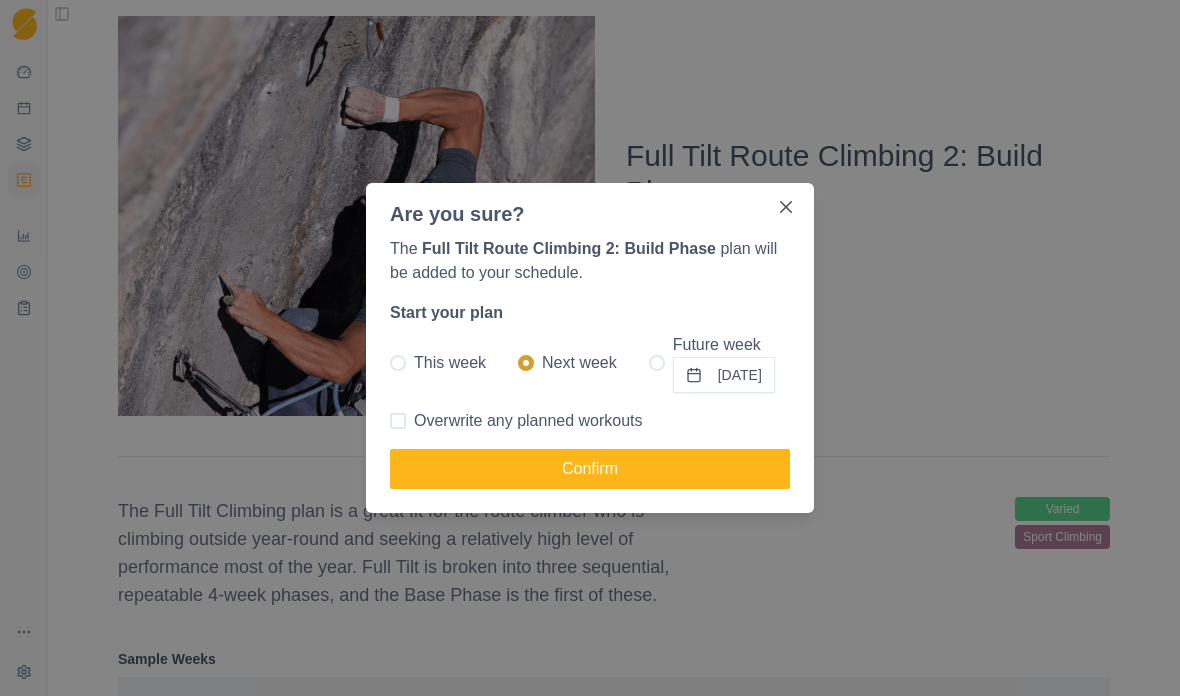 click on "Overwrite any planned workouts" at bounding box center [516, 421] 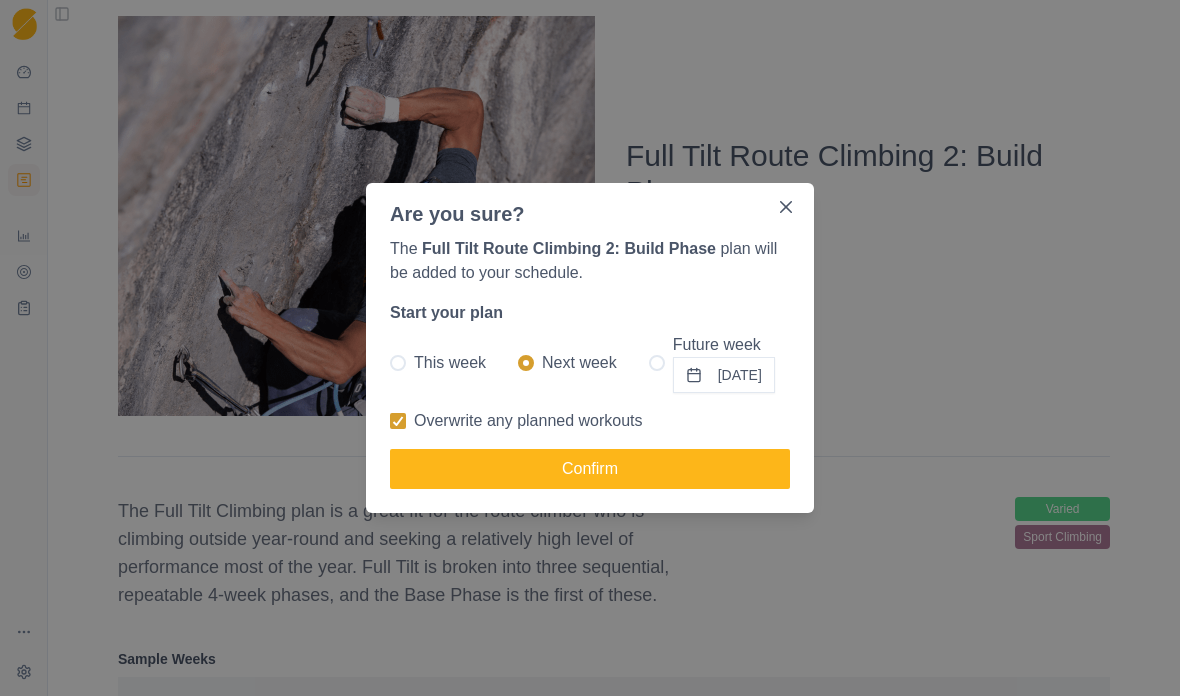 click on "This week" at bounding box center (438, 363) 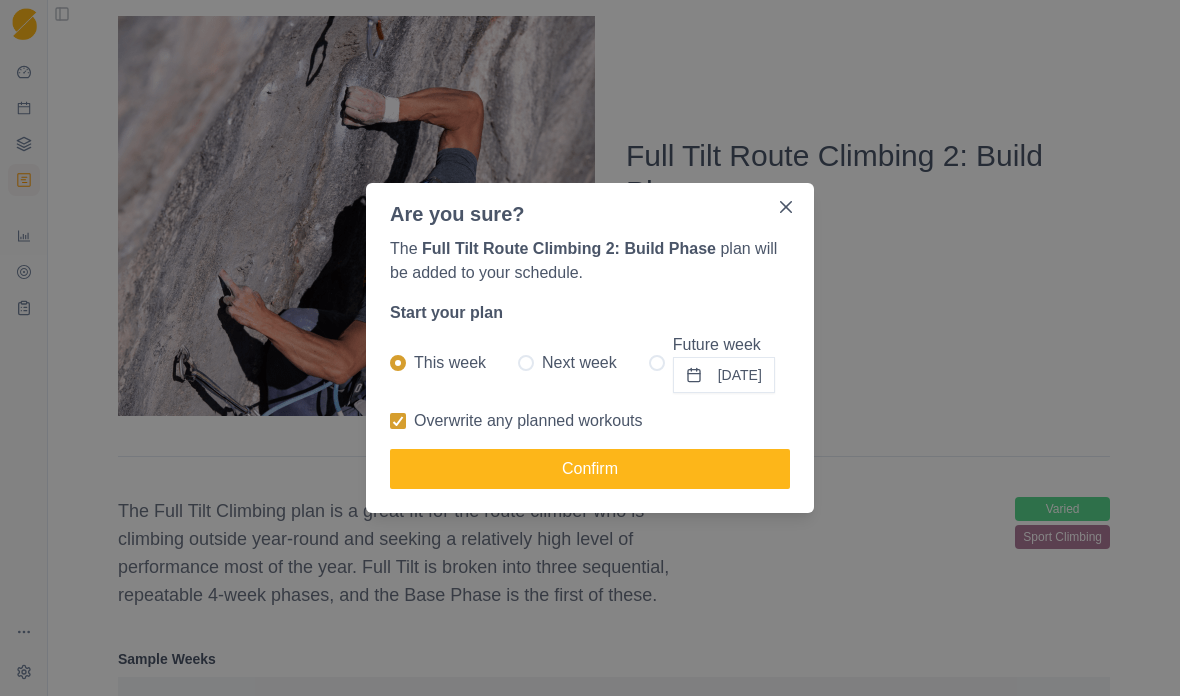 click on "Confirm" at bounding box center (590, 469) 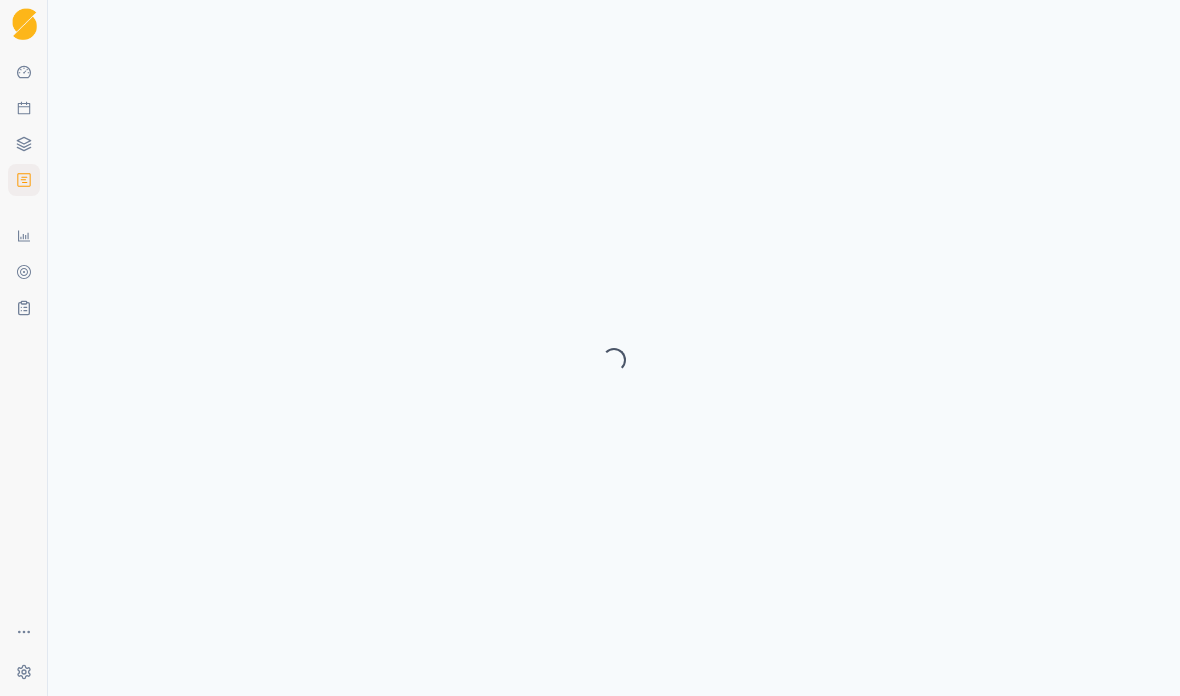 select on "month" 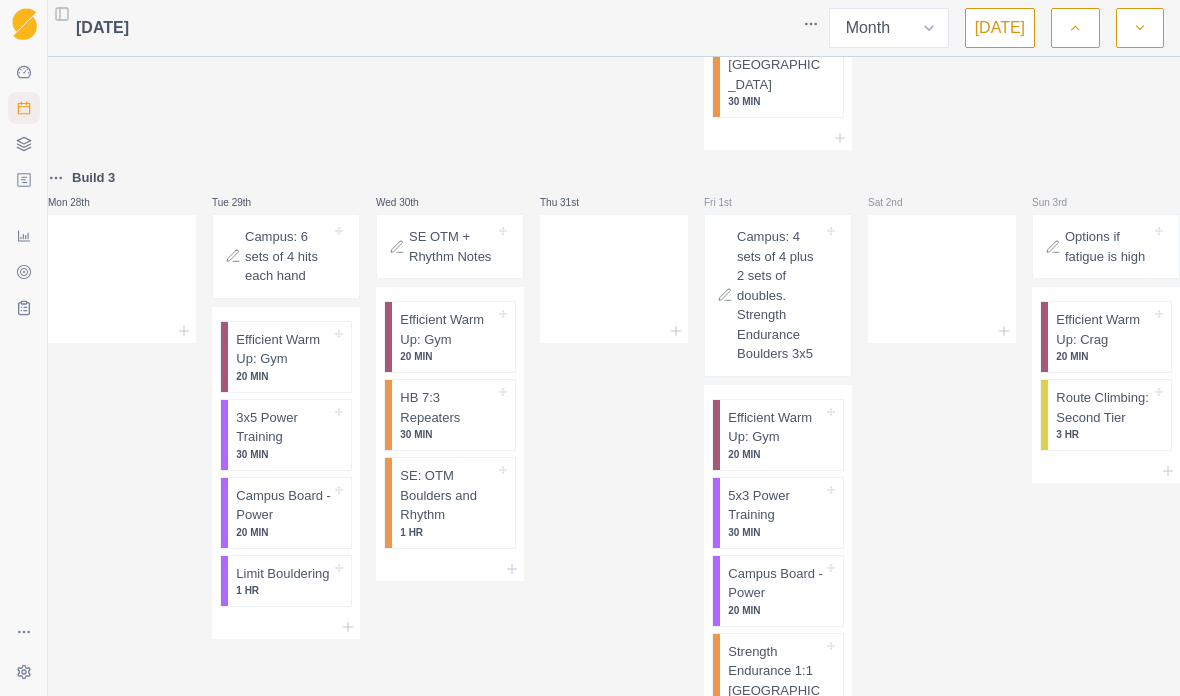 scroll, scrollTop: 2167, scrollLeft: 0, axis: vertical 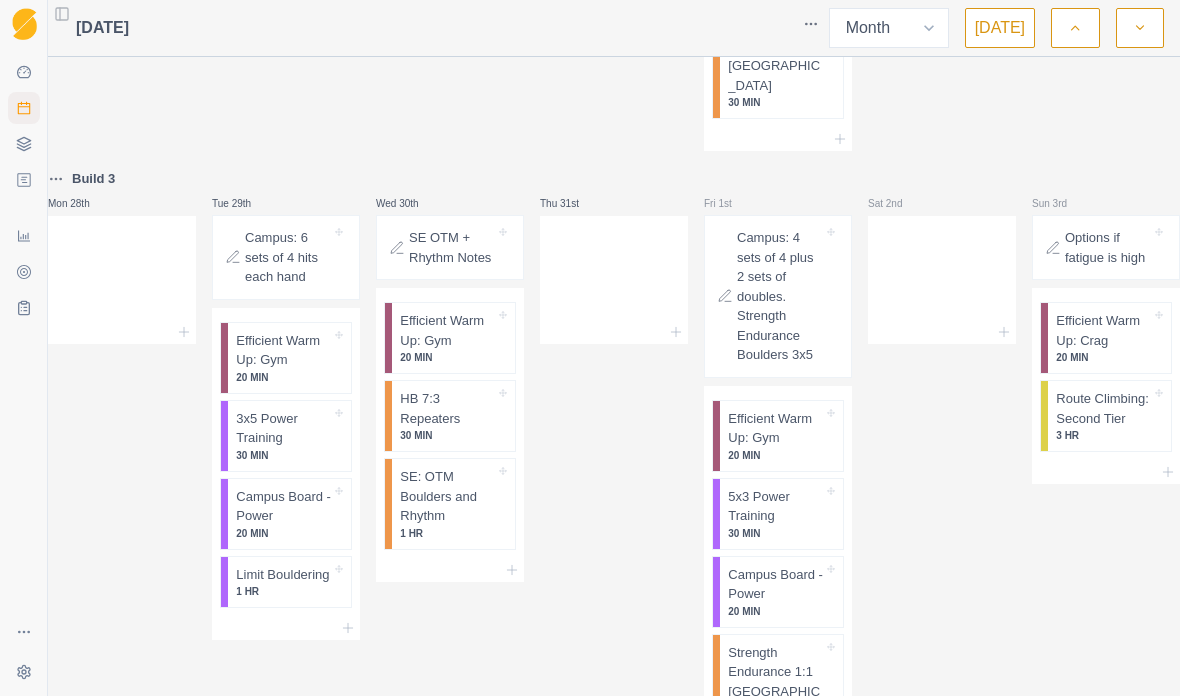 click 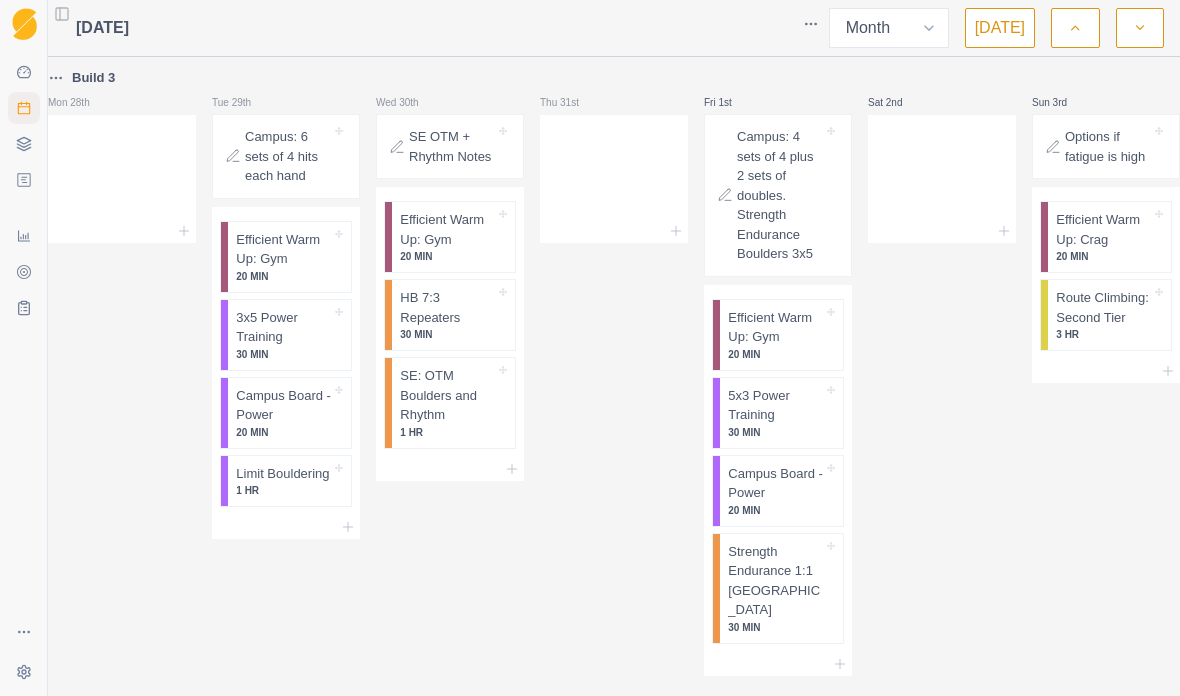 scroll, scrollTop: 0, scrollLeft: 0, axis: both 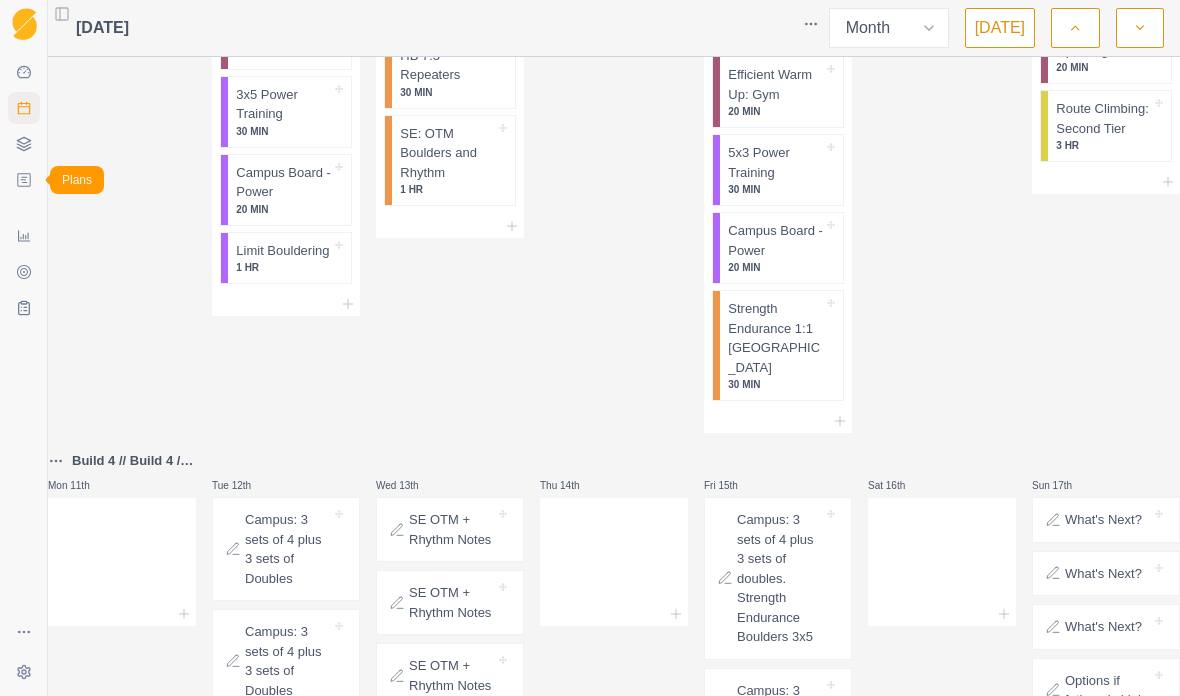 click 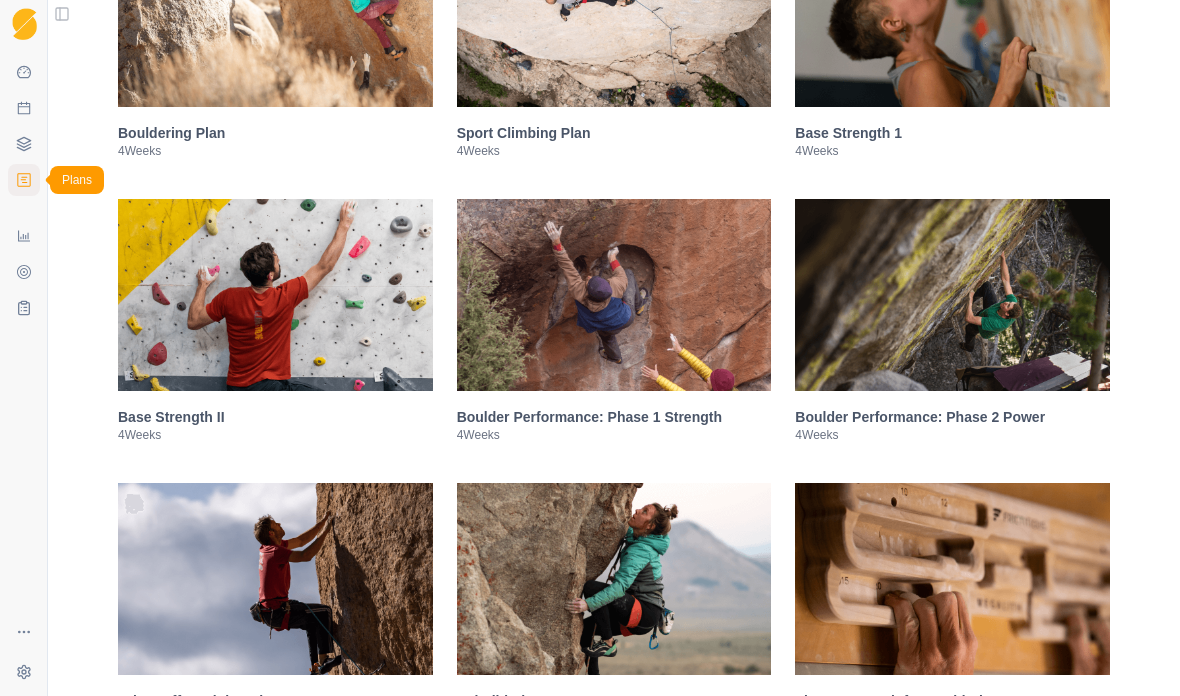 scroll, scrollTop: 520, scrollLeft: 0, axis: vertical 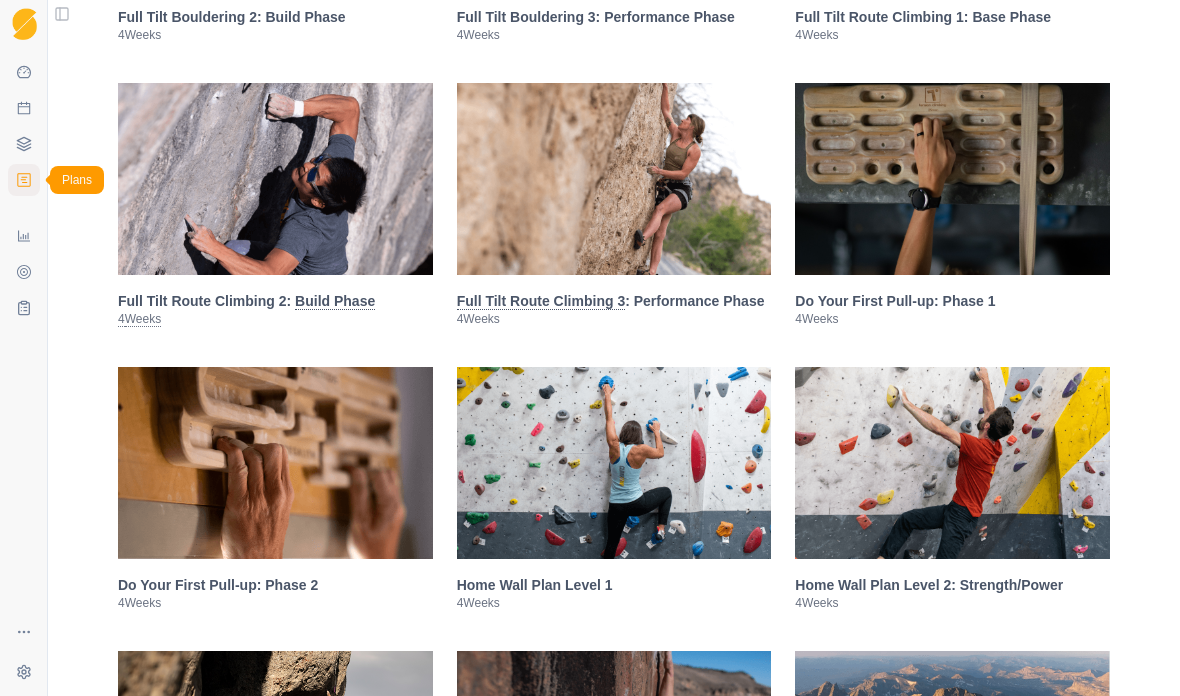 click on "Full Tilt Route Climbing 3 : Performance Phase" at bounding box center (614, 301) 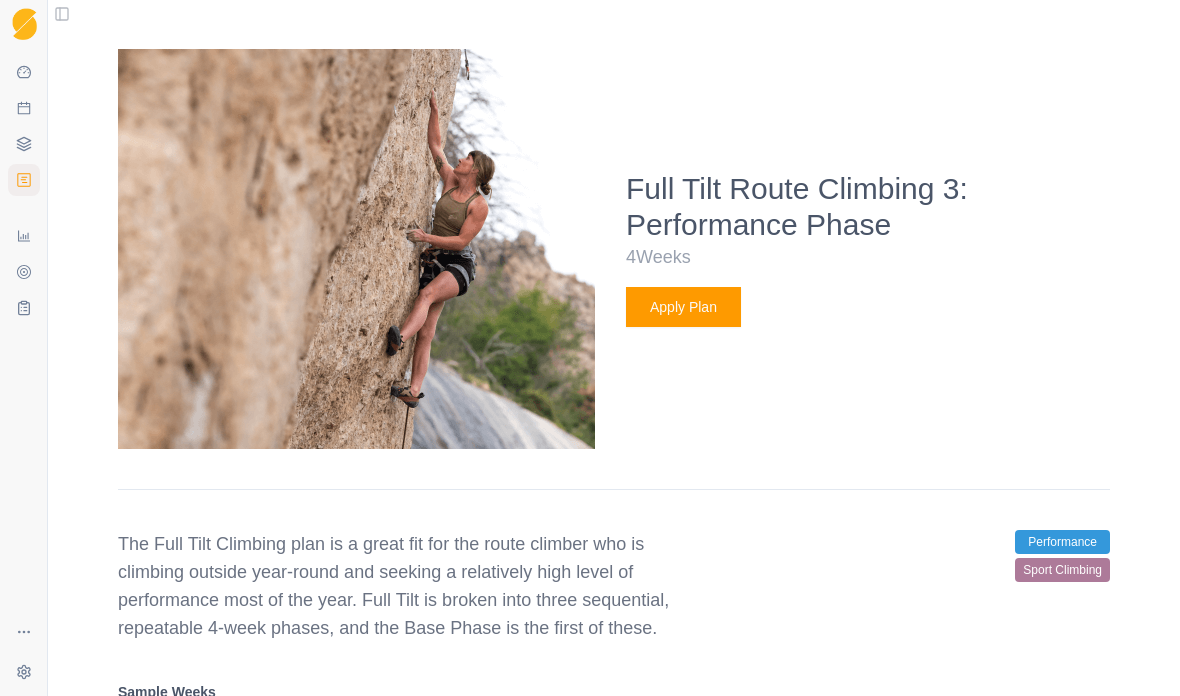 scroll, scrollTop: 2440, scrollLeft: 0, axis: vertical 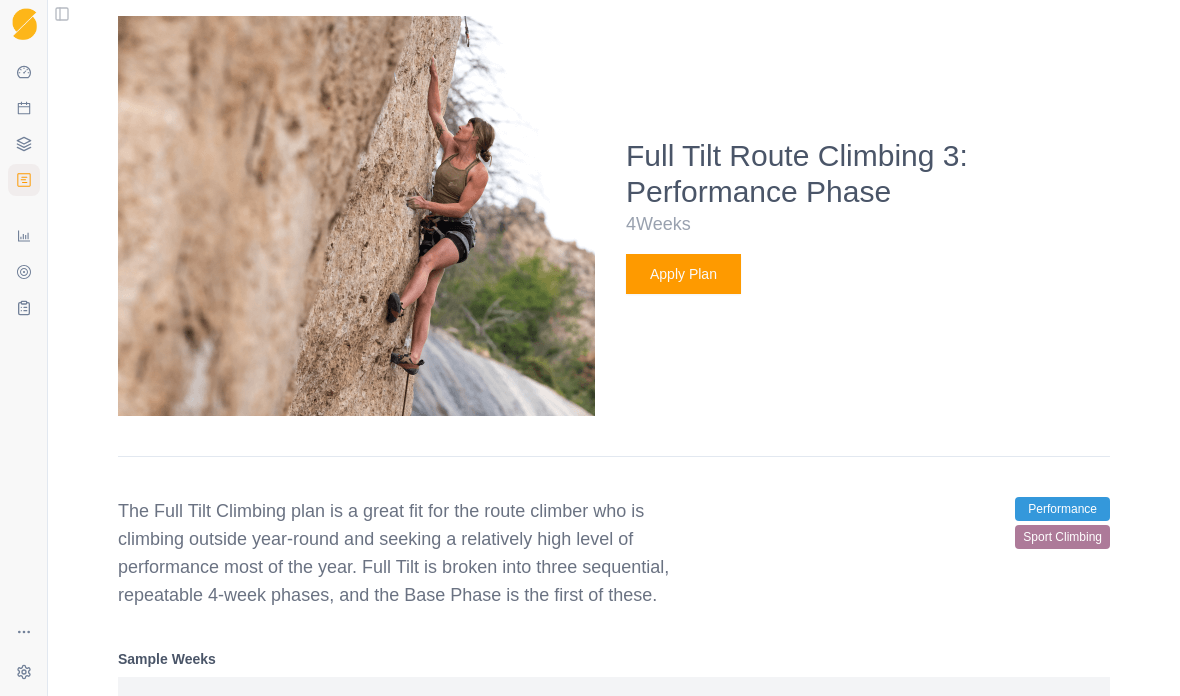 click on "Apply Plan" at bounding box center [683, 274] 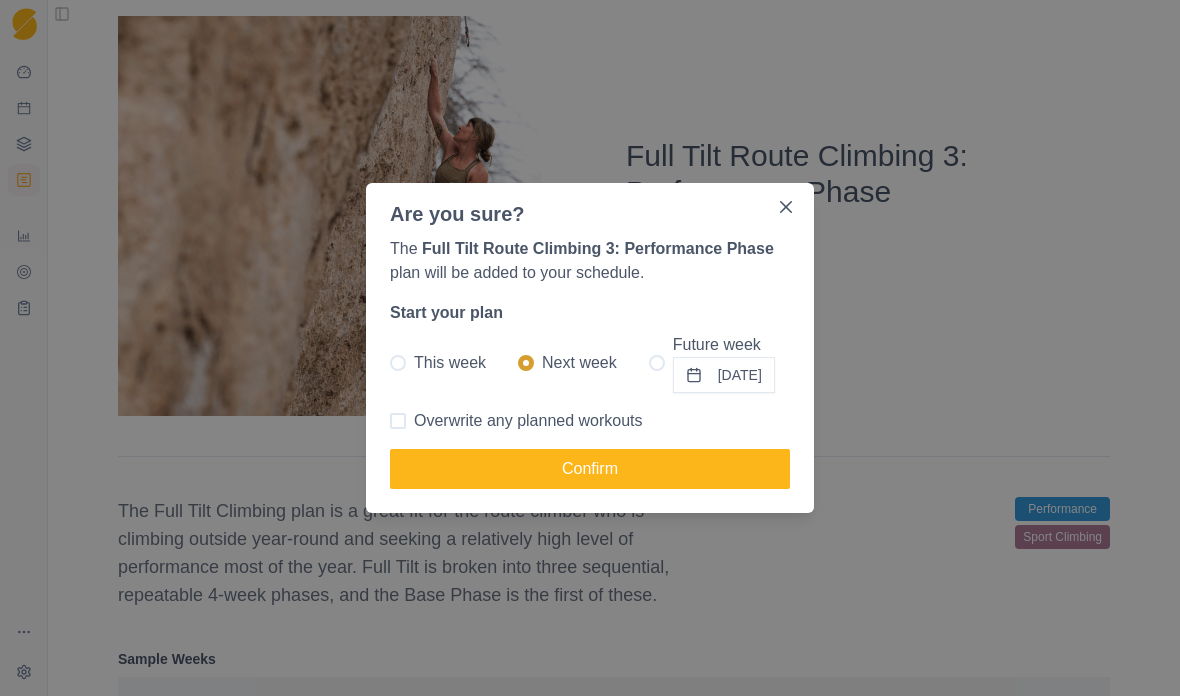 click on "The   Full Tilt Route Climbing 3: Performance Phase   plan will be added to your schedule. Start your plan This week Next week Future week 28/07/2025 Overwrite any planned workouts Confirm" at bounding box center (590, 371) 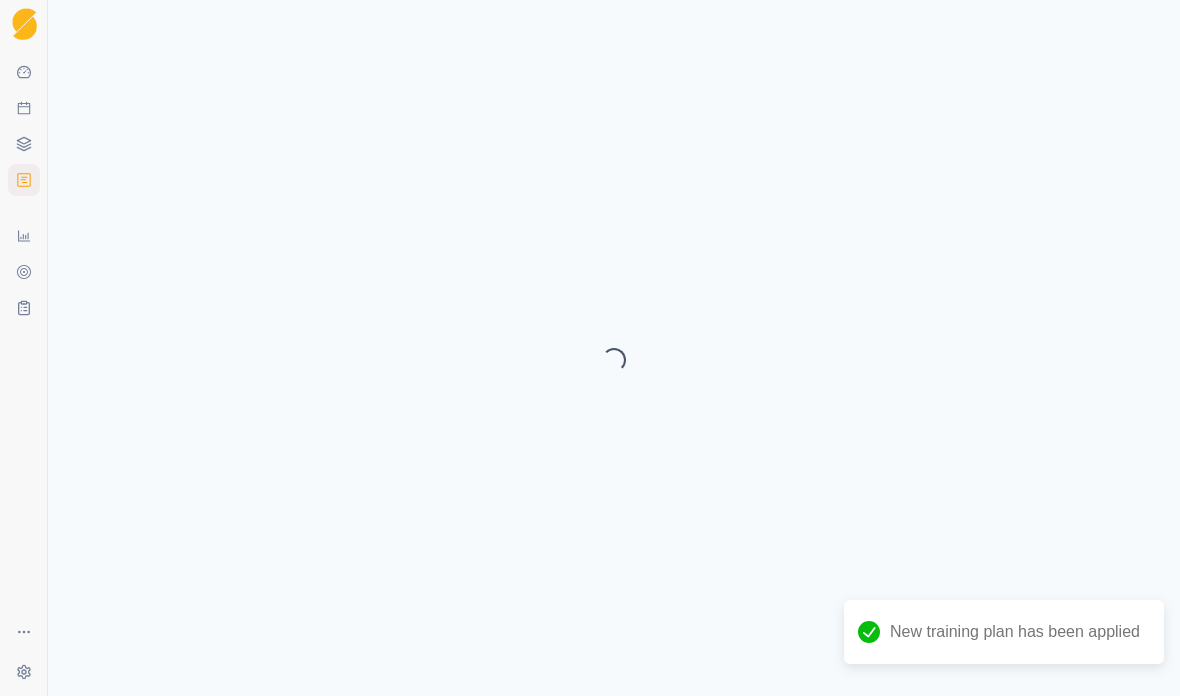 select on "month" 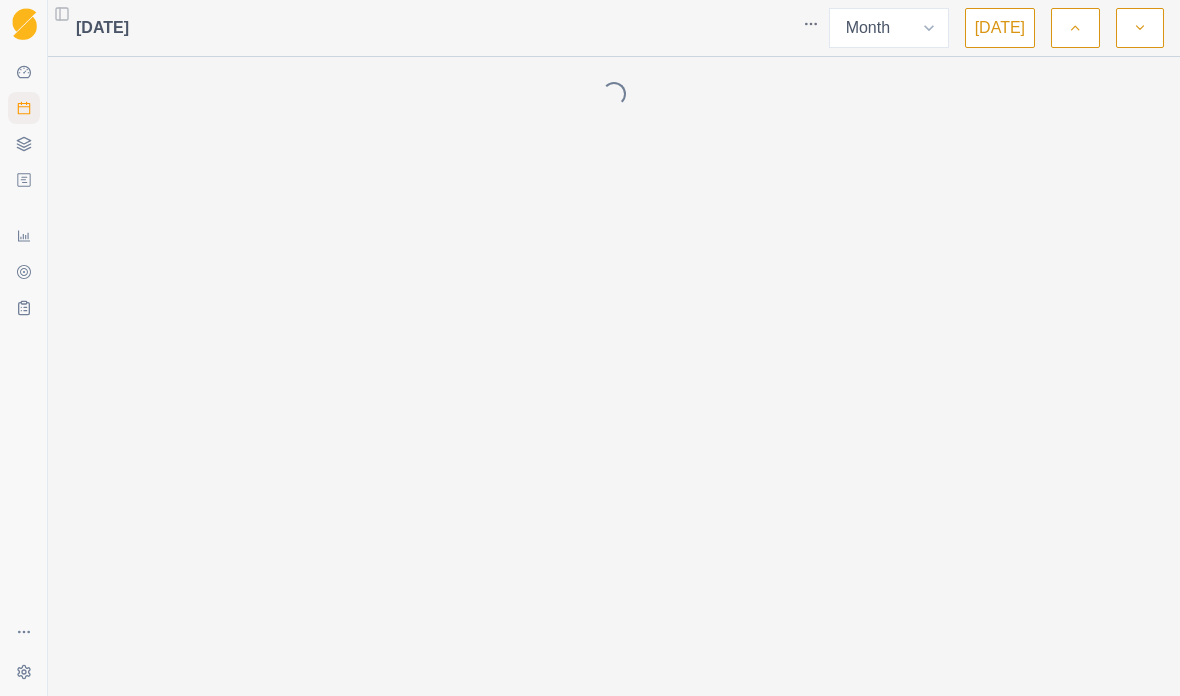 select on "month" 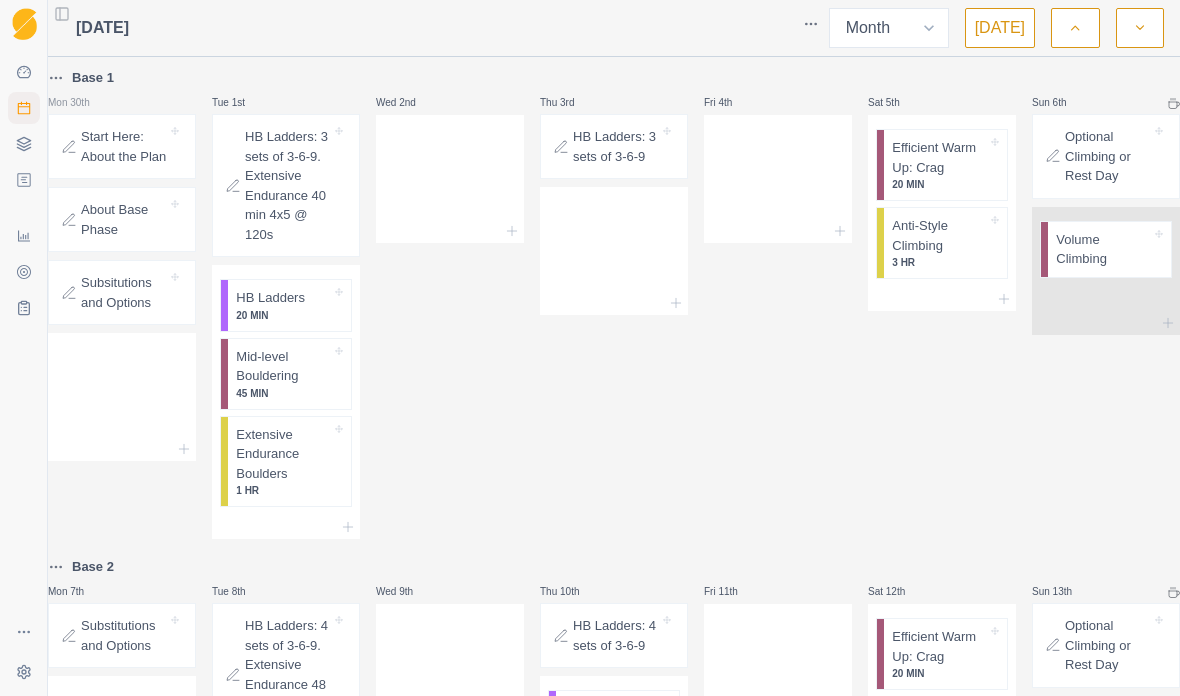 click 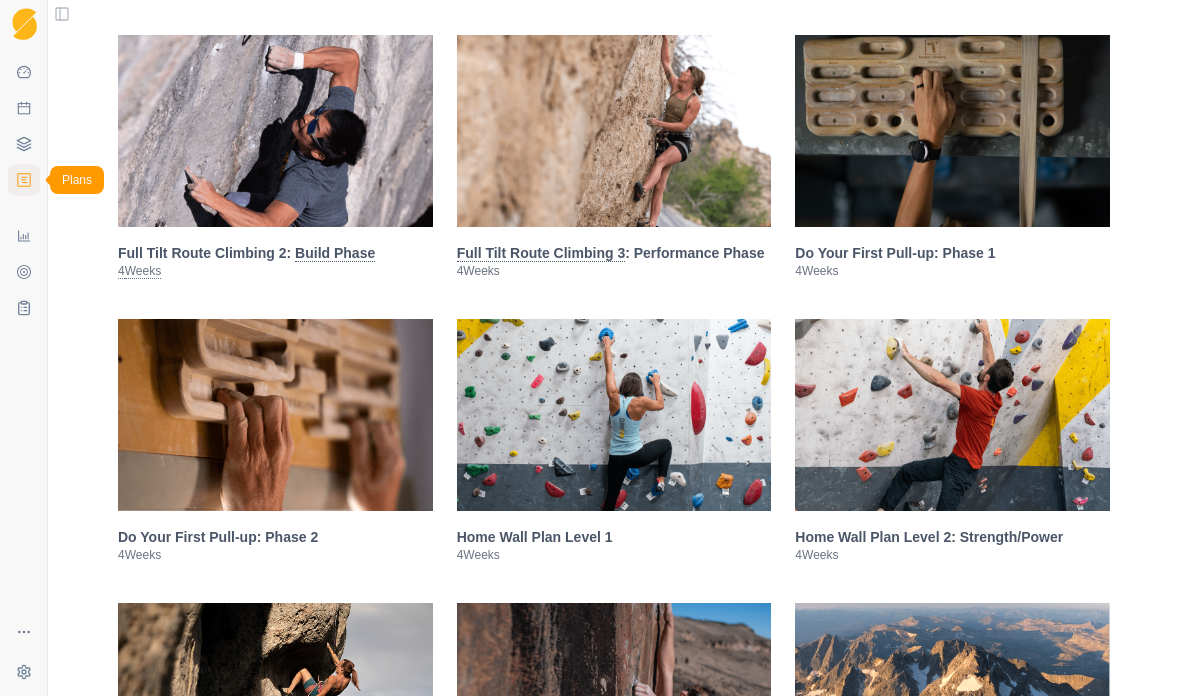 scroll, scrollTop: 2116, scrollLeft: 0, axis: vertical 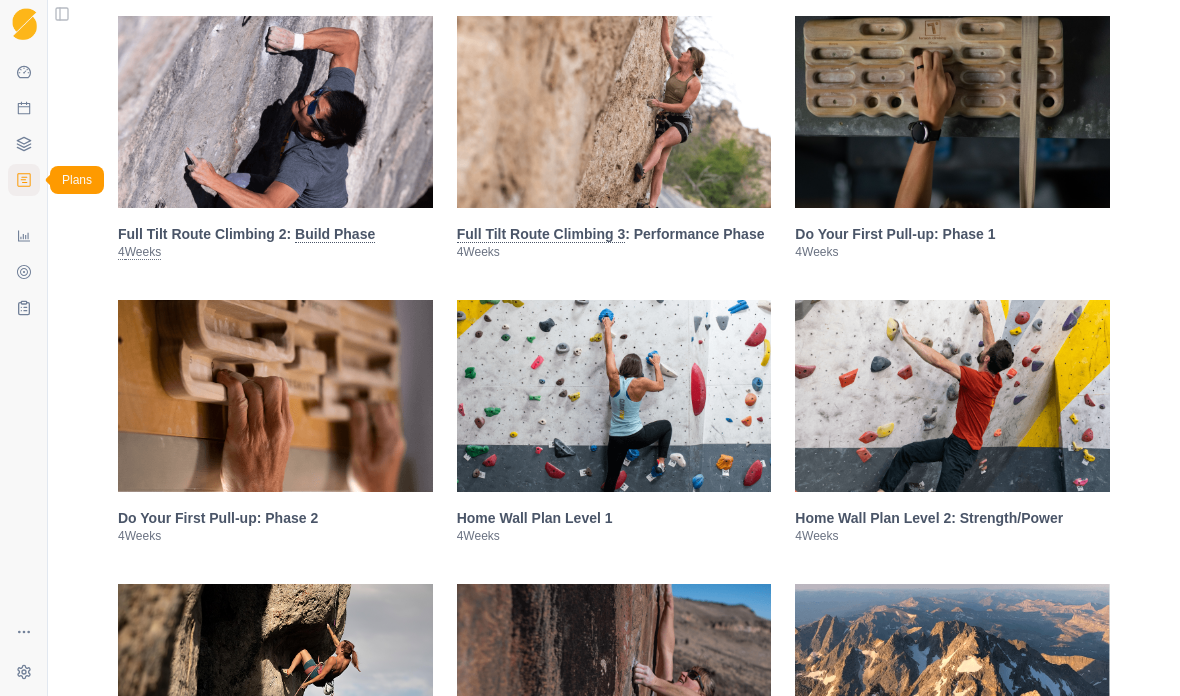 click on "Full Tilt Route Climbing 3 : Performance Phase" at bounding box center [614, 234] 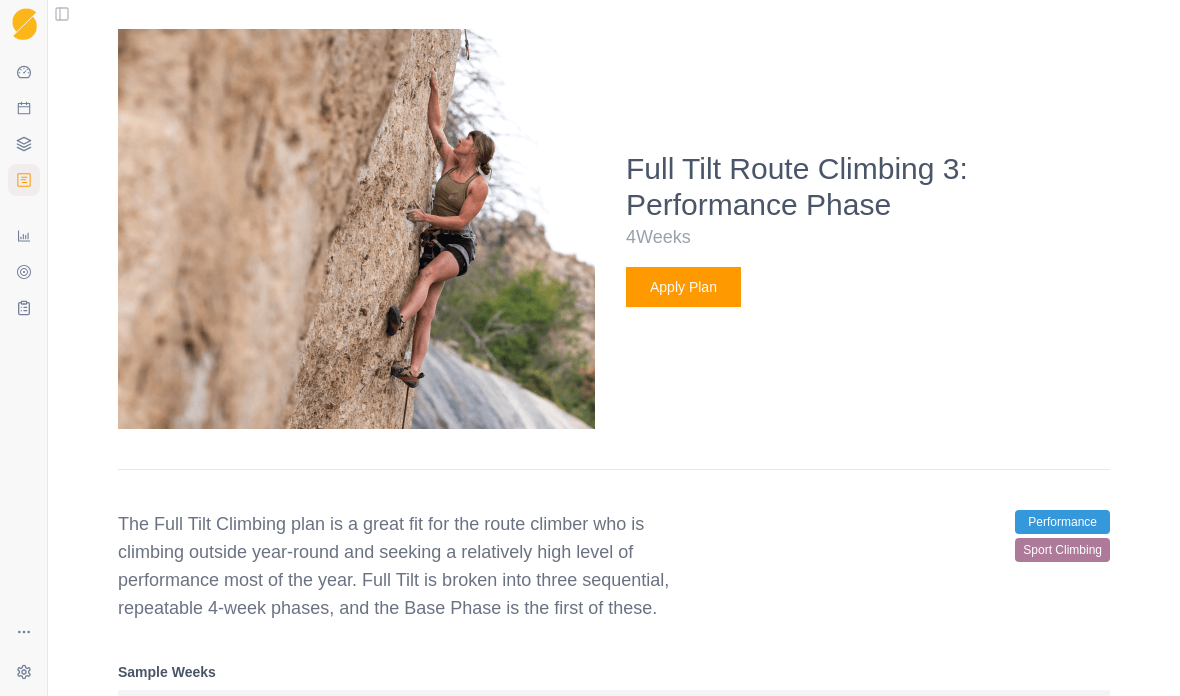 scroll, scrollTop: 2440, scrollLeft: 0, axis: vertical 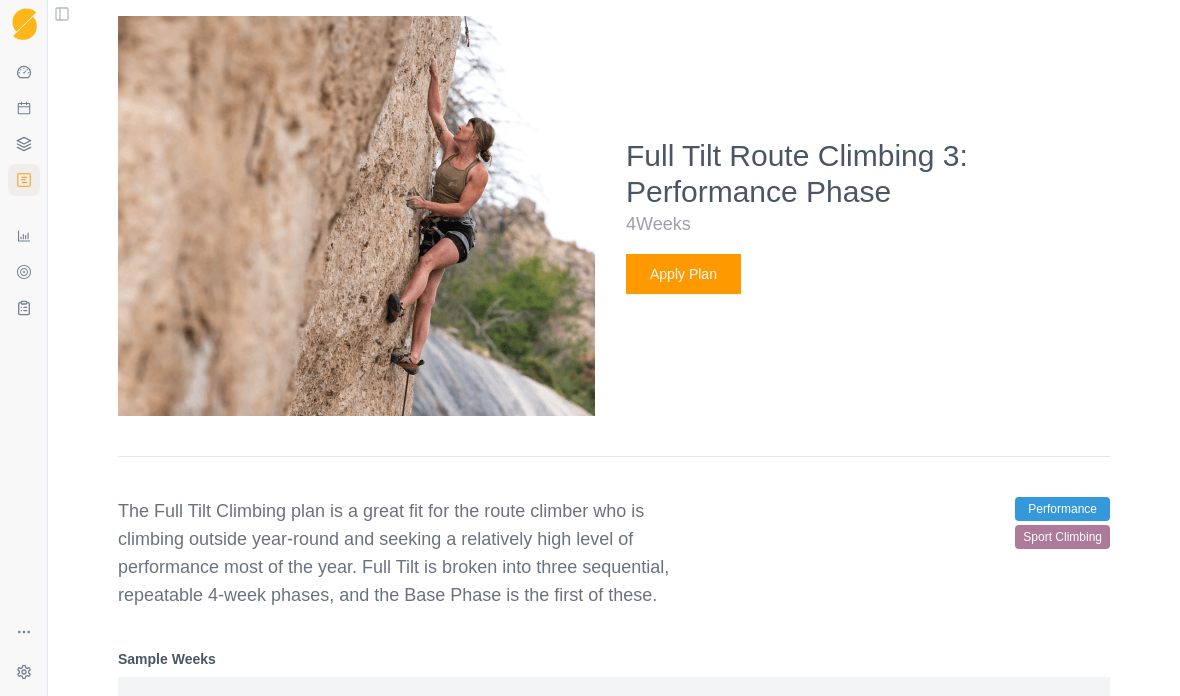 click on "Apply Plan" at bounding box center (683, 274) 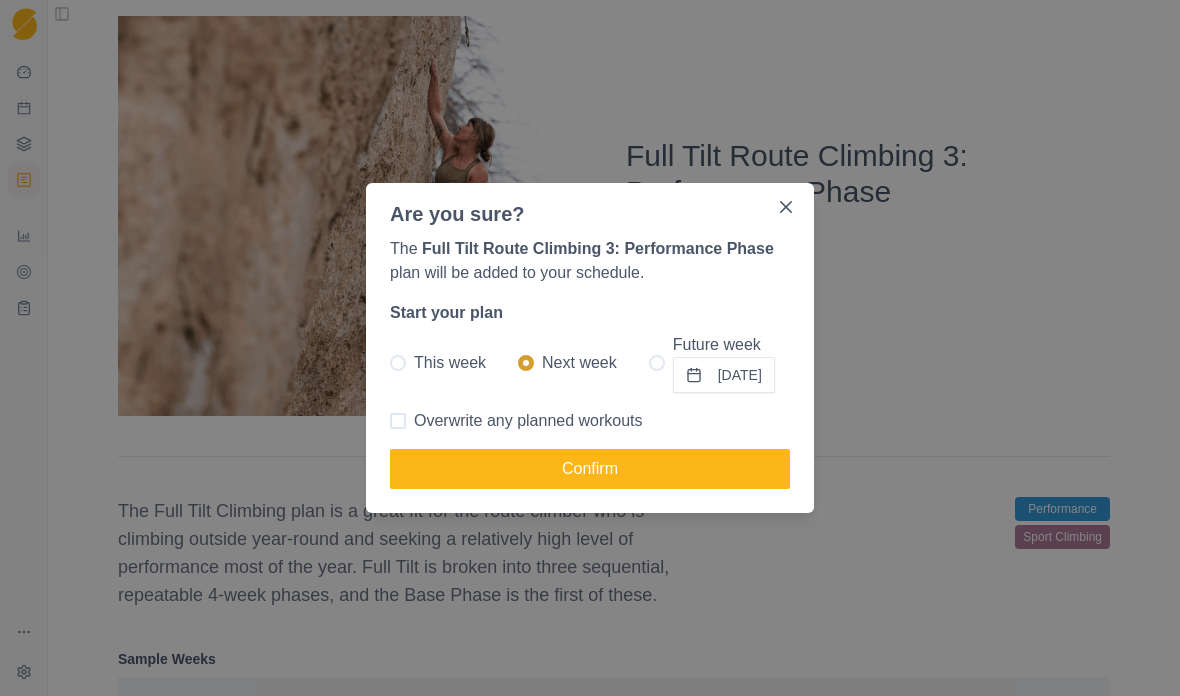click at bounding box center (398, 363) 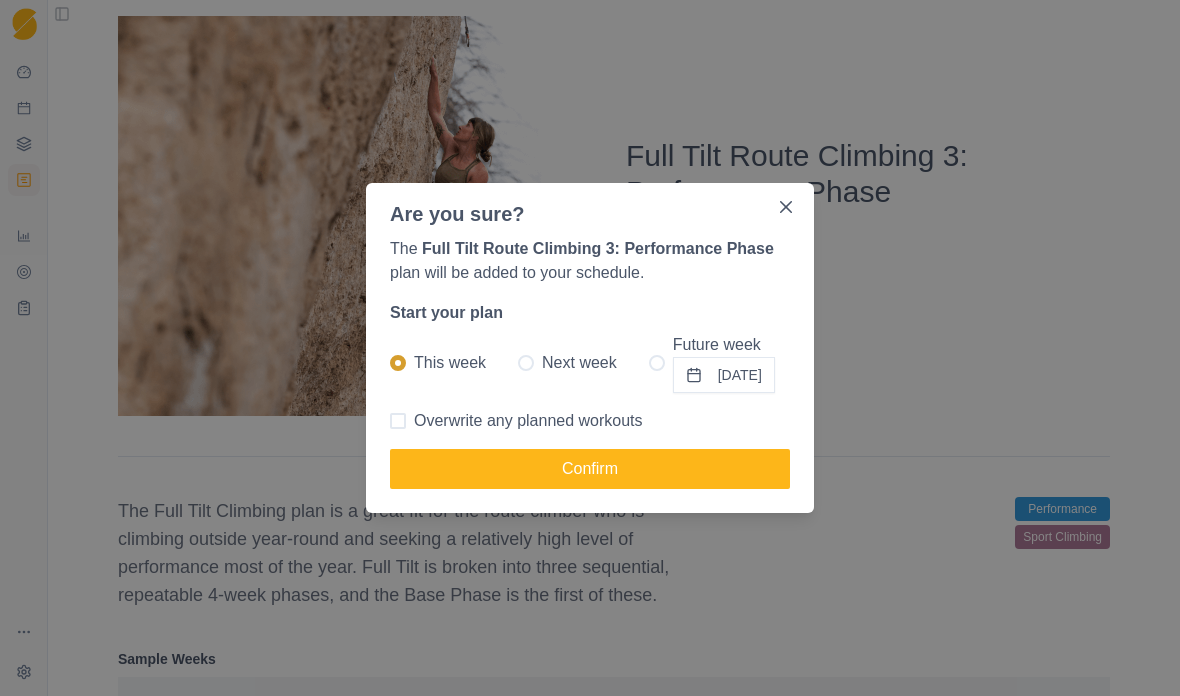 click at bounding box center (398, 421) 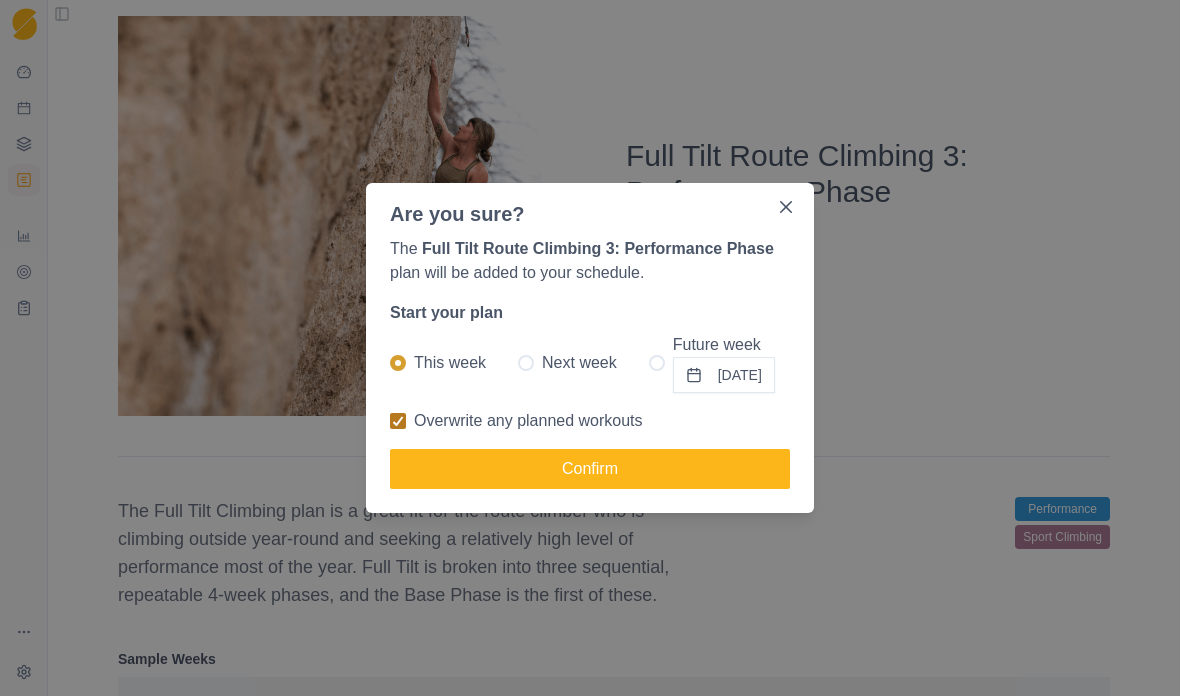 click on "Confirm" at bounding box center [590, 469] 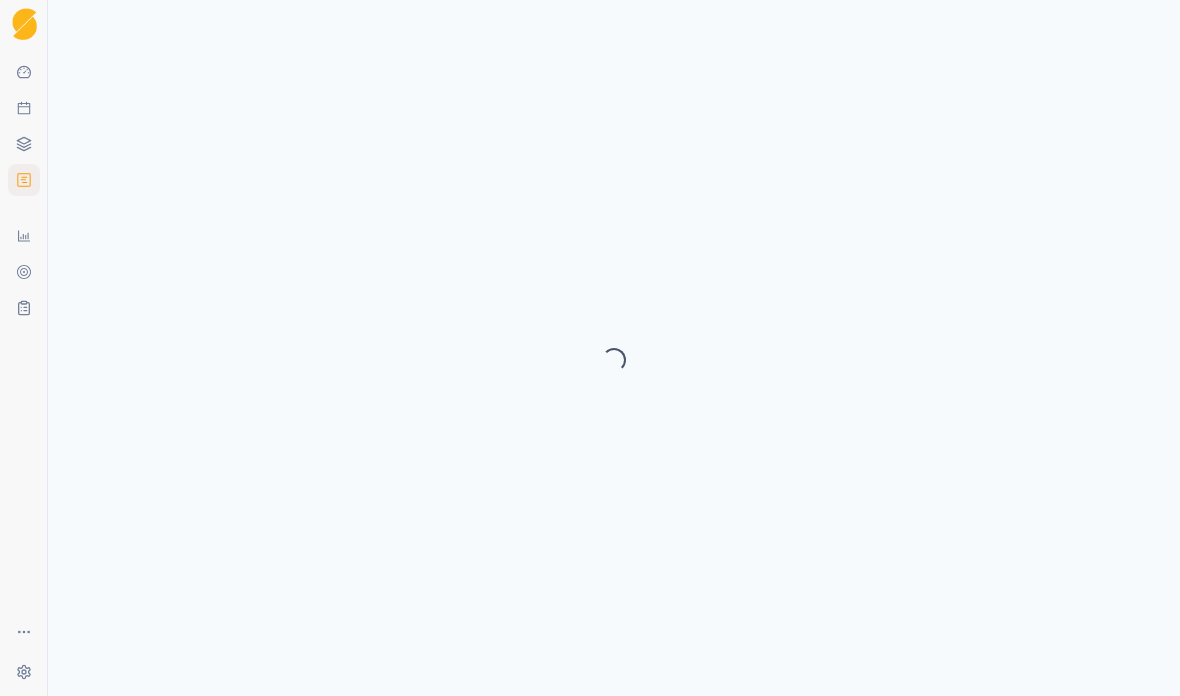 select on "month" 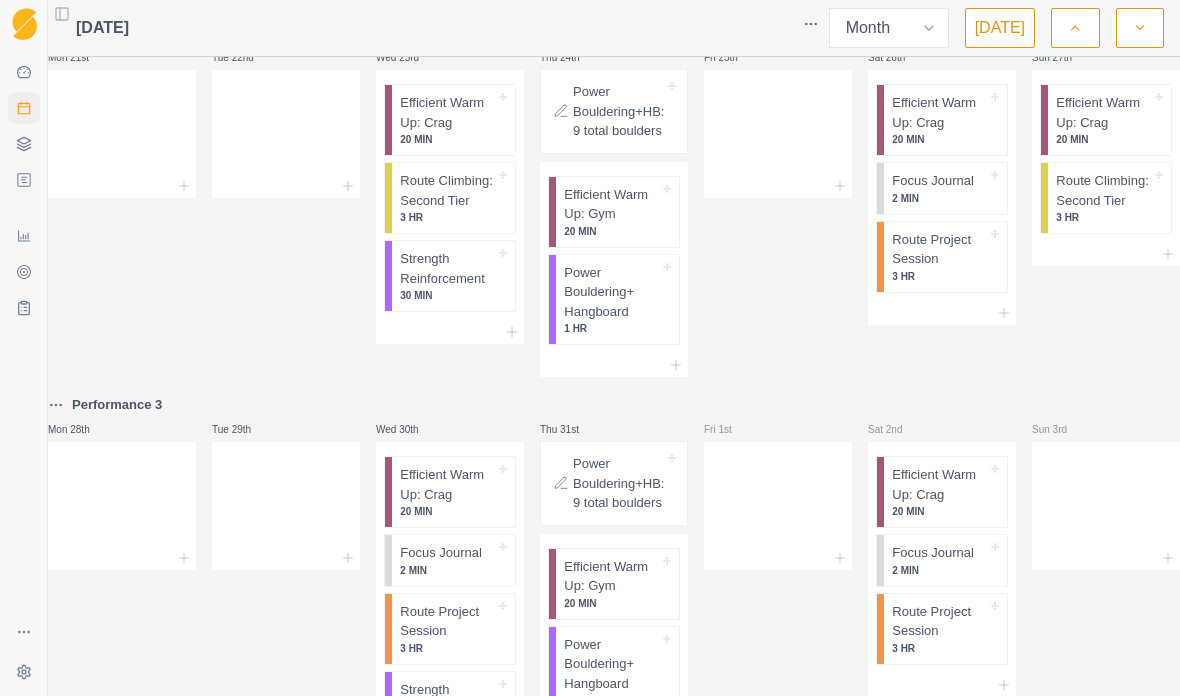 scroll, scrollTop: 1473, scrollLeft: 0, axis: vertical 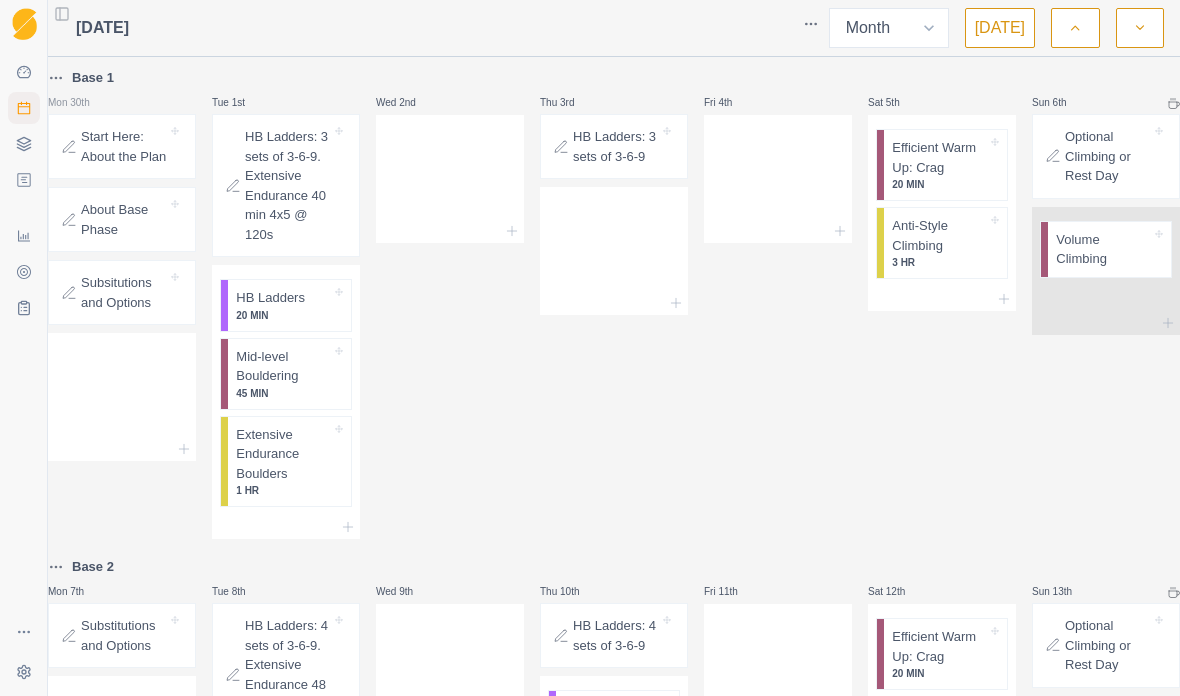 click on "20 MIN" at bounding box center [283, 315] 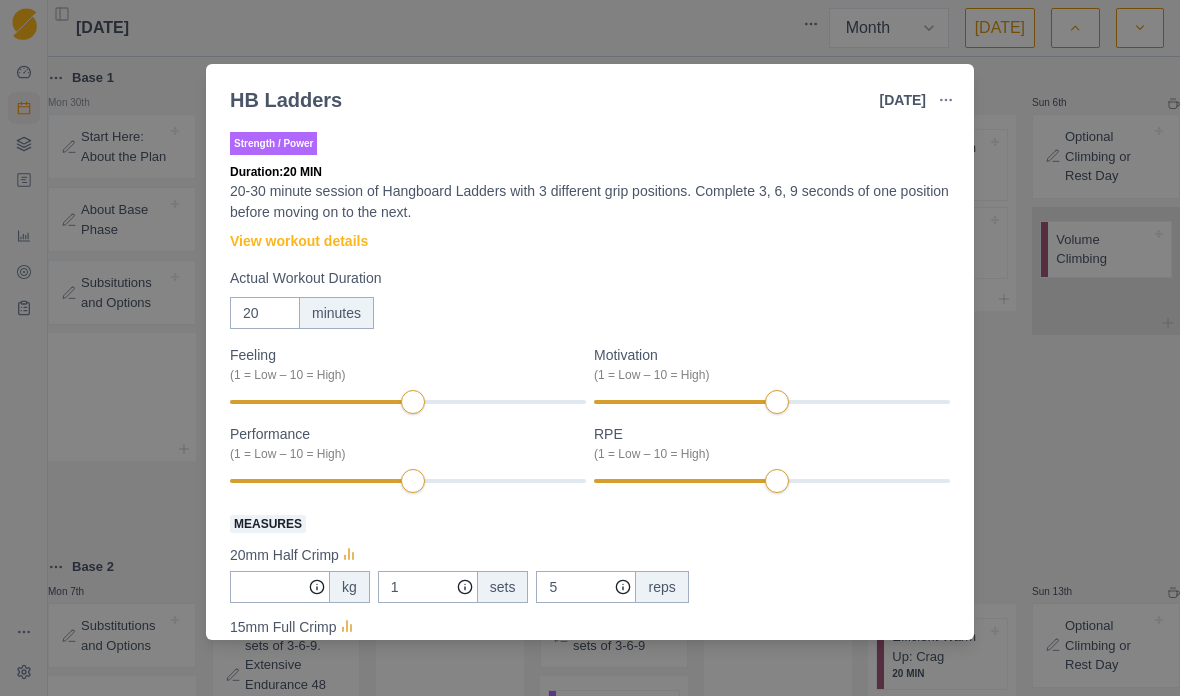 click on "HB Ladders 1 Jul 2025 Link To Goal View Workout Metrics Edit Original Workout Reschedule Workout Remove From Schedule Strength / Power Duration:  20 MIN 20-30 minute session of Hangboard Ladders with 3 different grip positions. Complete 3, 6, 9 seconds of one position before moving on to the next. View workout details Actual Workout Duration 20 minutes Feeling (1 = Low – 10 = High) Motivation (1 = Low – 10 = High) Performance (1 = Low – 10 = High) RPE (1 = Low – 10 = High) Measures 20mm Half Crimp kg 1 sets 5 reps 15mm Full Crimp 0 lb 3 sets 3 reps 2F Pocket Middle Team 0 lb 3 sets 3 reps Training Notes View previous training notes Mark as Incomplete Complete Workout" at bounding box center (590, 348) 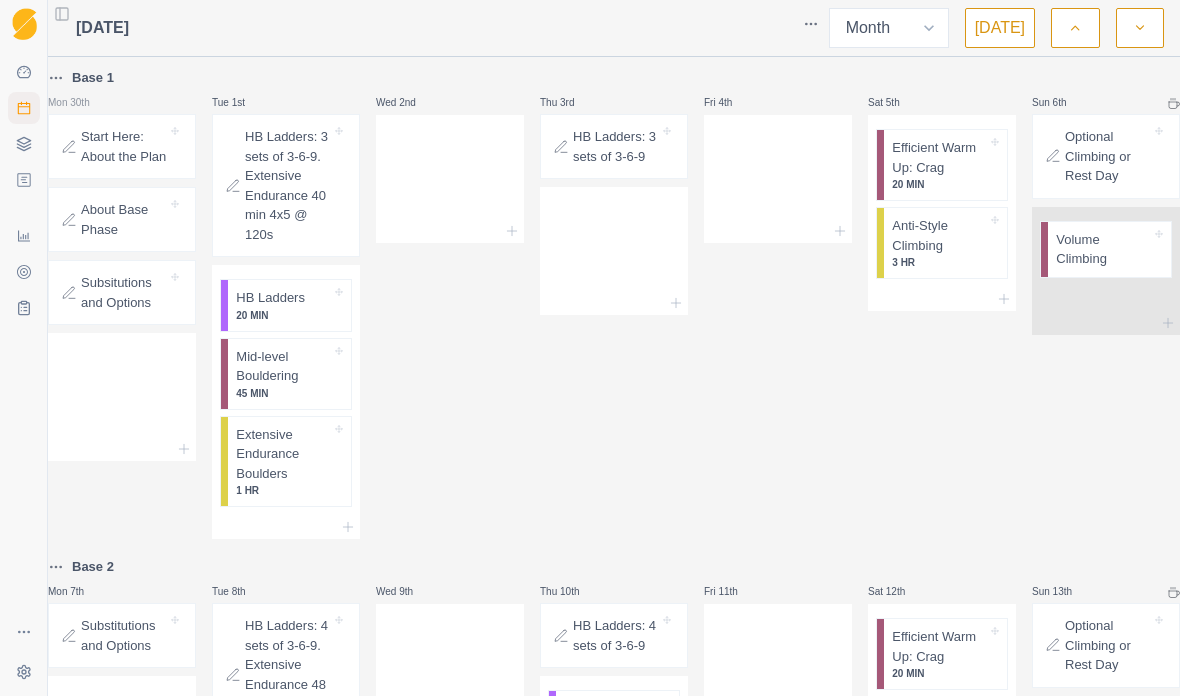 click on "About Base Phase" at bounding box center (124, 219) 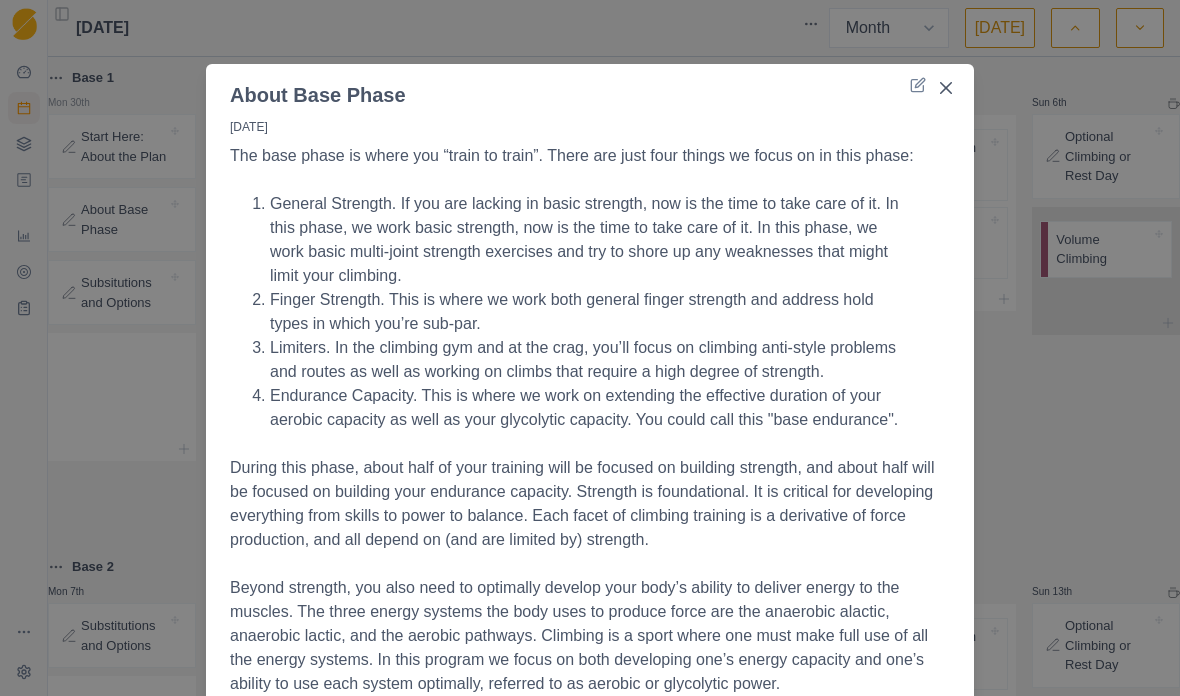 click at bounding box center (946, 88) 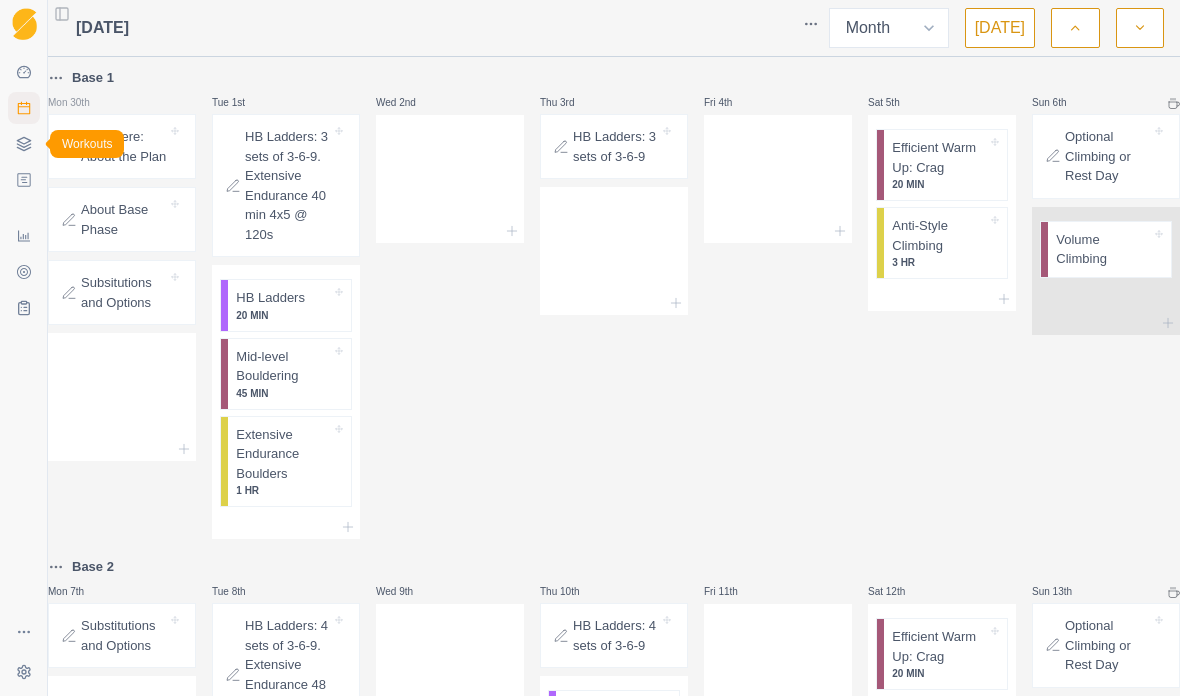 click on "Workouts" at bounding box center (24, 144) 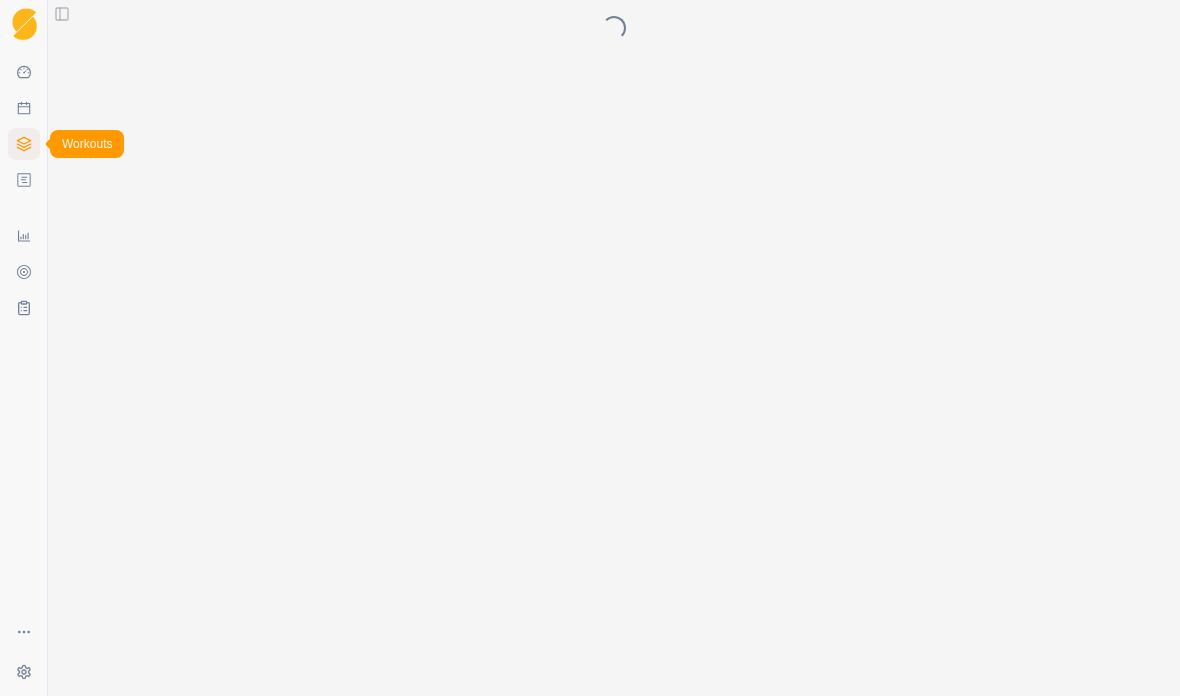 scroll, scrollTop: 0, scrollLeft: 0, axis: both 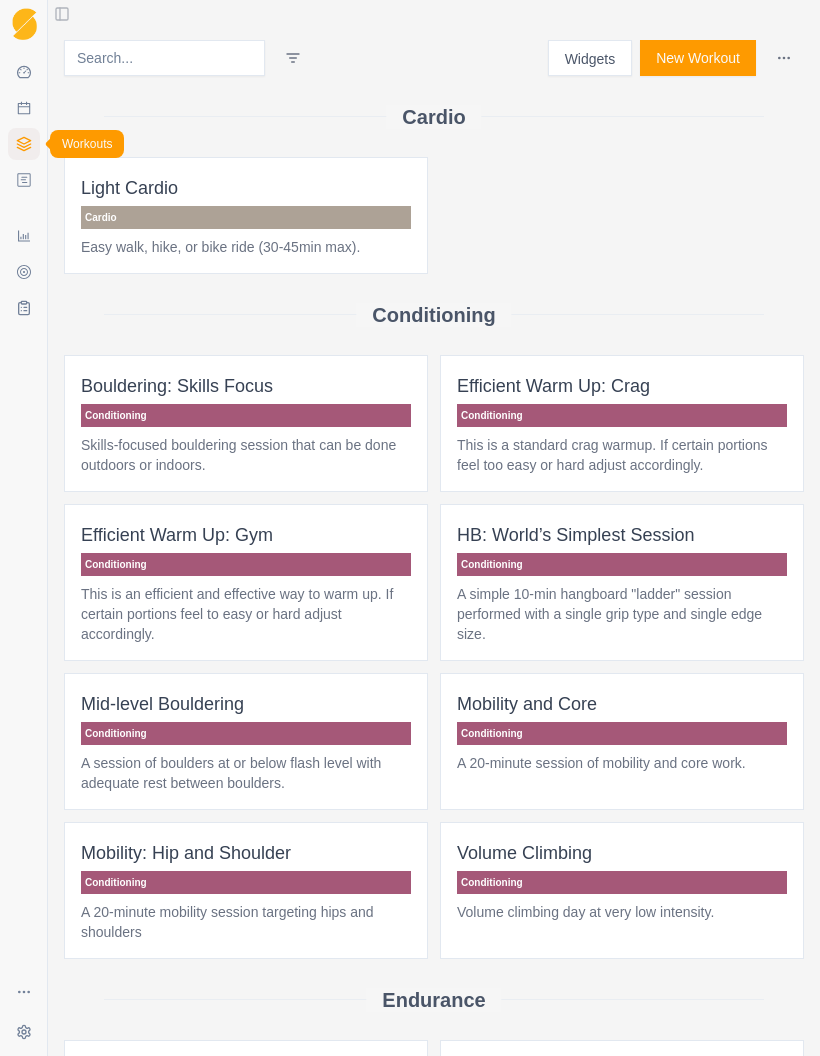 click on "Cardio" at bounding box center [246, 217] 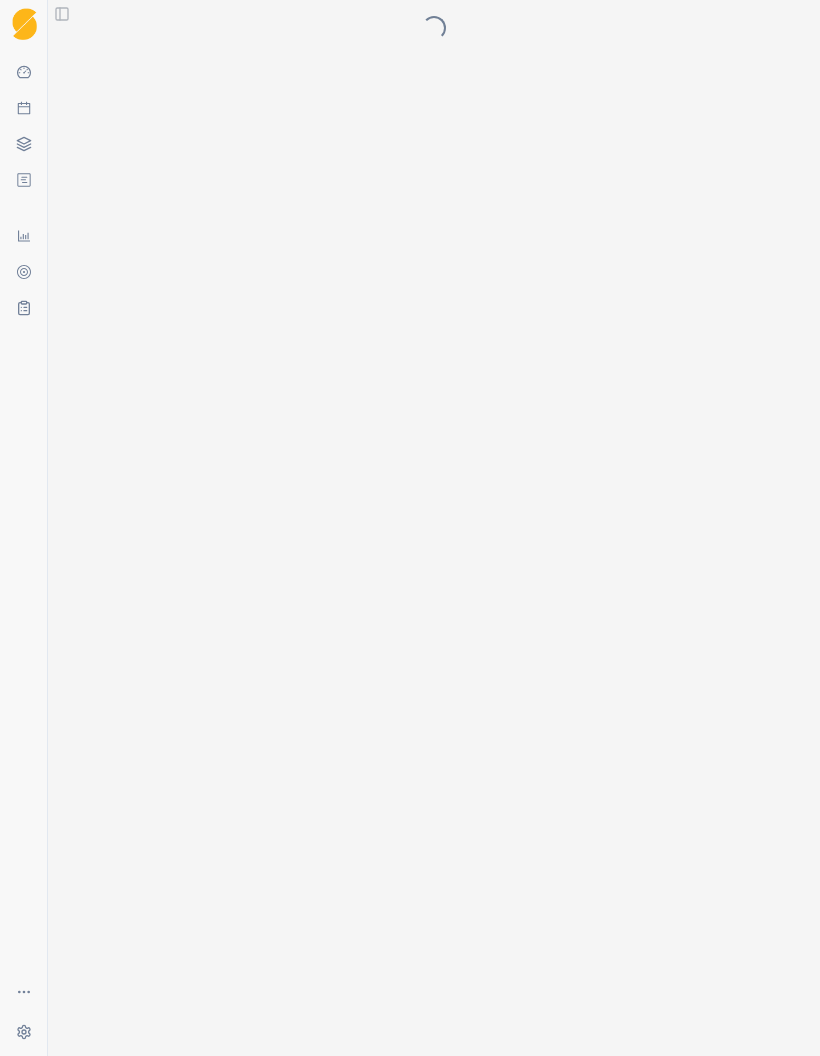 scroll, scrollTop: 0, scrollLeft: 0, axis: both 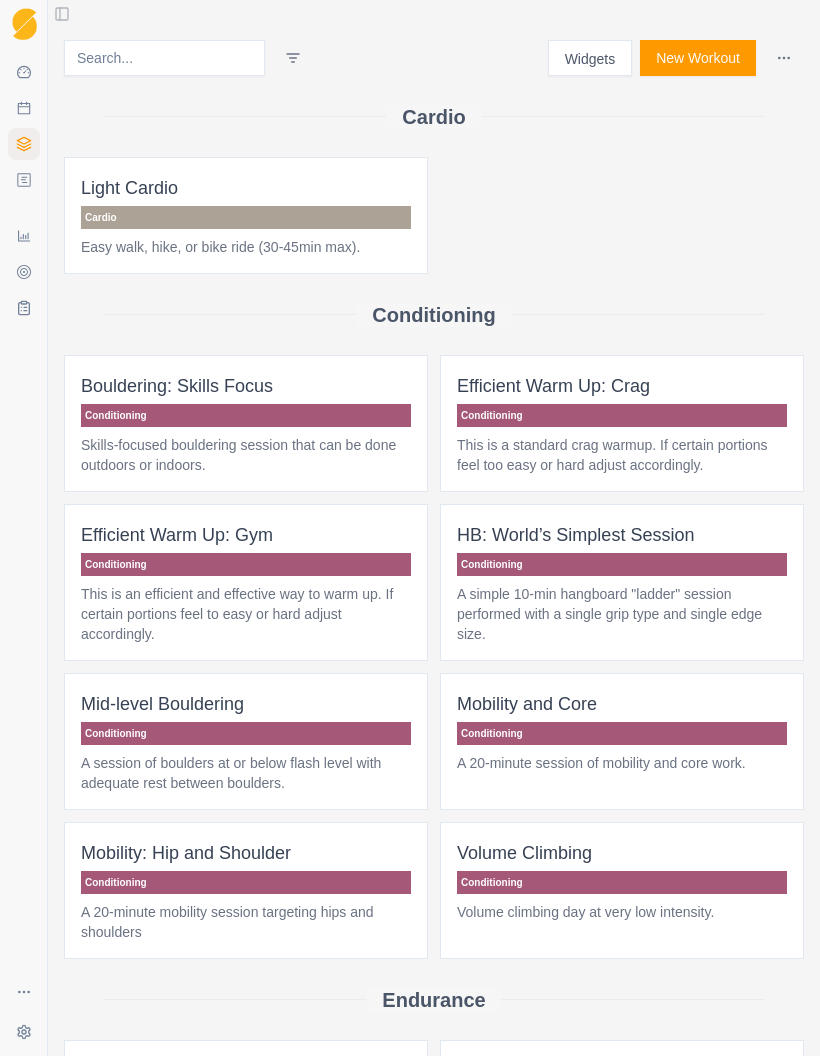 click on "Bouldering: Skills Focus Conditioning Skills-focused bouldering session that can be done outdoors or indoors." at bounding box center (246, 423) 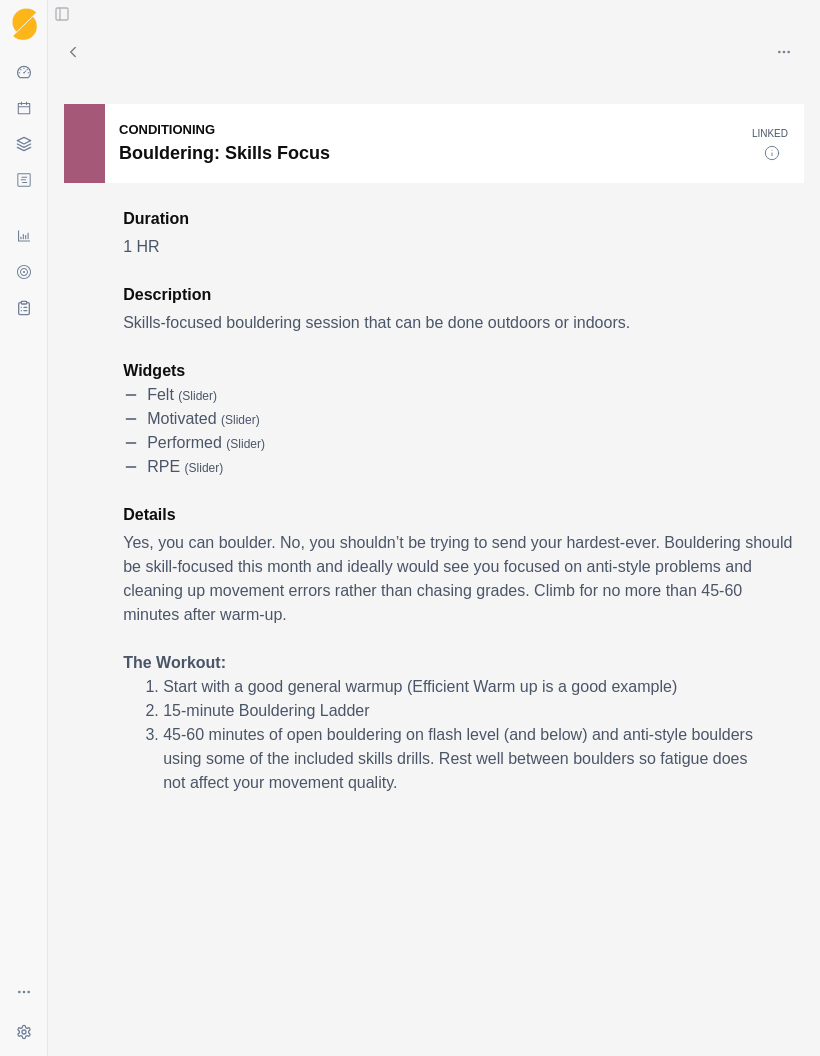 scroll, scrollTop: 0, scrollLeft: 0, axis: both 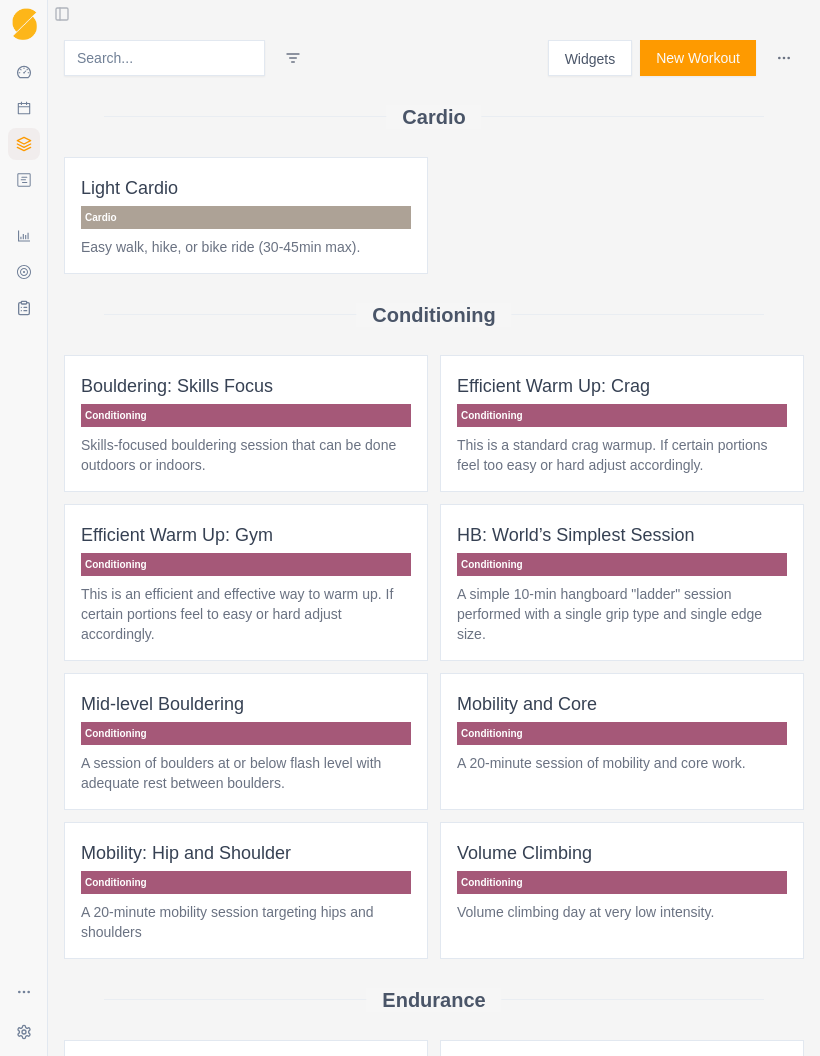 click on "Conditioning" at bounding box center (622, 415) 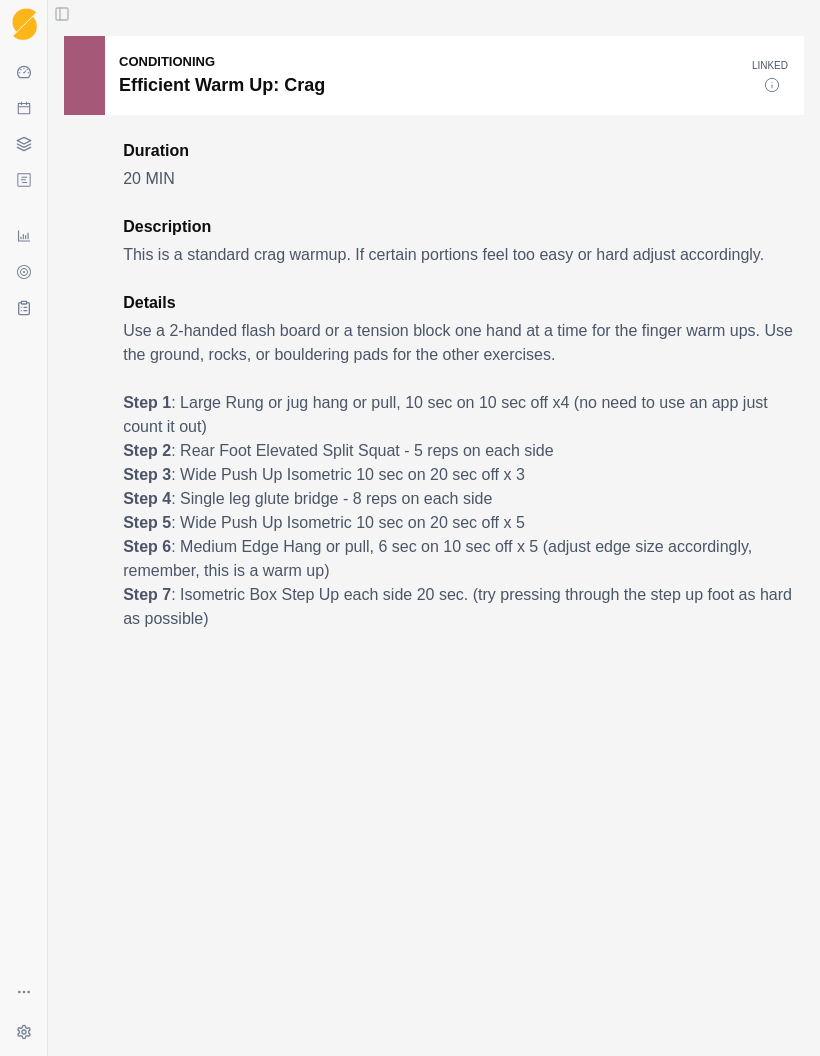 scroll, scrollTop: 68, scrollLeft: 0, axis: vertical 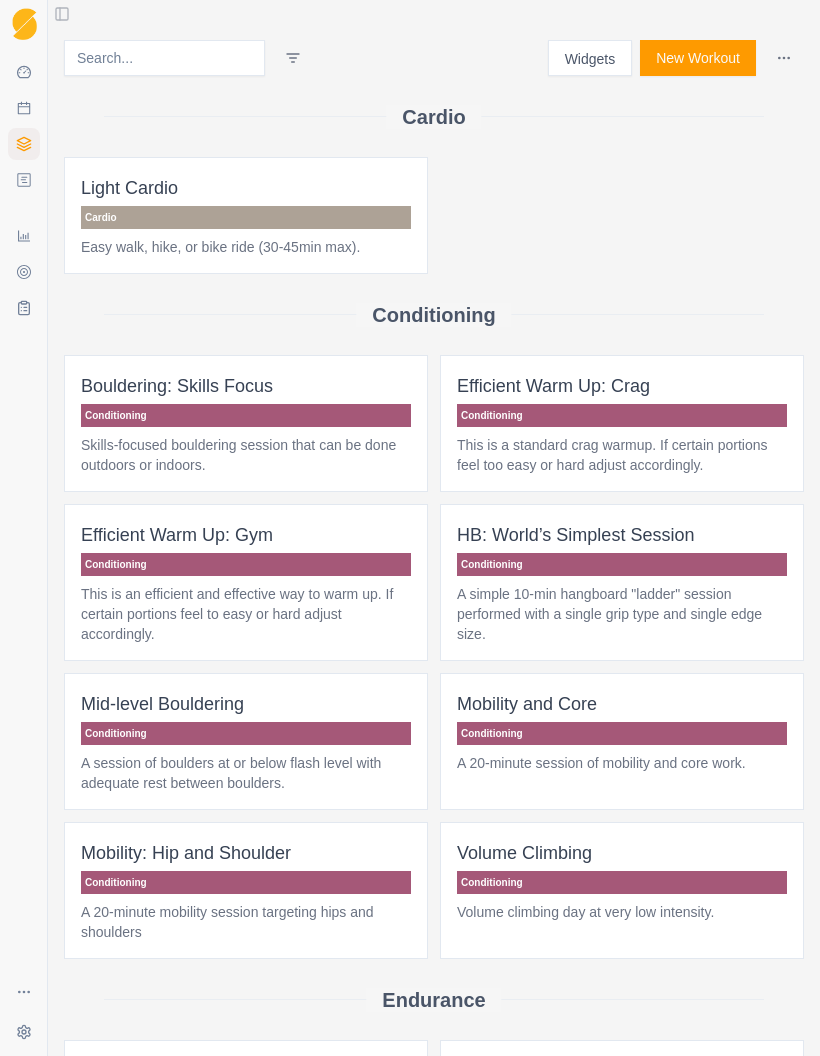 click on "Bouldering: Skills Focus Conditioning Skills-focused bouldering session that can be done outdoors or indoors." at bounding box center [246, 423] 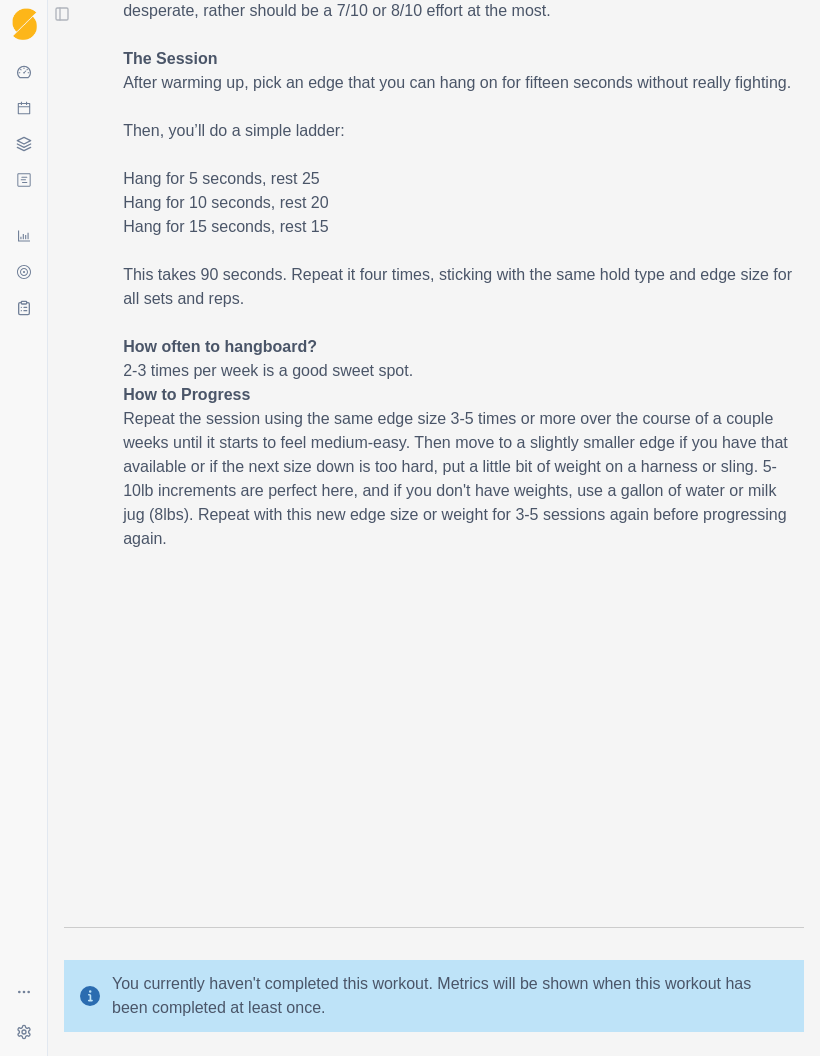 scroll, scrollTop: 699, scrollLeft: 0, axis: vertical 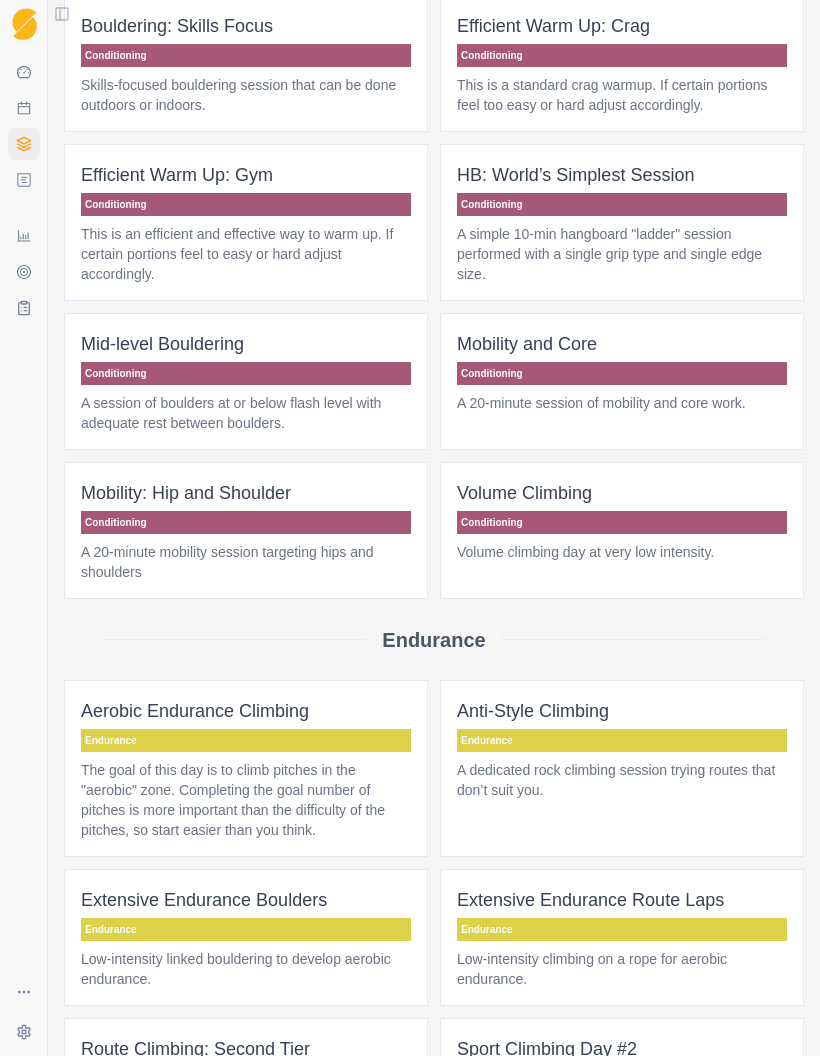 click on "A session of boulders at or below flash level with adequate rest between boulders." at bounding box center [246, 413] 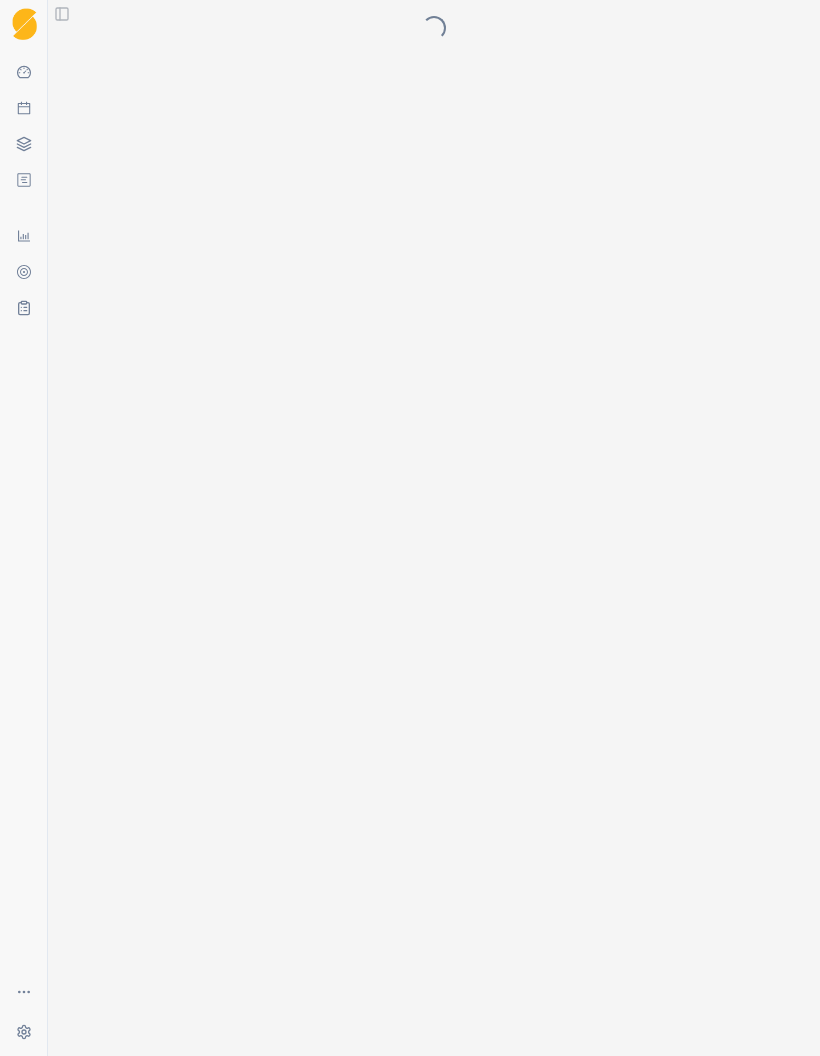 scroll, scrollTop: 0, scrollLeft: 0, axis: both 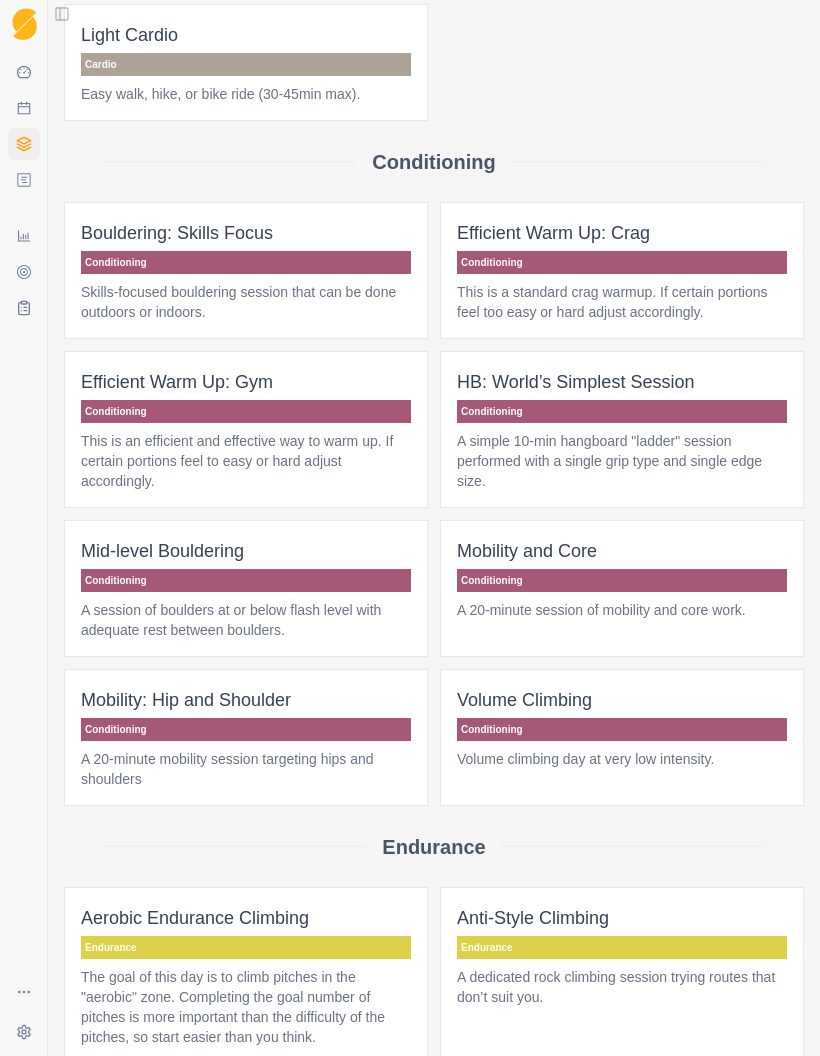click on "Conditioning" at bounding box center [622, 580] 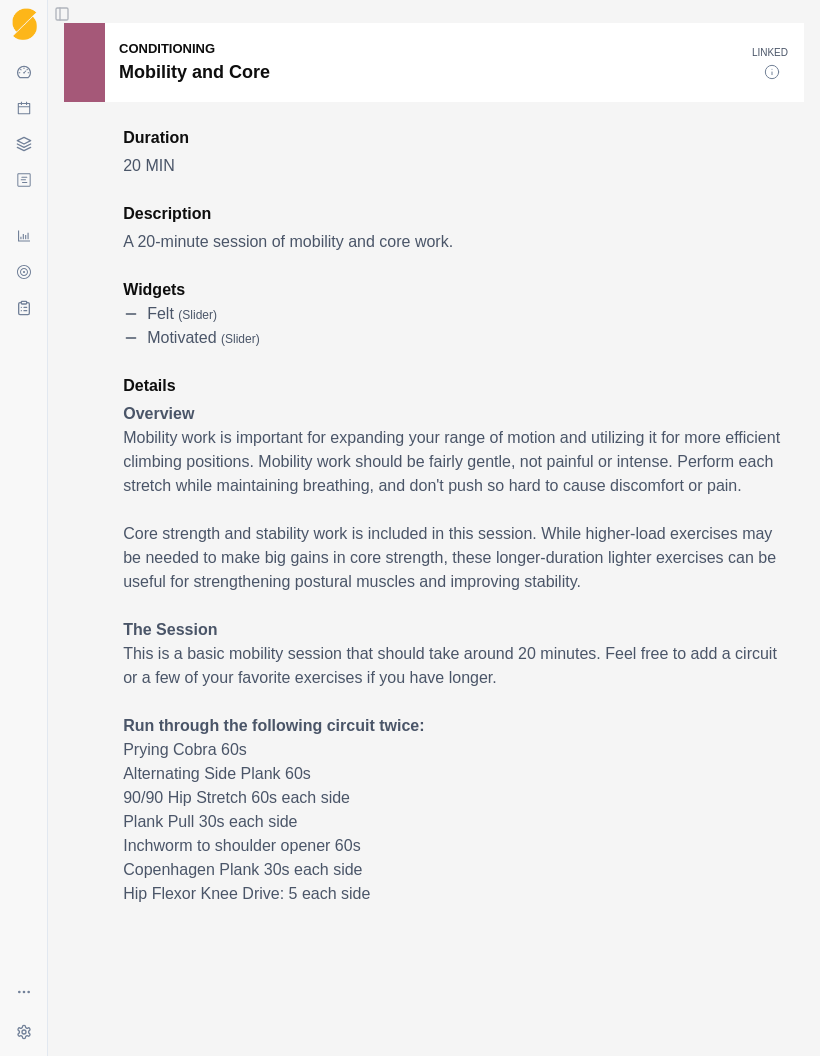 scroll, scrollTop: 81, scrollLeft: 0, axis: vertical 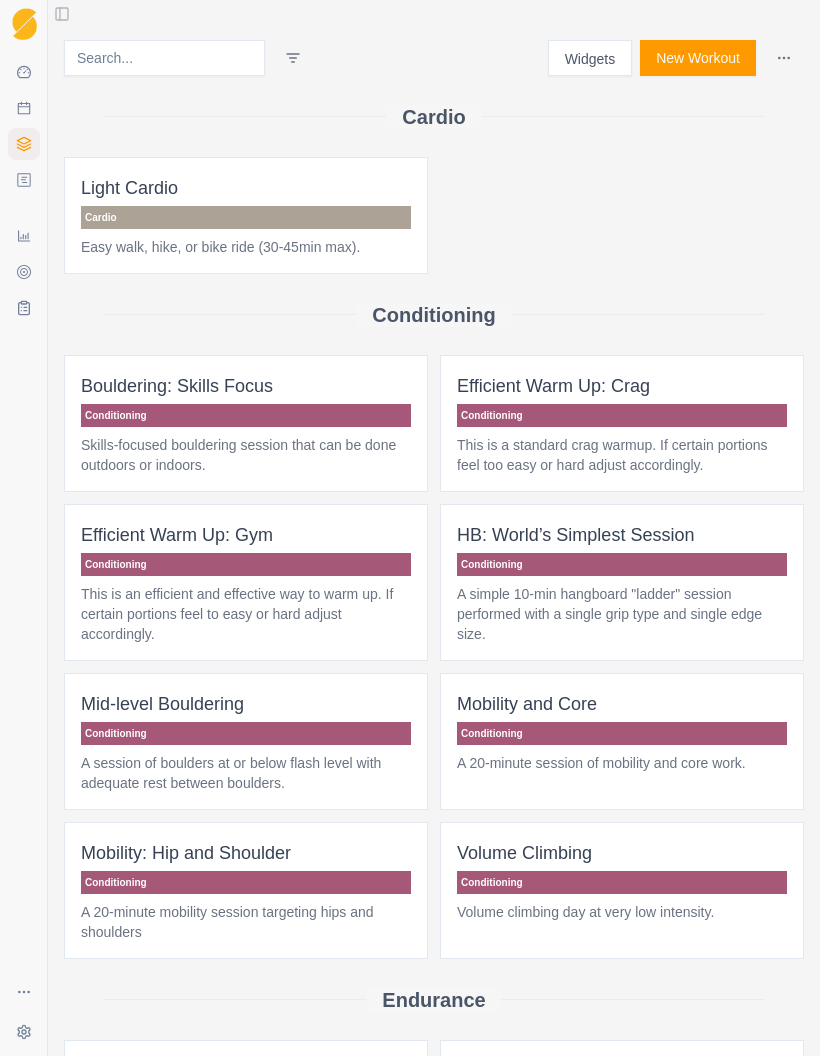 click on "A session of boulders at or below flash level with adequate rest between boulders." at bounding box center [246, 773] 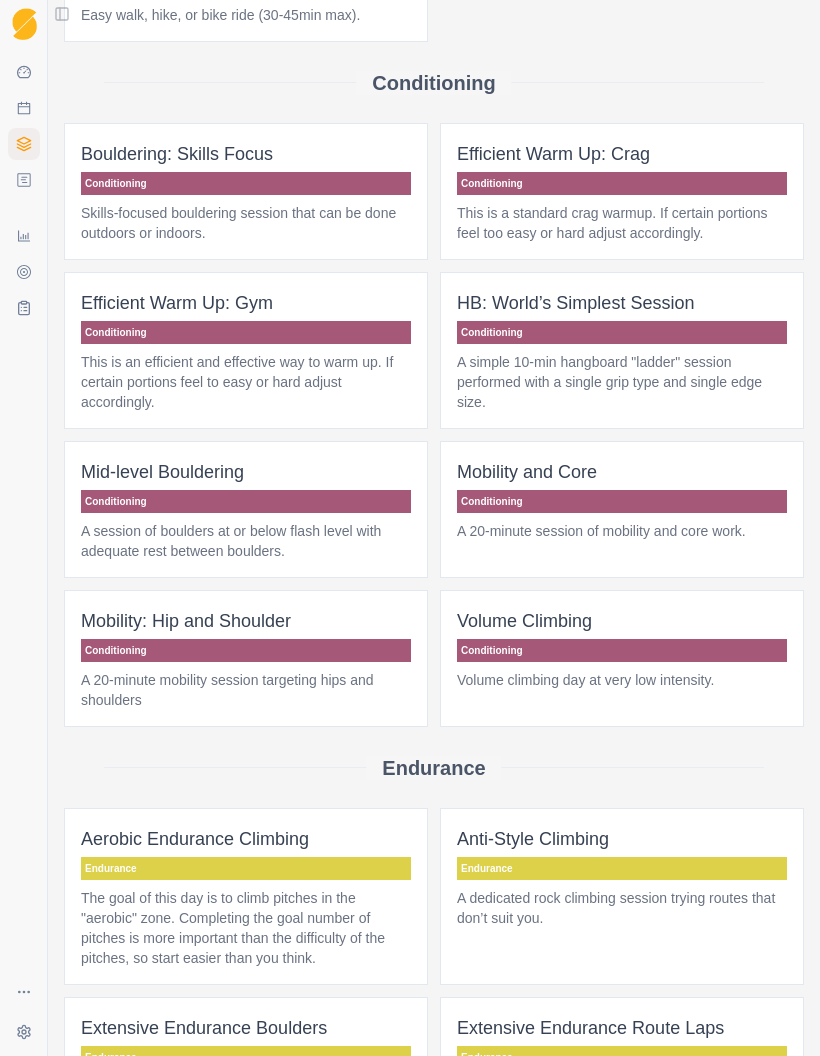 scroll, scrollTop: 233, scrollLeft: 0, axis: vertical 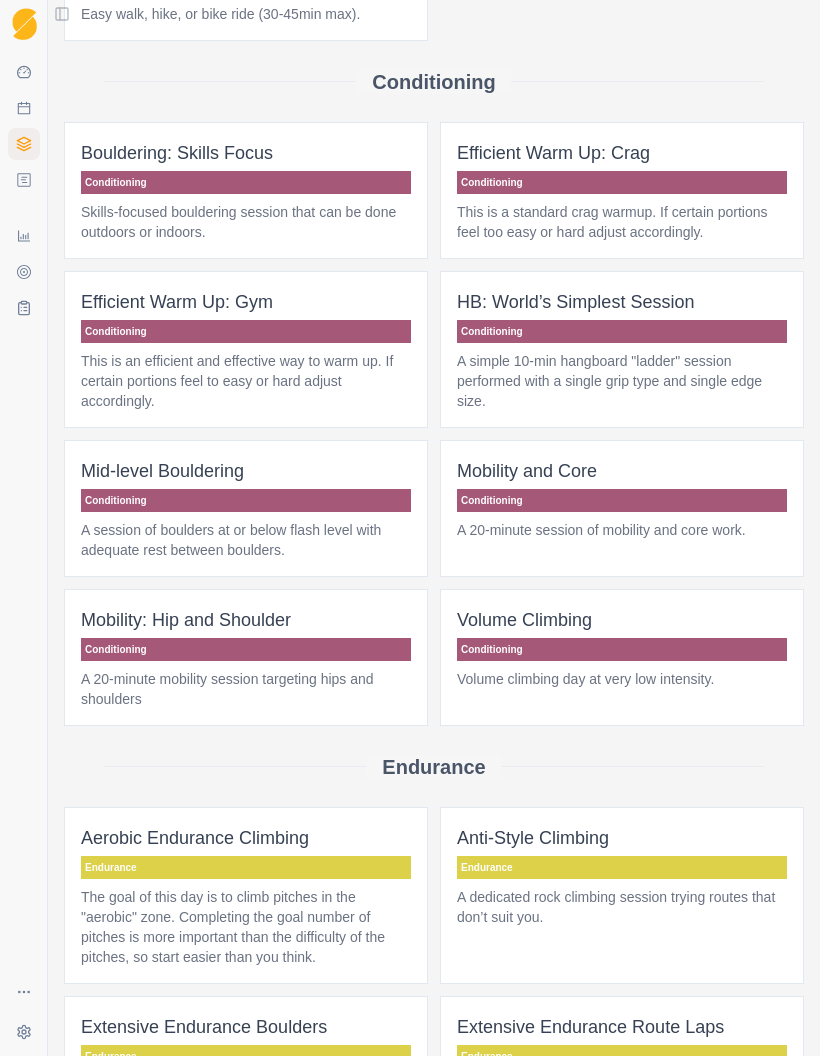 click on "Conditioning" at bounding box center (246, 649) 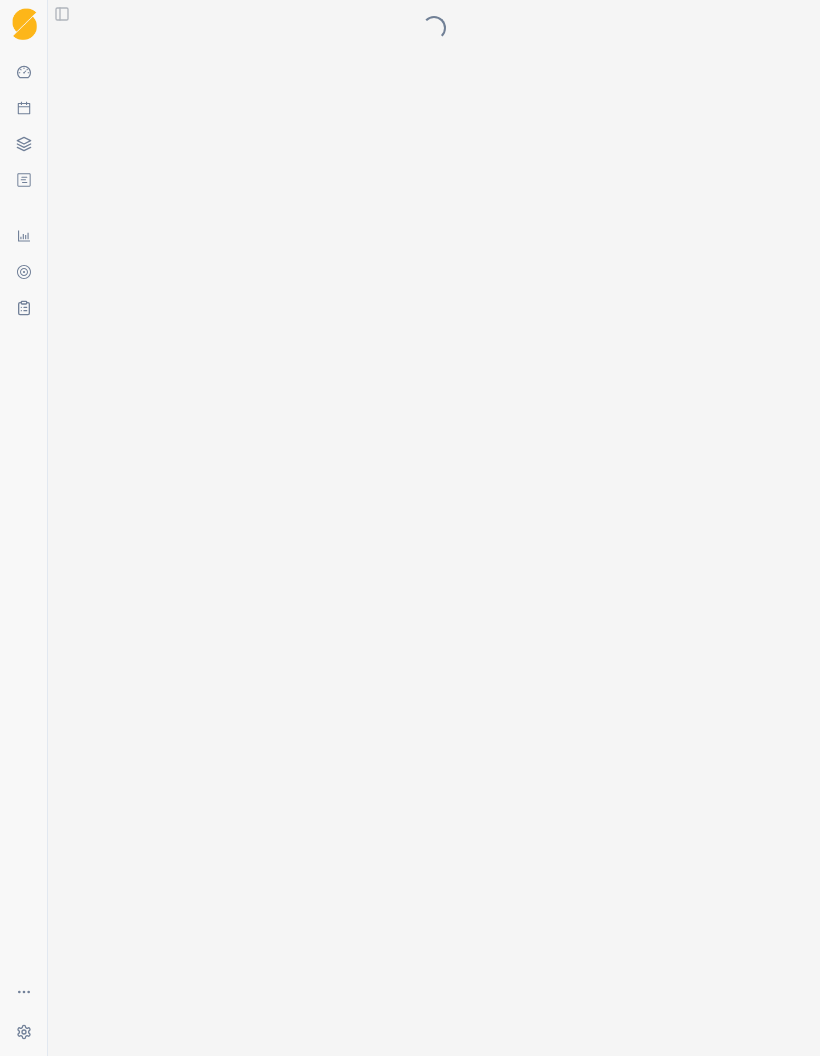 scroll, scrollTop: 0, scrollLeft: 0, axis: both 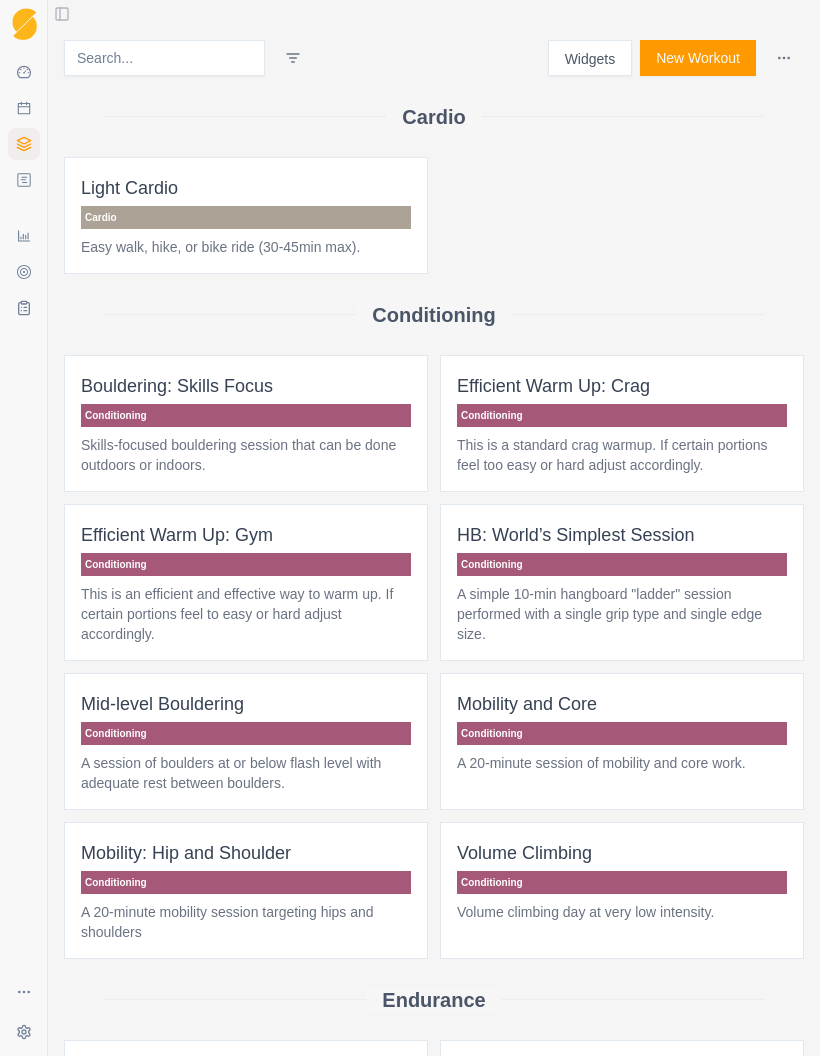 click on "Conditioning" at bounding box center (622, 882) 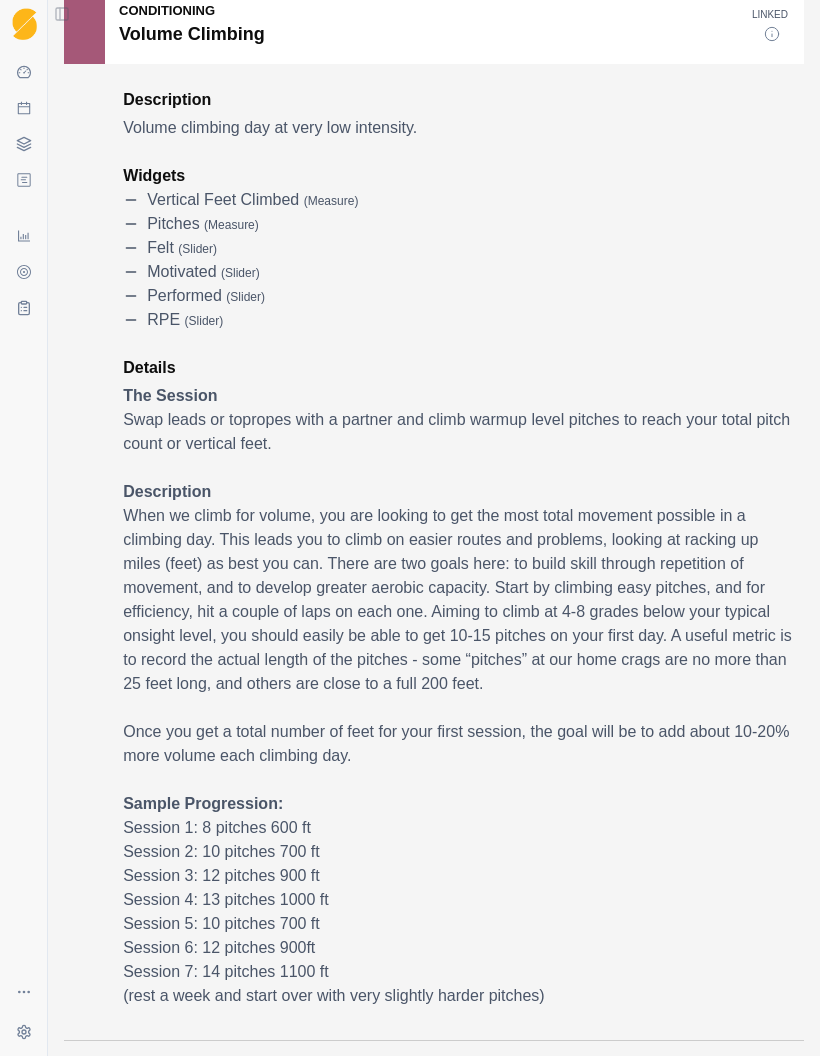 scroll, scrollTop: 122, scrollLeft: 0, axis: vertical 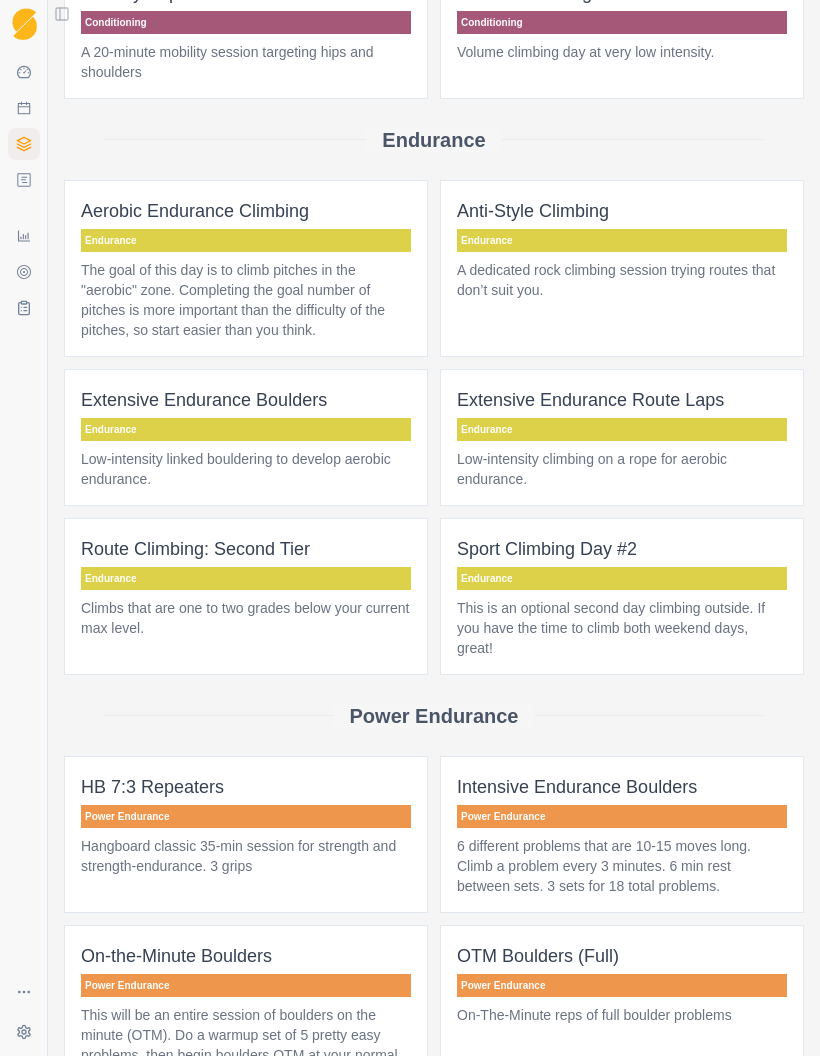 click on "The goal of this day is to climb pitches in the "aerobic" zone. Completing the goal number of pitches is more important than the difficulty of the pitches, so start easier than you think." at bounding box center [246, 300] 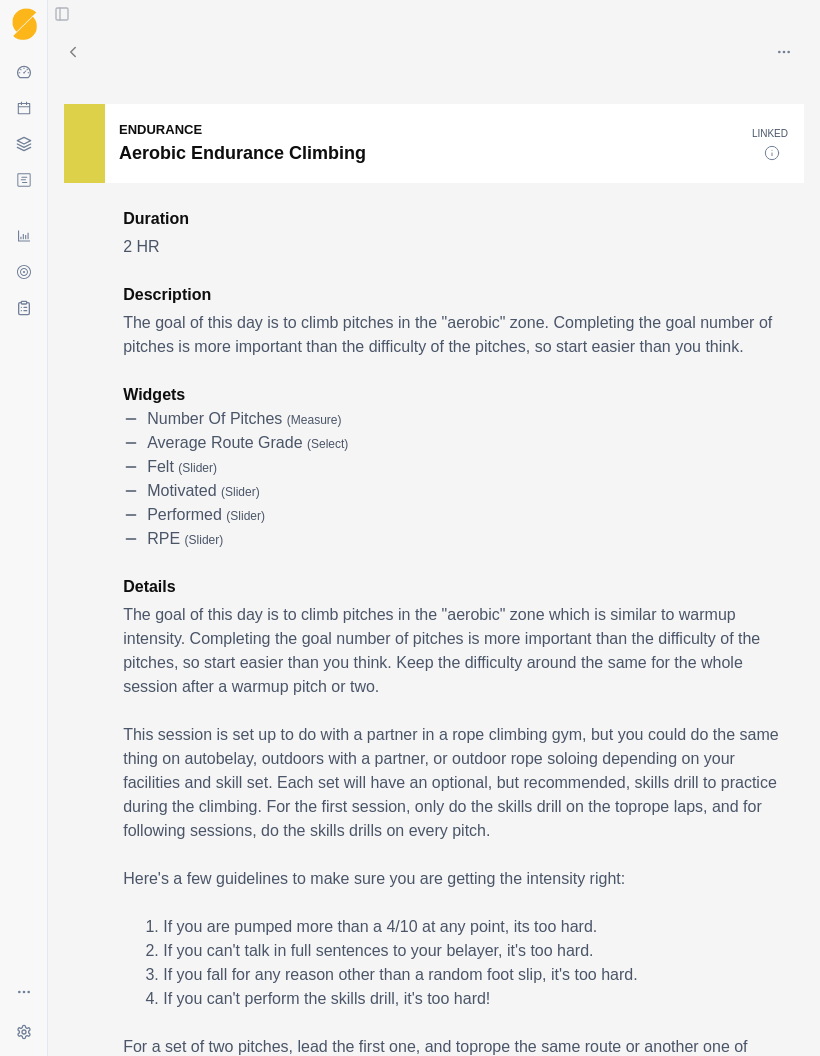 scroll, scrollTop: -1, scrollLeft: 0, axis: vertical 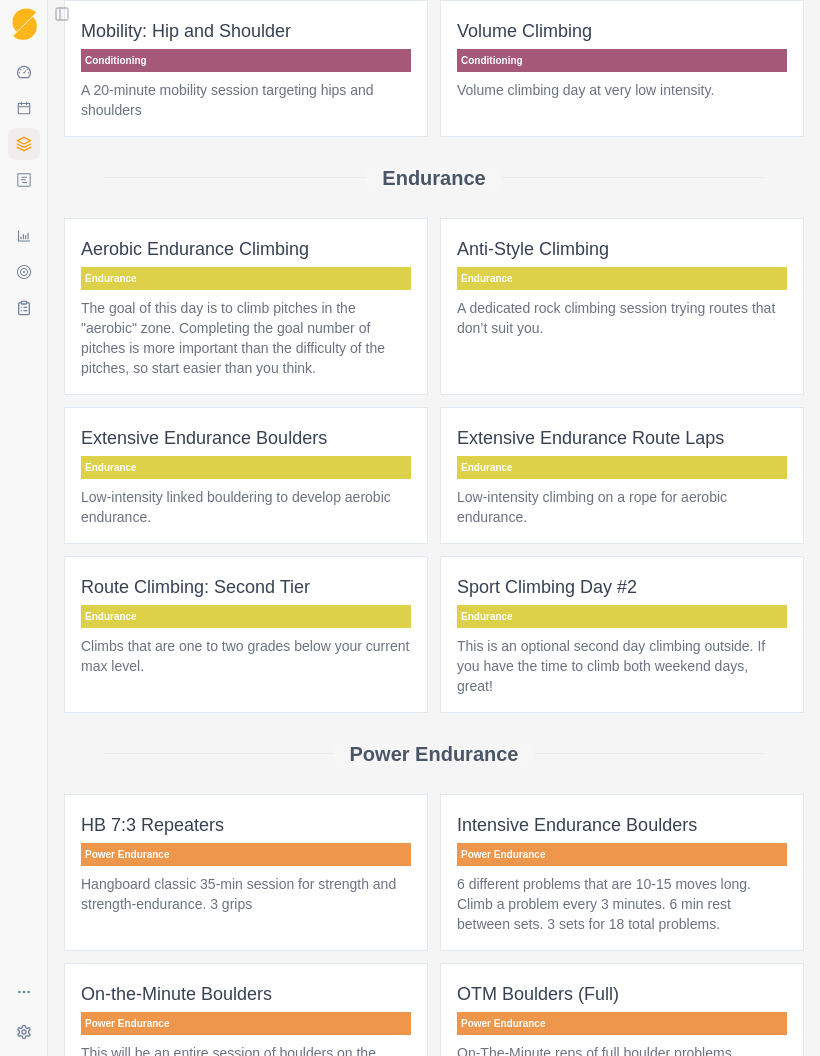 click on "Anti-Style Climbing Endurance A dedicated rock climbing session trying routes that don’t suit you." at bounding box center [622, 306] 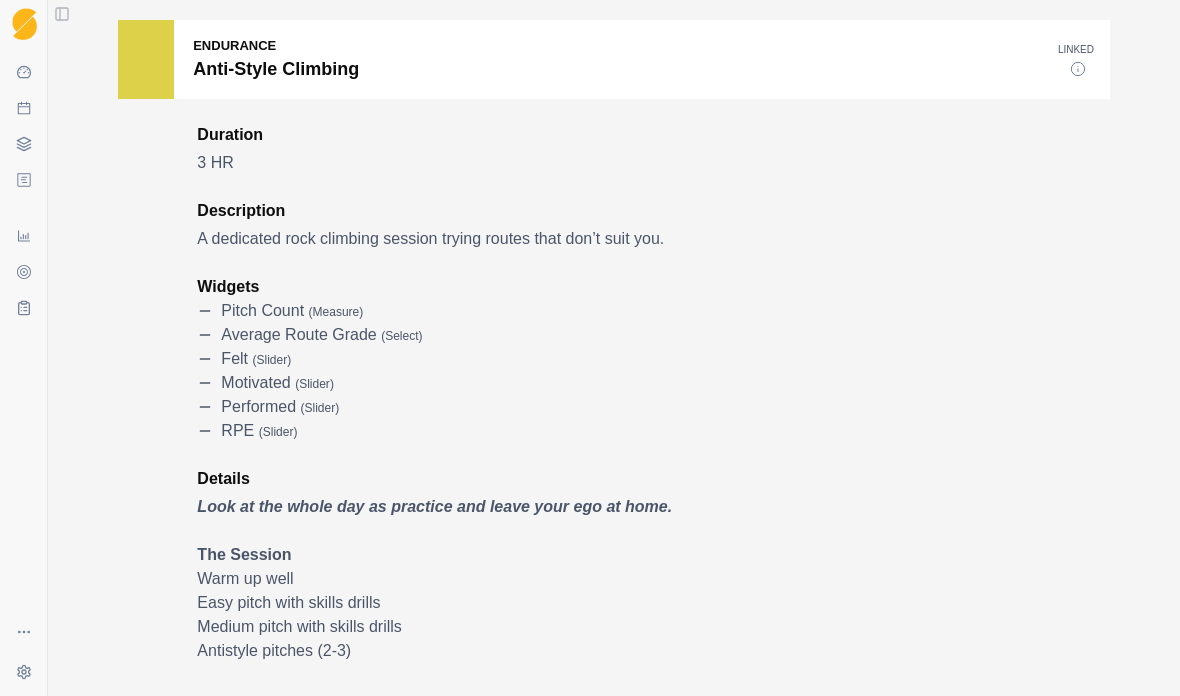 scroll, scrollTop: 84, scrollLeft: 0, axis: vertical 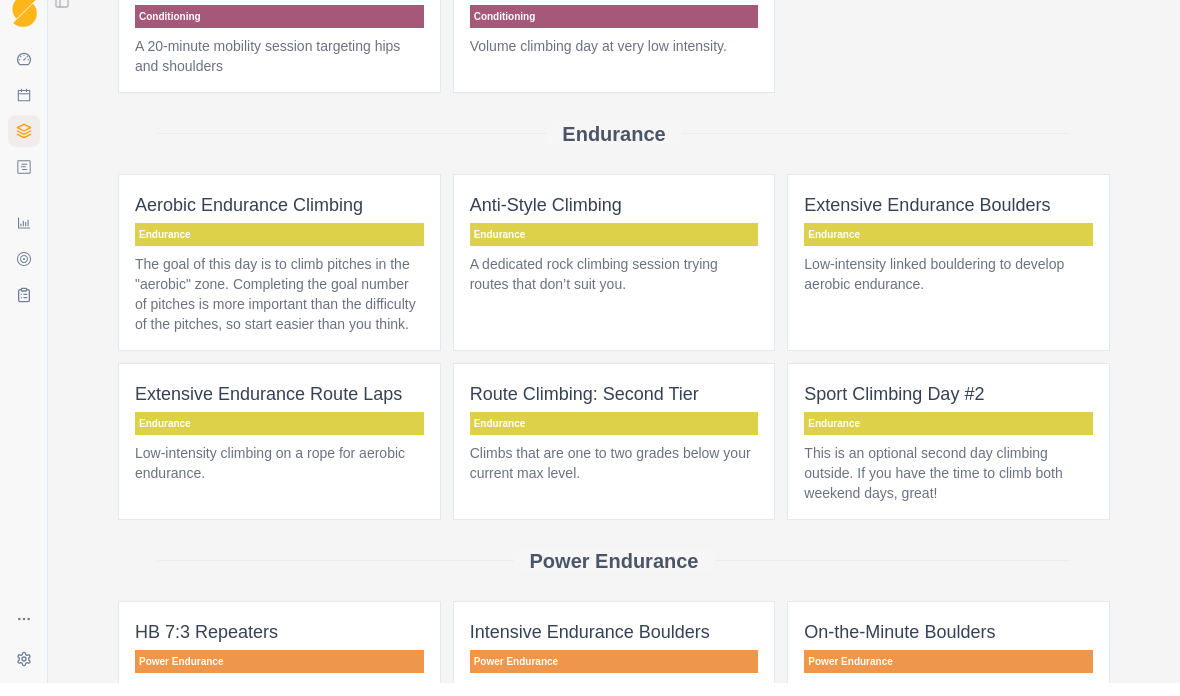 click on "Low-intensity linked bouldering to develop aerobic endurance." at bounding box center [948, 287] 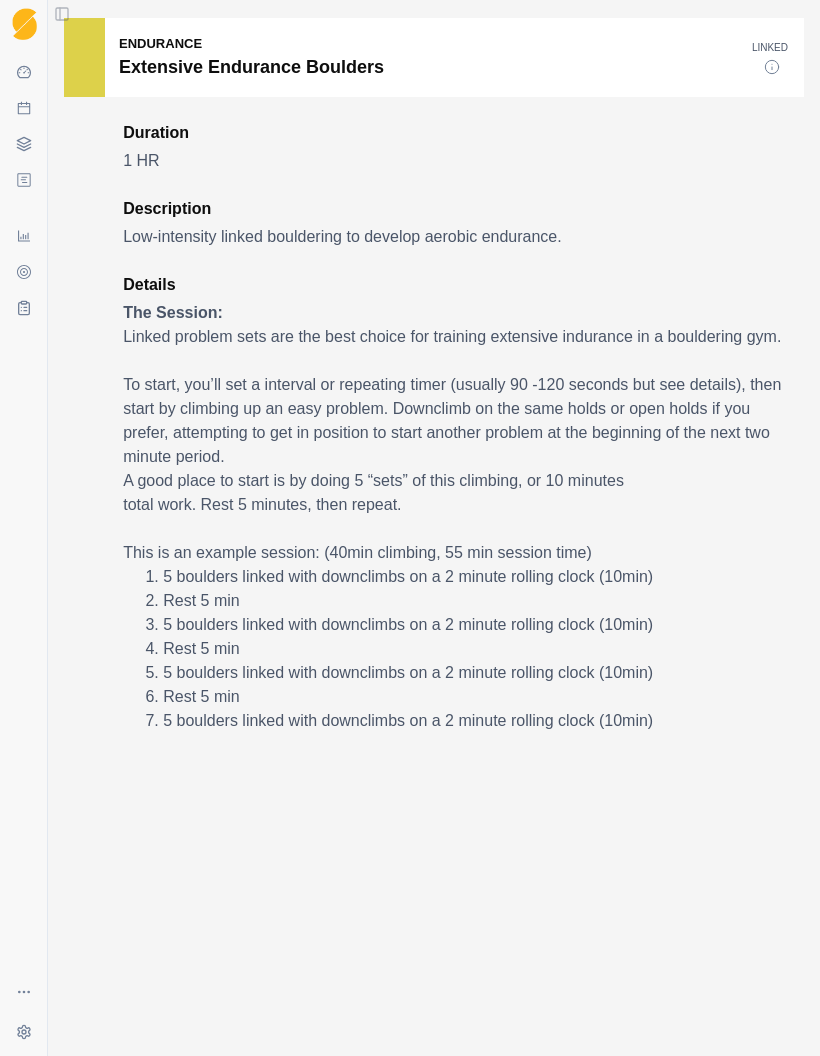 scroll, scrollTop: 86, scrollLeft: 0, axis: vertical 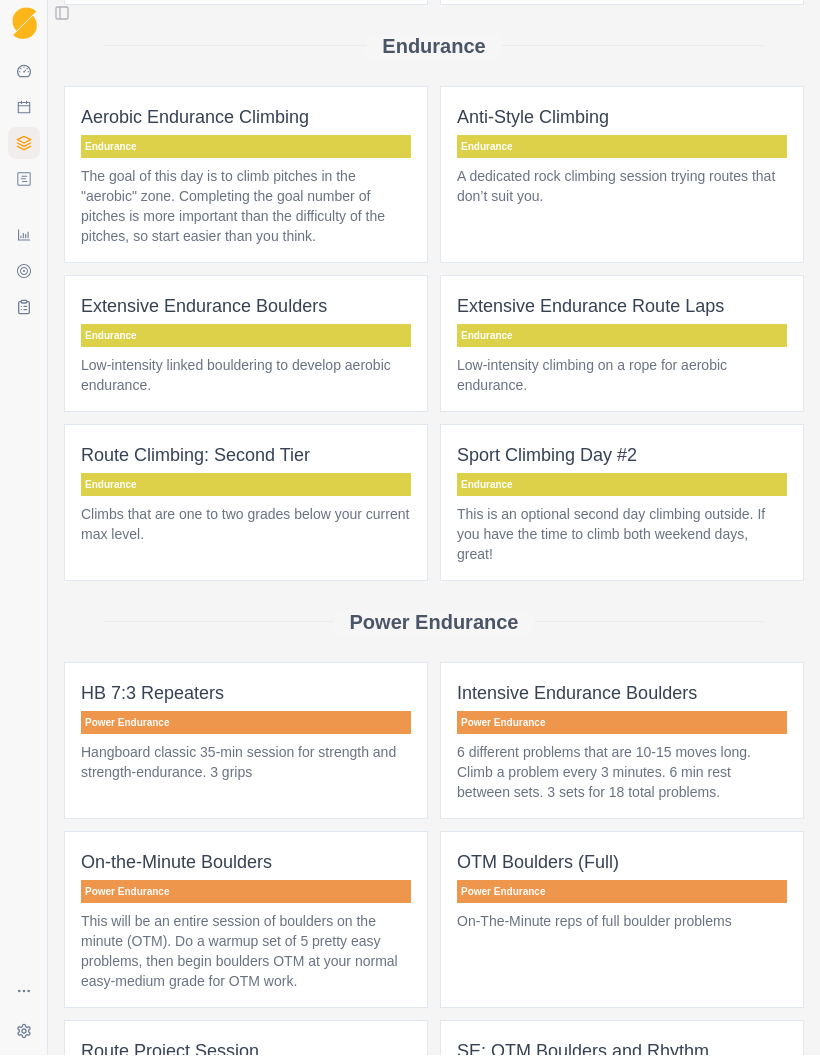 click on "Endurance" at bounding box center [246, 485] 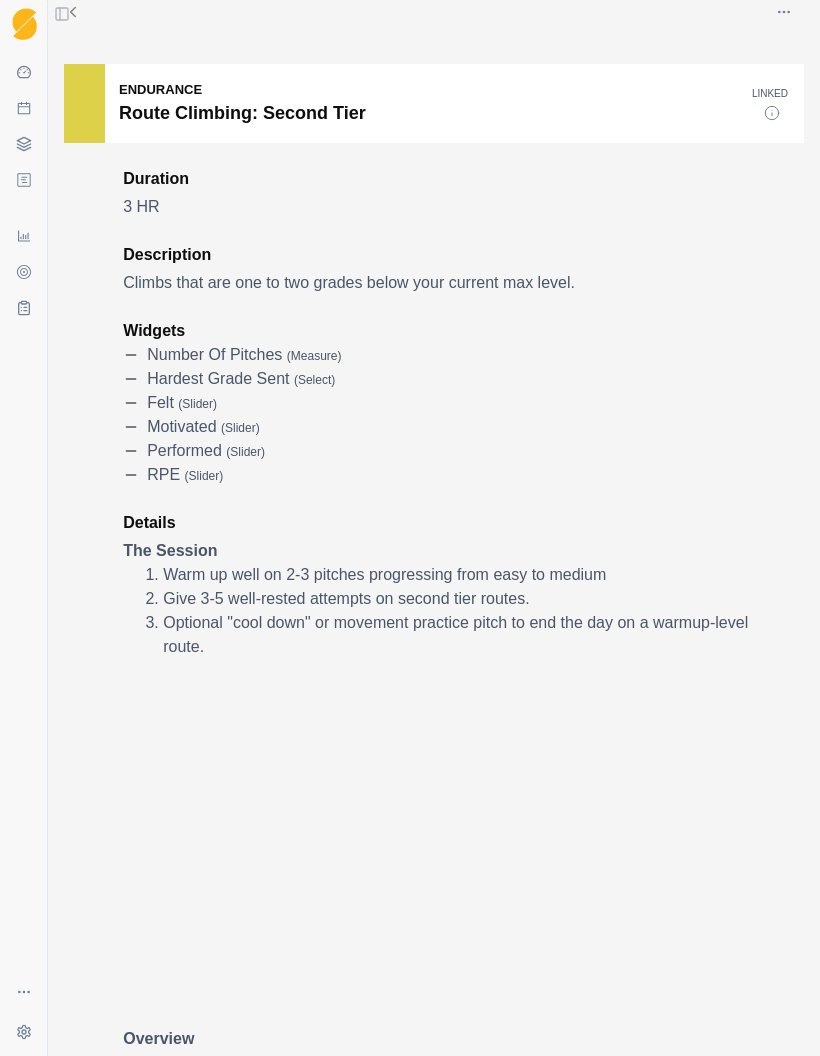 scroll, scrollTop: 43, scrollLeft: 0, axis: vertical 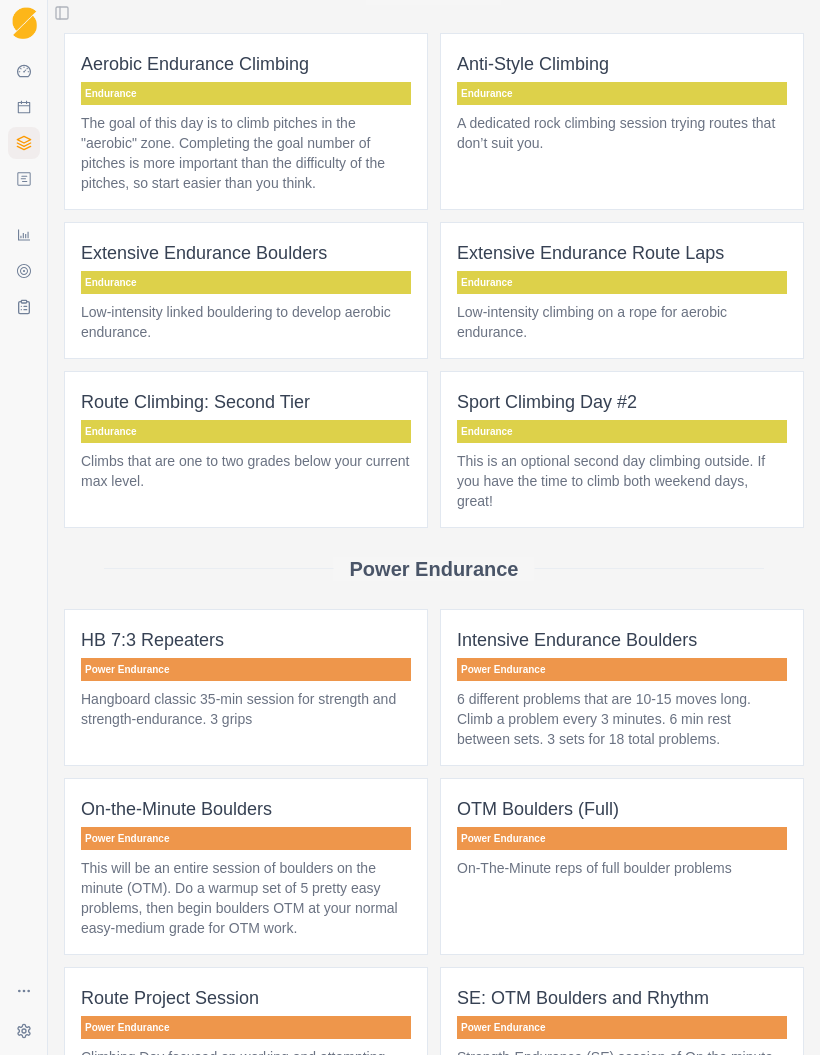 click on "Endurance" at bounding box center [622, 283] 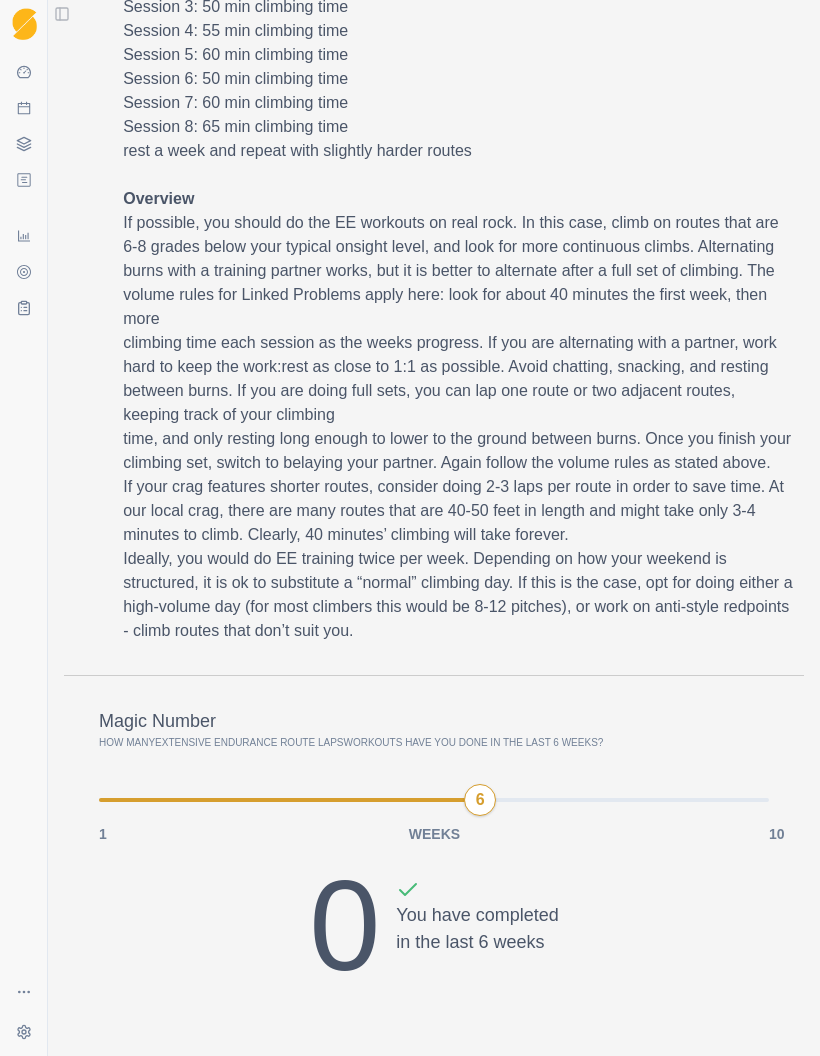 scroll, scrollTop: 945, scrollLeft: 0, axis: vertical 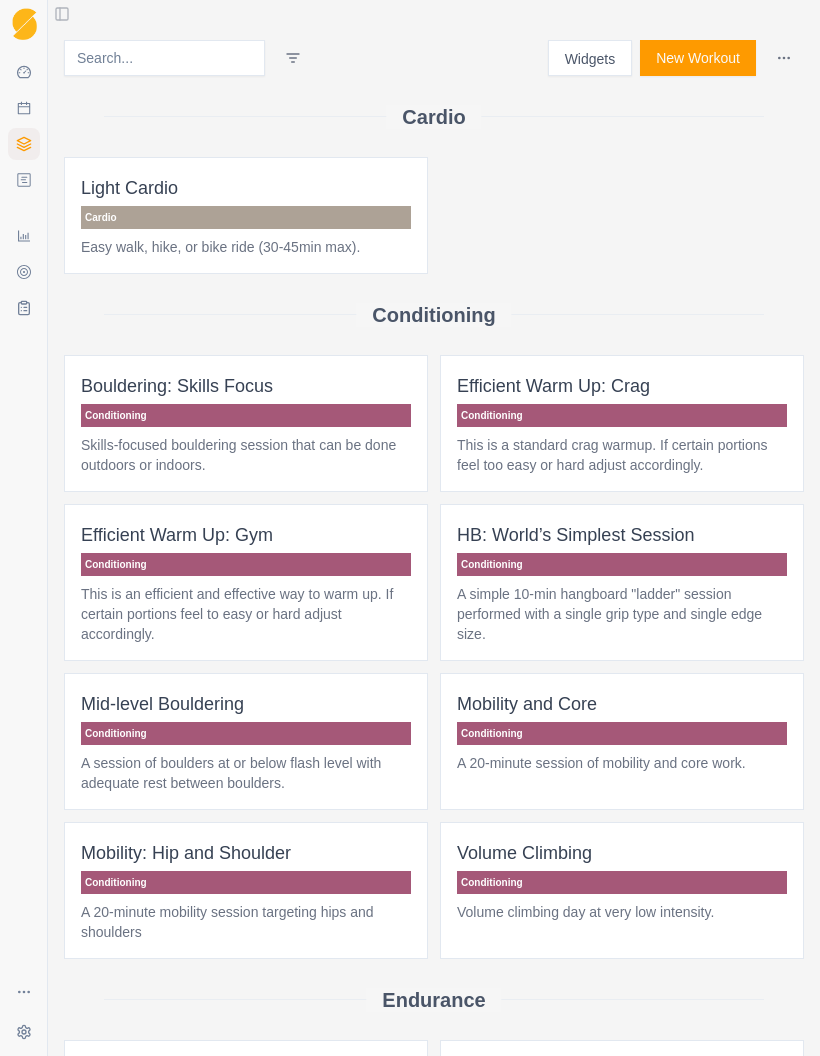 click on "Efficient Warm Up: Crag Conditioning This is a standard crag warmup. If certain portions feel too easy or hard adjust accordingly." at bounding box center [622, 423] 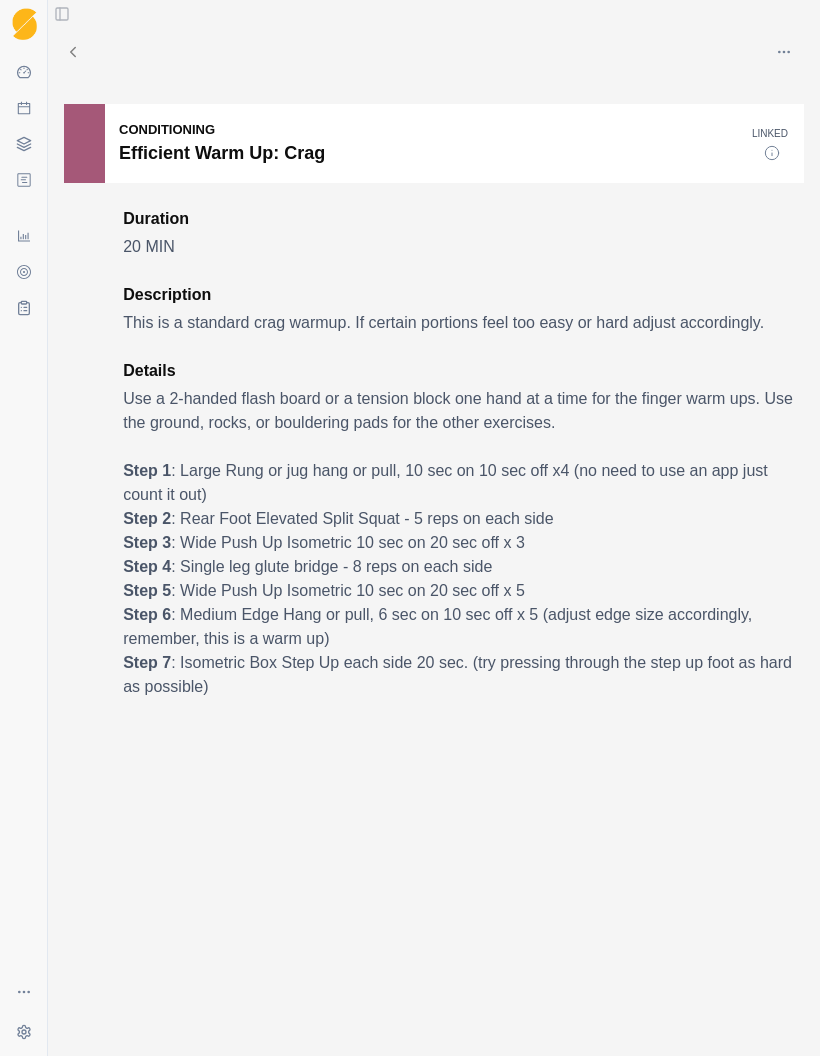 scroll, scrollTop: 0, scrollLeft: 0, axis: both 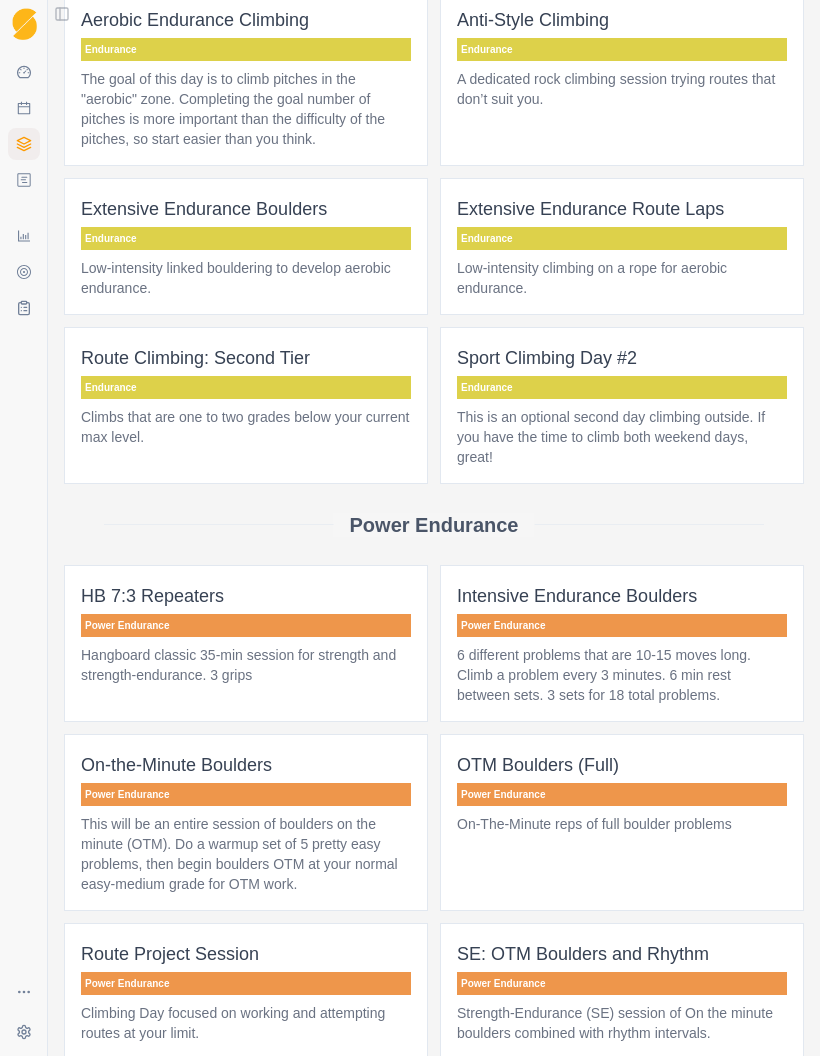 click on "This is an optional second day climbing outside. If you have the time to climb both weekend days, great!" at bounding box center (622, 437) 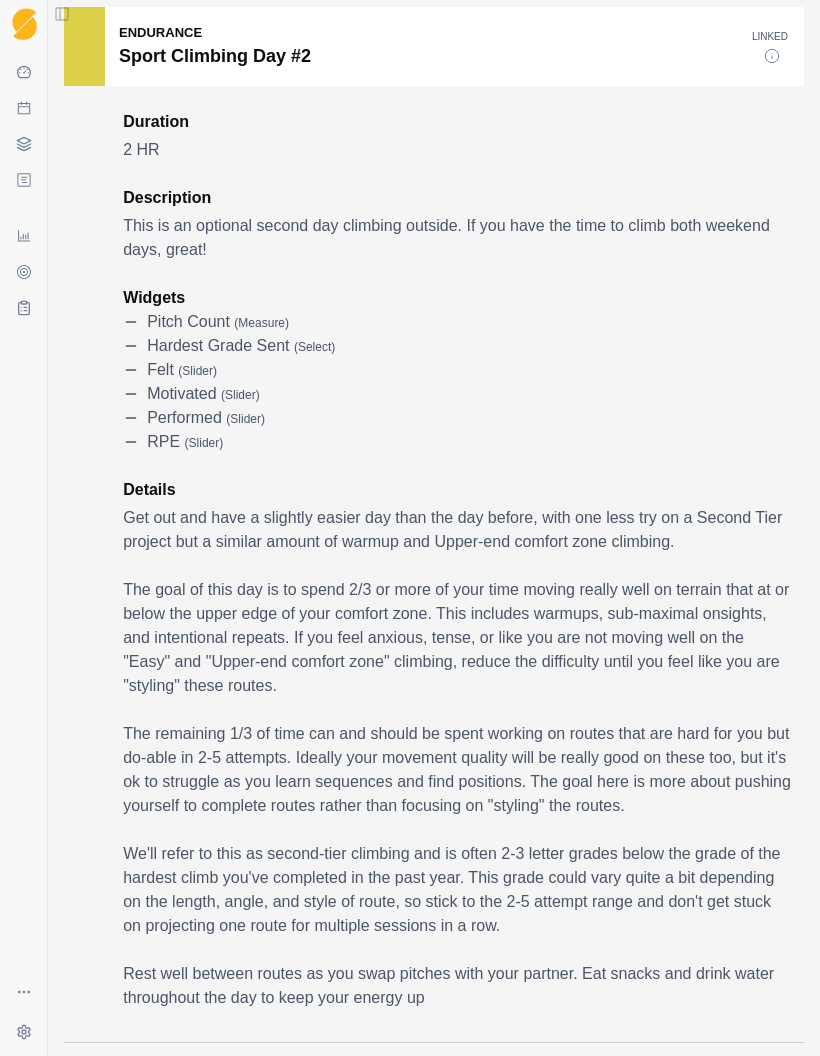 scroll, scrollTop: 97, scrollLeft: 0, axis: vertical 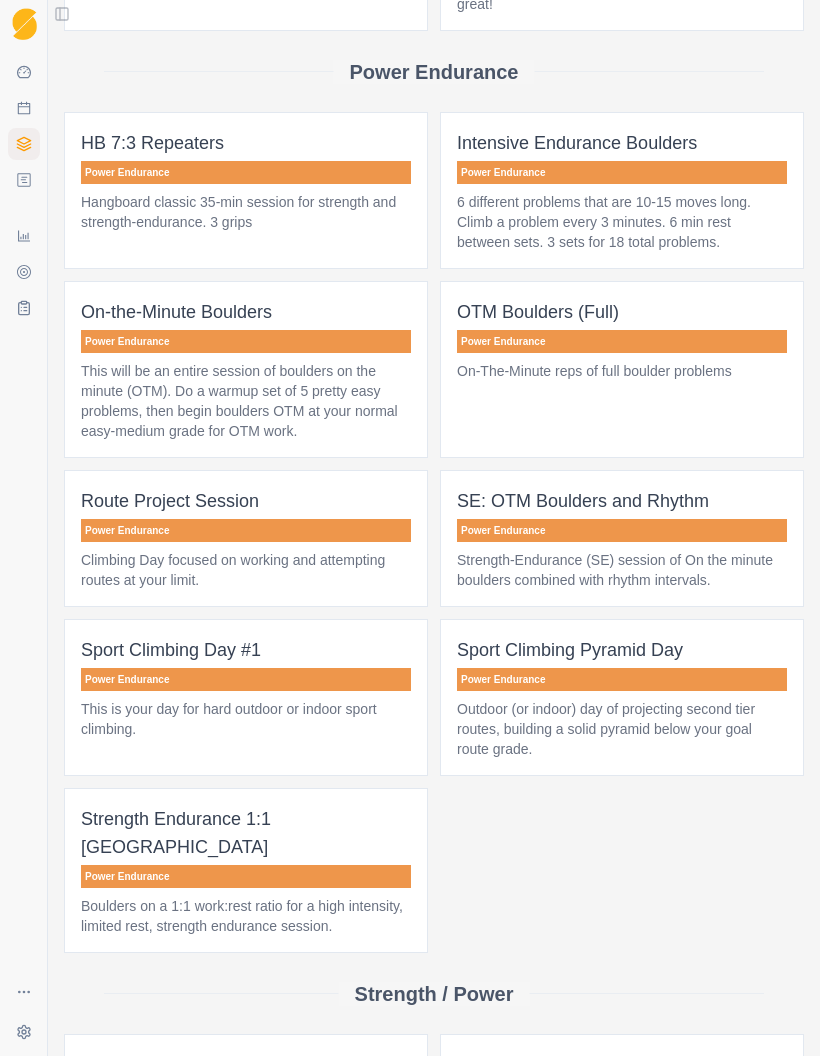 click on "Hangboard classic 35-min session for strength and strength-endurance.  3 grips" at bounding box center [246, 212] 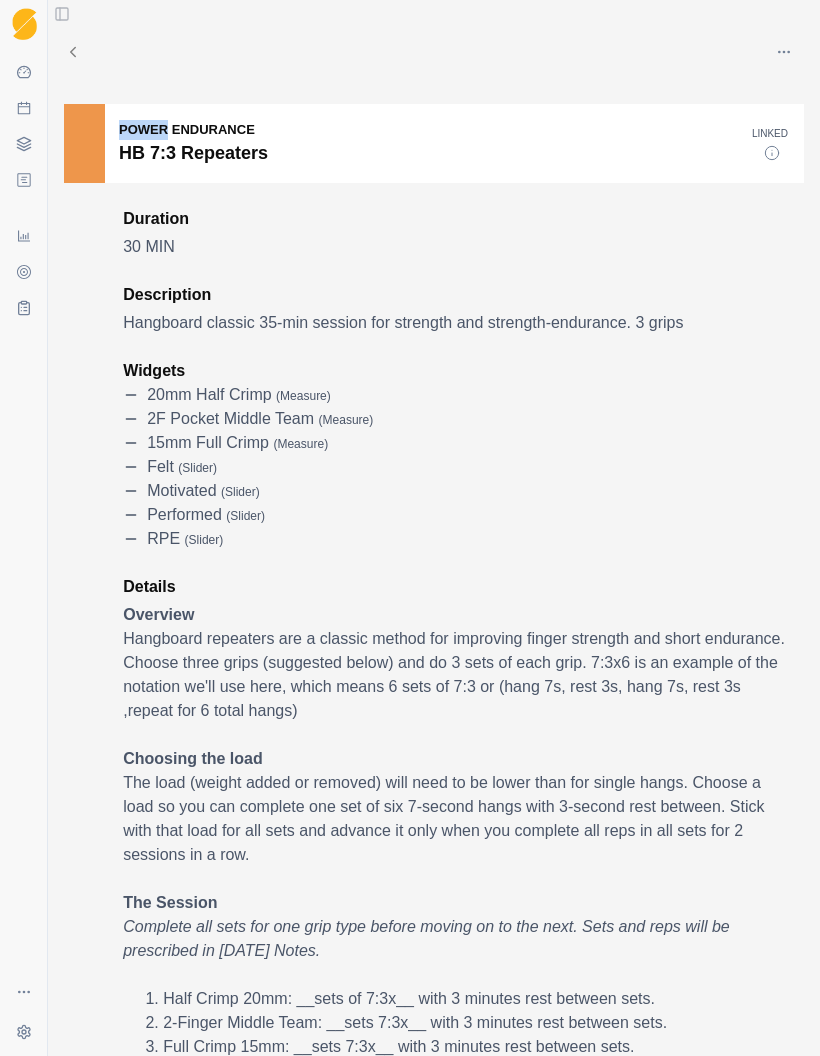 click on "RPE   ( slider )" at bounding box center [458, 539] 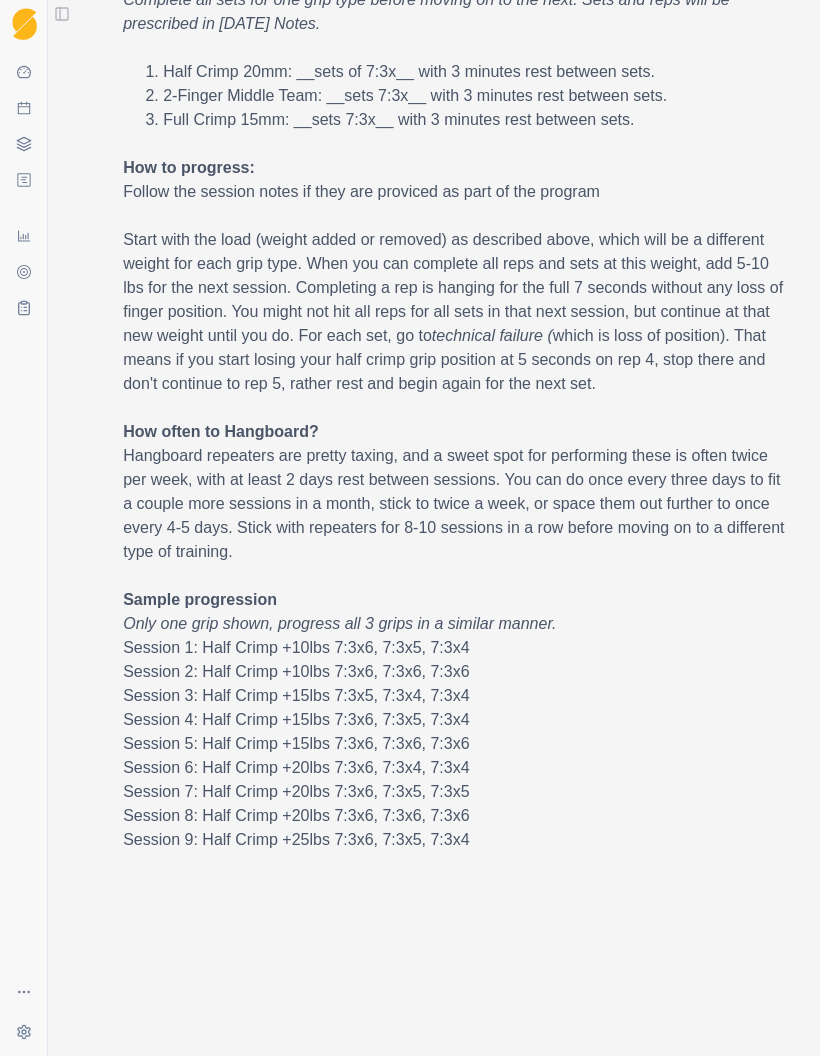 scroll, scrollTop: 927, scrollLeft: 0, axis: vertical 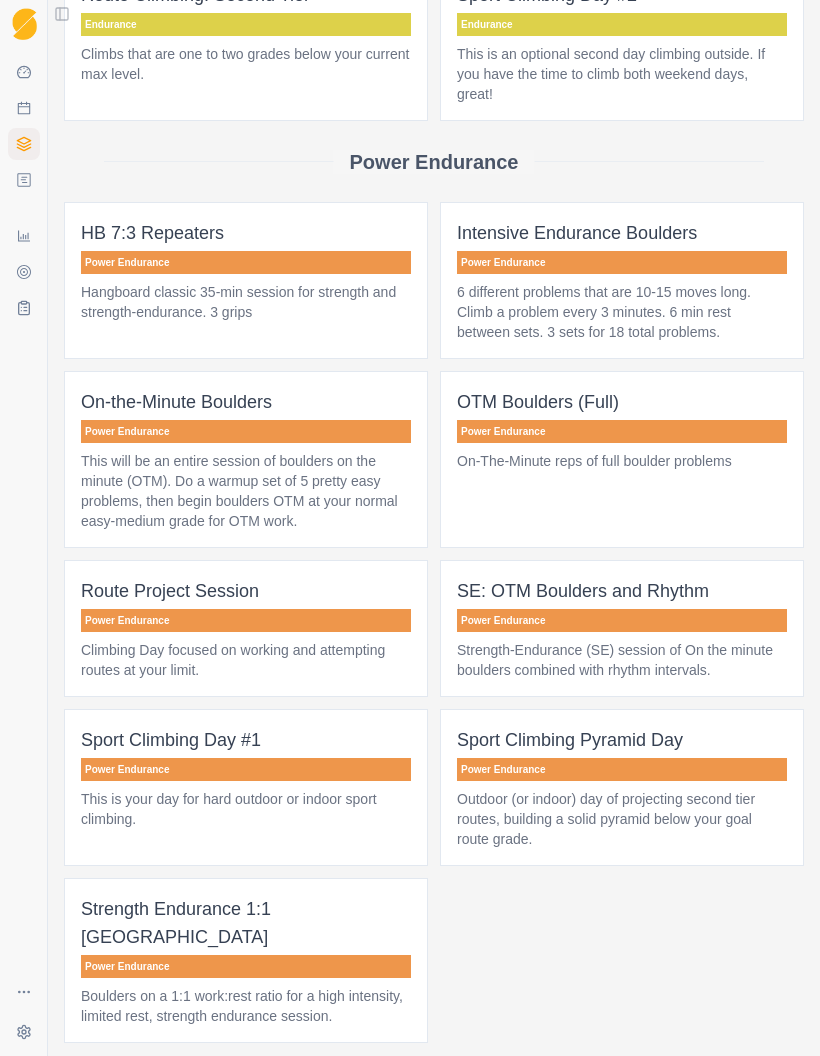 click on "6 different problems that are 10-15 moves long. Climb a problem every 3 minutes. 6 min rest between sets. 3 sets for 18 total problems." at bounding box center [622, 312] 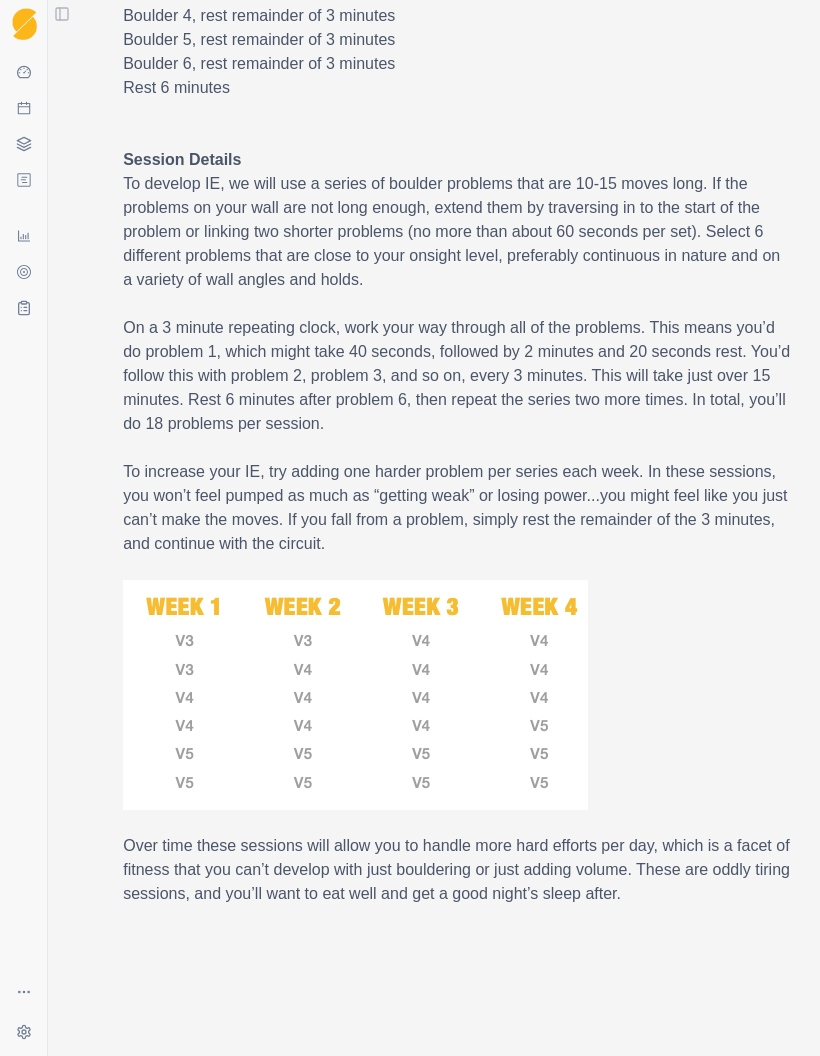 scroll, scrollTop: 1079, scrollLeft: 0, axis: vertical 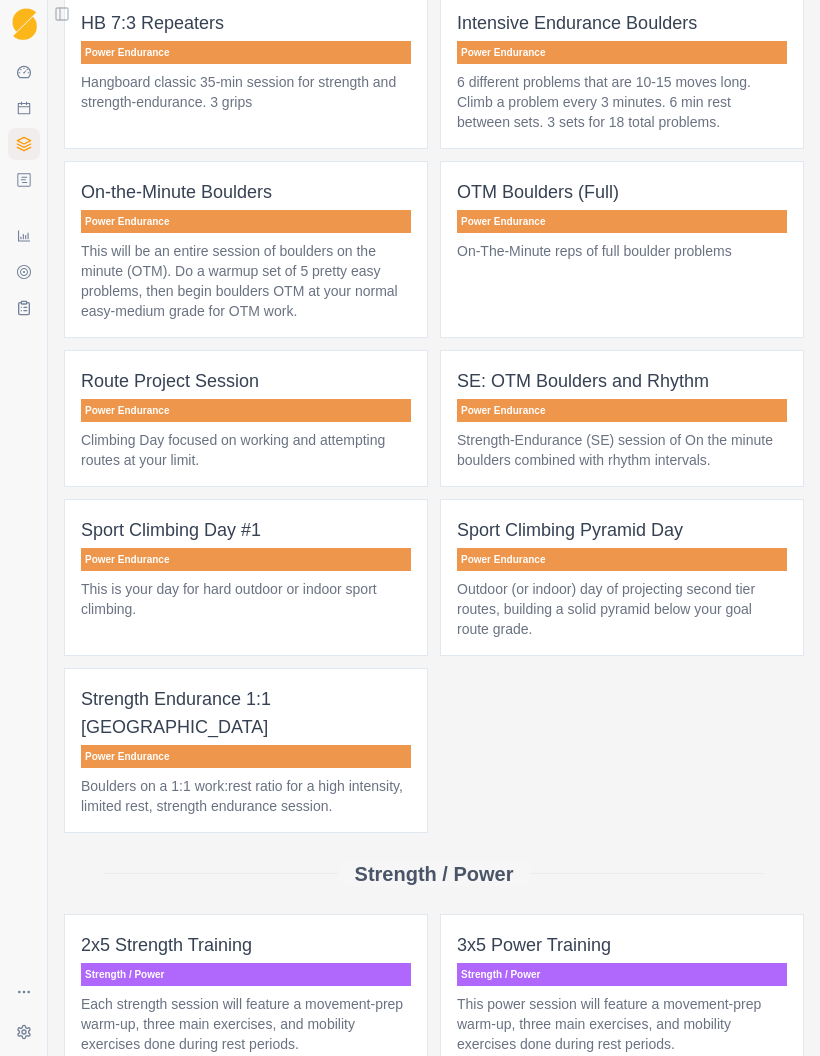 click on "On-the-Minute Boulders Power Endurance This will be an entire session of boulders on the minute (OTM). Do a warmup set of 5 pretty easy problems, then begin boulders OTM at your normal easy-medium grade for OTM work." at bounding box center (246, 249) 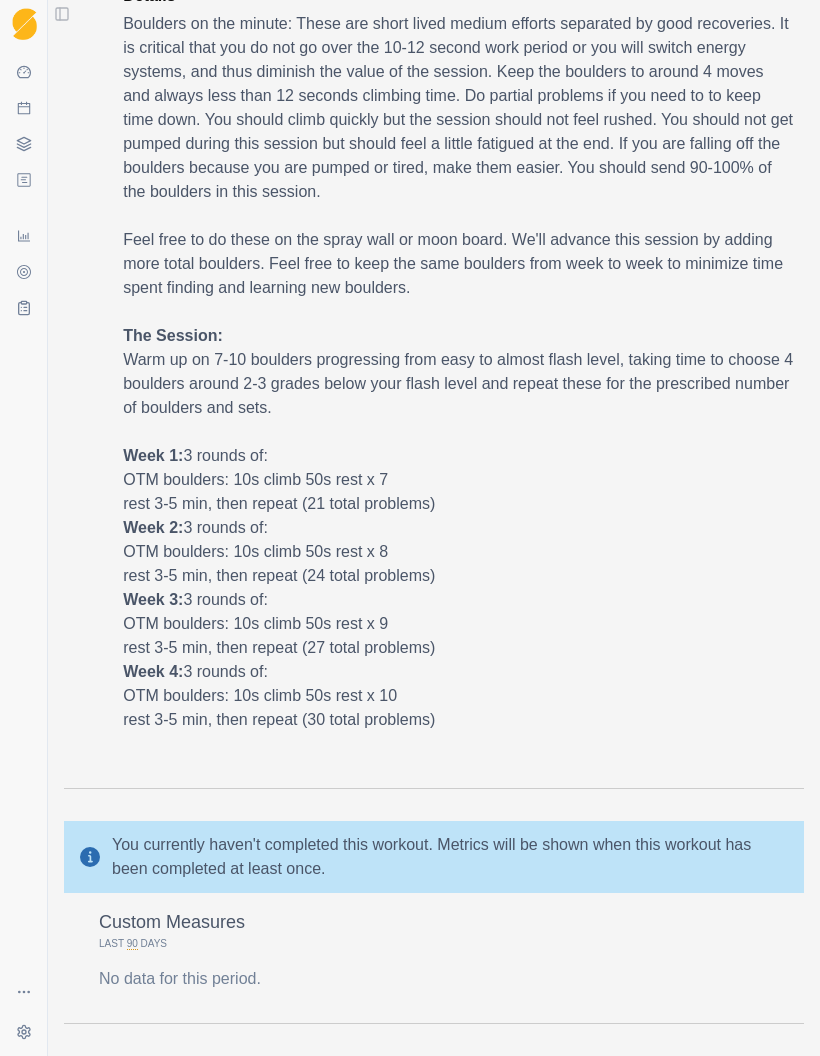 scroll, scrollTop: 566, scrollLeft: 0, axis: vertical 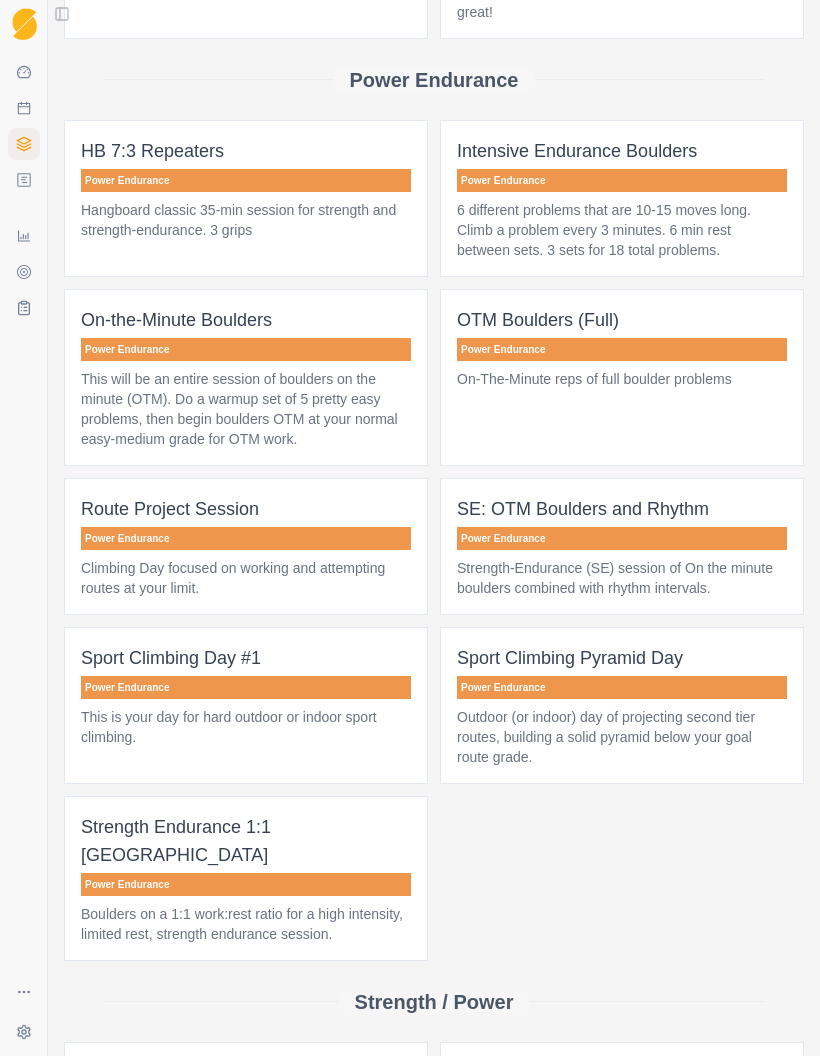 click on "Power Endurance" at bounding box center [622, 349] 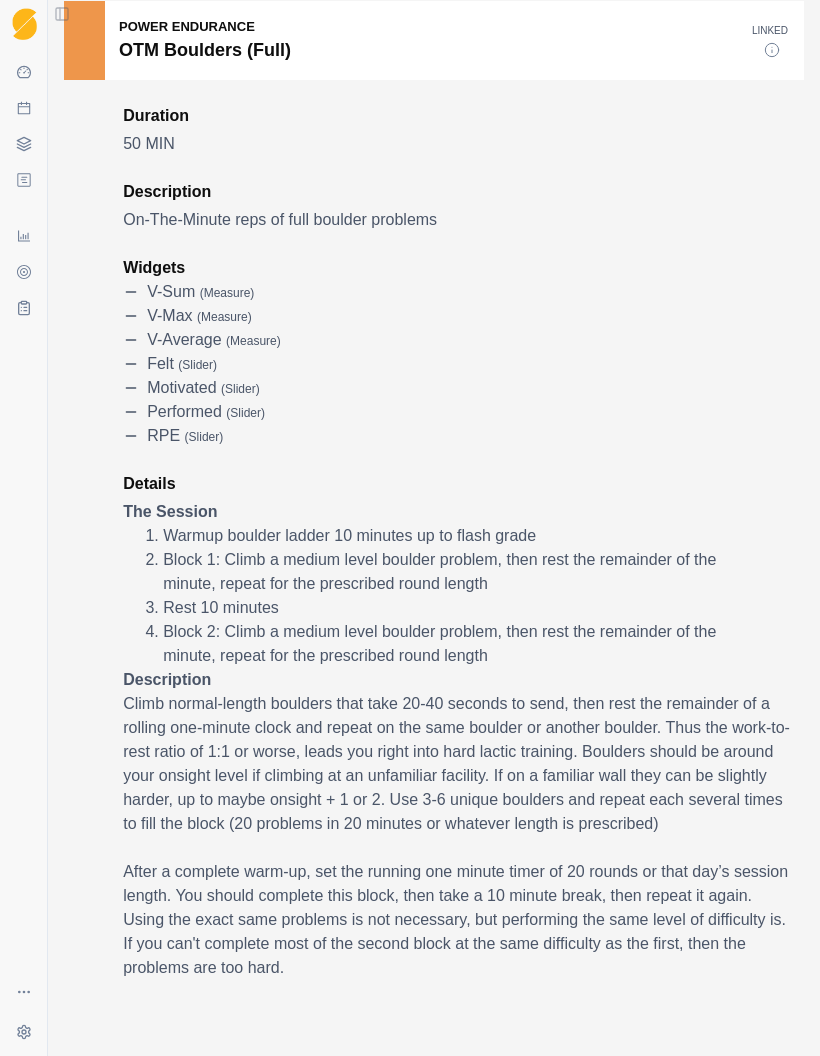 scroll, scrollTop: 103, scrollLeft: 0, axis: vertical 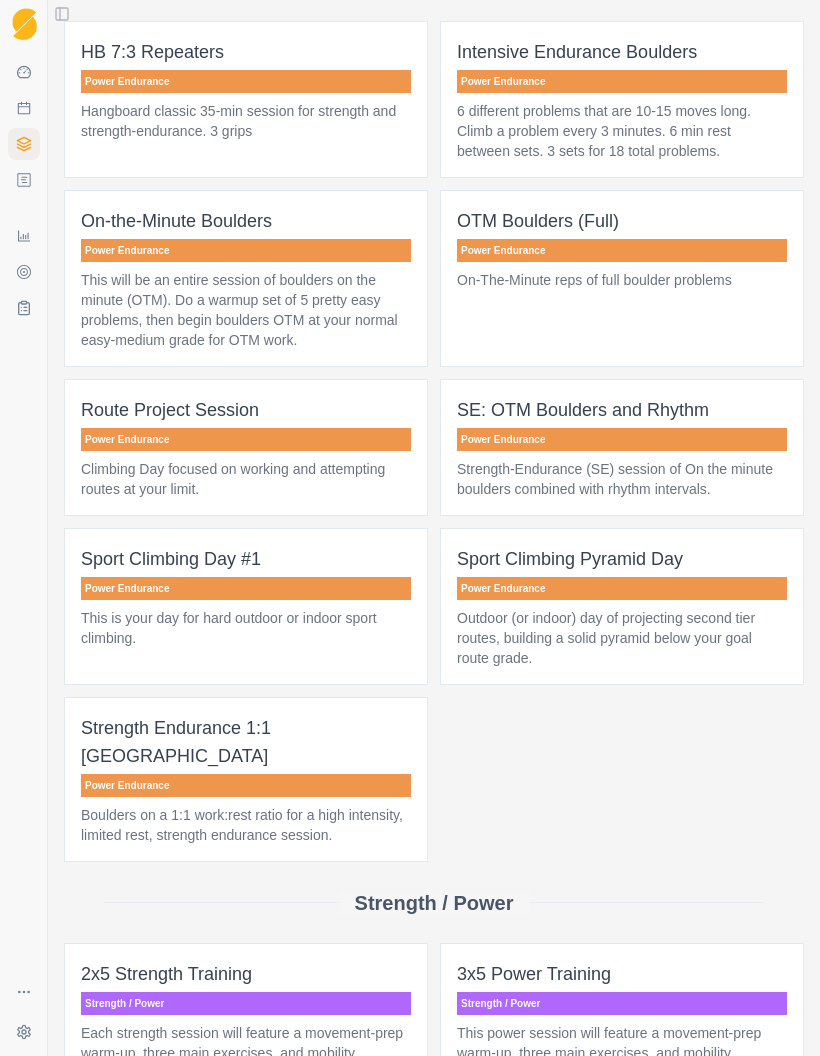 click on "Route Project Session Power Endurance Climbing Day focused on working and attempting routes at your limit." at bounding box center (246, 447) 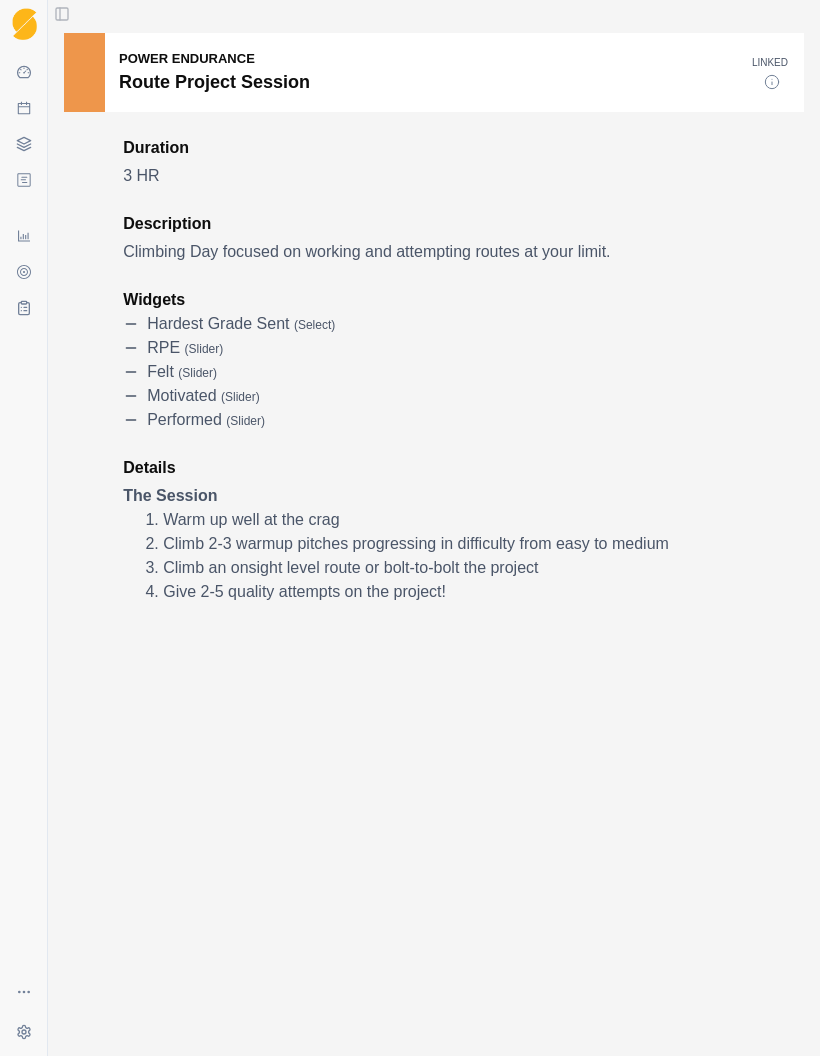 scroll, scrollTop: 72, scrollLeft: 0, axis: vertical 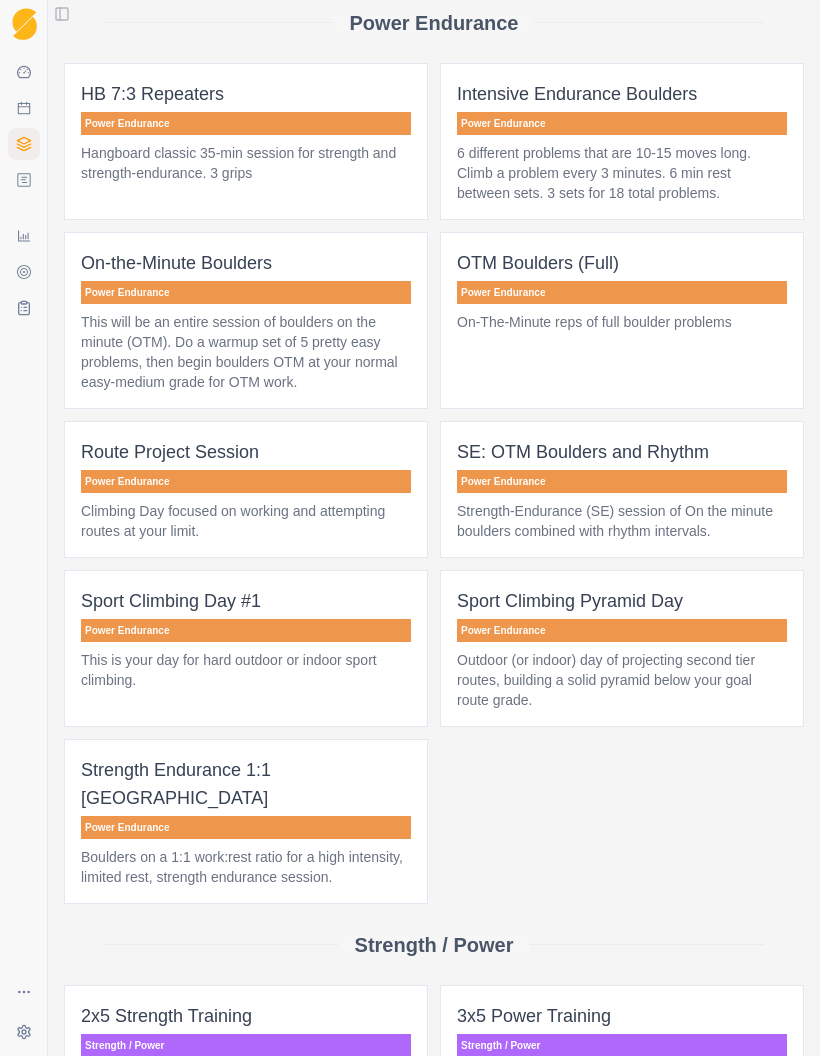 click on "Power Endurance" at bounding box center (622, 481) 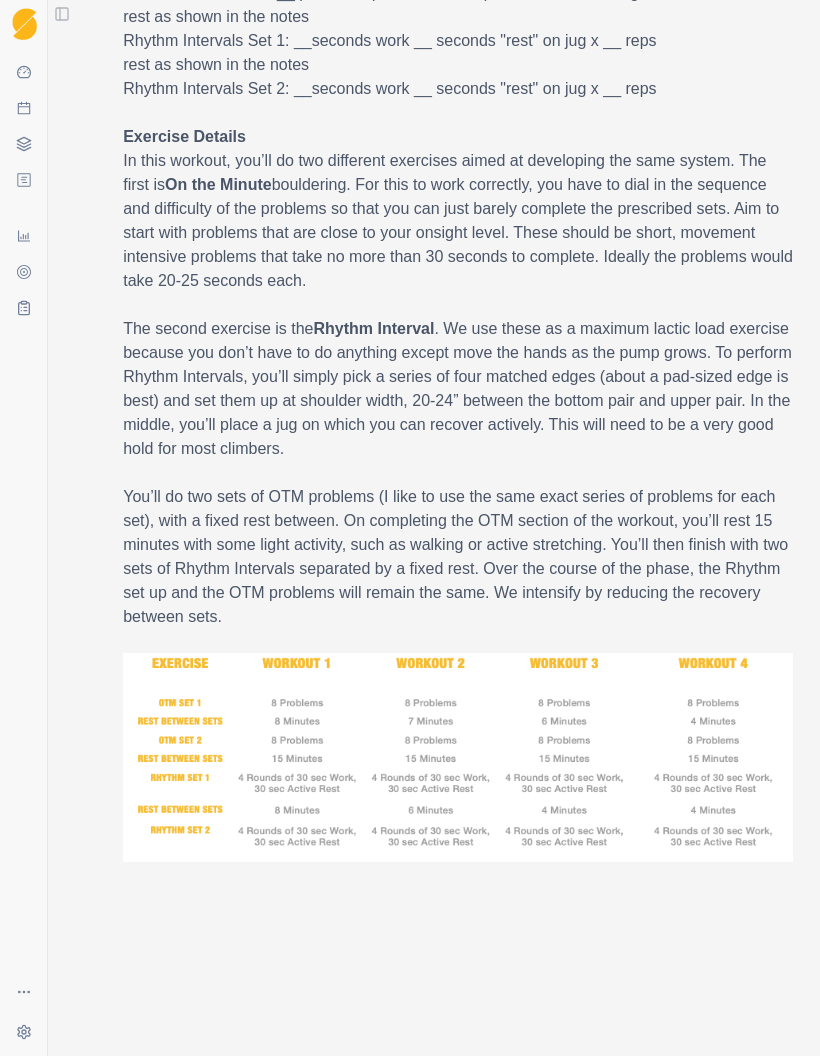 scroll, scrollTop: 862, scrollLeft: 0, axis: vertical 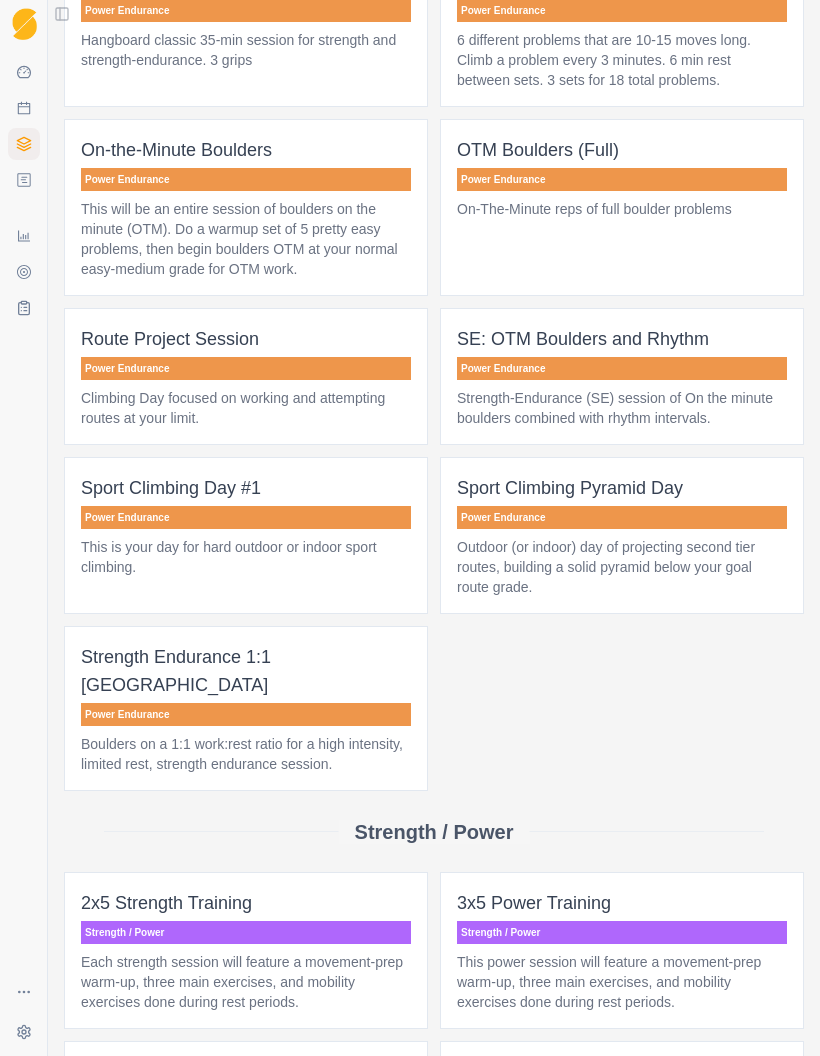 click on "Sport Climbing Day #1 Power Endurance This is your day for hard outdoor or indoor sport climbing." at bounding box center (246, 535) 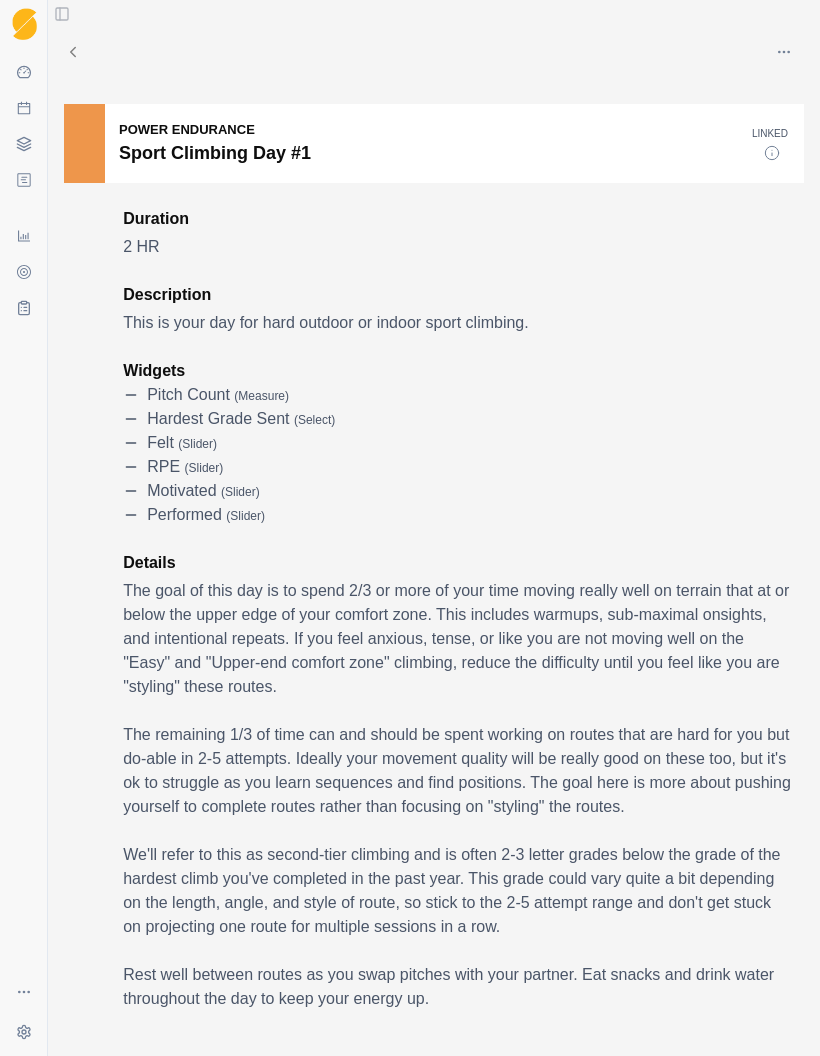 scroll, scrollTop: 90, scrollLeft: 0, axis: vertical 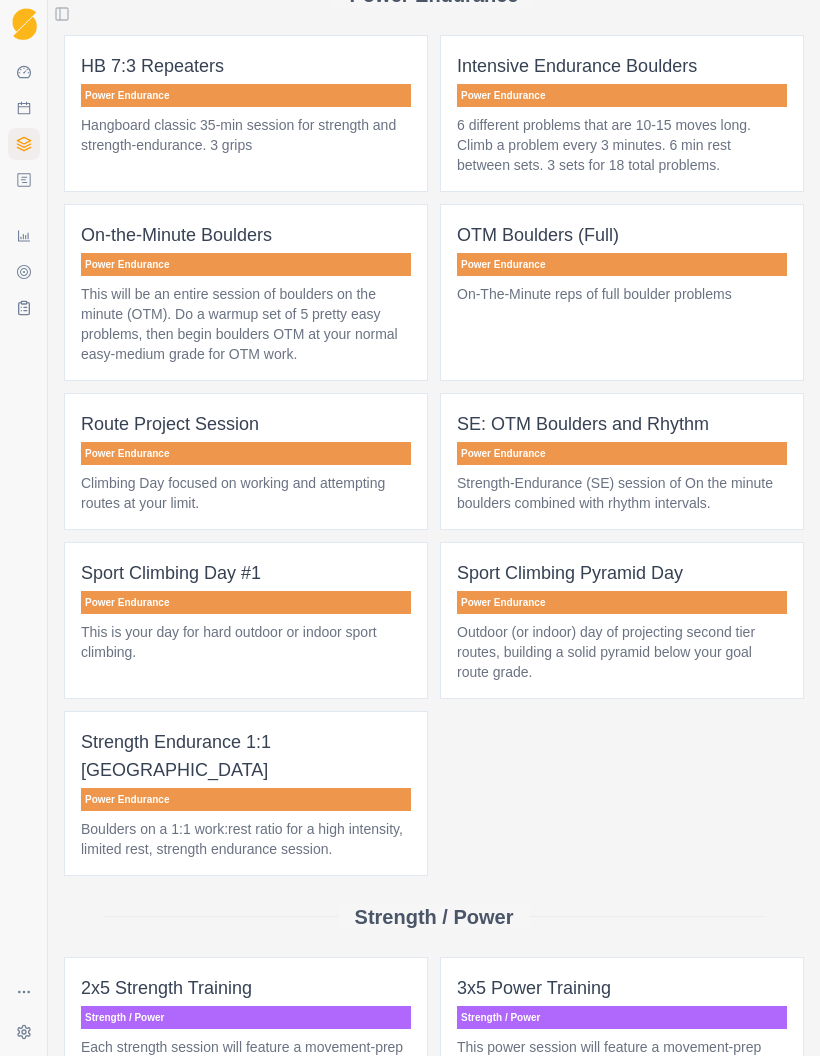 click on "Sport Climbing Pyramid Day" at bounding box center (622, 573) 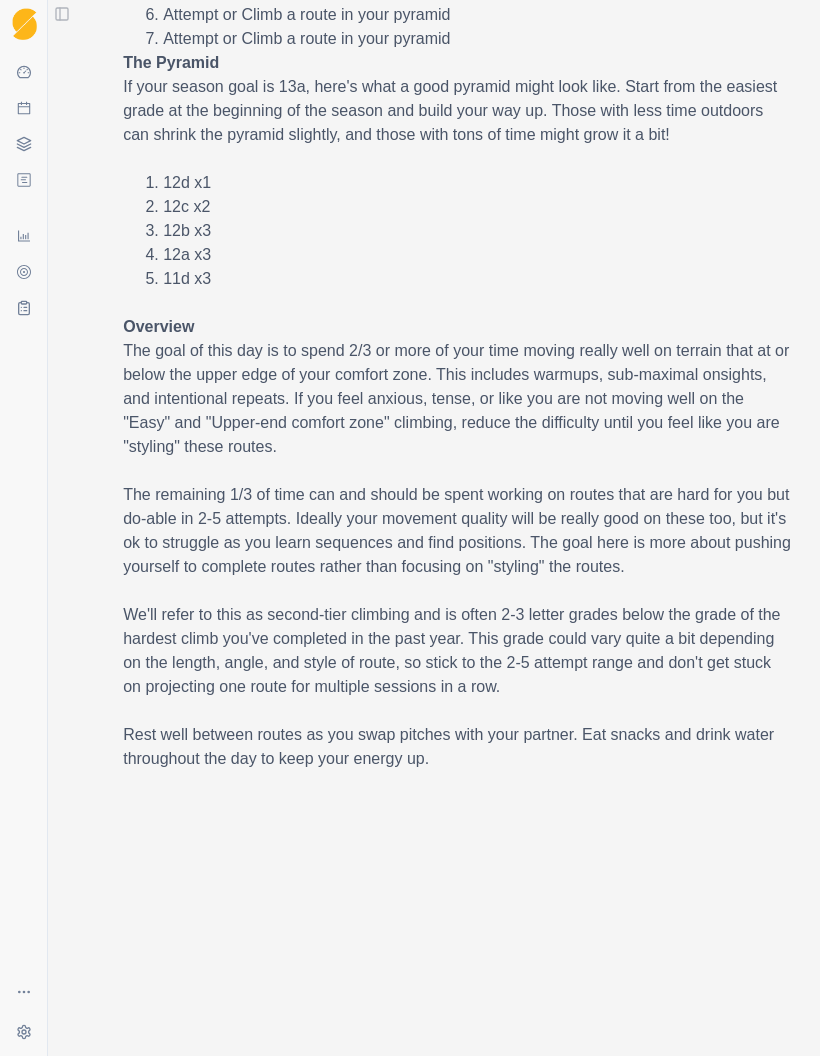 scroll, scrollTop: 745, scrollLeft: 0, axis: vertical 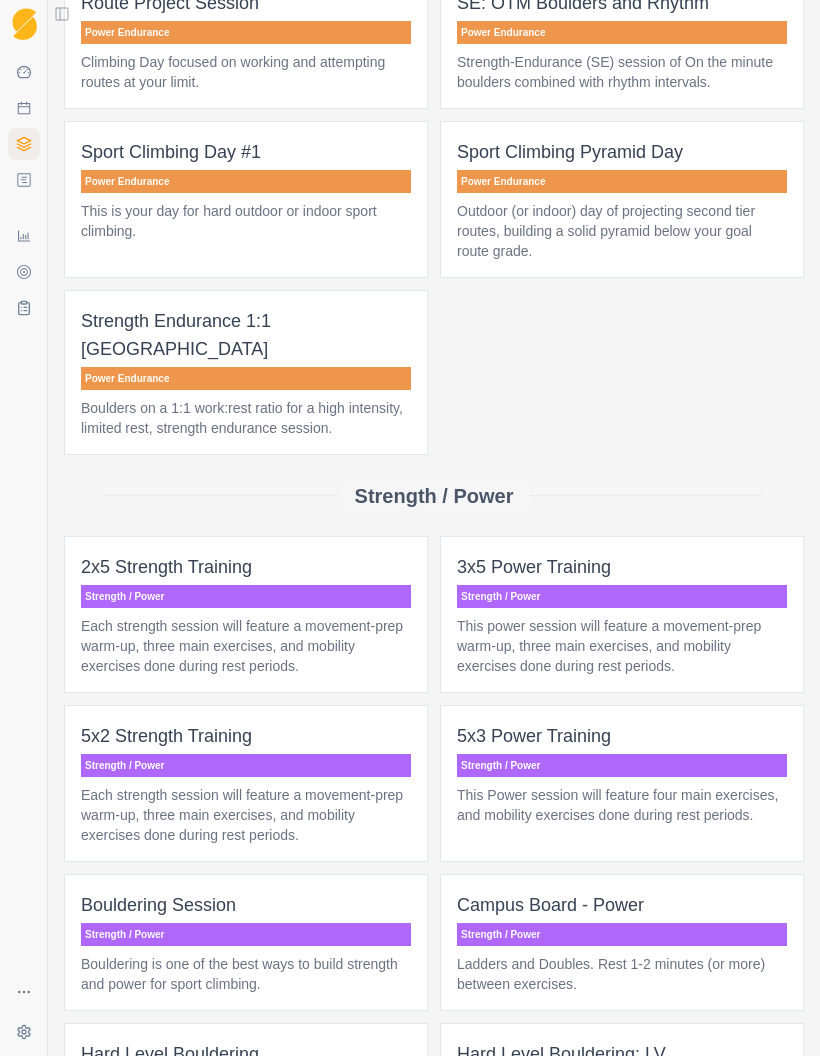 click on "Strength Endurance 1:1 Boulder Power Endurance Boulders on a 1:1 work:rest ratio for a high intensity, limited rest, strength endurance session." at bounding box center (246, 372) 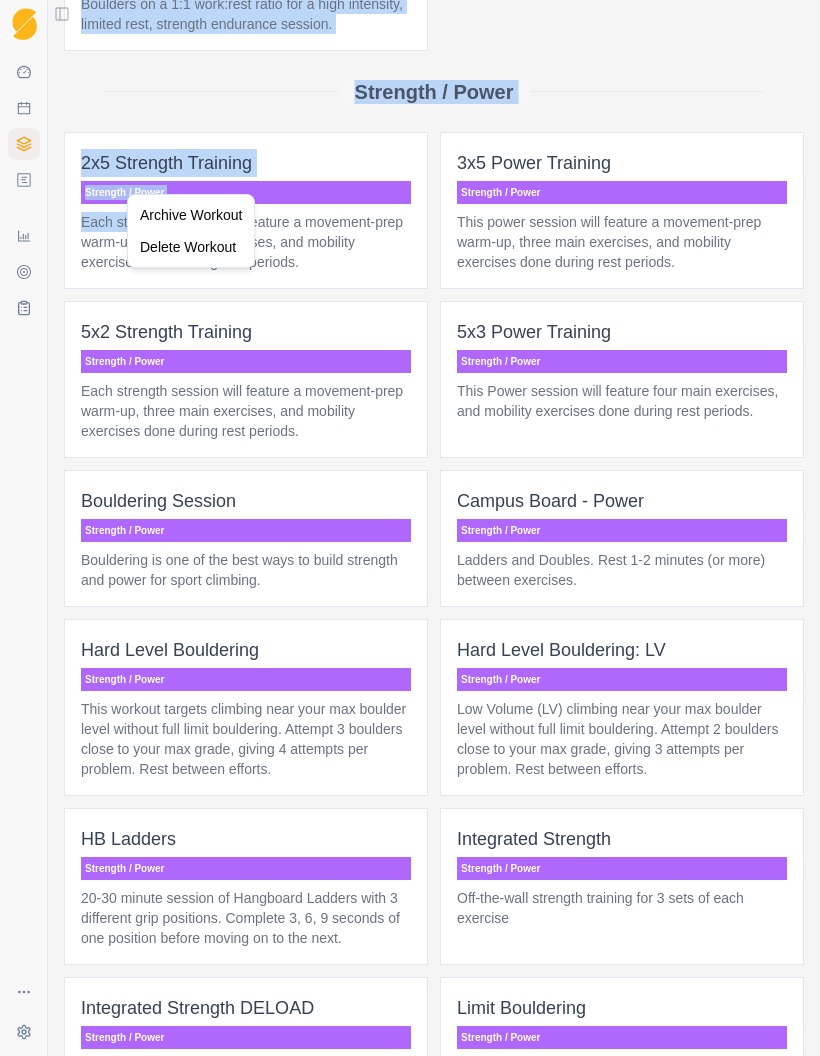 click on "Sequence Dashboard Planner Workouts Plans Performance Metrics Goals Tests Settings Toggle Sidebar Widgets New Workout Cardio Light Cardio Cardio Easy walk, hike, or bike ride (30-45min max).
Conditioning Bouldering: Skills Focus Conditioning Skills-focused bouldering session that can be done outdoors or indoors.   Efficient Warm Up: Crag Conditioning This is a standard crag warmup. If certain portions feel too easy or hard adjust accordingly. Efficient Warm Up: Gym Conditioning This is an efficient and effective way to warm up. If certain portions feel to easy or hard adjust accordingly. HB: World’s Simplest Session Conditioning A simple 10-min hangboard "ladder" session performed with a single grip type and single edge size. Mid-level Bouldering Conditioning A session of boulders at or below flash level with adequate rest between boulders. Mobility and Core  Conditioning A 20-minute session of mobility and core work. Mobility: Hip and Shoulder Conditioning Volume Climbing Conditioning None" at bounding box center (410, 528) 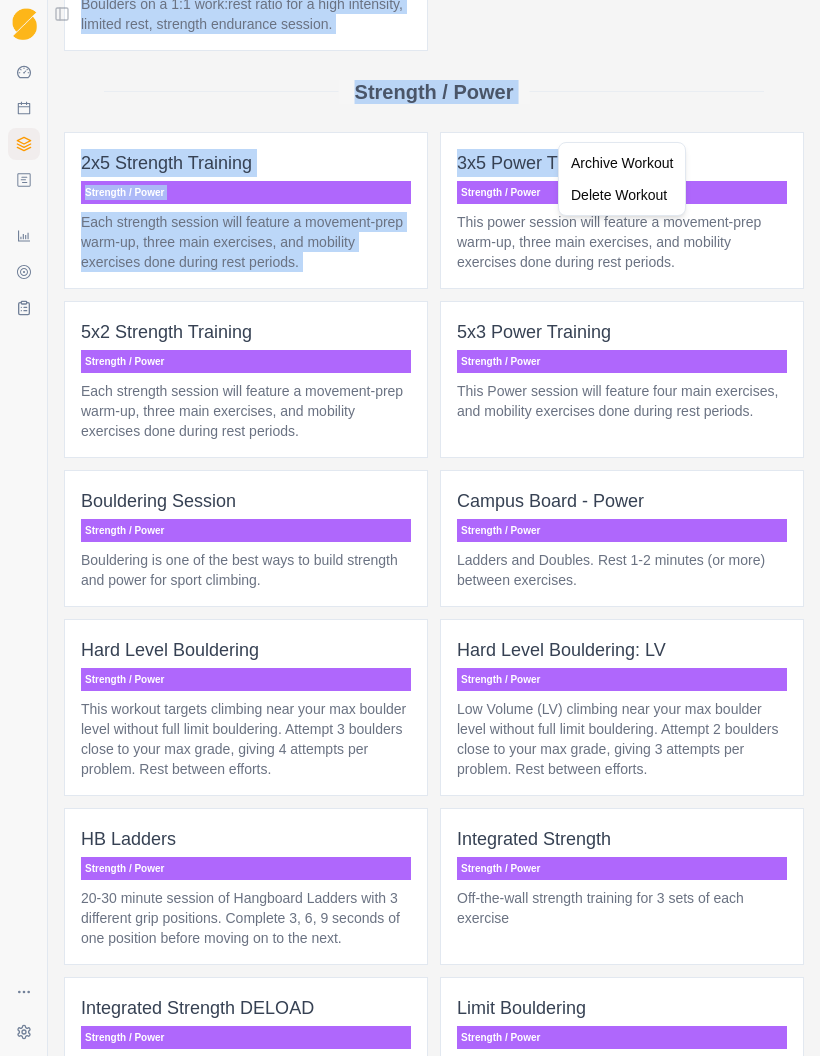 click on "Sequence Dashboard Planner Workouts Plans Performance Metrics Goals Tests Settings Toggle Sidebar Widgets New Workout Cardio Light Cardio Cardio Easy walk, hike, or bike ride (30-45min max).
Conditioning Bouldering: Skills Focus Conditioning Skills-focused bouldering session that can be done outdoors or indoors.   Efficient Warm Up: Crag Conditioning This is a standard crag warmup. If certain portions feel too easy or hard adjust accordingly. Efficient Warm Up: Gym Conditioning This is an efficient and effective way to warm up. If certain portions feel to easy or hard adjust accordingly. HB: World’s Simplest Session Conditioning A simple 10-min hangboard "ladder" session performed with a single grip type and single edge size. Mid-level Bouldering Conditioning A session of boulders at or below flash level with adequate rest between boulders. Mobility and Core  Conditioning A 20-minute session of mobility and core work. Mobility: Hip and Shoulder Conditioning Volume Climbing Conditioning None" at bounding box center (410, 528) 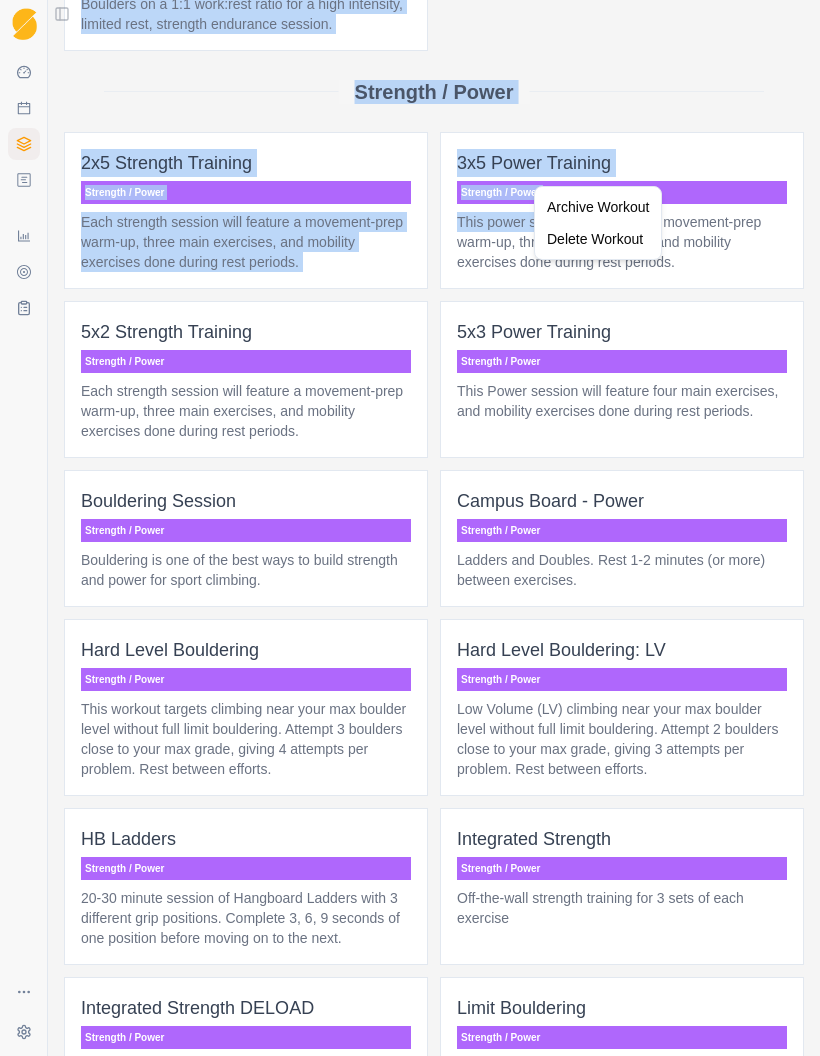 click on "Sequence Dashboard Planner Workouts Plans Performance Metrics Goals Tests Settings Toggle Sidebar Widgets New Workout Cardio Light Cardio Cardio Easy walk, hike, or bike ride (30-45min max).
Conditioning Bouldering: Skills Focus Conditioning Skills-focused bouldering session that can be done outdoors or indoors.   Efficient Warm Up: Crag Conditioning This is a standard crag warmup. If certain portions feel too easy or hard adjust accordingly. Efficient Warm Up: Gym Conditioning This is an efficient and effective way to warm up. If certain portions feel to easy or hard adjust accordingly. HB: World’s Simplest Session Conditioning A simple 10-min hangboard "ladder" session performed with a single grip type and single edge size. Mid-level Bouldering Conditioning A session of boulders at or below flash level with adequate rest between boulders. Mobility and Core  Conditioning A 20-minute session of mobility and core work. Mobility: Hip and Shoulder Conditioning Volume Climbing Conditioning None" at bounding box center (410, 528) 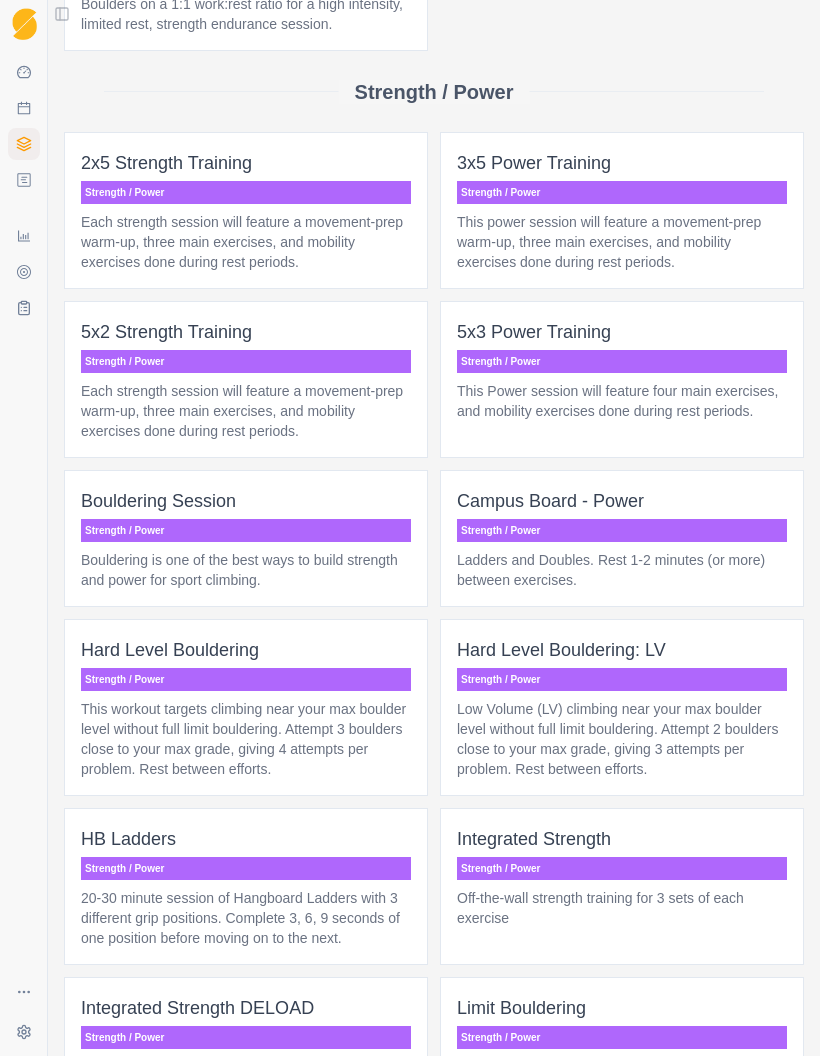 click on "3x5 Power Training" at bounding box center (622, 163) 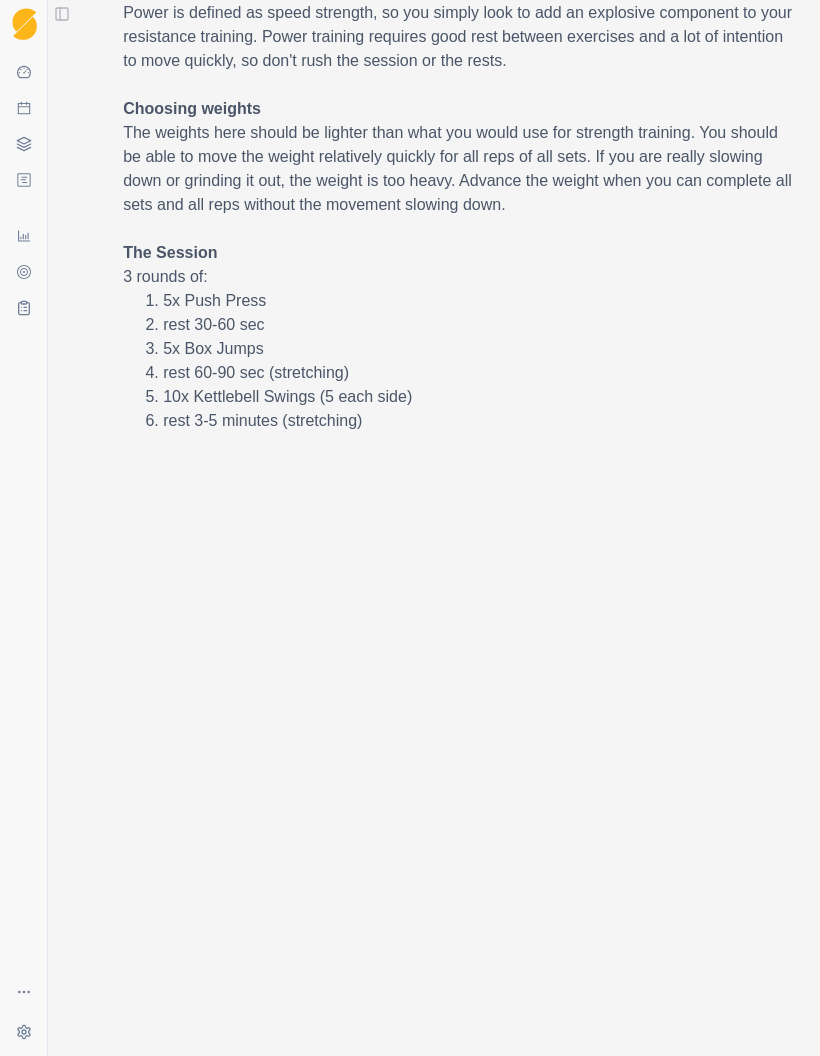 scroll, scrollTop: 700, scrollLeft: 0, axis: vertical 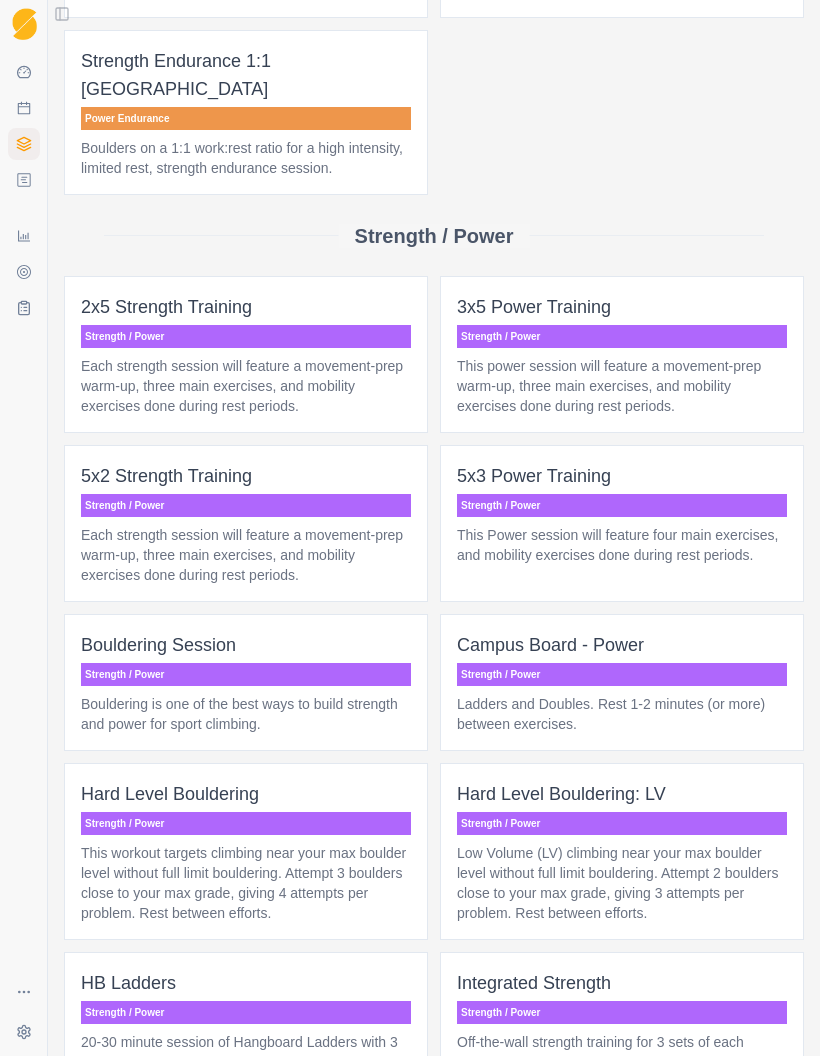 click on "Each strength session will feature a movement-prep warm-up, three main exercises, and mobility exercises done during rest periods." at bounding box center [246, 386] 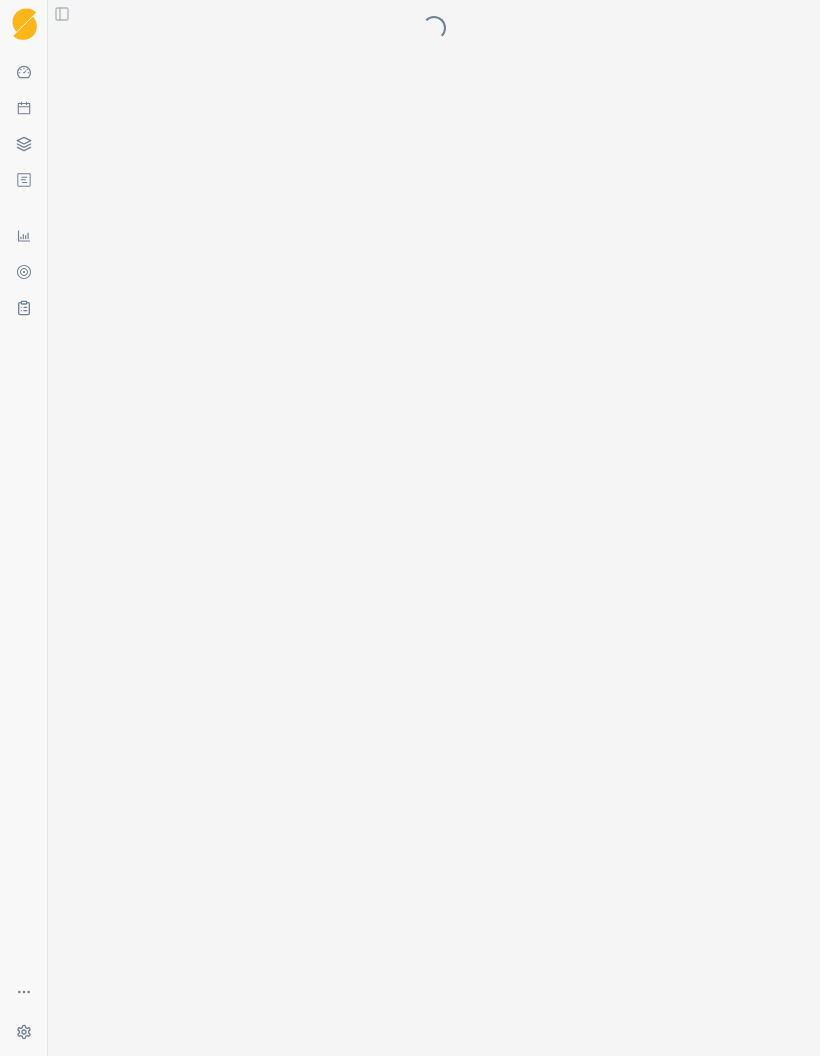 scroll, scrollTop: 0, scrollLeft: 0, axis: both 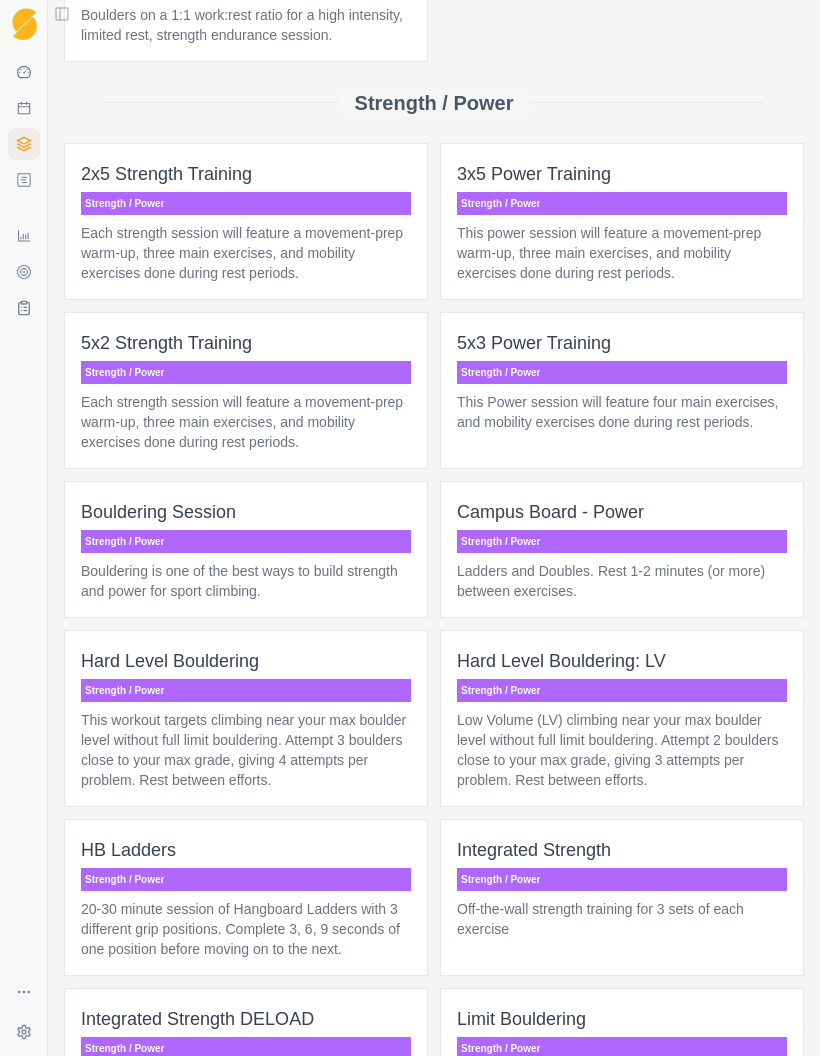 click on "Each strength session will feature a movement-prep warm-up, three main exercises, and mobility exercises done during rest periods." at bounding box center (246, 422) 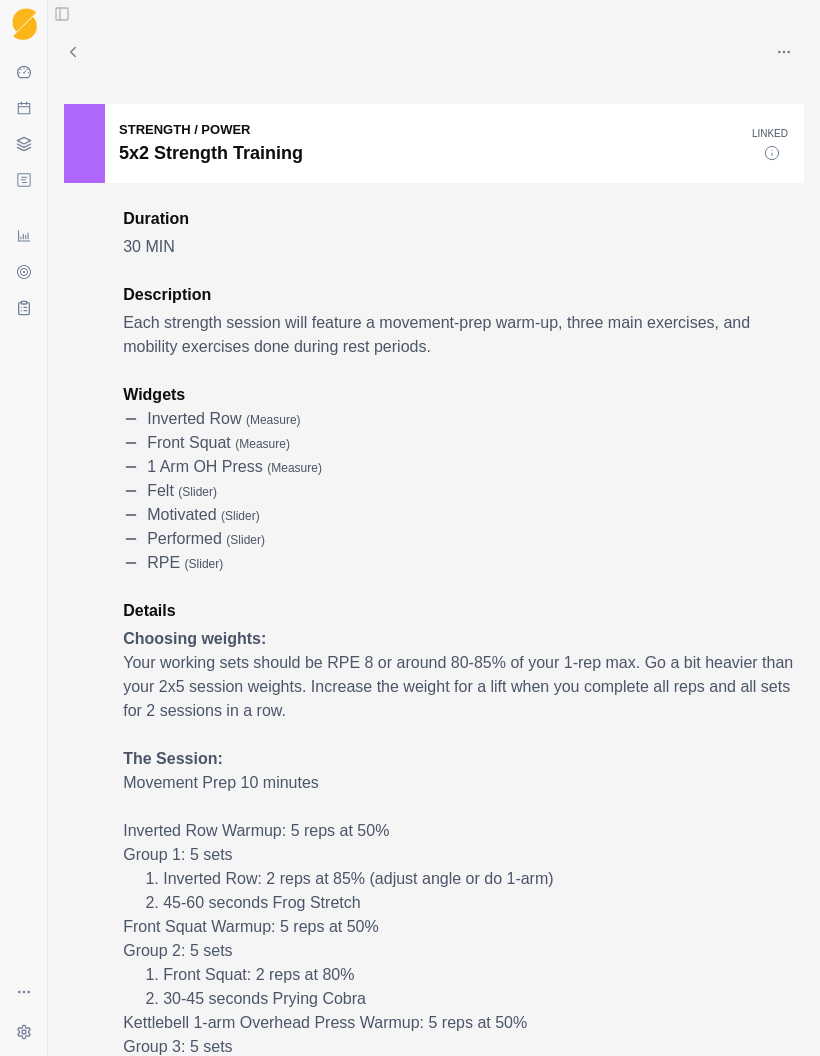 scroll, scrollTop: 96, scrollLeft: 0, axis: vertical 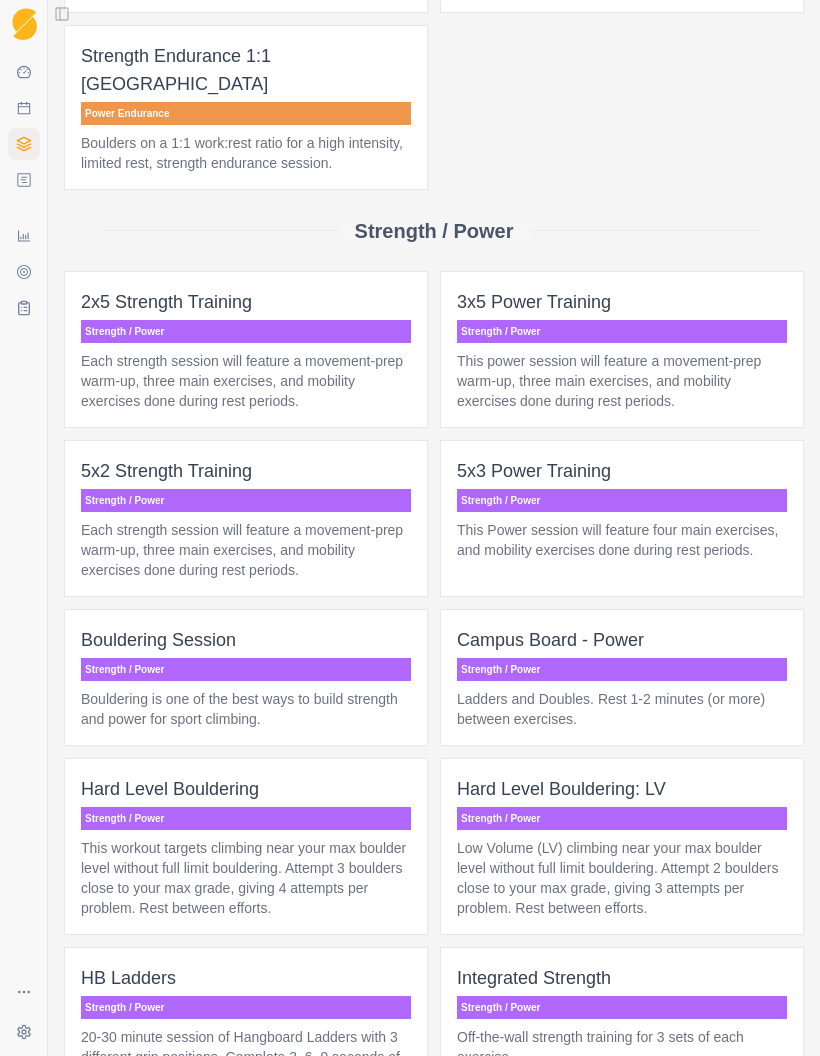 click on "This Power session will feature four main exercises, and mobility exercises done during rest periods." at bounding box center [622, 540] 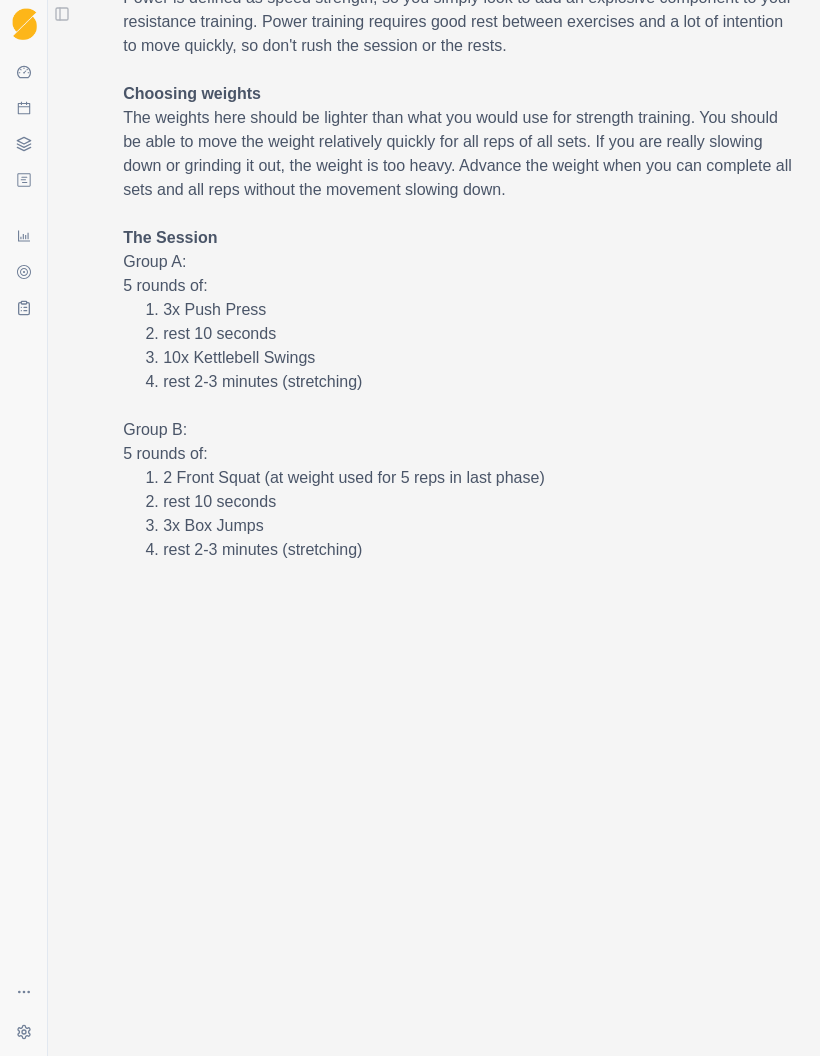 scroll, scrollTop: 737, scrollLeft: 0, axis: vertical 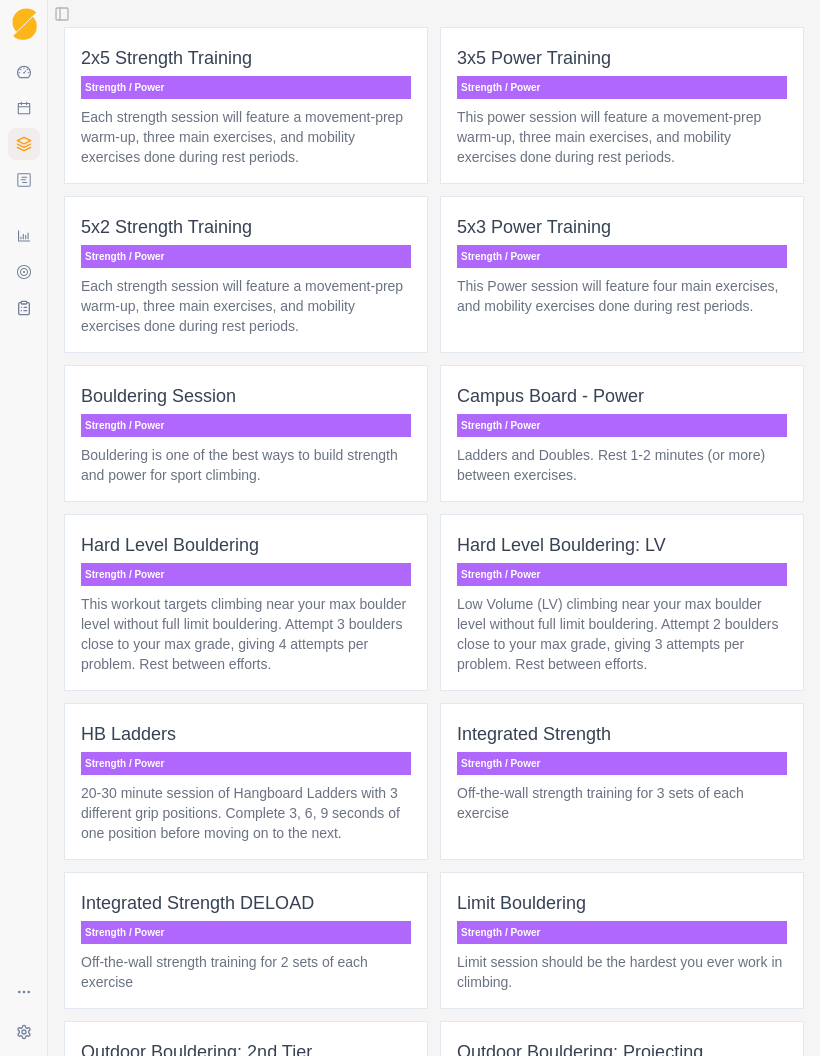 click on "Strength / Power" at bounding box center [246, 425] 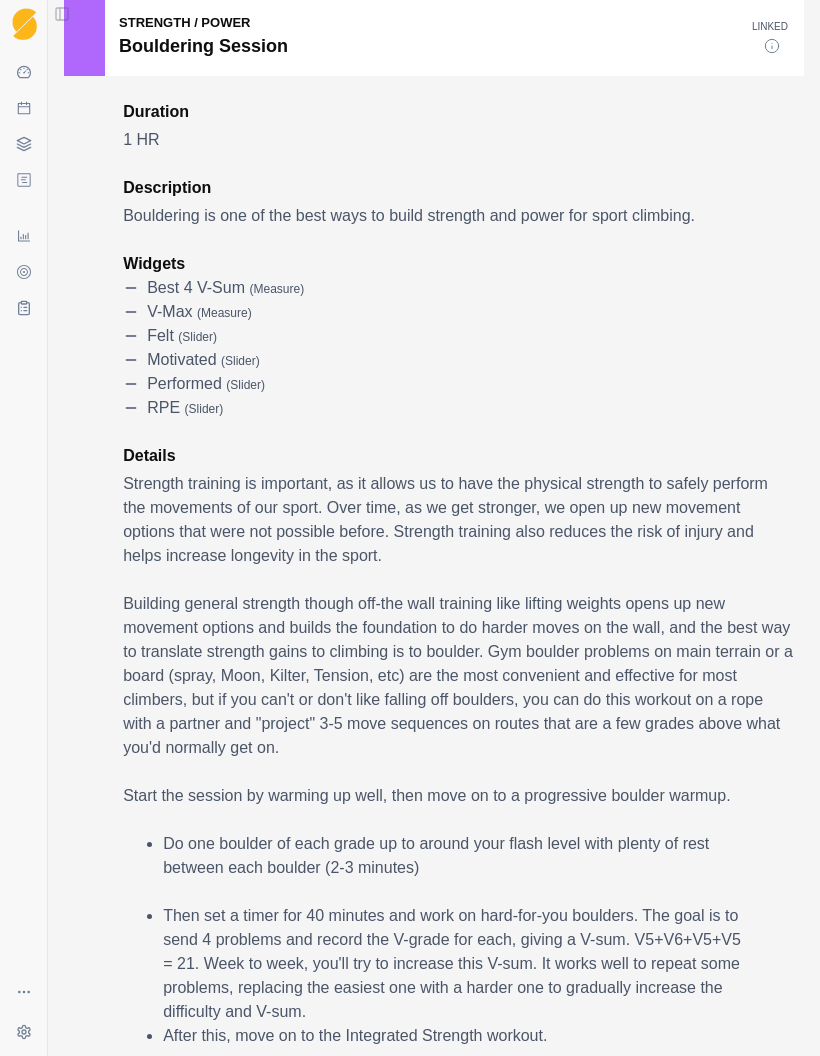 scroll, scrollTop: 108, scrollLeft: 0, axis: vertical 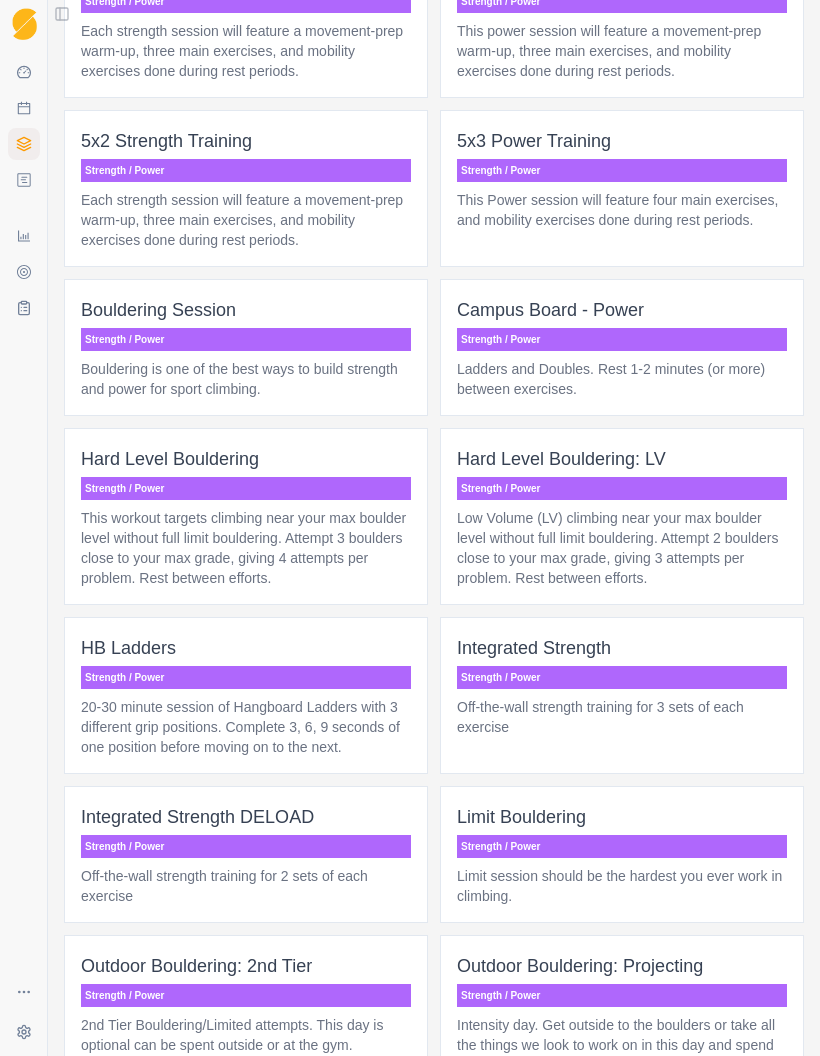 click on "Ladders and Doubles. Rest 1-2 minutes (or more) between exercises." at bounding box center (622, 379) 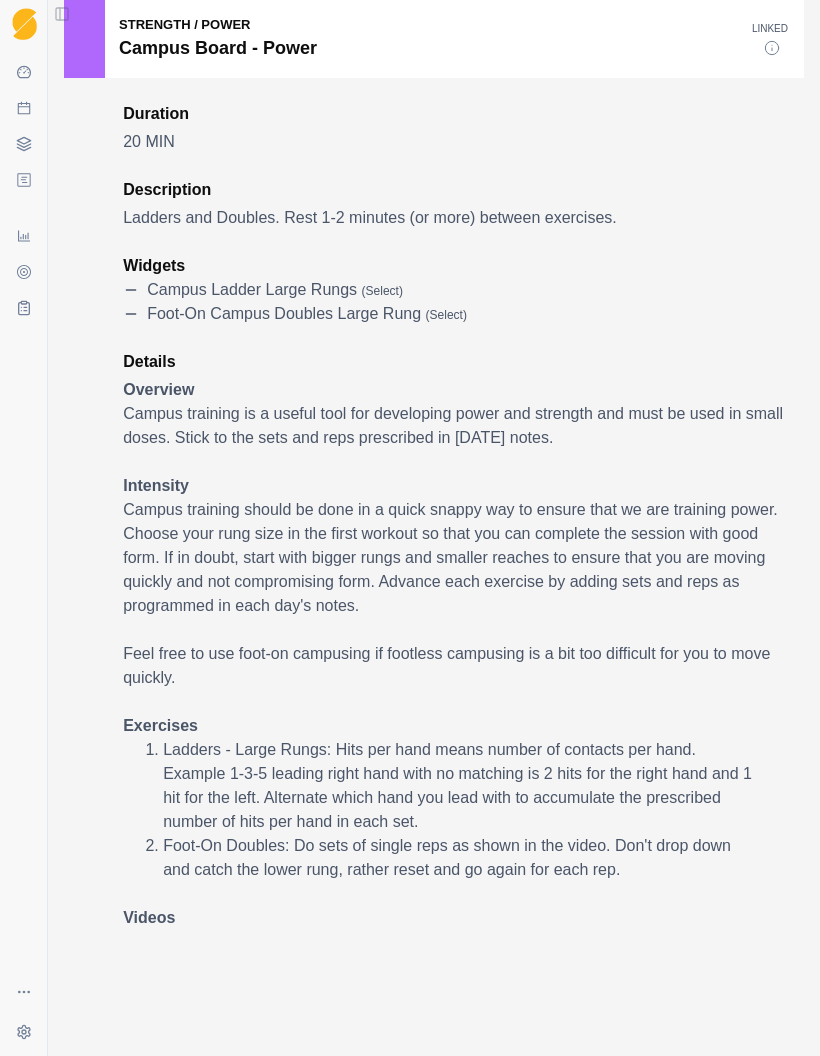 scroll, scrollTop: 105, scrollLeft: 0, axis: vertical 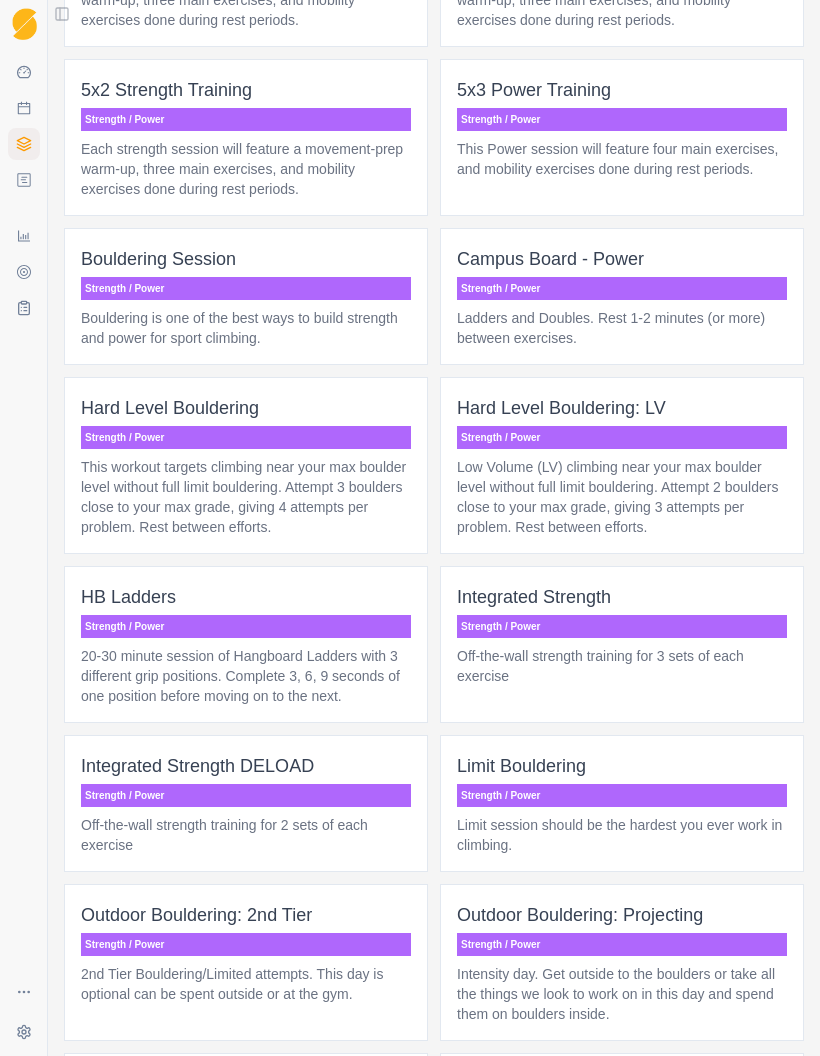 click on "This workout targets climbing near your max boulder level without full limit bouldering. Attempt 3 boulders close to your max grade, giving 4 attempts per problem. Rest between efforts." at bounding box center [246, 497] 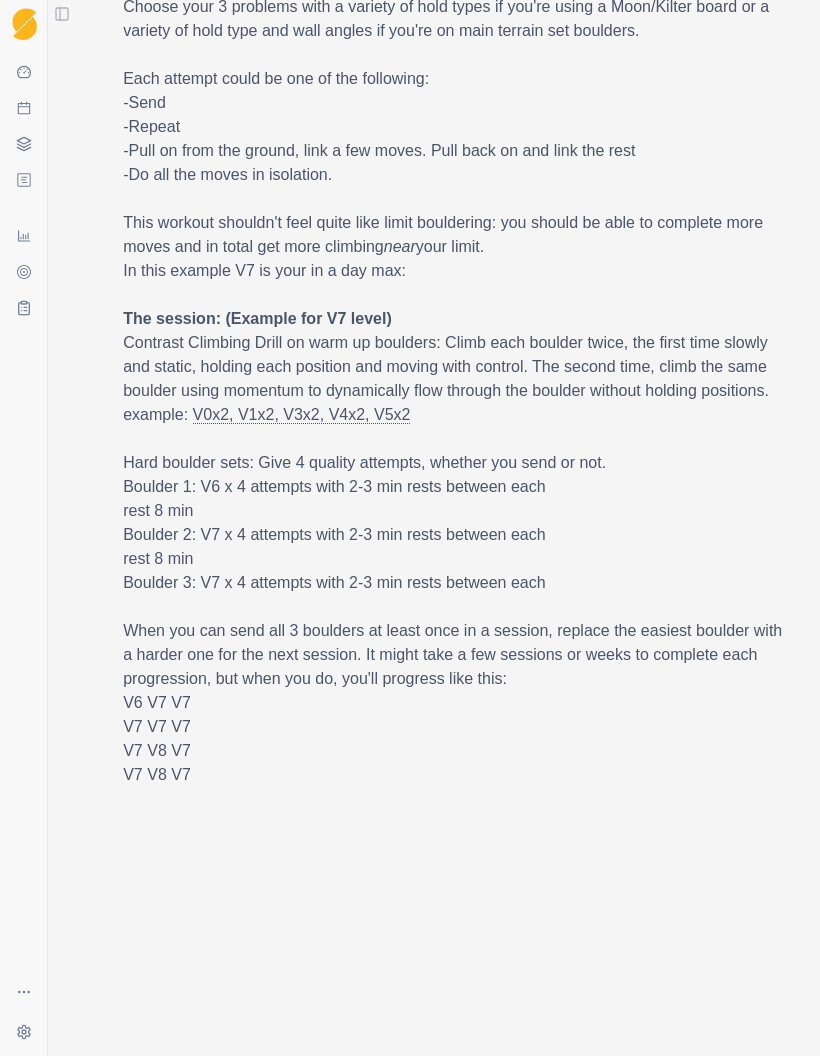 scroll, scrollTop: 708, scrollLeft: 0, axis: vertical 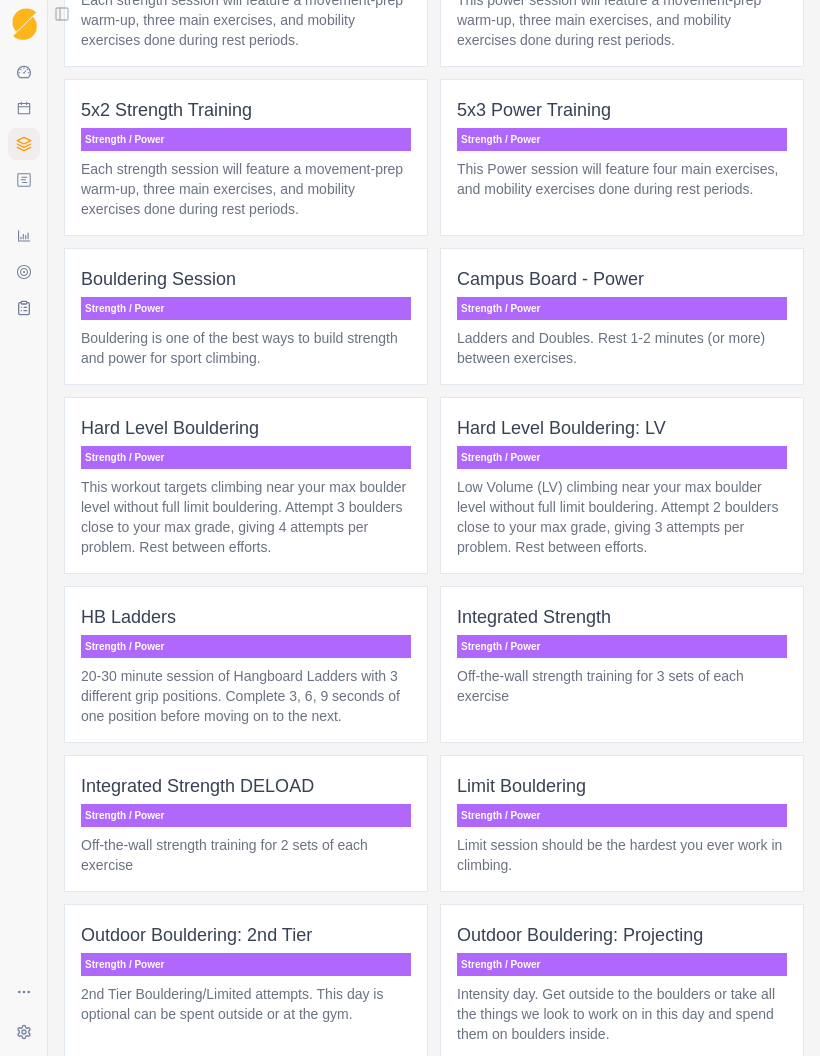 click on "Hard Level Bouldering: LV Strength / Power Low Volume (LV)  climbing near your max boulder level without full limit bouldering. Attempt 2 boulders close to your max grade, giving 3 attempts per problem. Rest between efforts." at bounding box center (622, 485) 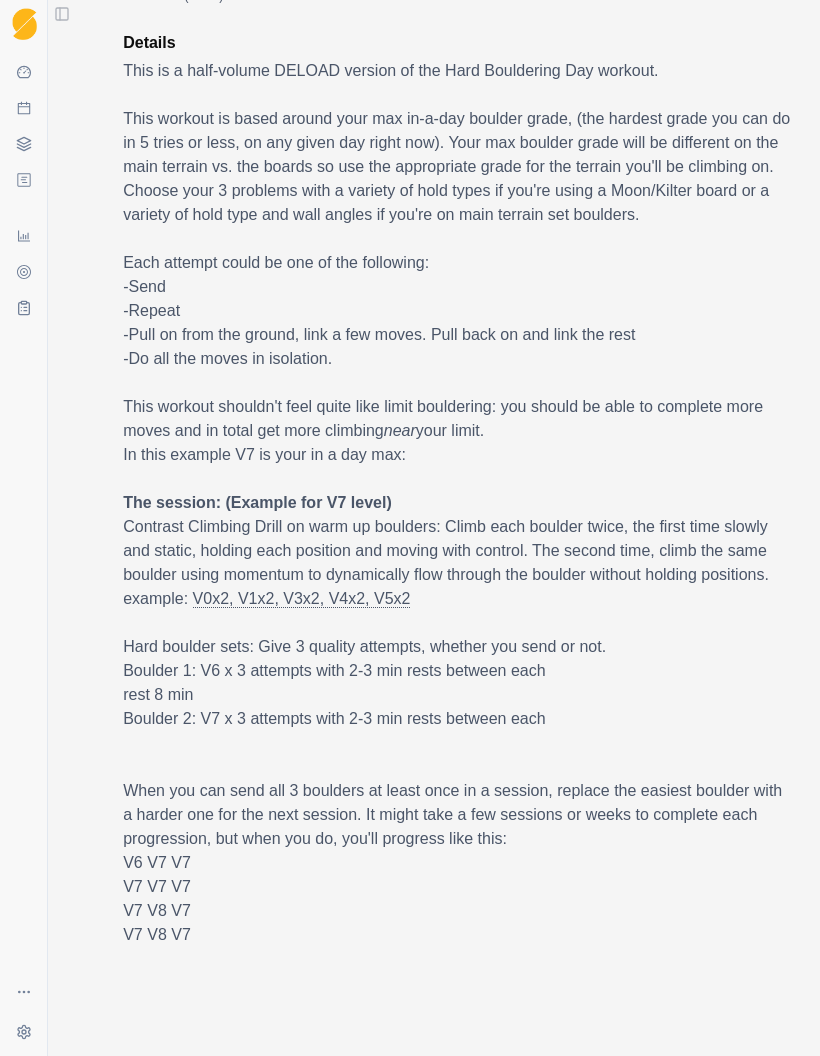 scroll, scrollTop: 551, scrollLeft: 0, axis: vertical 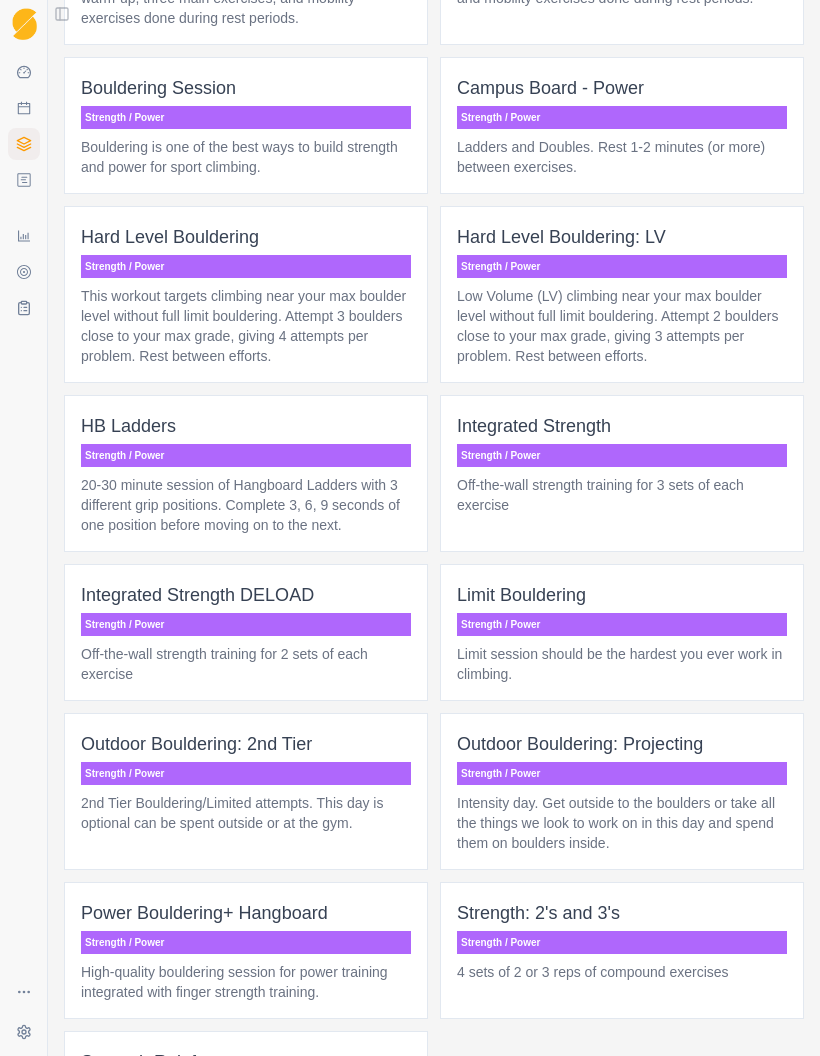 click on "HB Ladders Strength / Power 20-30 minute session of Hangboard Ladders with 3 different grip positions. Complete 3, 6, 9 seconds of one position before moving on to the next." at bounding box center (246, 473) 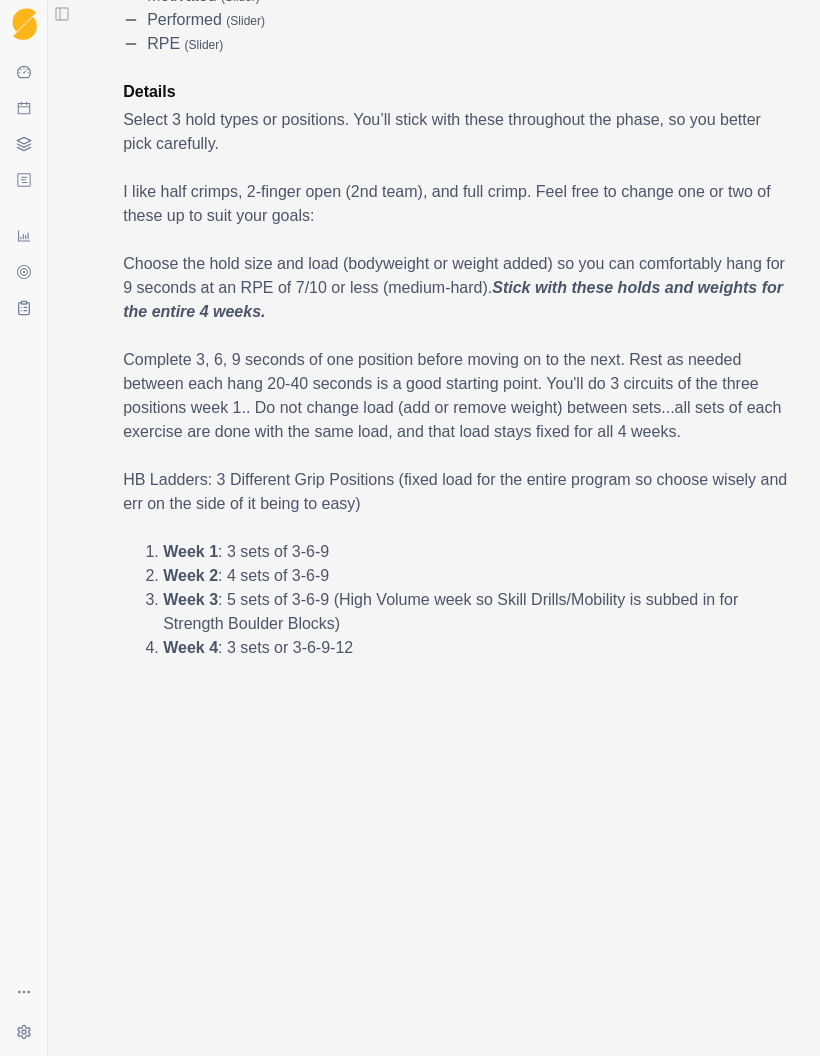 scroll, scrollTop: 519, scrollLeft: 0, axis: vertical 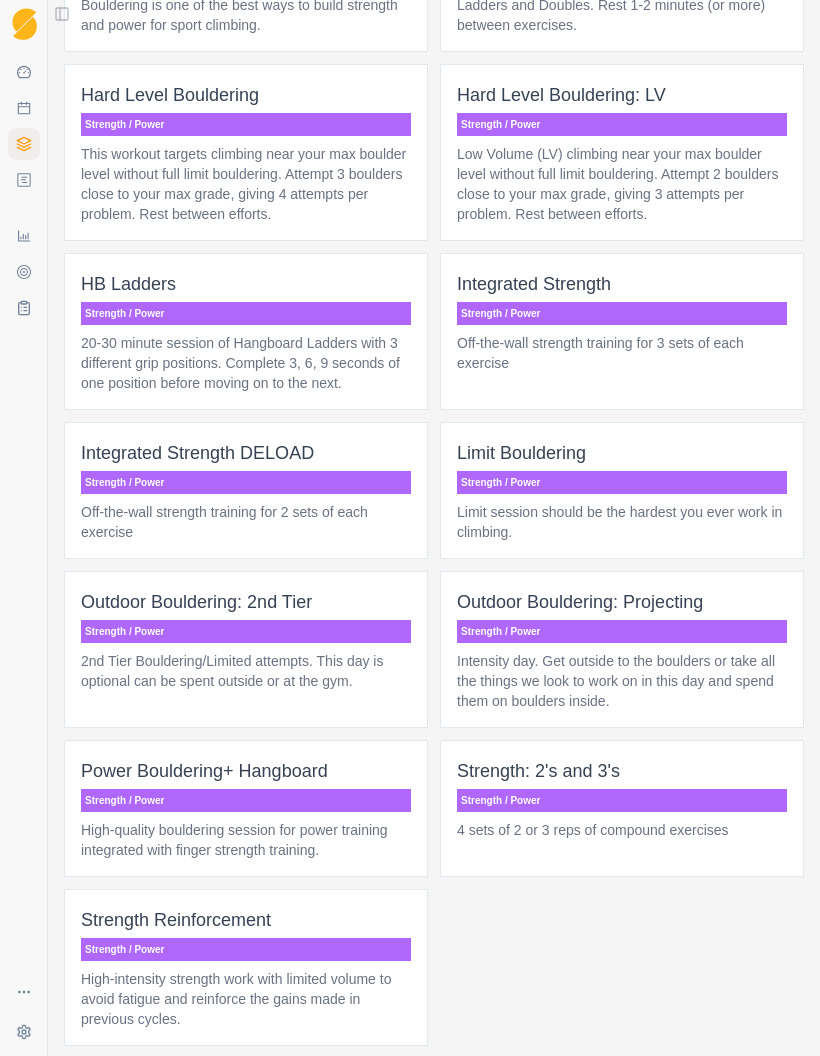 click on "Integrated Strength" at bounding box center [622, 284] 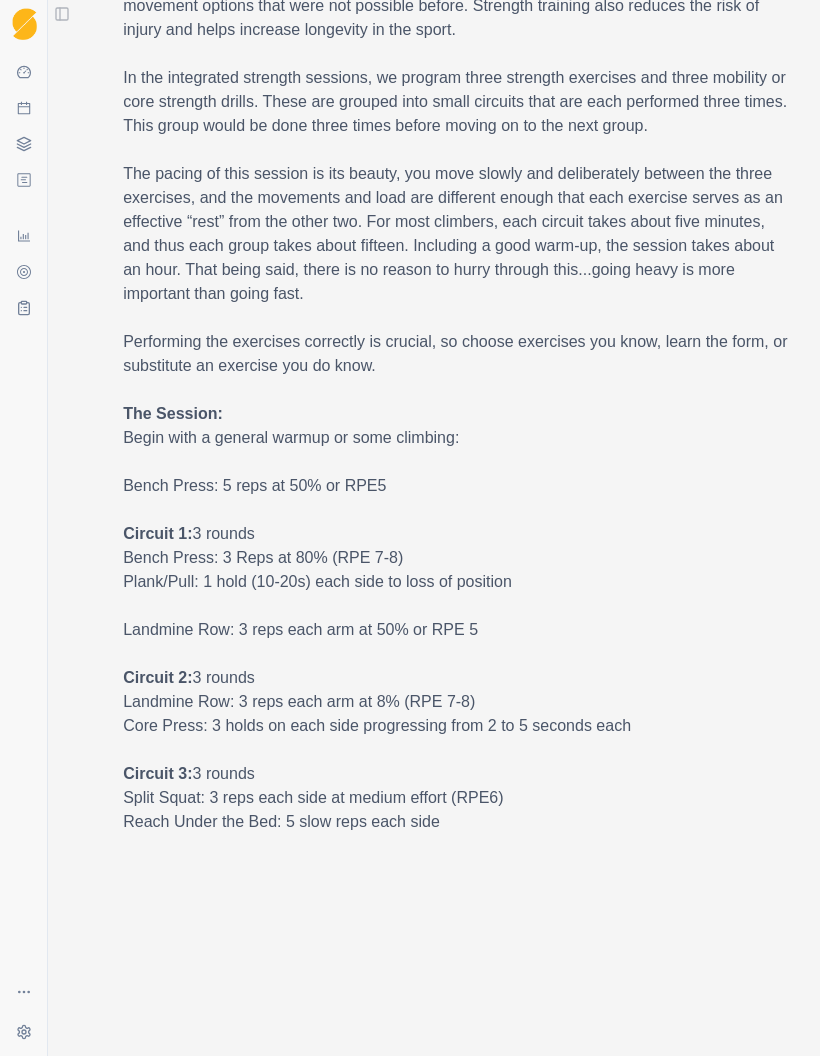 scroll, scrollTop: 754, scrollLeft: 0, axis: vertical 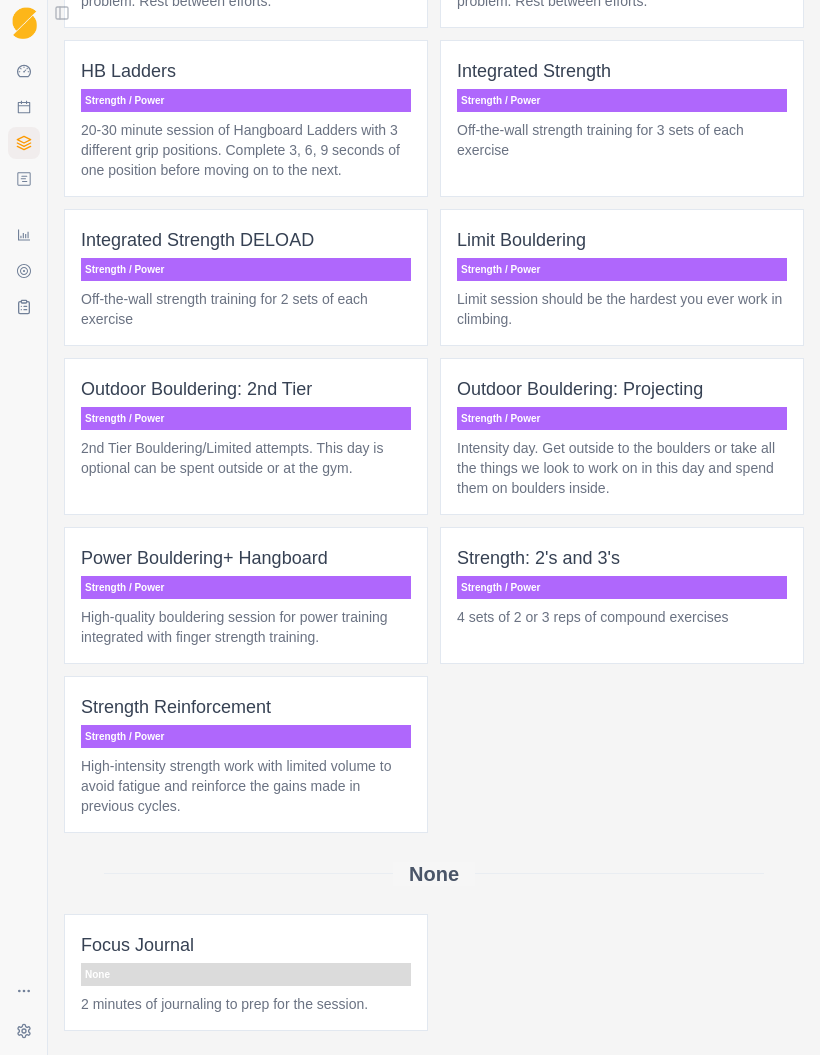 click on "Integrated Strength DELOAD" at bounding box center (246, 241) 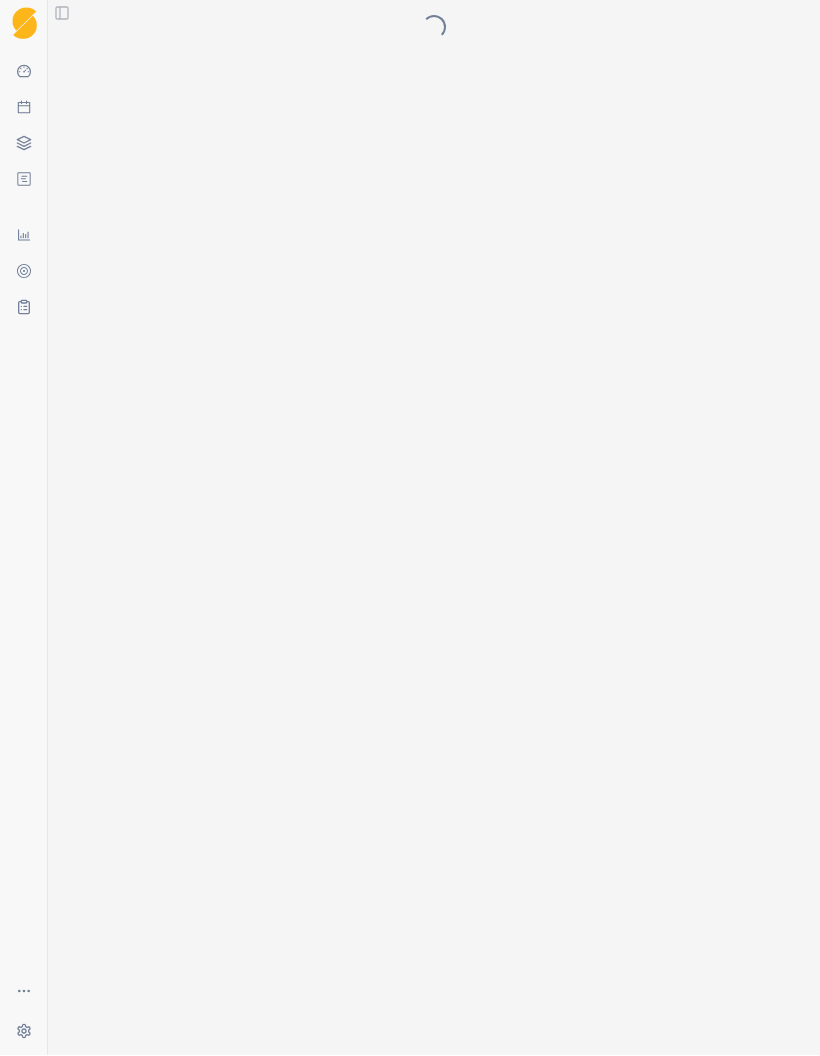 scroll, scrollTop: 0, scrollLeft: 0, axis: both 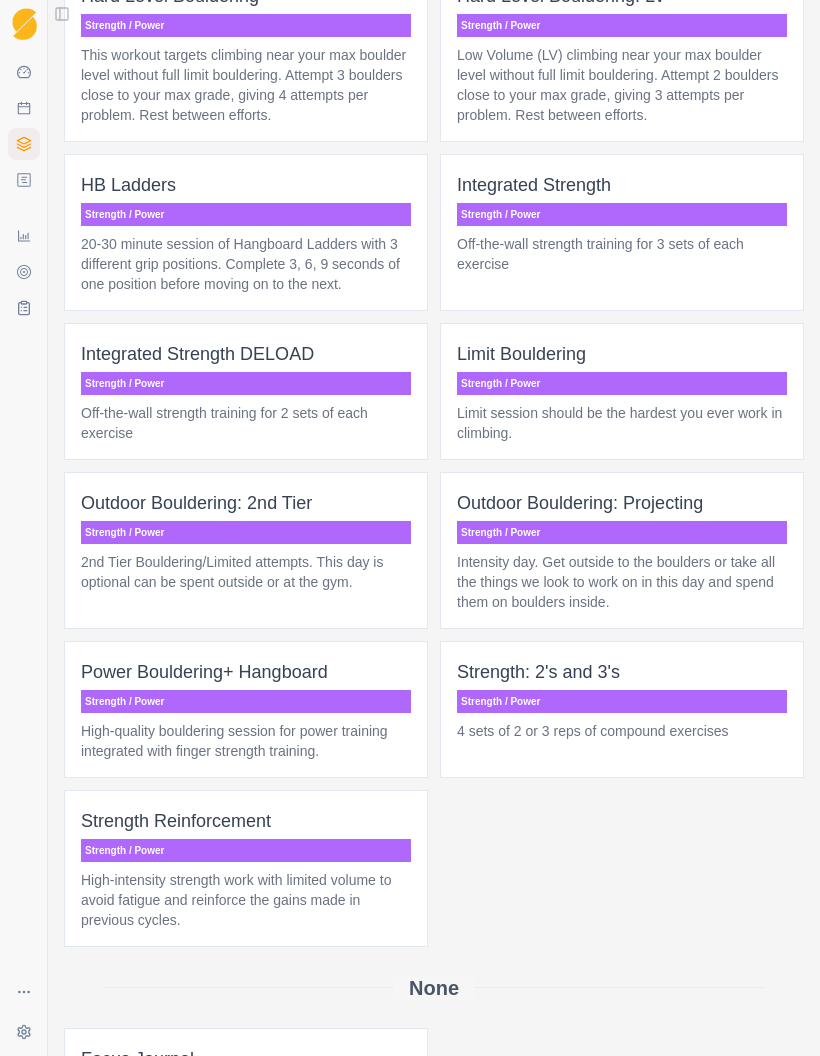 click on "Strength / Power" at bounding box center (622, 383) 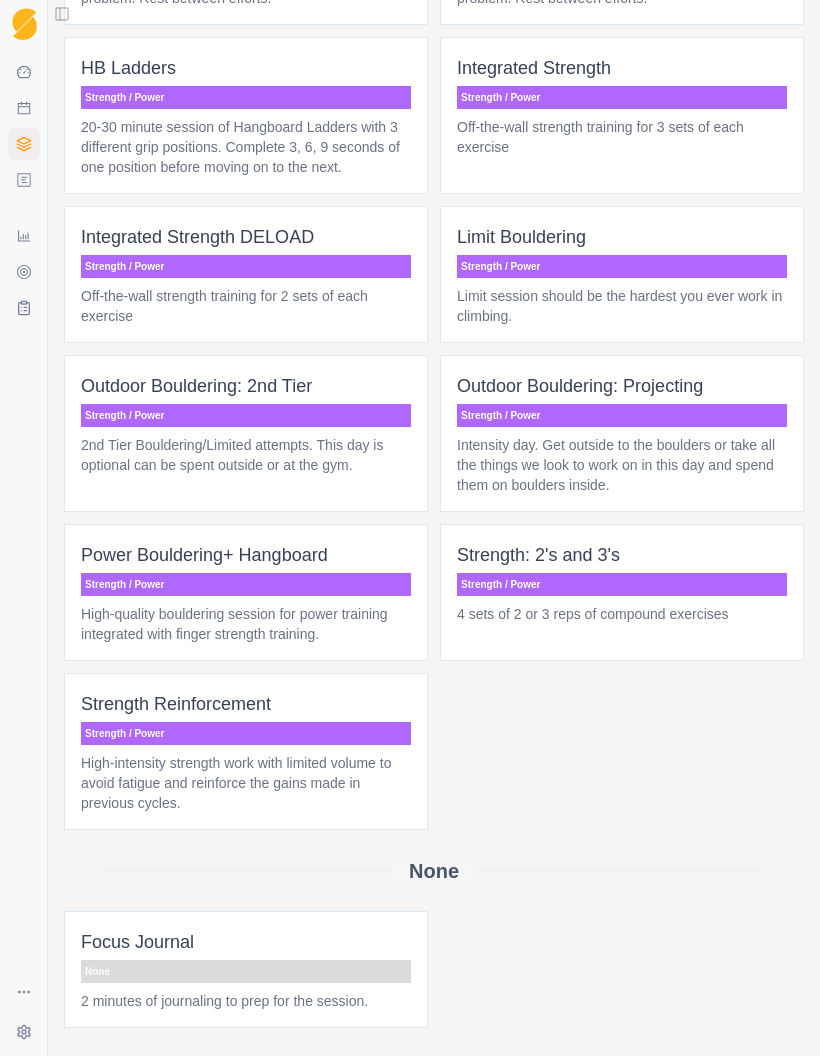 scroll, scrollTop: 3173, scrollLeft: 0, axis: vertical 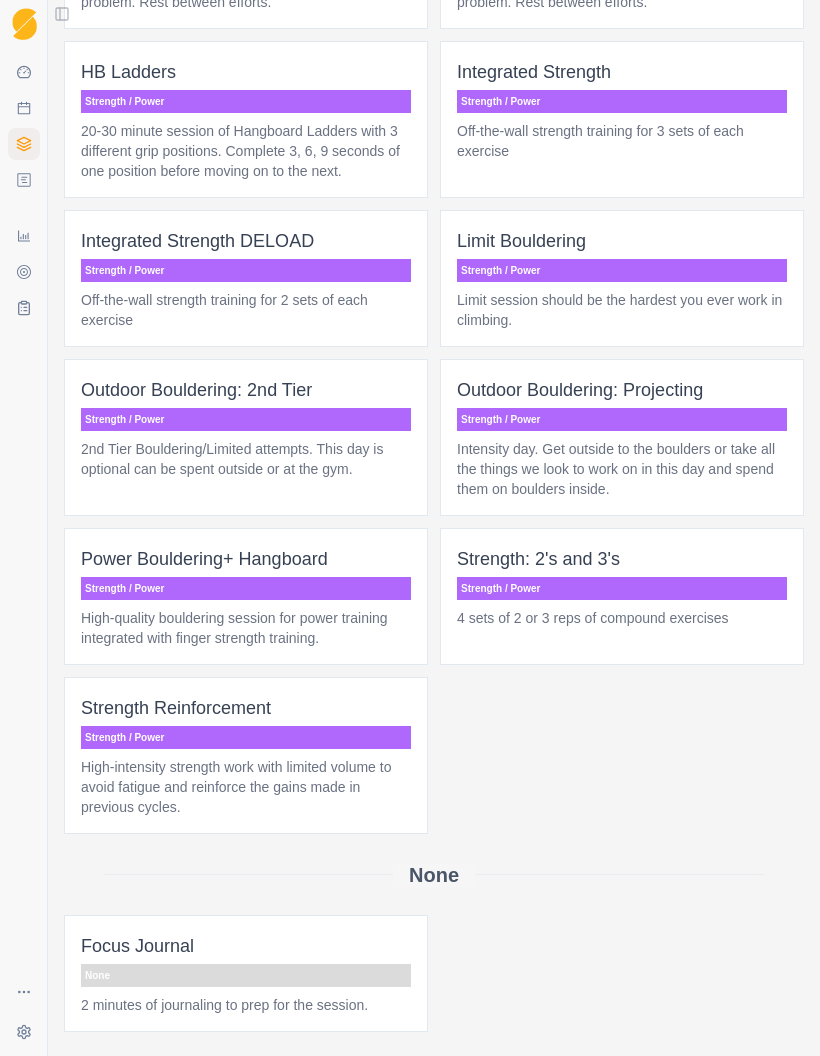 click on "Strength / Power" at bounding box center (246, 419) 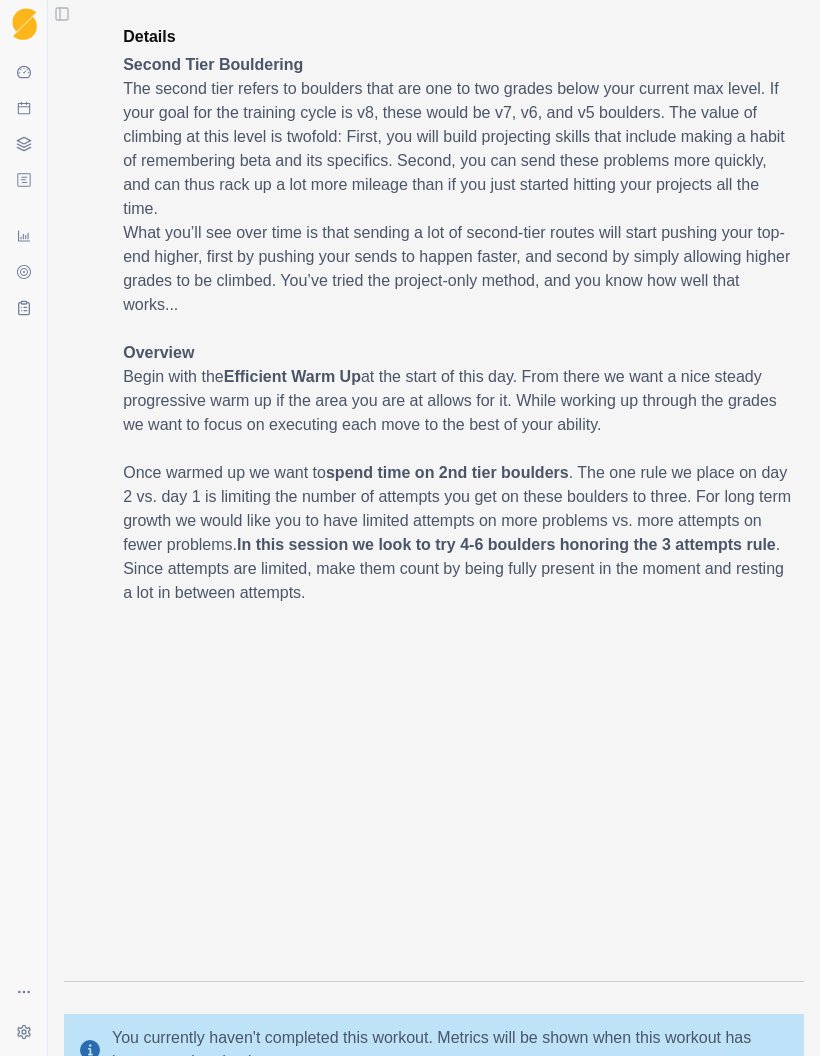 scroll, scrollTop: 574, scrollLeft: 0, axis: vertical 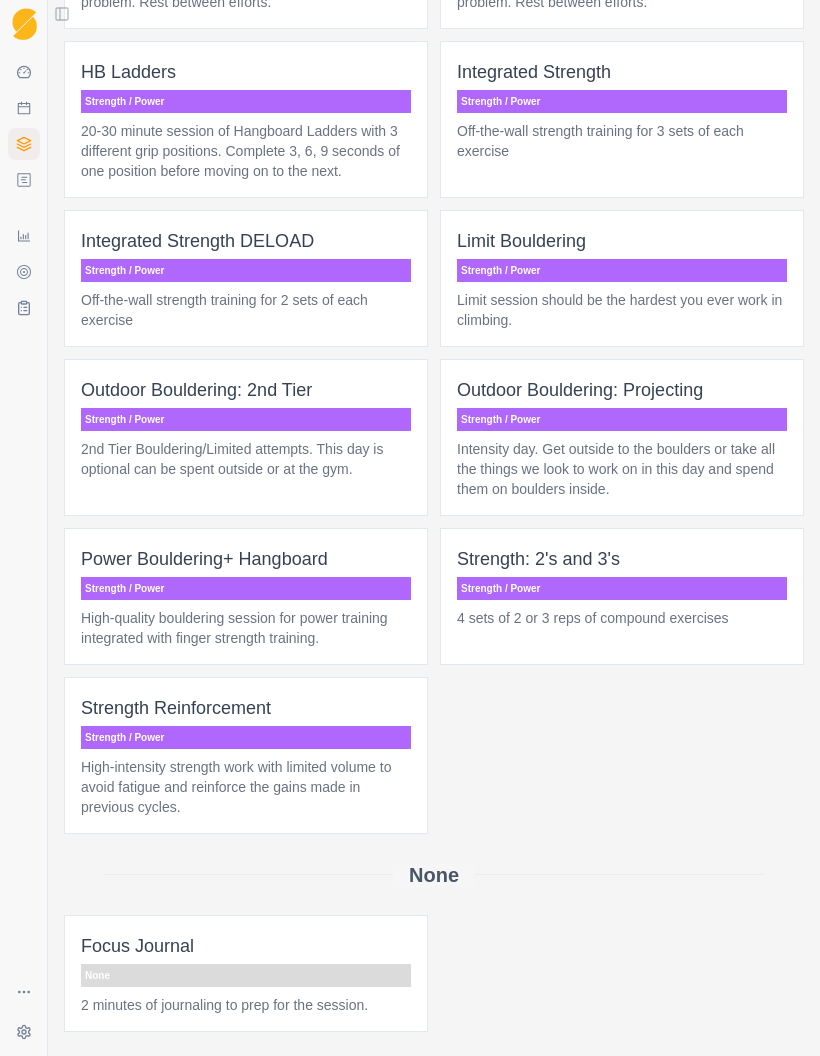 click on "Strength / Power" at bounding box center (622, 419) 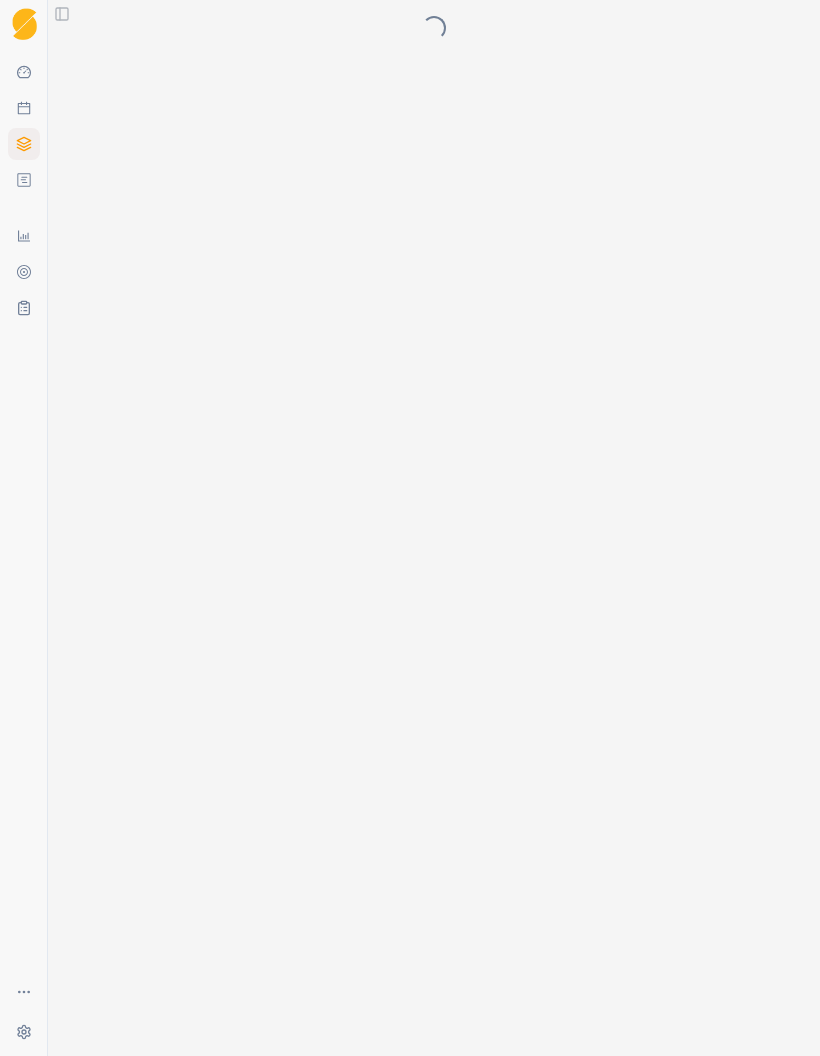 scroll, scrollTop: 0, scrollLeft: 0, axis: both 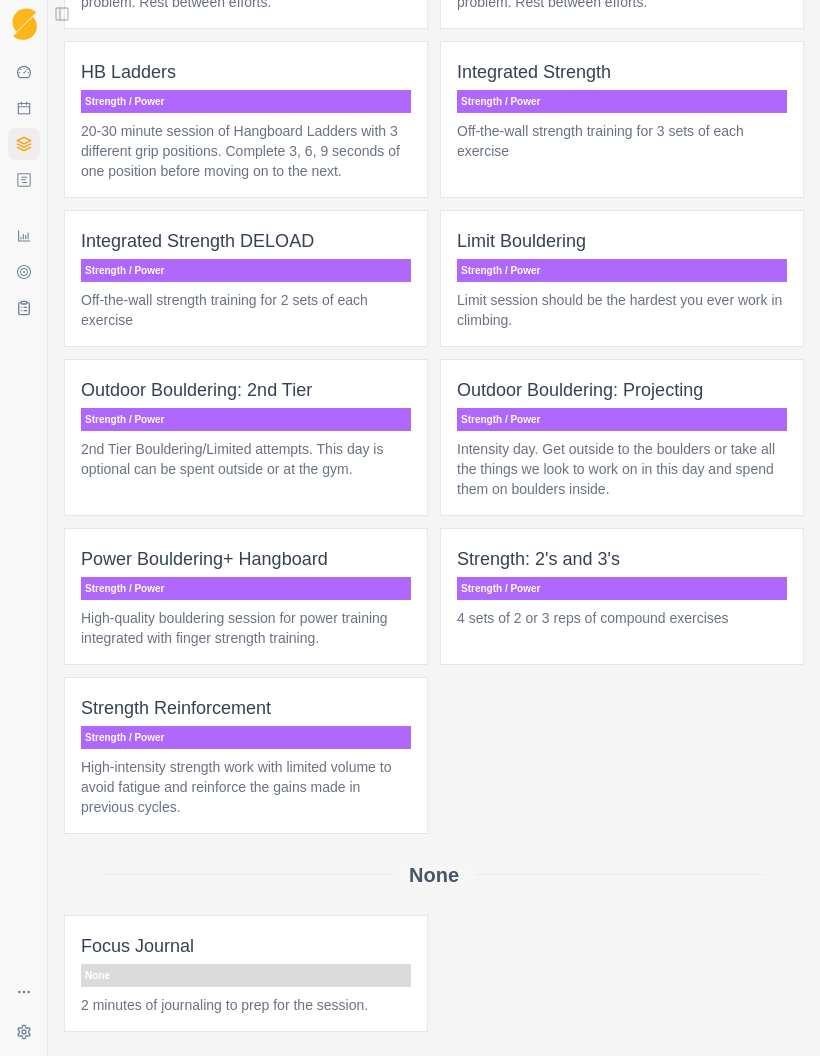 click on "Power Bouldering+ Hangboard" at bounding box center [246, 559] 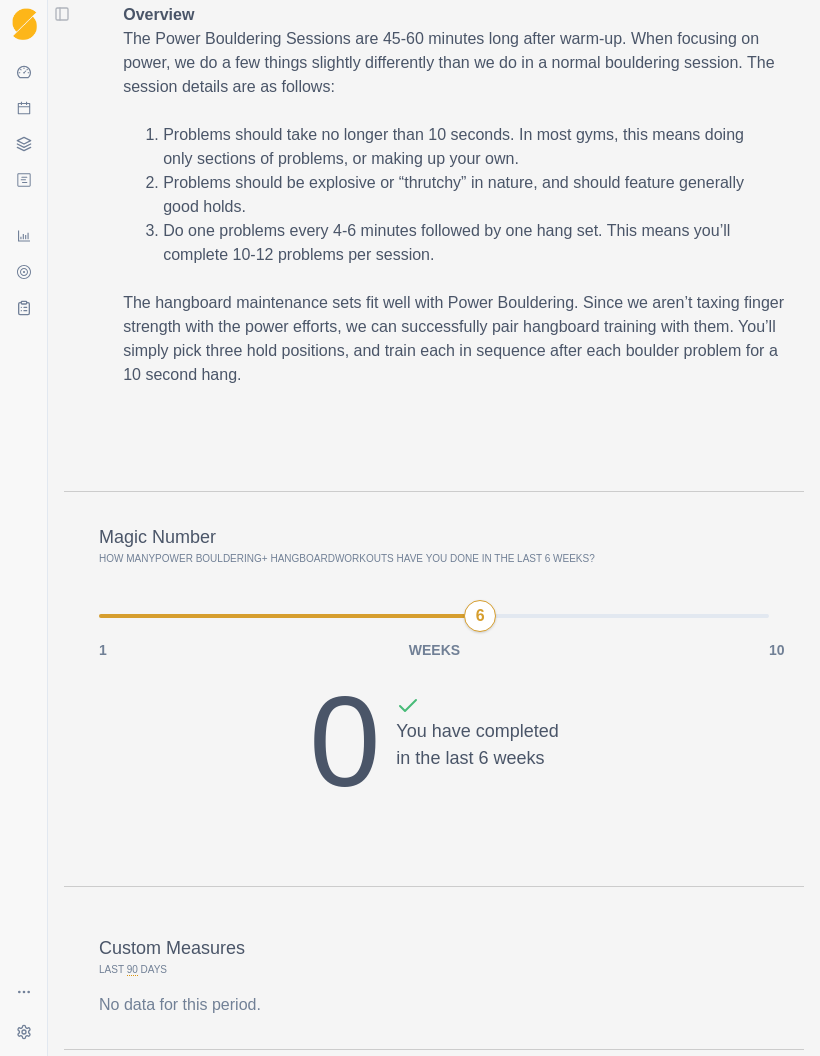 scroll, scrollTop: 1033, scrollLeft: 0, axis: vertical 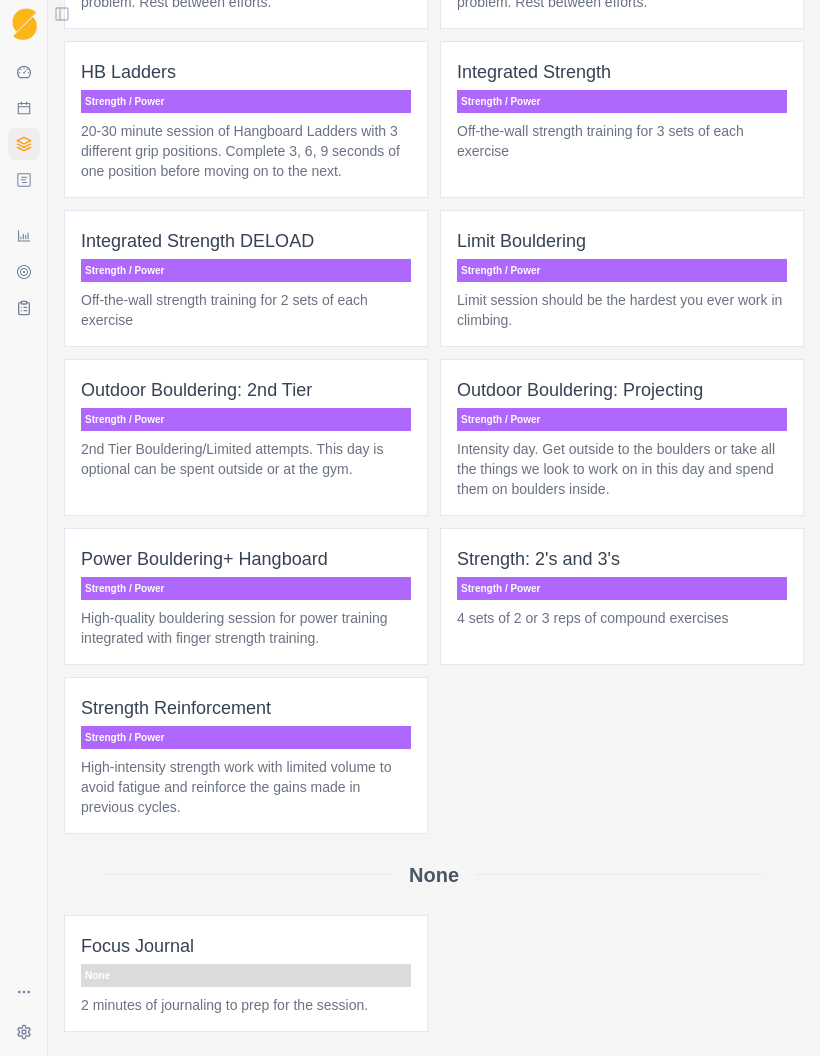 click on "Strength: 2's and 3's" at bounding box center (622, 559) 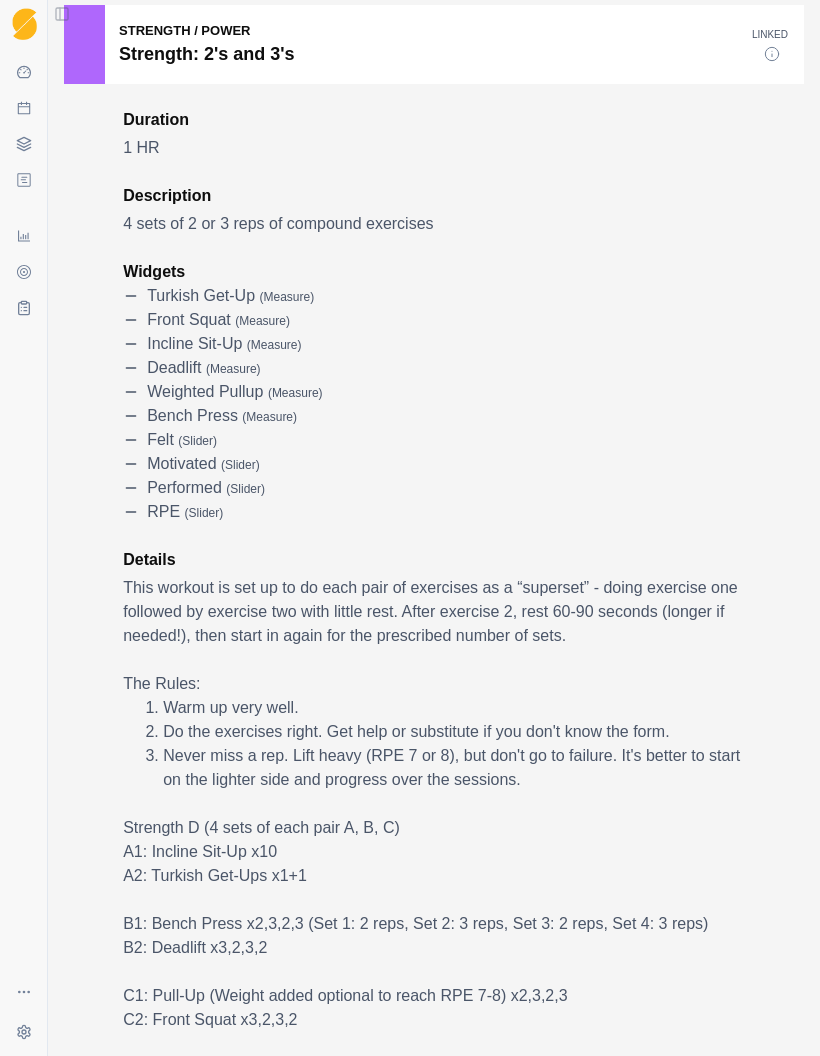 scroll, scrollTop: 100, scrollLeft: 0, axis: vertical 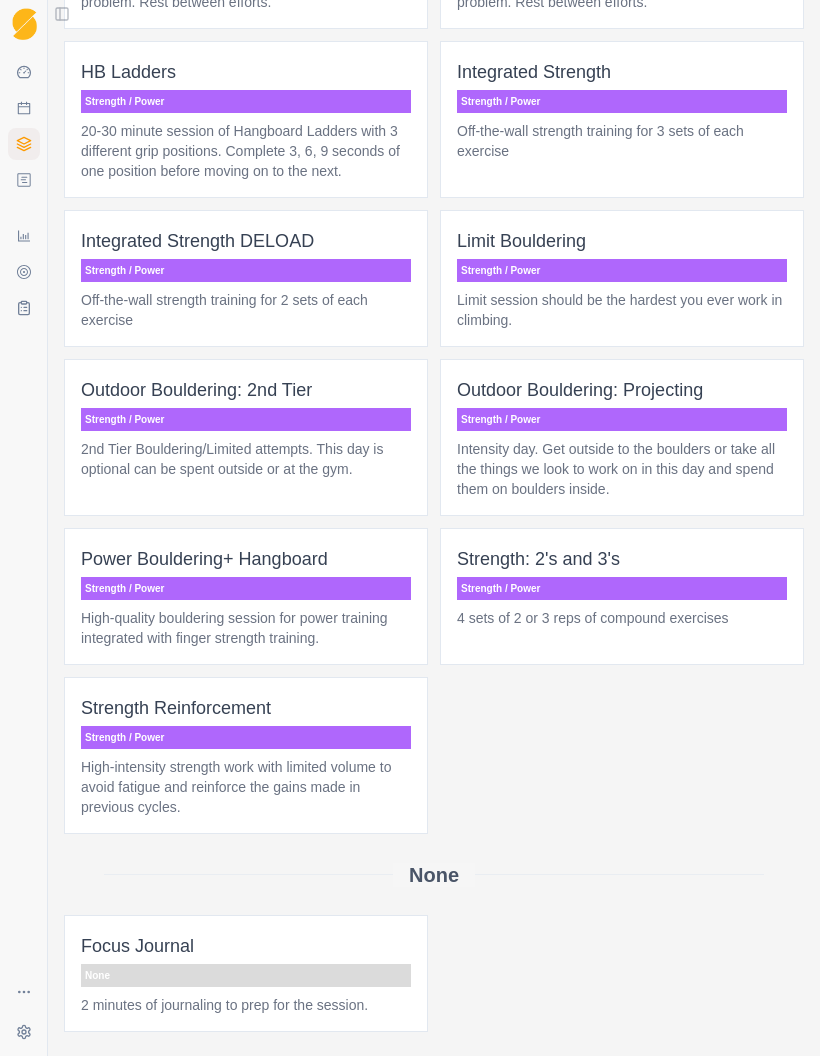click on "Strength Reinforcement" at bounding box center [246, 708] 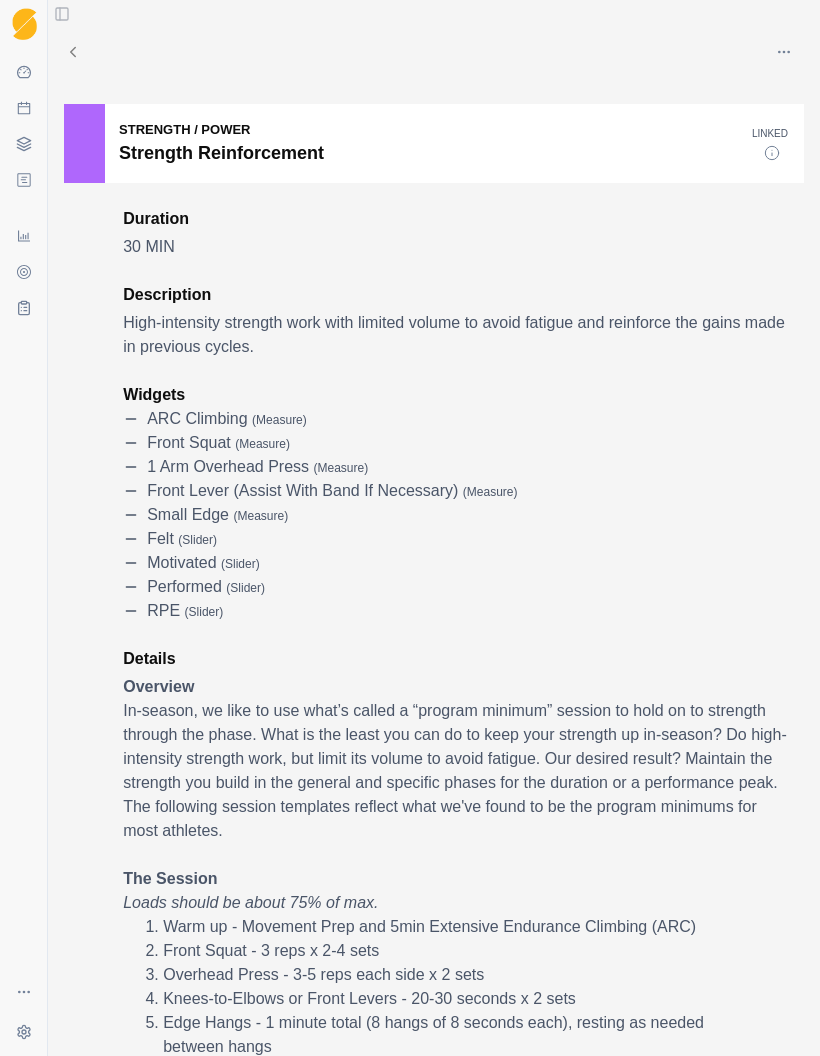 scroll, scrollTop: 0, scrollLeft: 0, axis: both 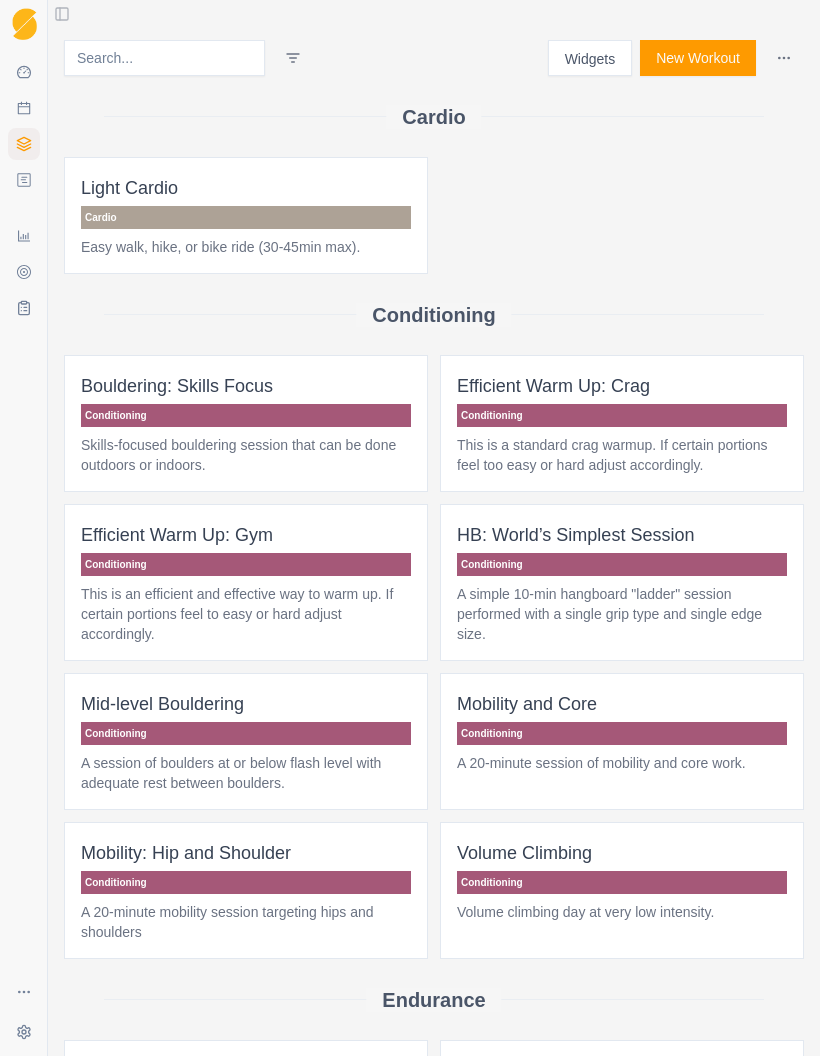 click 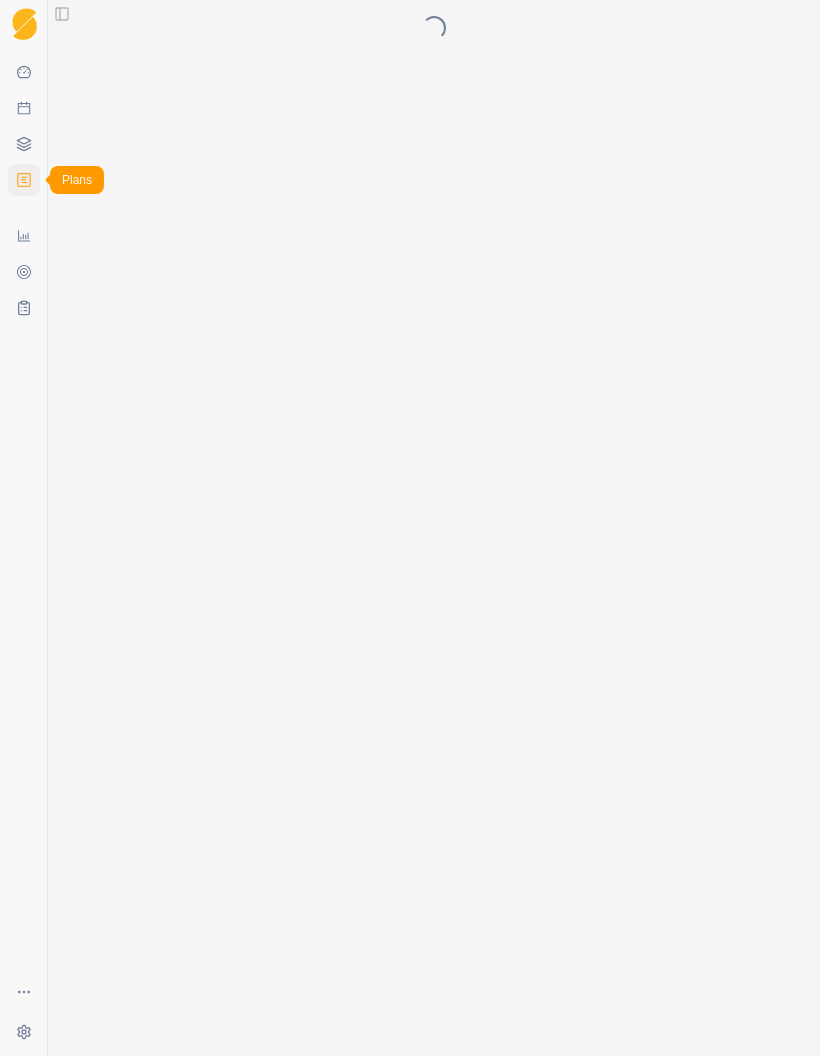 click 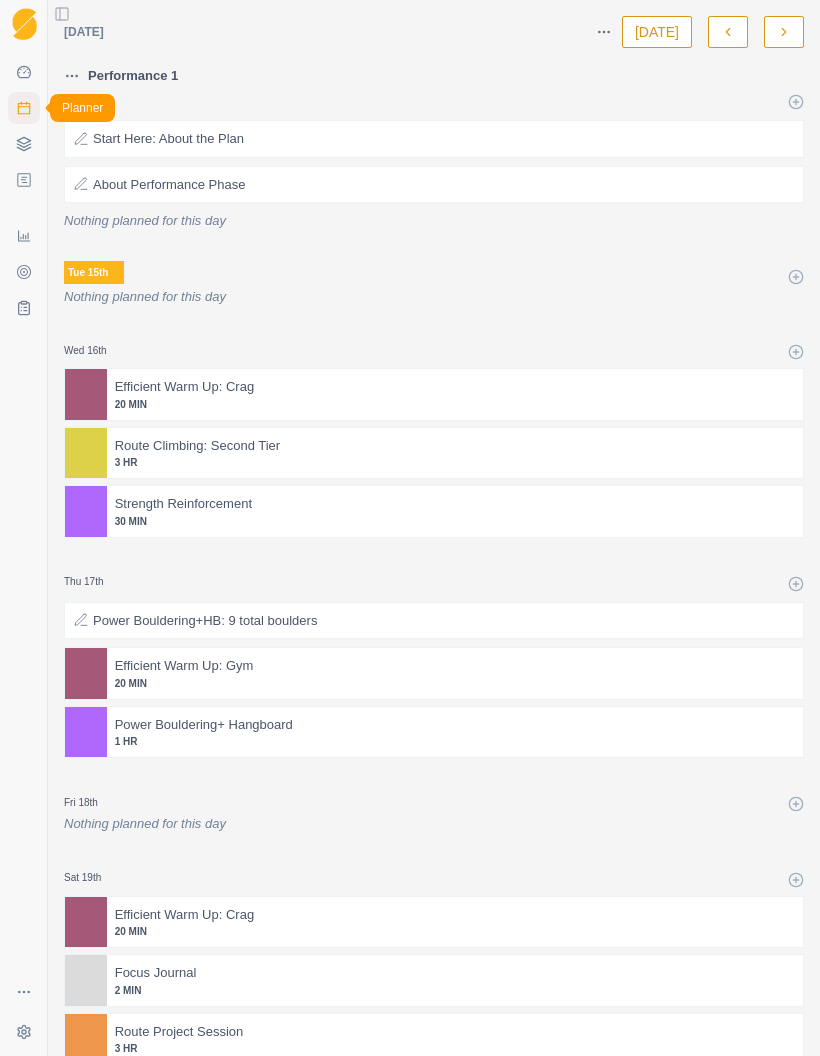 click at bounding box center (537, 446) 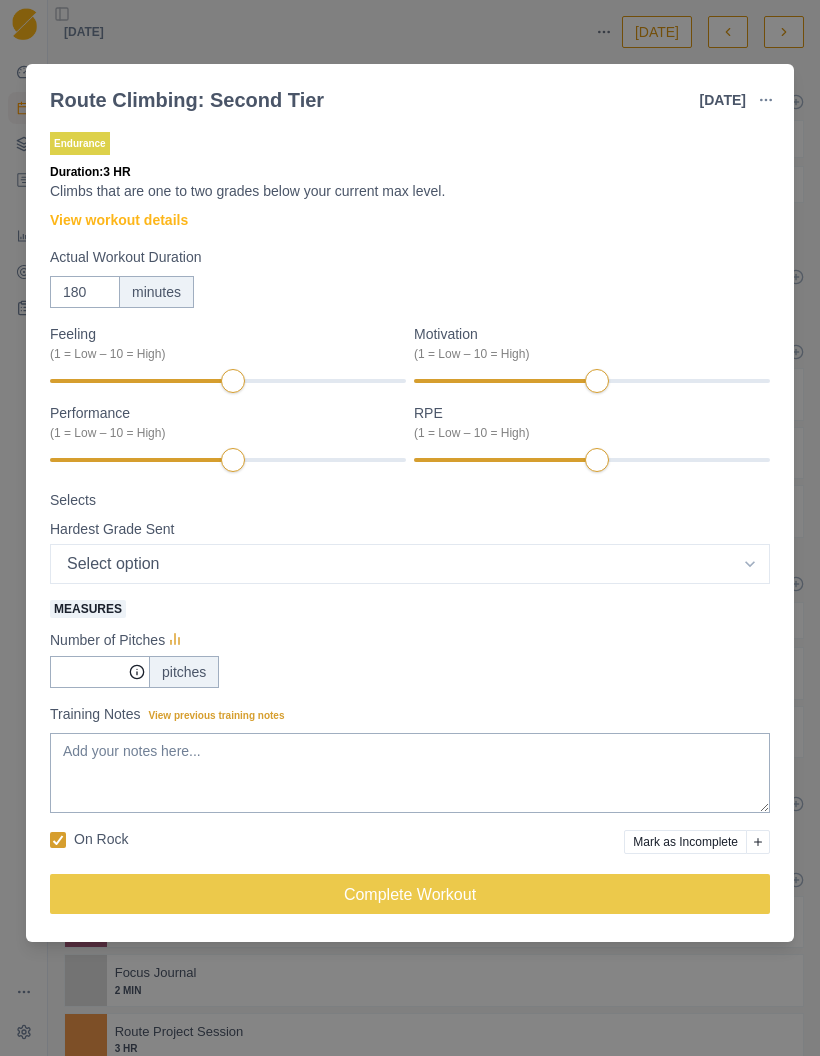 click on "Route Climbing: Second Tier 16 Jul 2025 Link To Goal View Workout Metrics Edit Original Workout Reschedule Workout Remove From Schedule Endurance Duration:  3 HR Climbs that are one to two grades below your current max level. View workout details Actual Workout Duration 180 minutes Feeling (1 = Low – 10 = High) Motivation (1 = Low – 10 = High) Performance (1 = Low – 10 = High) RPE (1 = Low – 10 = High) Selects Hardest Grade Sent Select option 5.4 5.5 5.6 5.7 5.8 5.9 5.10a 5.10b 5.10c 5.10d 5.11a 5.11b 5.11c 5.11d 5.12a 5.12b 5.12c 5.12d 5.13a 5.13b 5.13c 5.13d 5.14a 5.14b 5.14c 5.14d 5.15a 5.15b 5.15c 5.15d Measures Number of Pitches pitches Training Notes View previous training notes On Rock Mark as Incomplete Complete Workout" at bounding box center [410, 528] 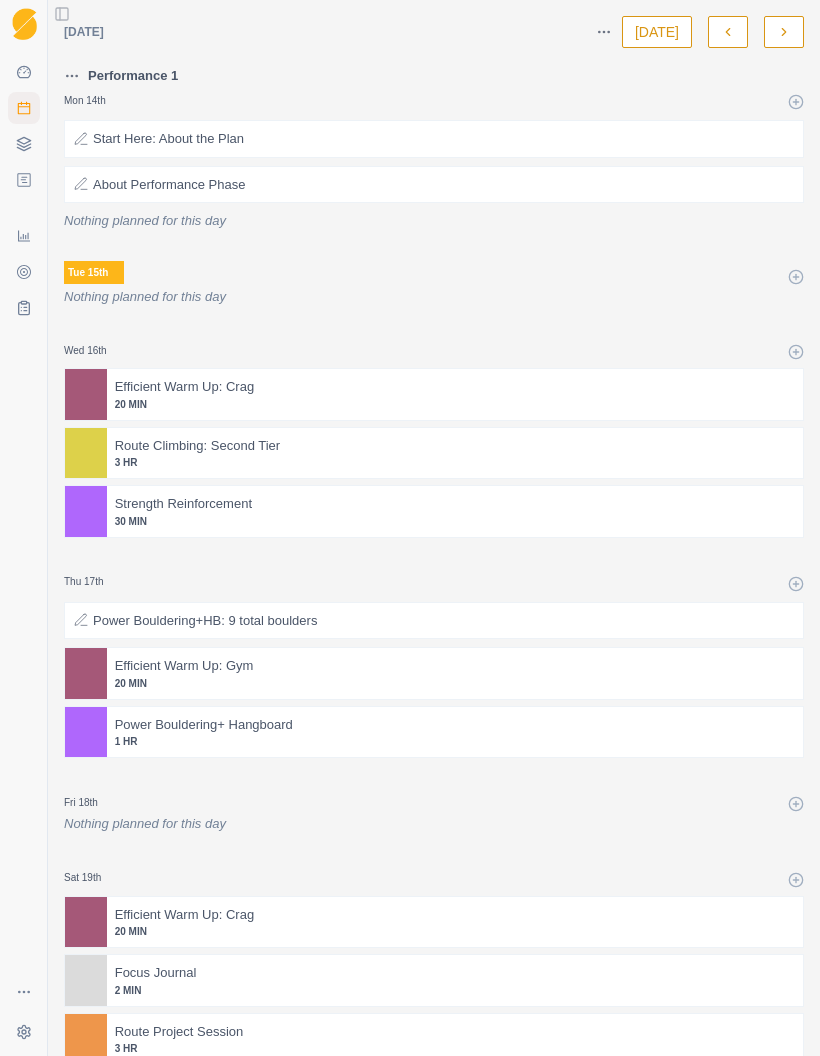 scroll, scrollTop: 0, scrollLeft: 0, axis: both 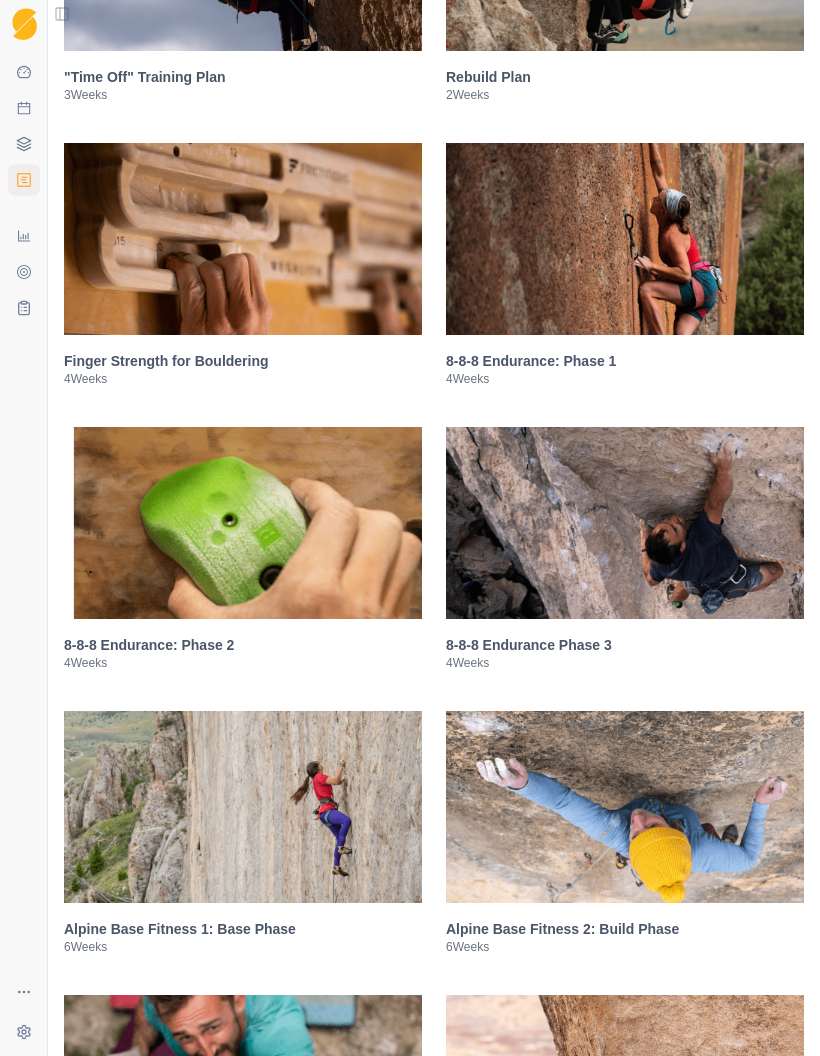 click at bounding box center (243, 239) 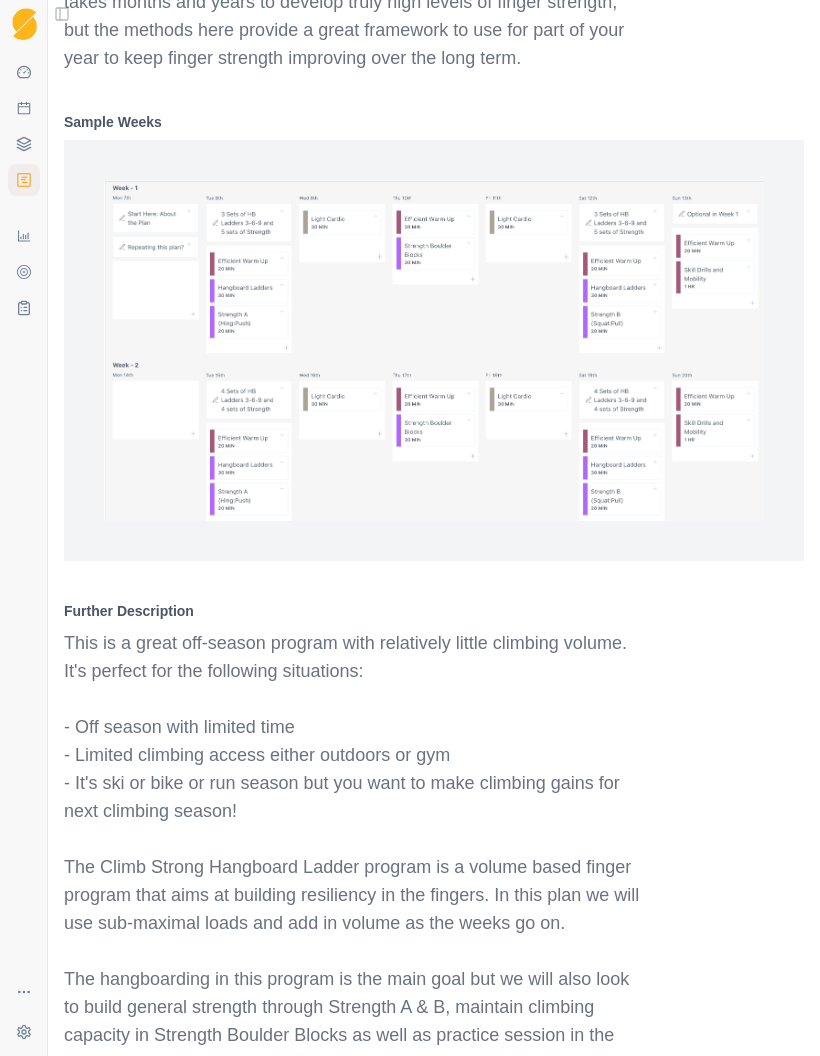 scroll, scrollTop: 2339, scrollLeft: 0, axis: vertical 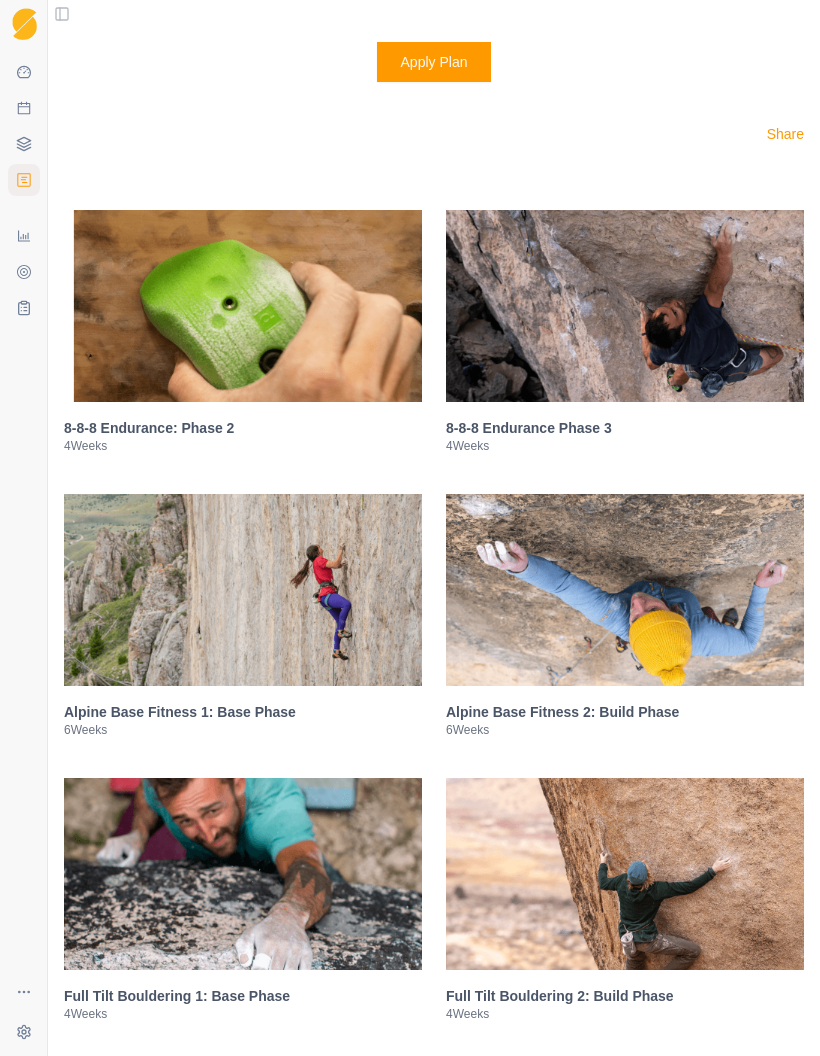 click at bounding box center [243, 306] 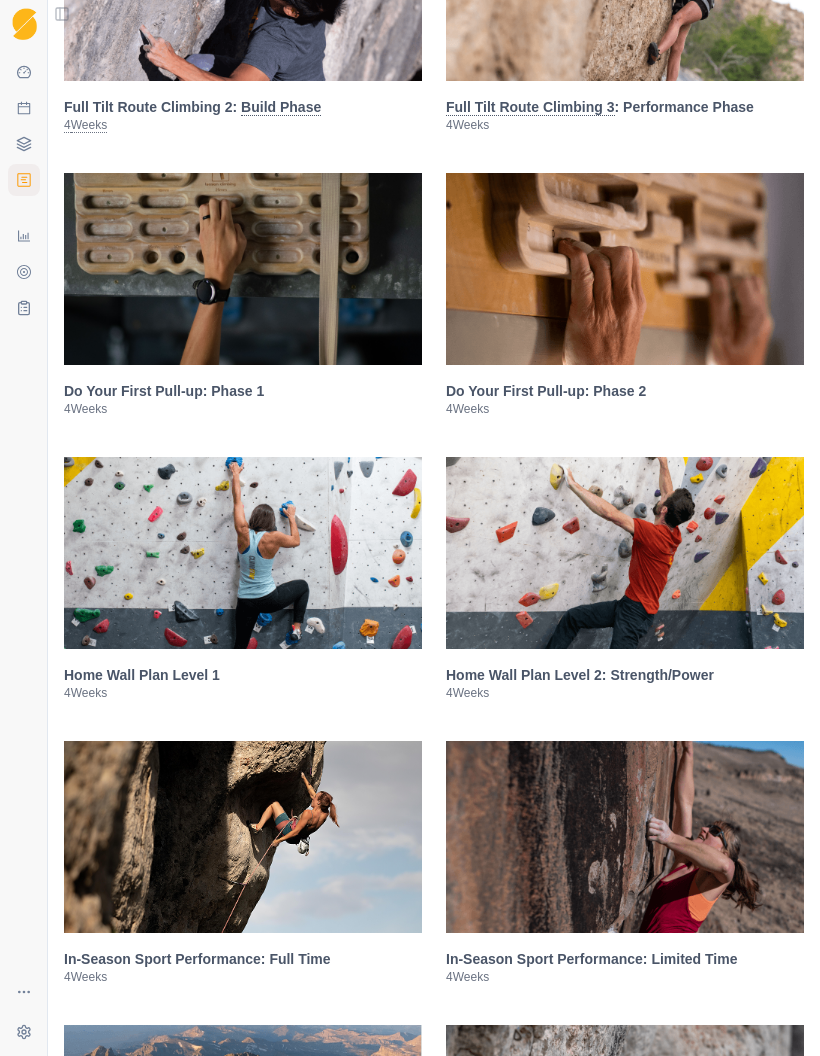 scroll, scrollTop: 4669, scrollLeft: 0, axis: vertical 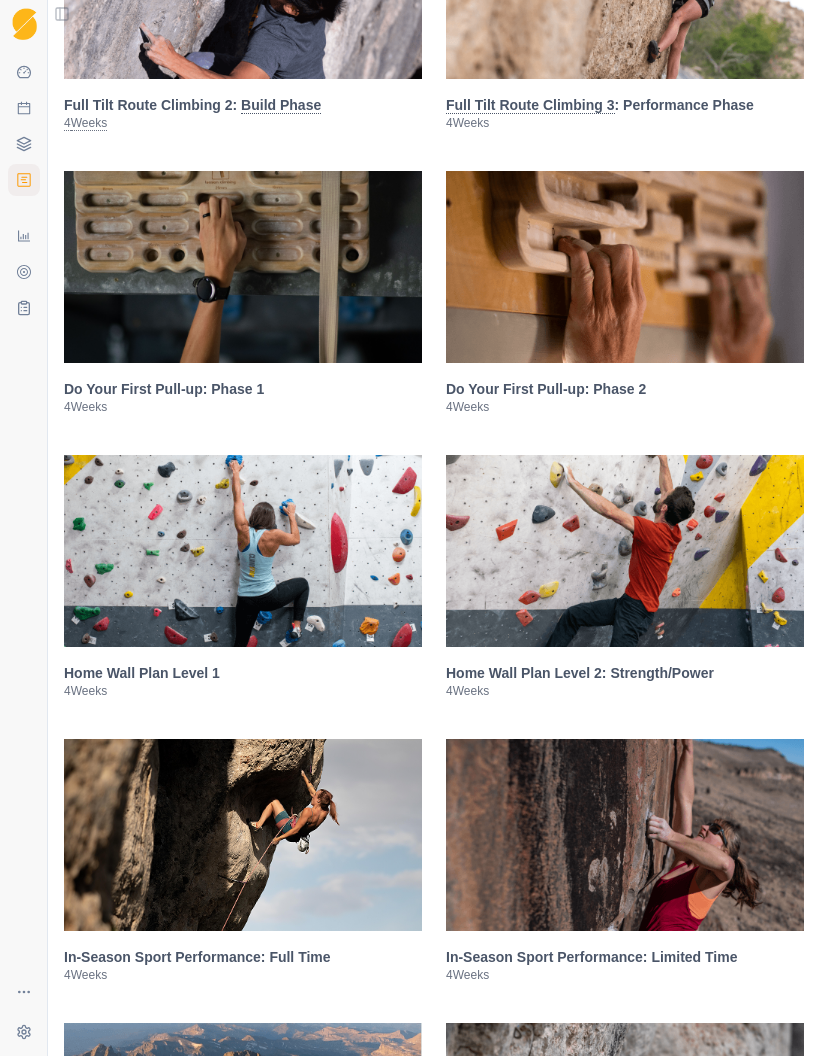 click on "4  Weeks" at bounding box center (243, 407) 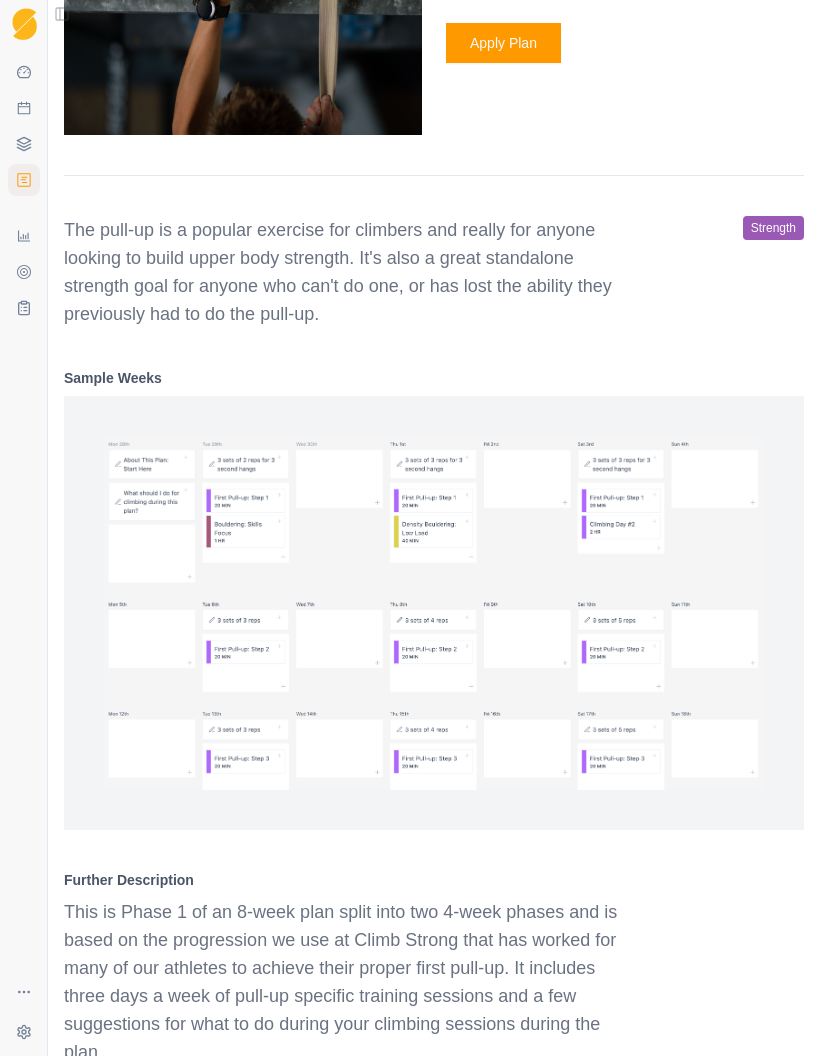 scroll, scrollTop: 3576, scrollLeft: 0, axis: vertical 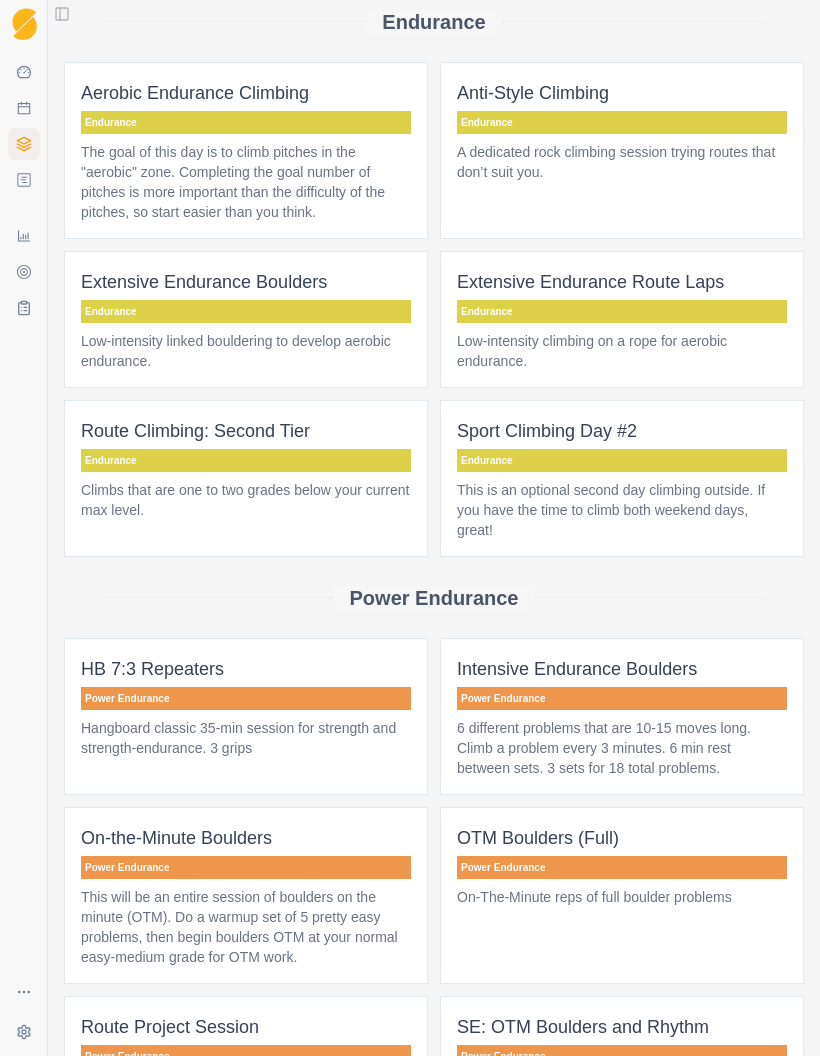 click 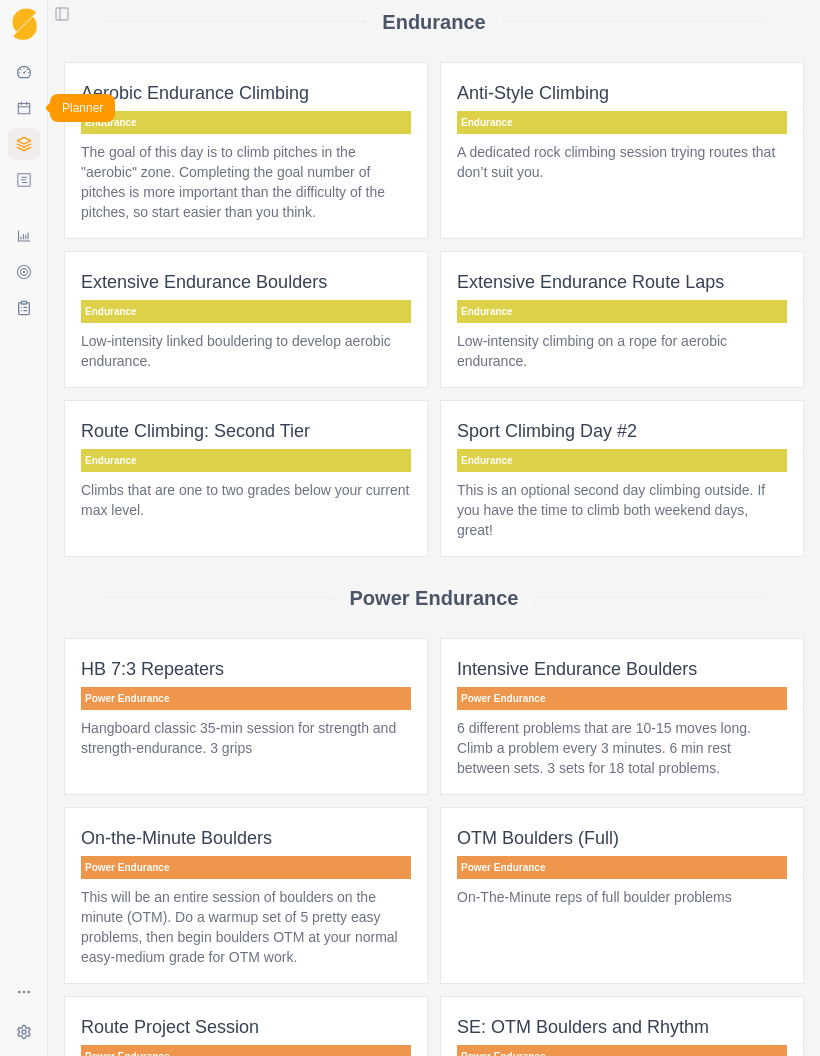 scroll, scrollTop: 222, scrollLeft: 0, axis: vertical 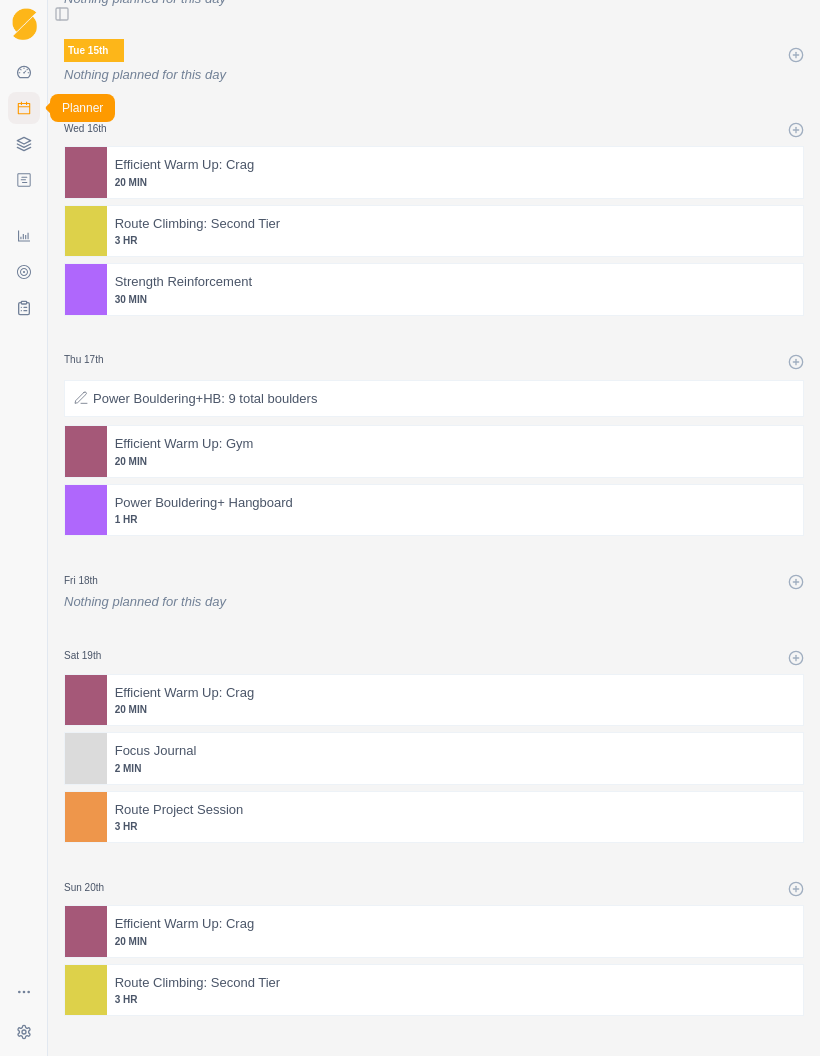 click on "3 HR" at bounding box center [455, 240] 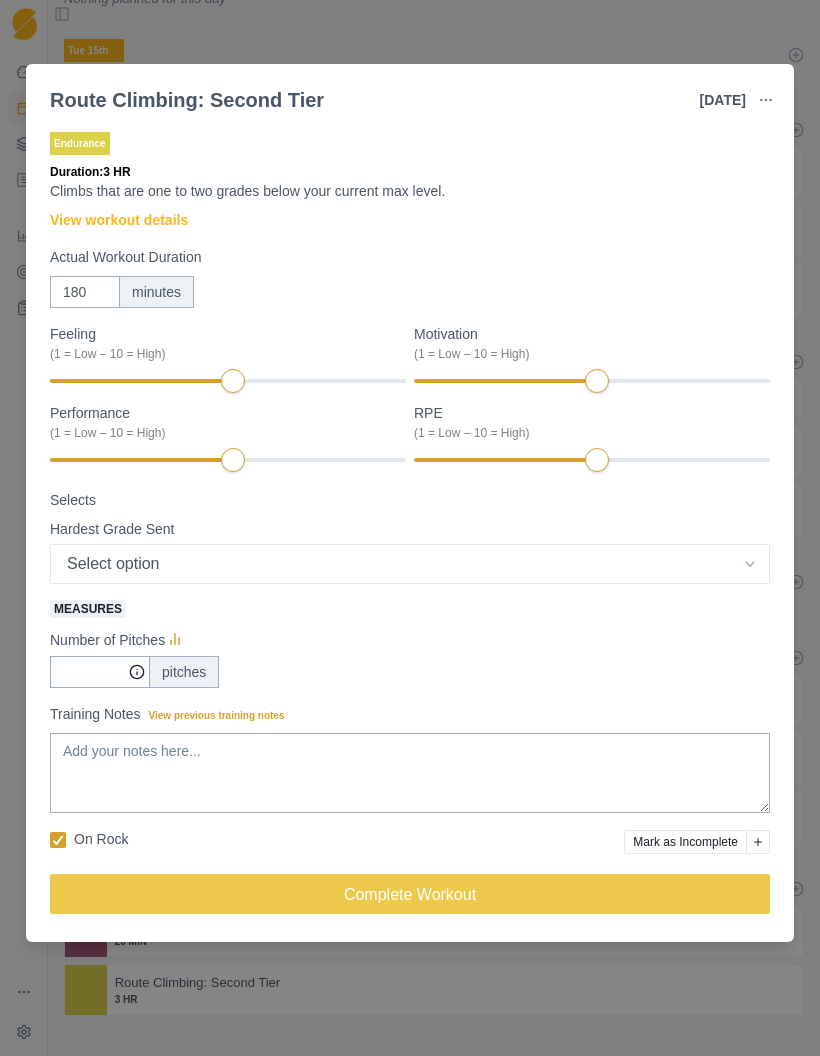 click on "Route Climbing: Second Tier 16 Jul 2025 Link To Goal View Workout Metrics Edit Original Workout Reschedule Workout Remove From Schedule Endurance Duration:  3 HR Climbs that are one to two grades below your current max level. View workout details Actual Workout Duration 180 minutes Feeling (1 = Low – 10 = High) Motivation (1 = Low – 10 = High) Performance (1 = Low – 10 = High) RPE (1 = Low – 10 = High) Selects Hardest Grade Sent Select option 5.4 5.5 5.6 5.7 5.8 5.9 5.10a 5.10b 5.10c 5.10d 5.11a 5.11b 5.11c 5.11d 5.12a 5.12b 5.12c 5.12d 5.13a 5.13b 5.13c 5.13d 5.14a 5.14b 5.14c 5.14d 5.15a 5.15b 5.15c 5.15d Measures Number of Pitches pitches Training Notes View previous training notes On Rock Mark as Incomplete Complete Workout" at bounding box center [410, 528] 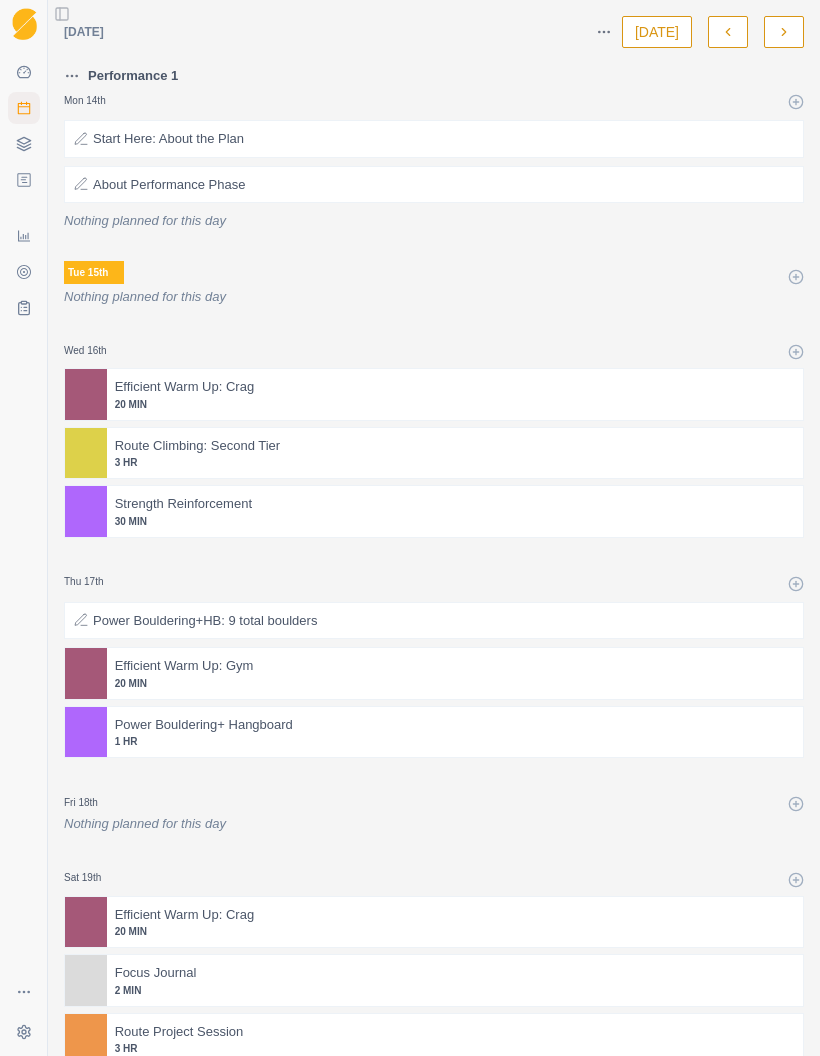scroll, scrollTop: 0, scrollLeft: 0, axis: both 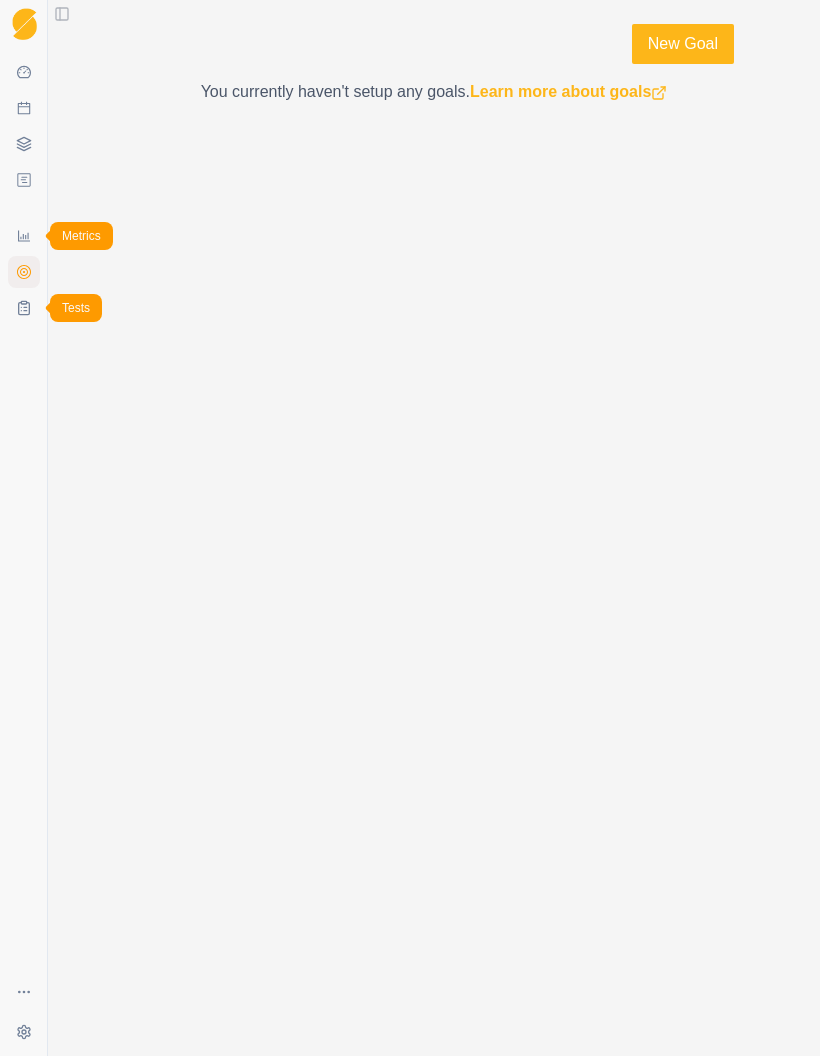 click on "Metrics" at bounding box center (24, 236) 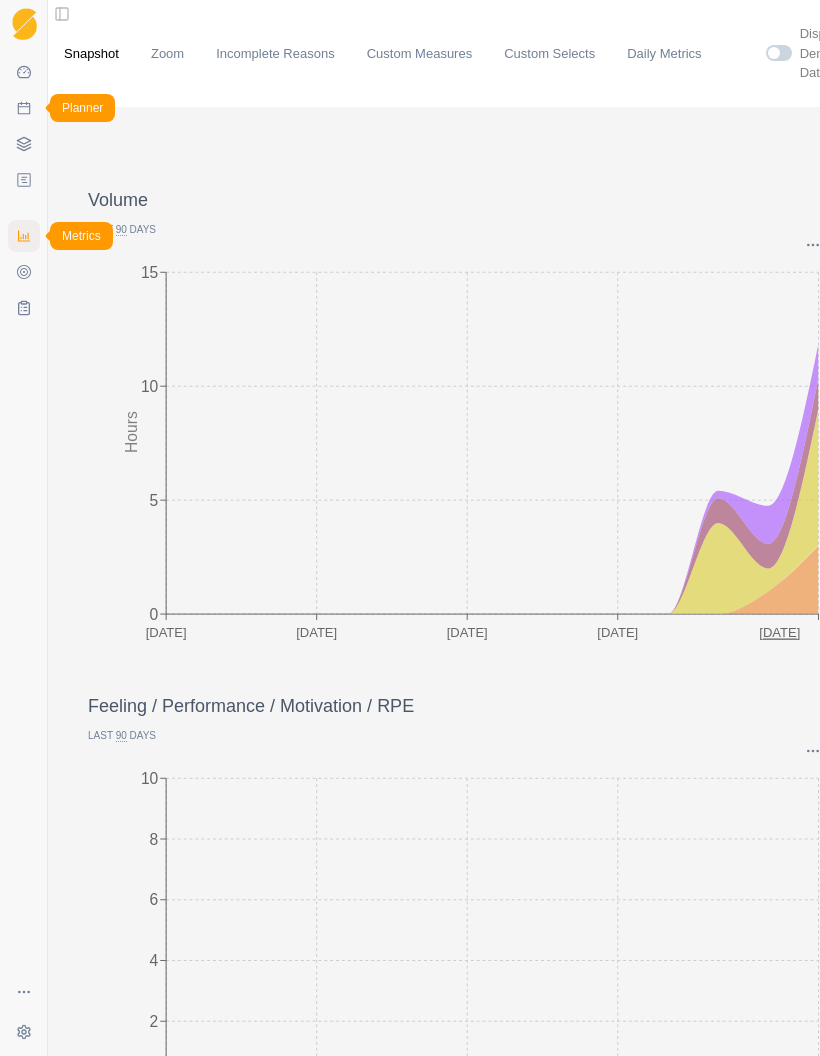 click on "Planner" at bounding box center [24, 108] 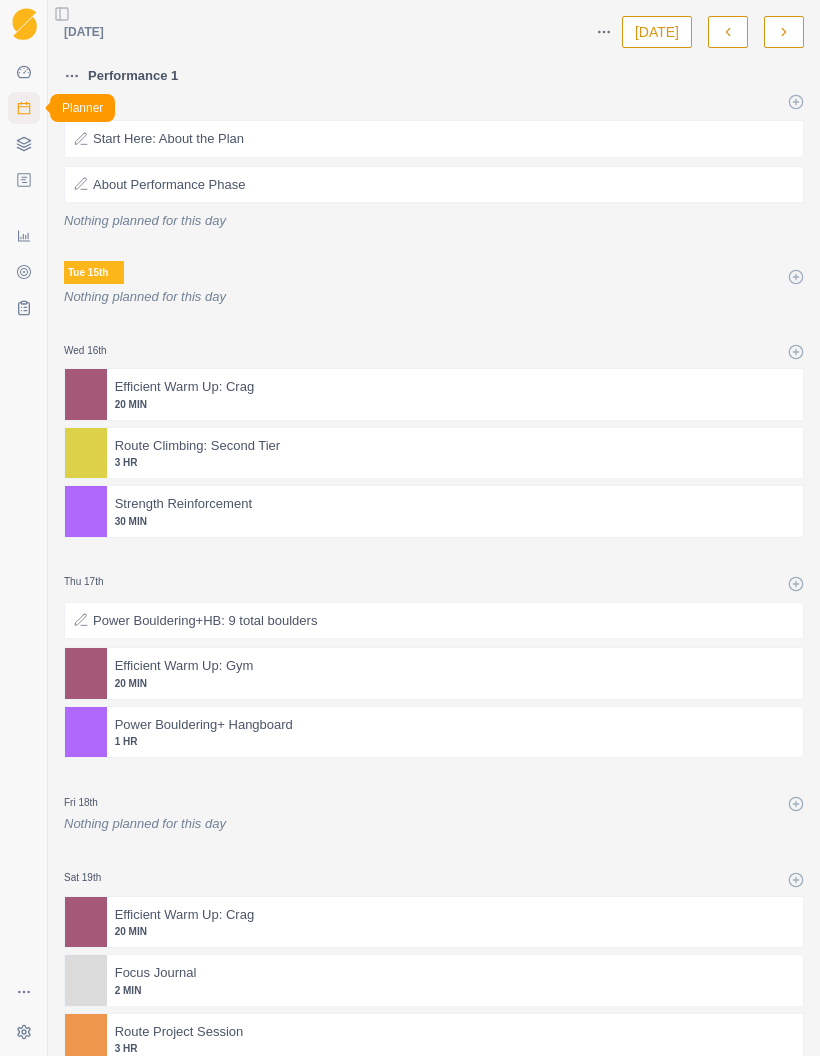 scroll, scrollTop: 0, scrollLeft: 0, axis: both 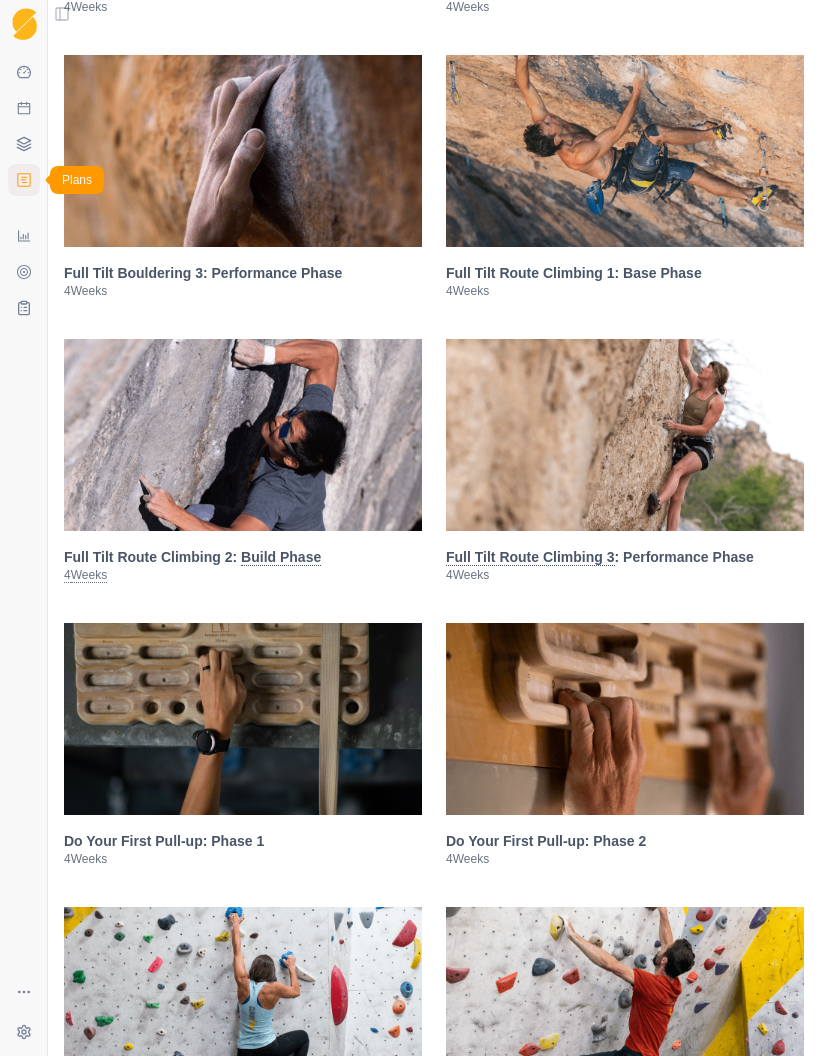 click on "Full Tilt Route Climbing 1: Base Phase" at bounding box center (625, 273) 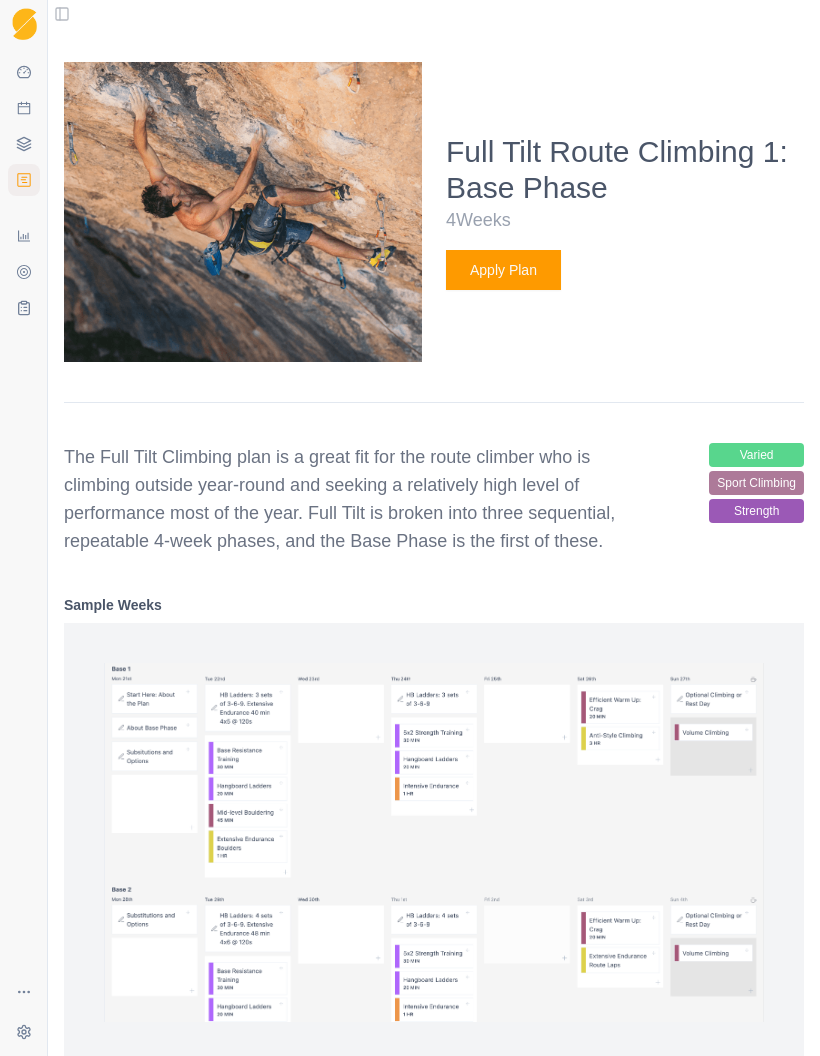 scroll, scrollTop: 3008, scrollLeft: 0, axis: vertical 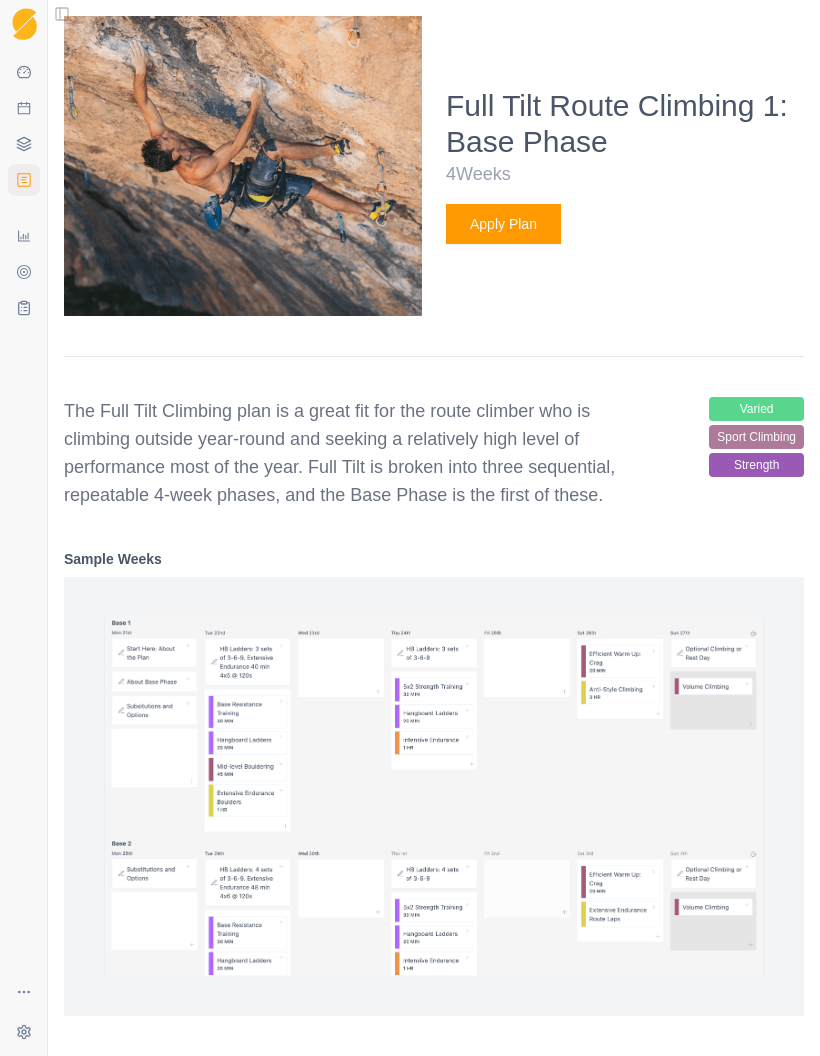 click on "Apply Plan" at bounding box center (503, 224) 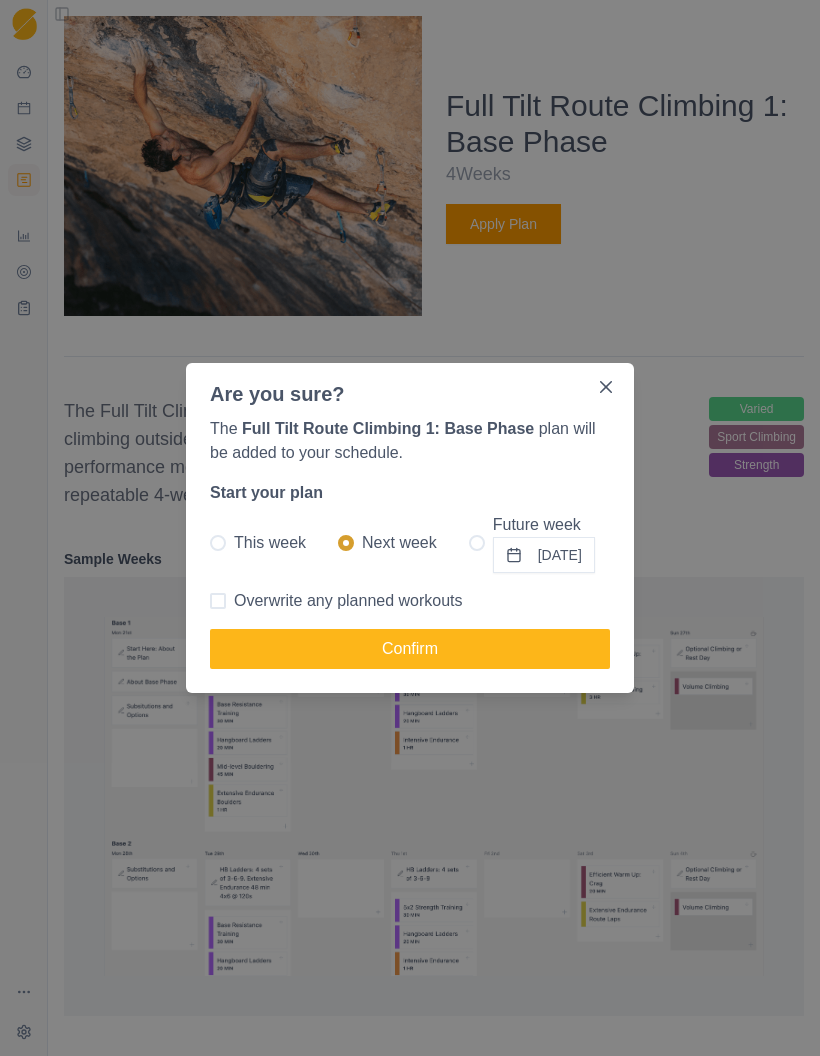 click at bounding box center (218, 601) 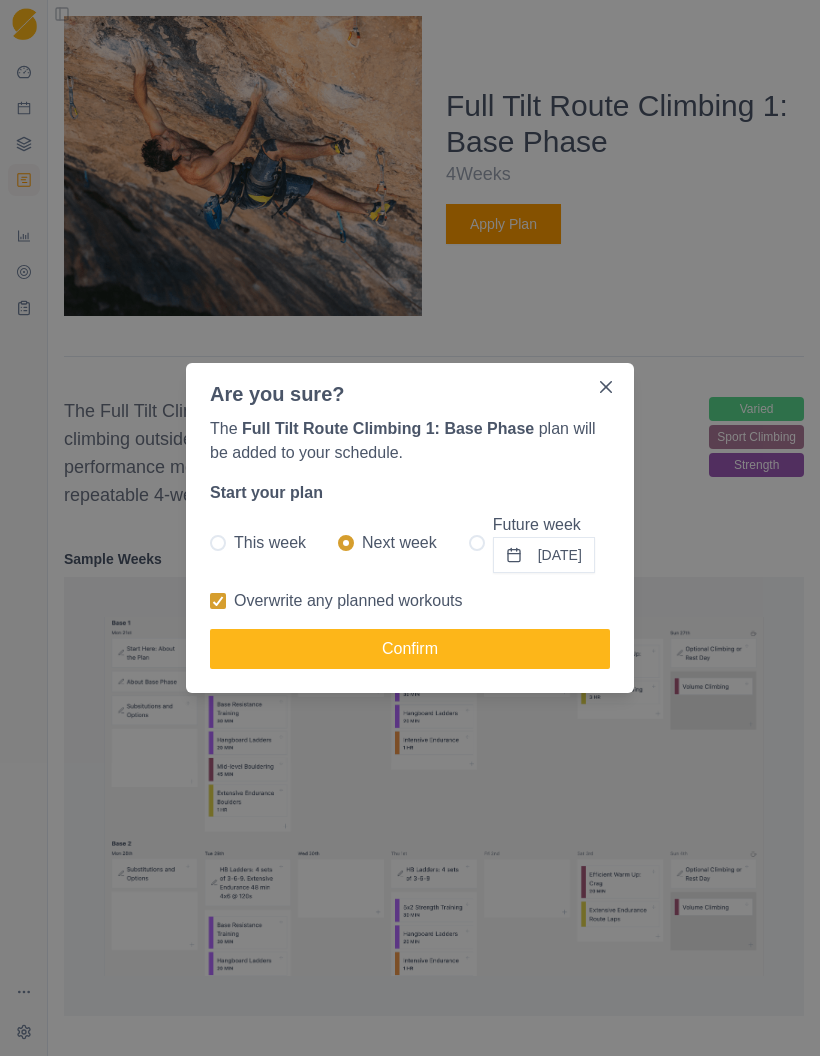 click at bounding box center (218, 543) 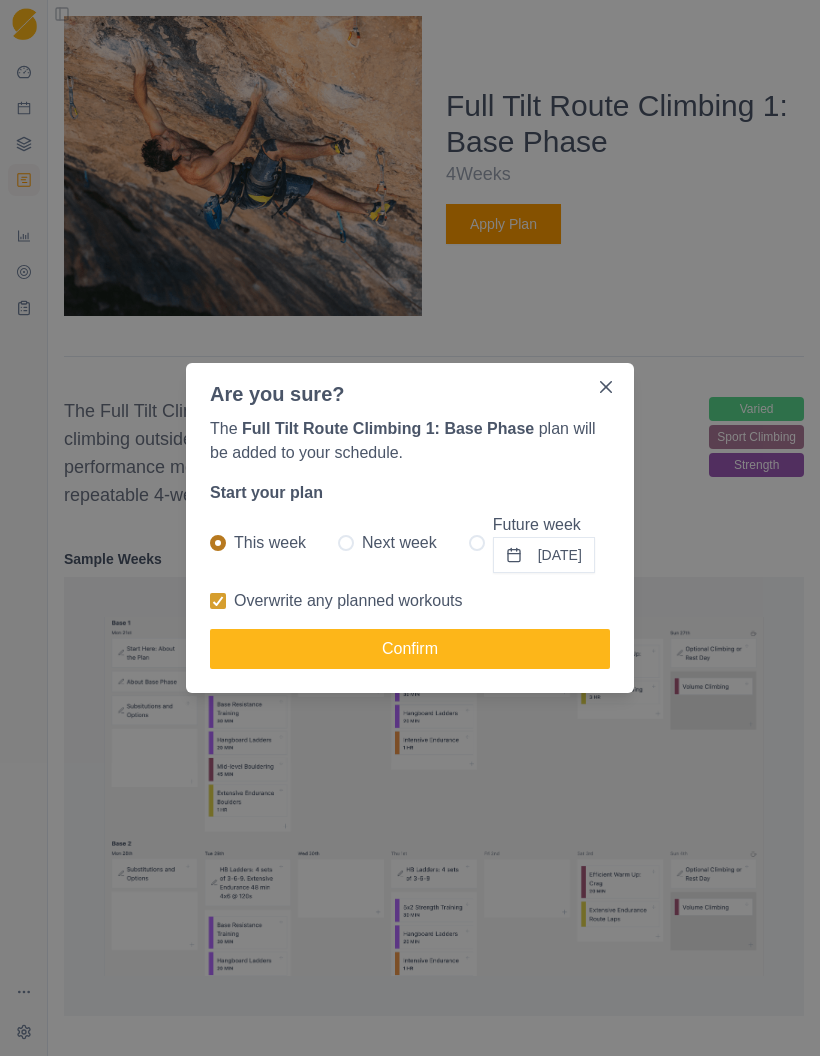 click on "Confirm" at bounding box center (410, 649) 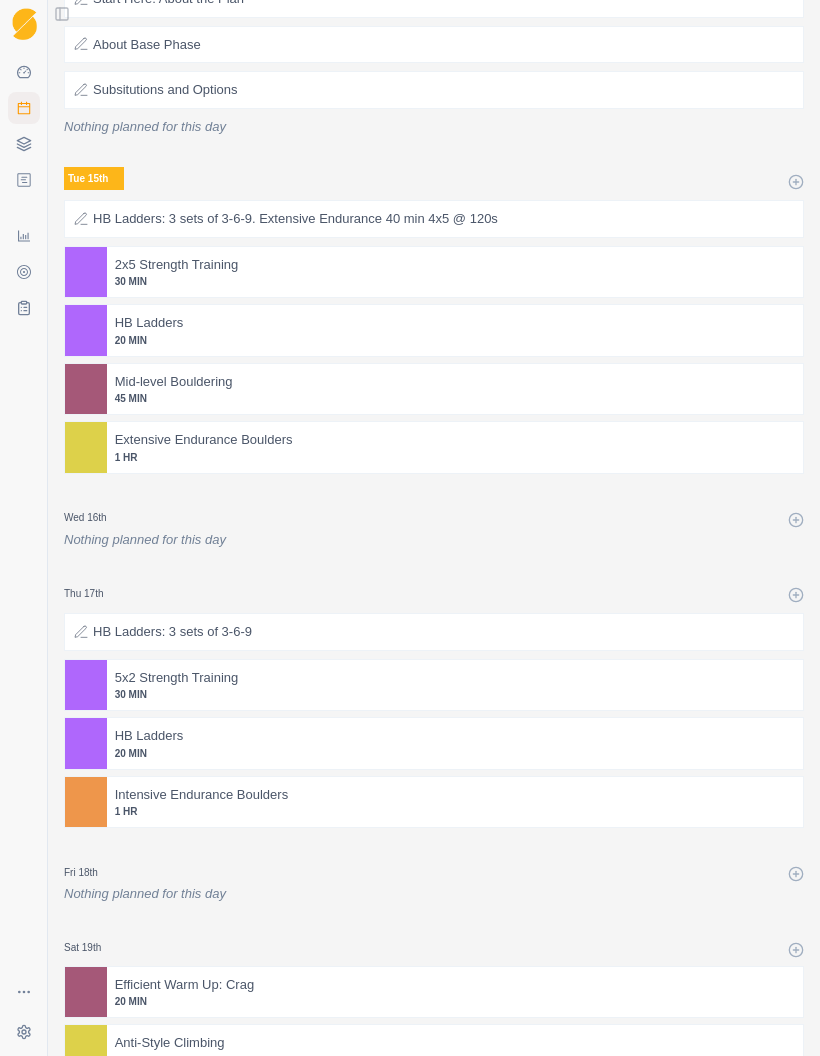 scroll, scrollTop: 141, scrollLeft: 0, axis: vertical 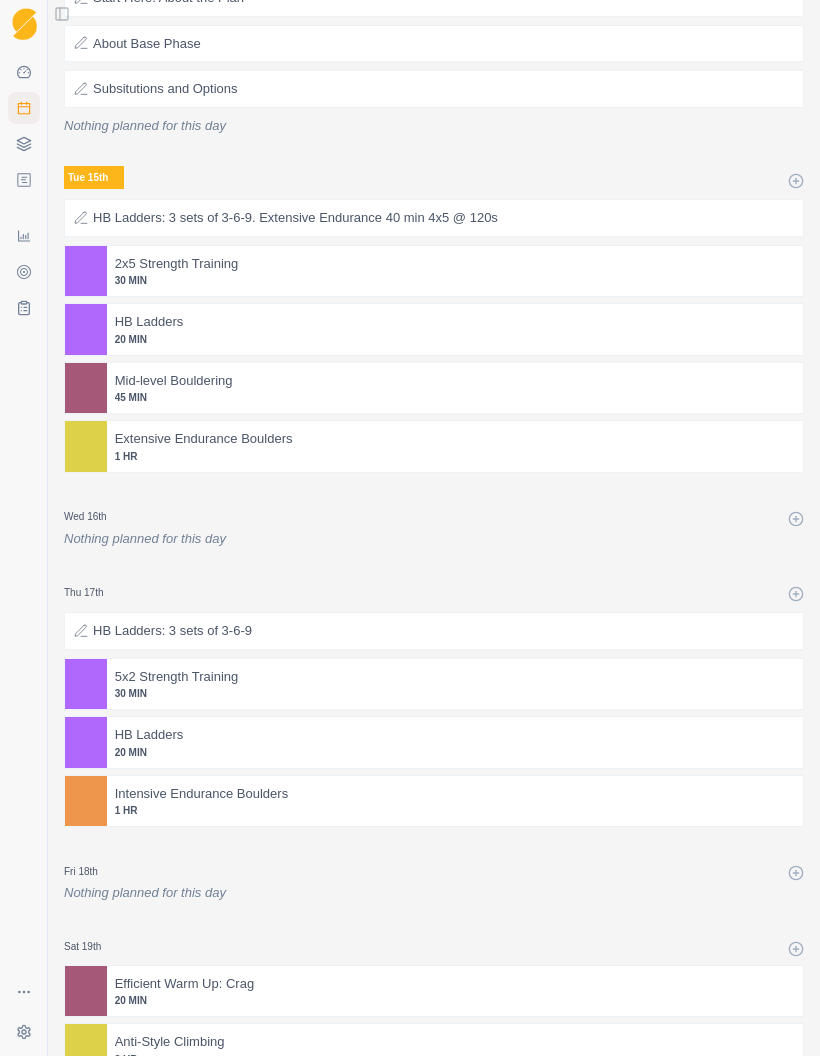 click on "HB Ladders: 3 sets of 3-6-9.  Extensive Endurance 40 min 4x5 @ 120s" at bounding box center [295, 218] 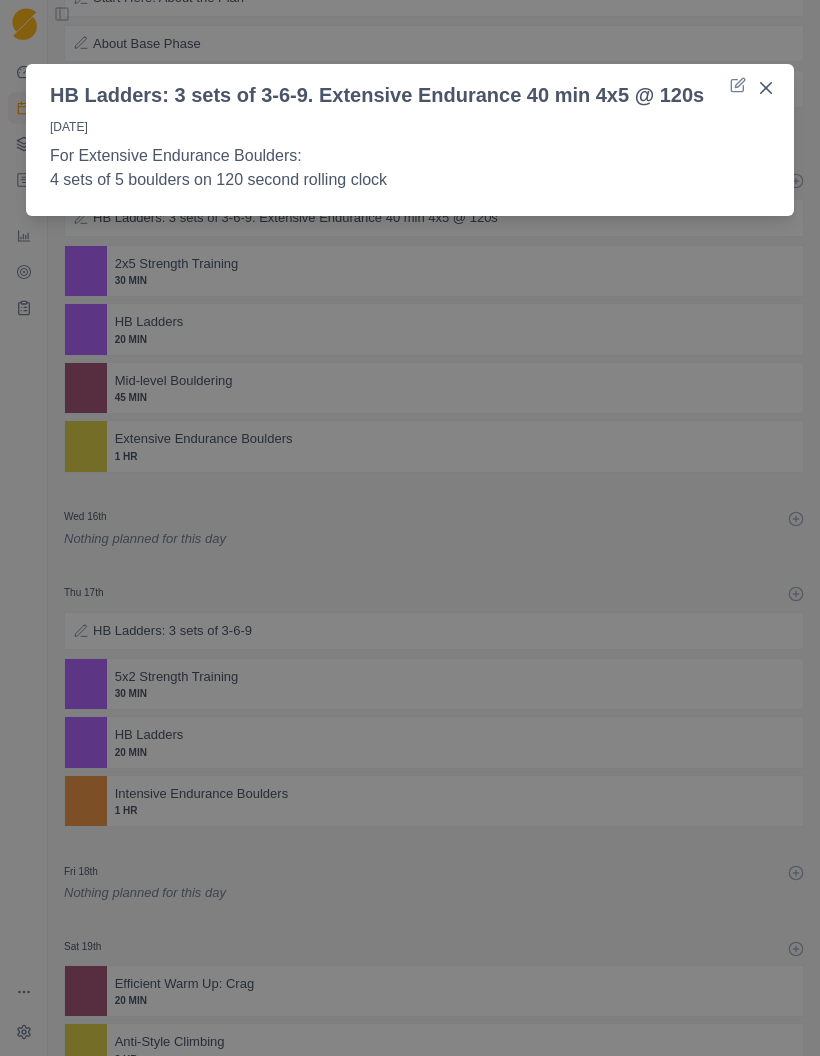 click on "HB Ladders: 3 sets of 3-6-9.  Extensive Endurance 40 min 4x5 @ 120s 15/7/25 For Extensive Endurance Boulders: 4 sets of 5 boulders on 120 second rolling clock" at bounding box center (410, 528) 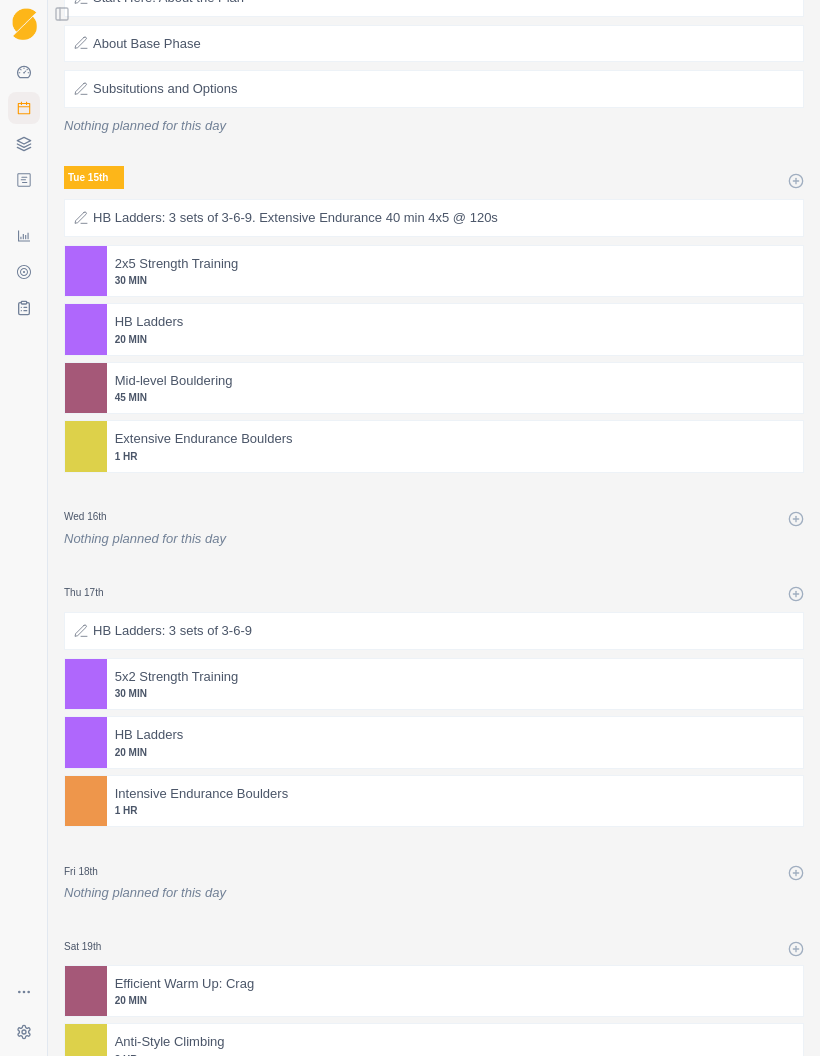 click on "1 HR" at bounding box center [455, 456] 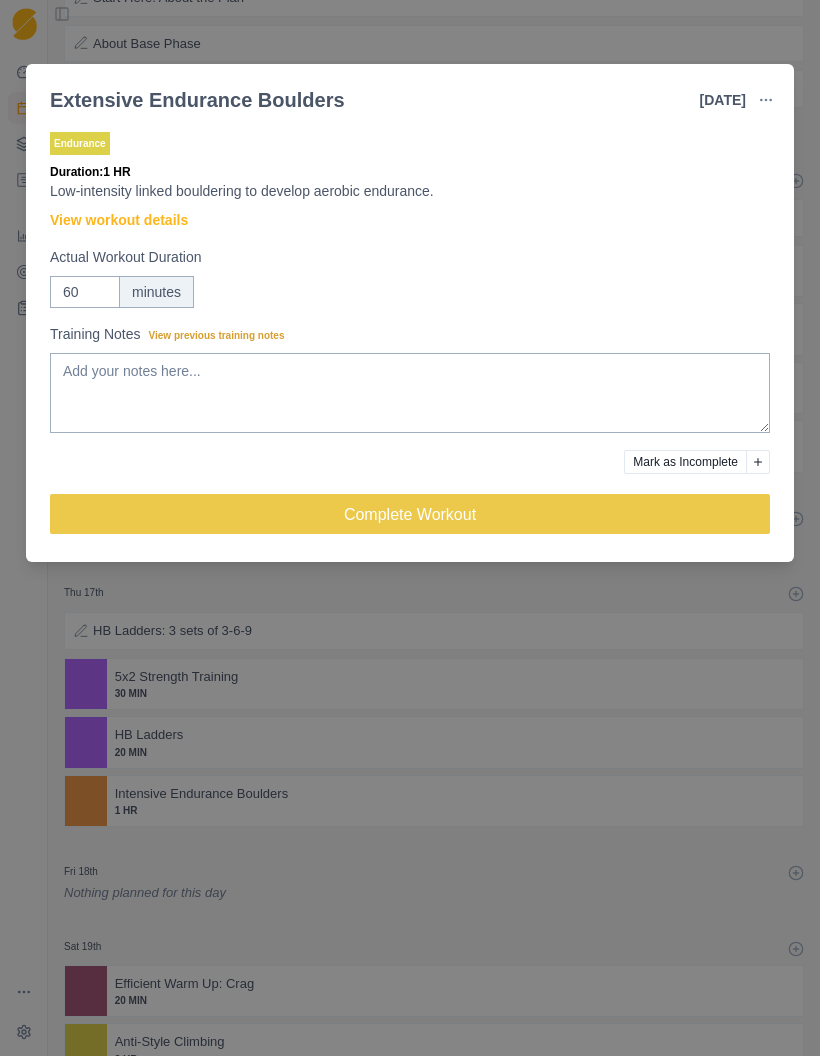 click on "Extensive Endurance Boulders 15 Jul 2025 Link To Goal View Workout Metrics Edit Original Workout Reschedule Workout Remove From Schedule Endurance Duration:  1 HR Low-intensity linked bouldering to develop aerobic endurance. View workout details Actual Workout Duration 60 minutes Training Notes View previous training notes Mark as Incomplete Complete Workout" at bounding box center [410, 528] 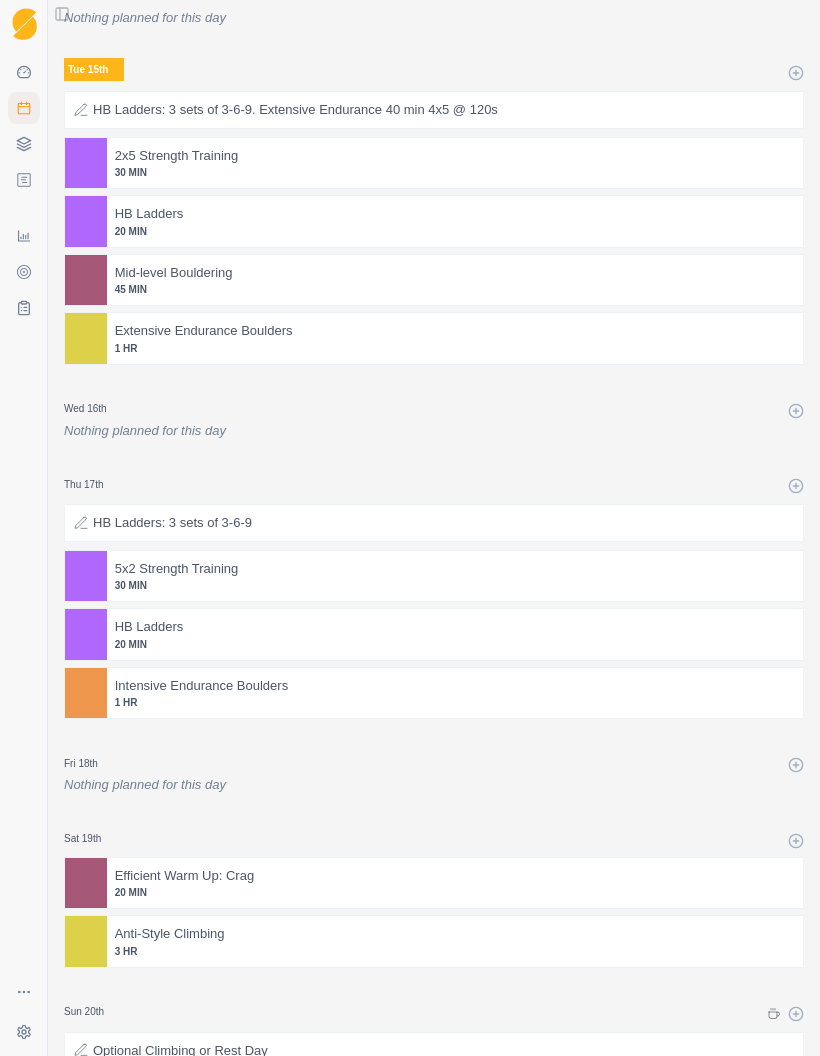 scroll, scrollTop: 252, scrollLeft: 0, axis: vertical 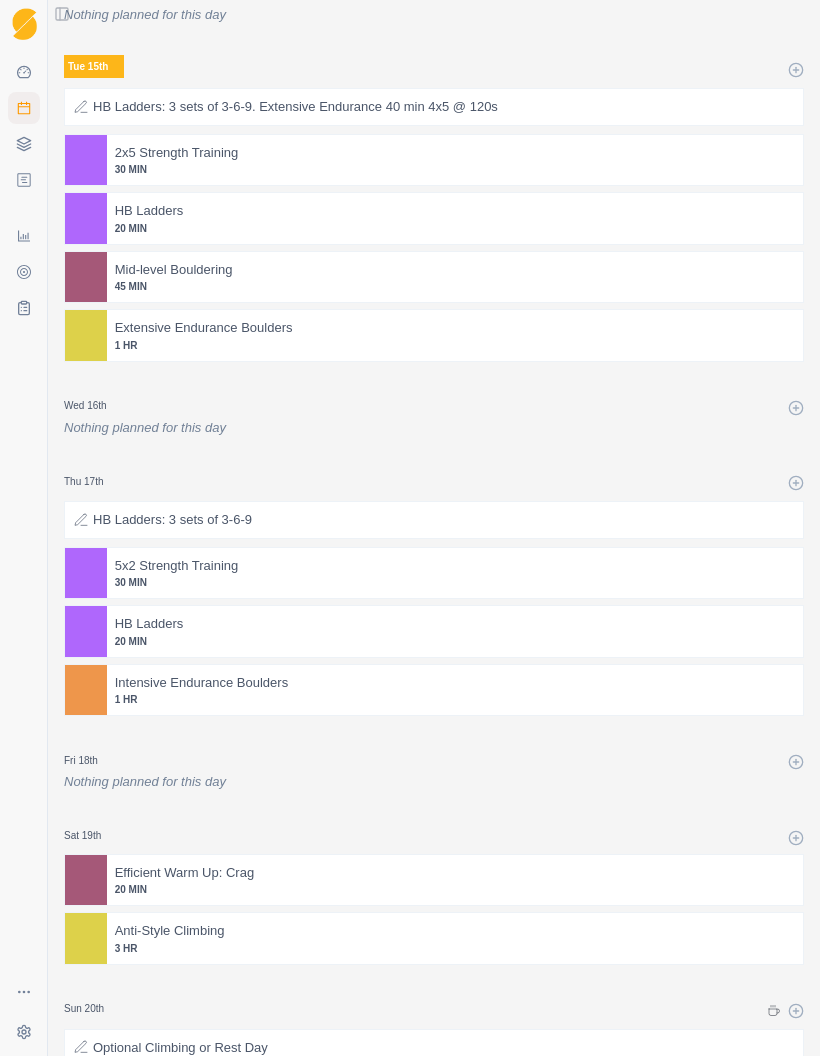 click on "20 MIN" at bounding box center (455, 228) 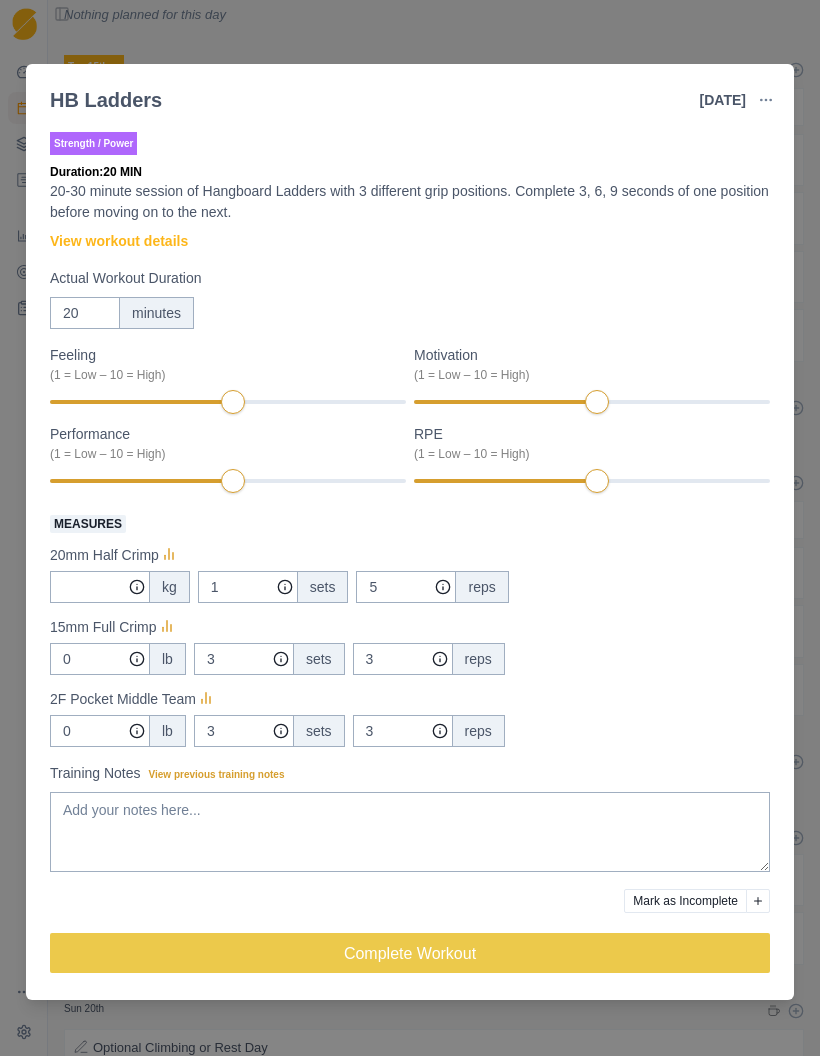 click on "20-30 minute session of Hangboard Ladders with 3 different grip positions. Complete 3, 6, 9 seconds of one position before moving on to the next." at bounding box center [410, 202] 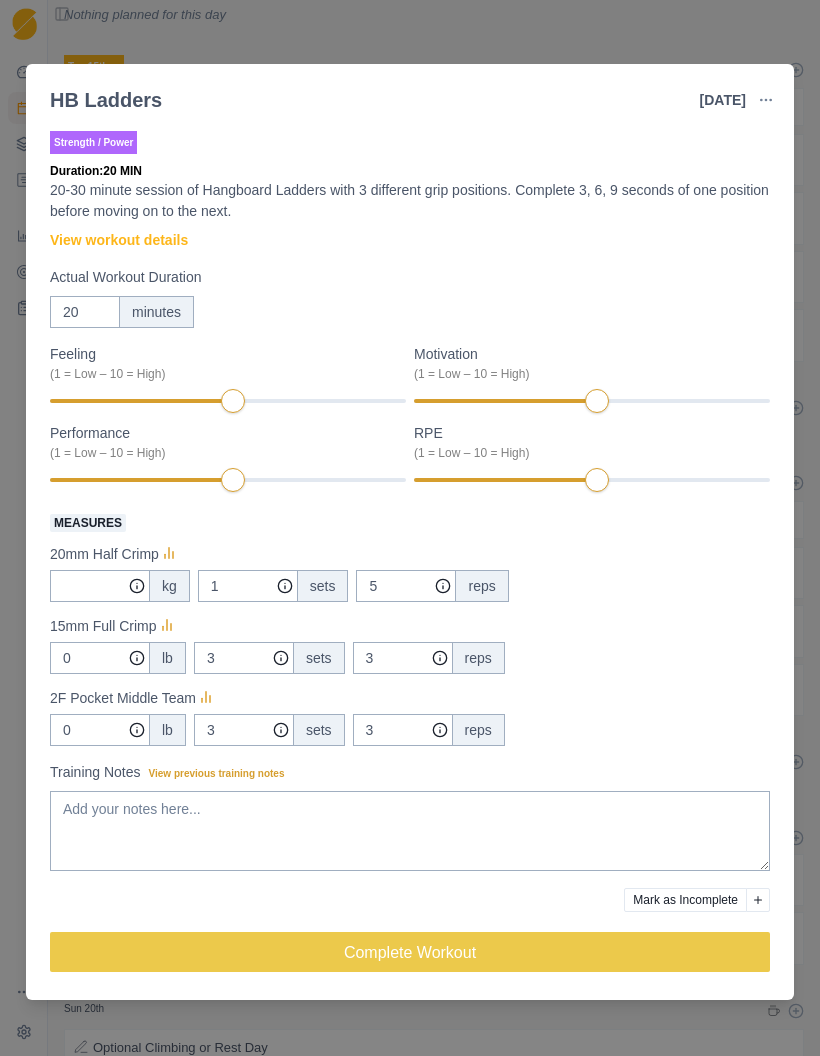 scroll, scrollTop: 2, scrollLeft: 0, axis: vertical 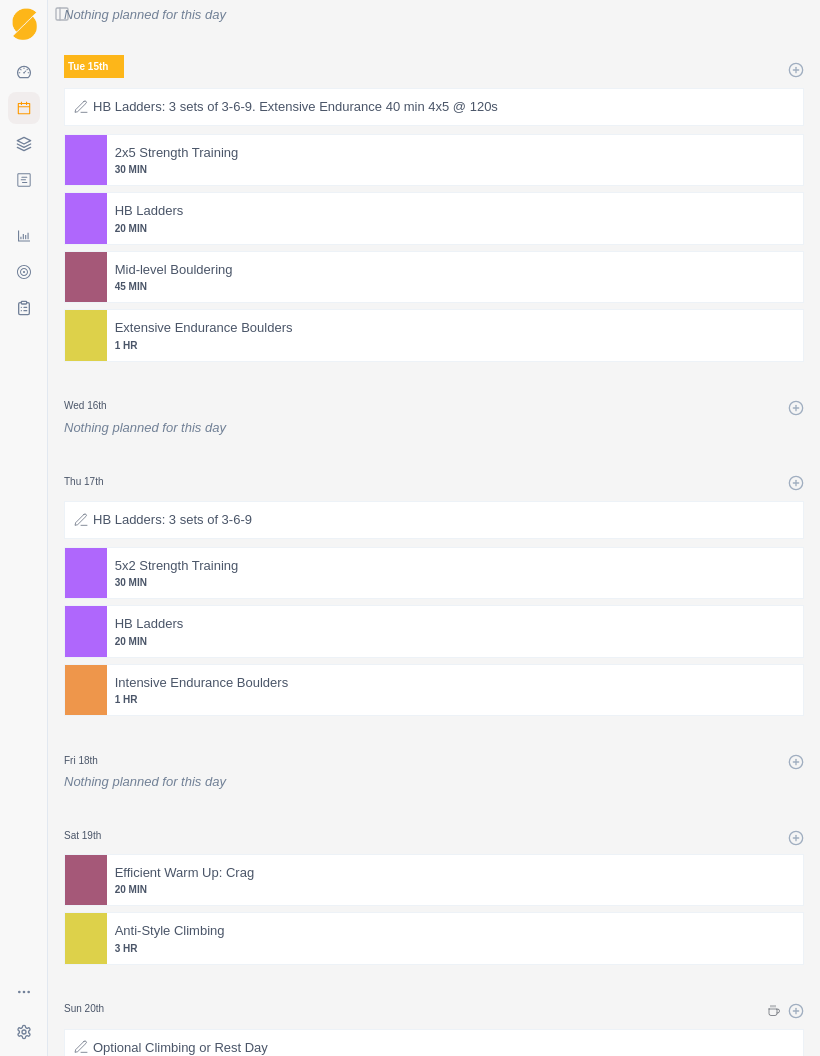 click on "20 MIN" at bounding box center [455, 228] 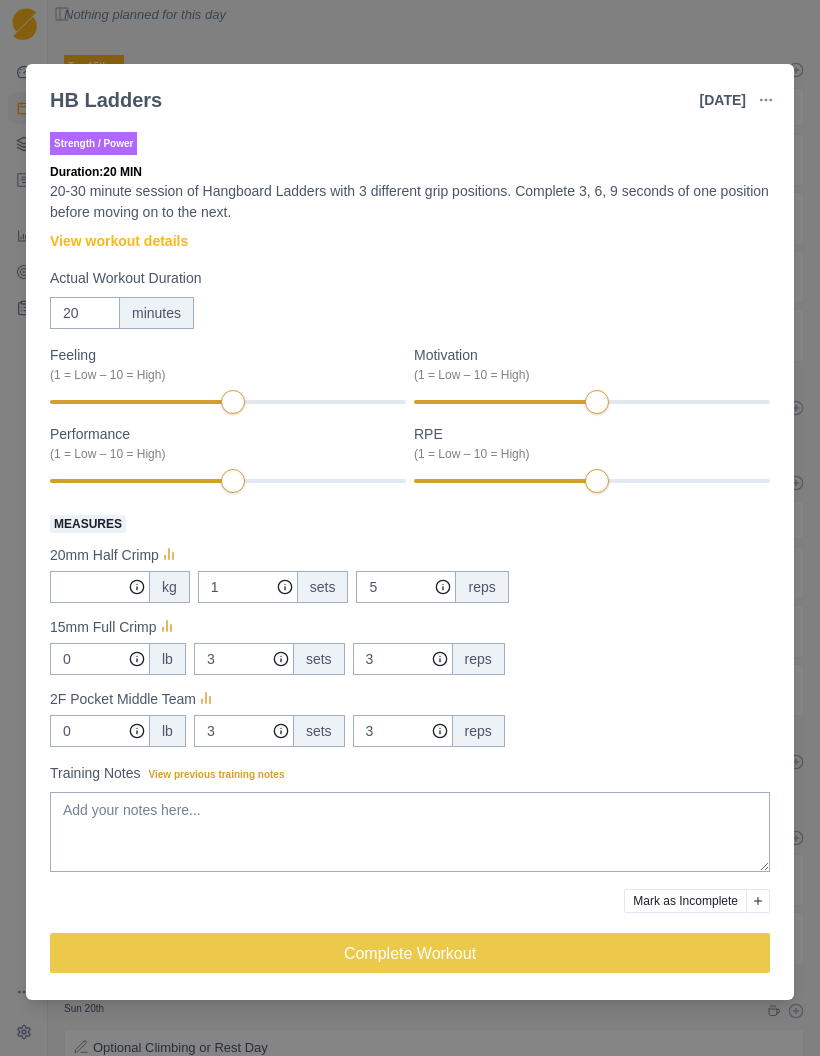 click on "20-30 minute session of Hangboard Ladders with 3 different grip positions. Complete 3, 6, 9 seconds of one position before moving on to the next." at bounding box center [410, 202] 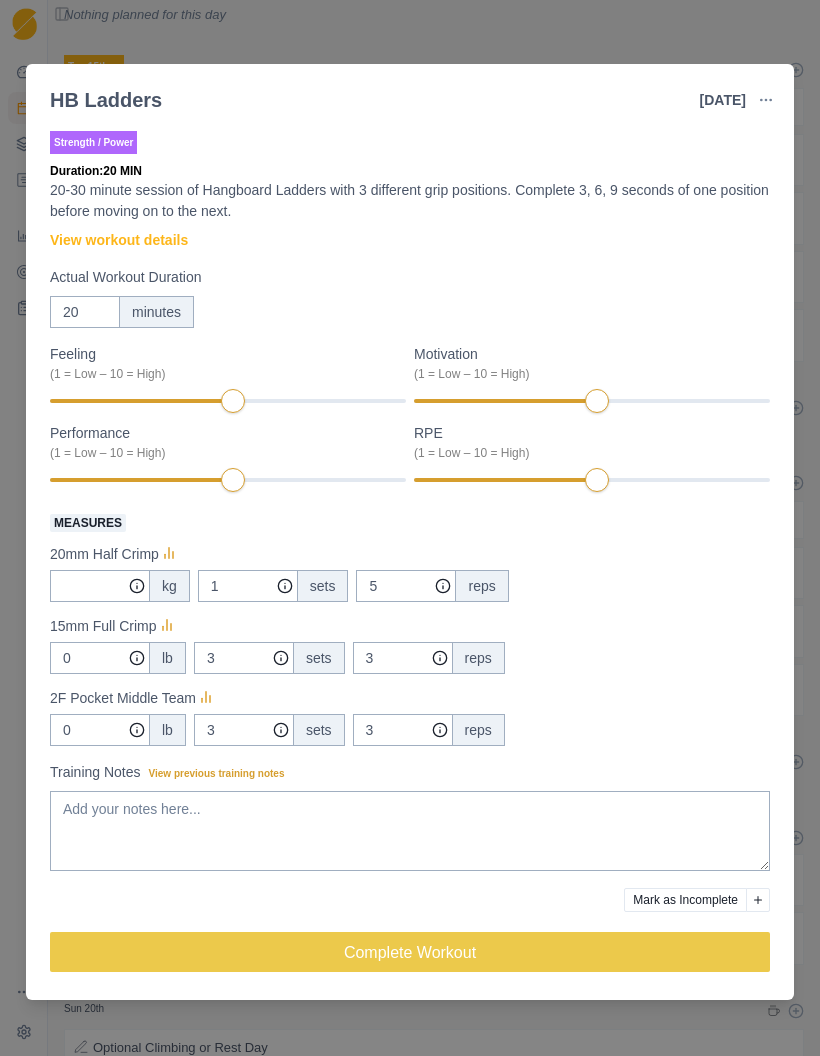 scroll, scrollTop: 2, scrollLeft: 0, axis: vertical 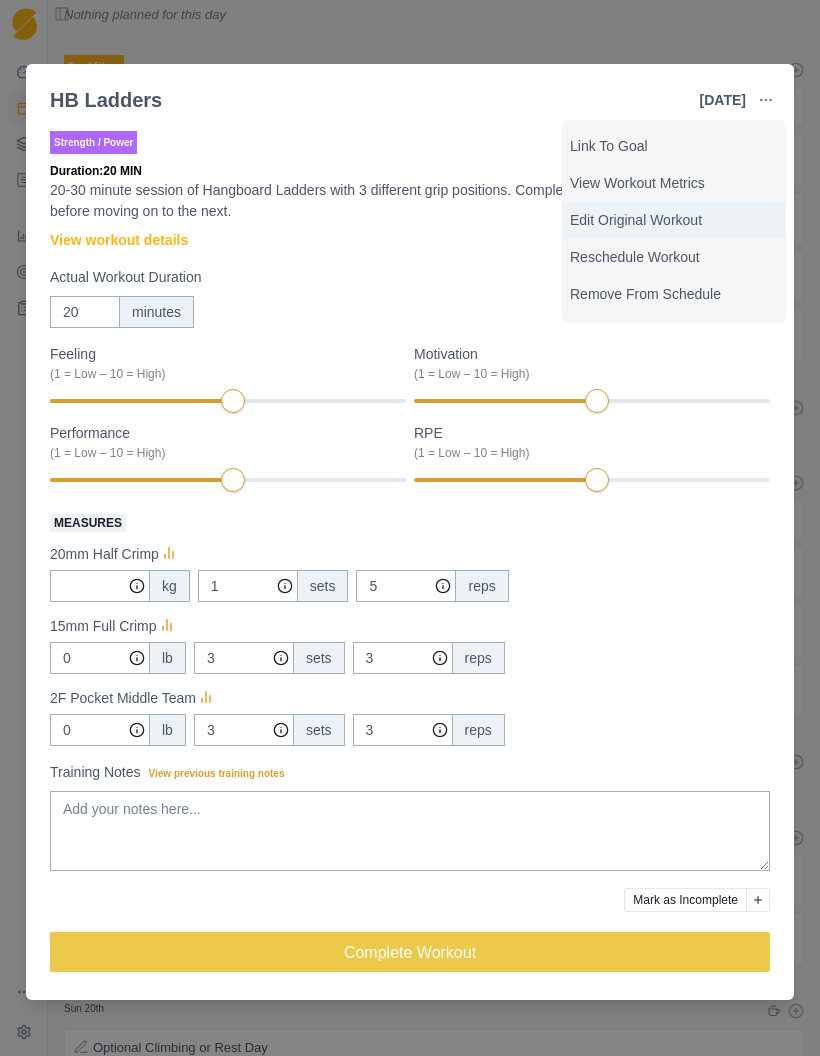 click on "Edit Original Workout" at bounding box center [674, 220] 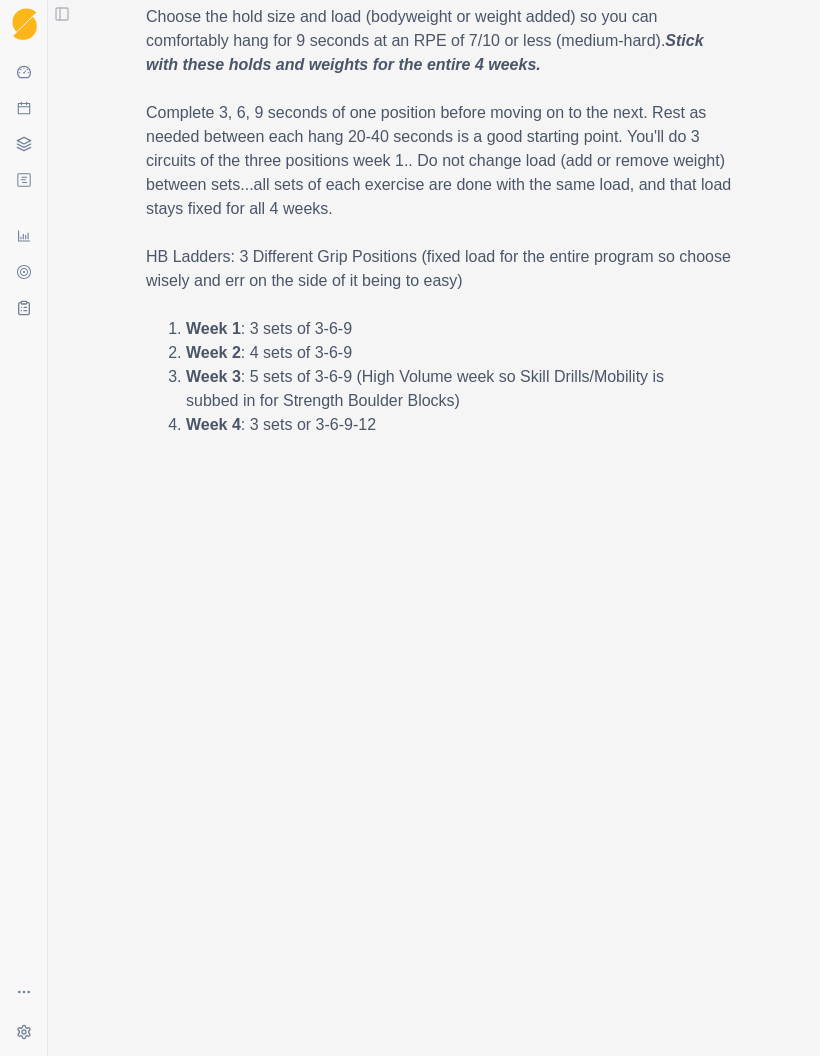 scroll, scrollTop: 1314, scrollLeft: 0, axis: vertical 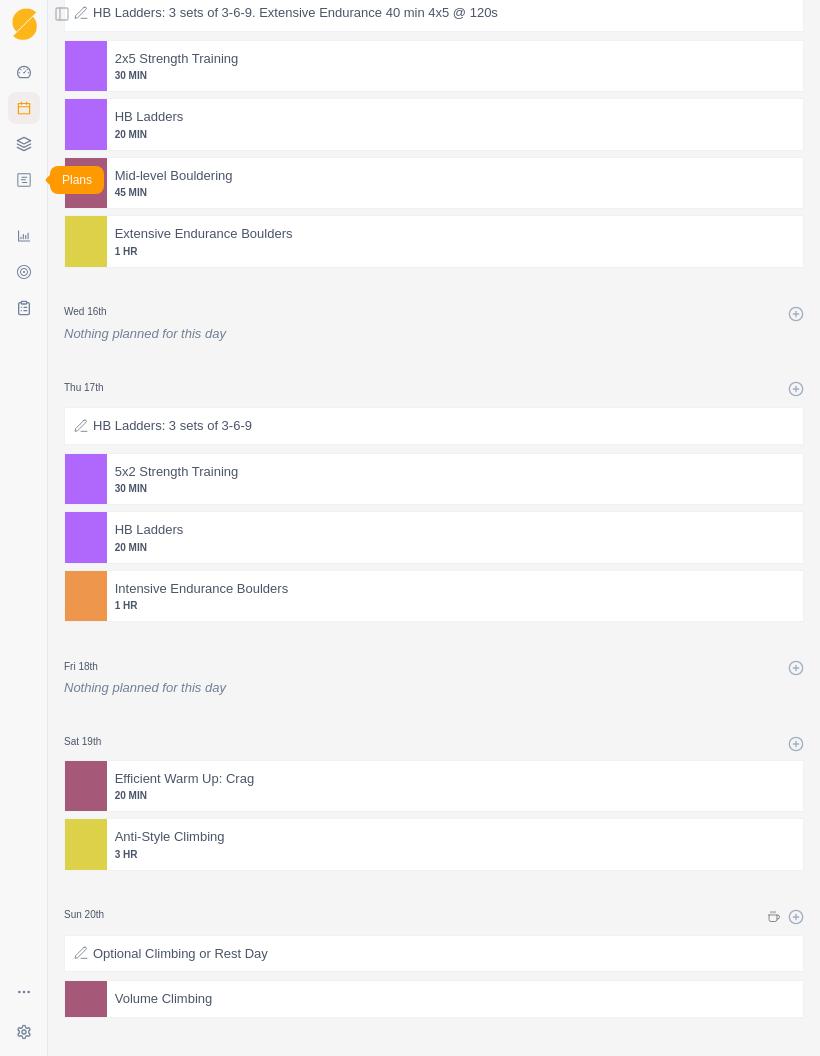 click 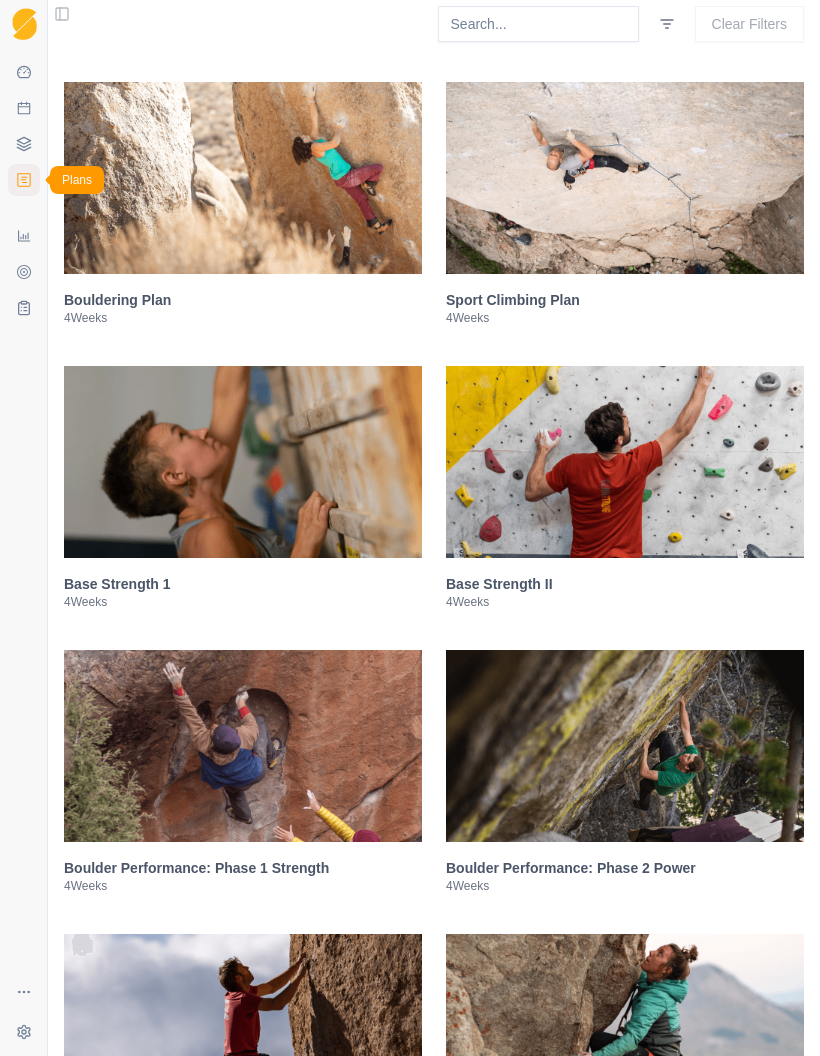 scroll, scrollTop: 346, scrollLeft: 0, axis: vertical 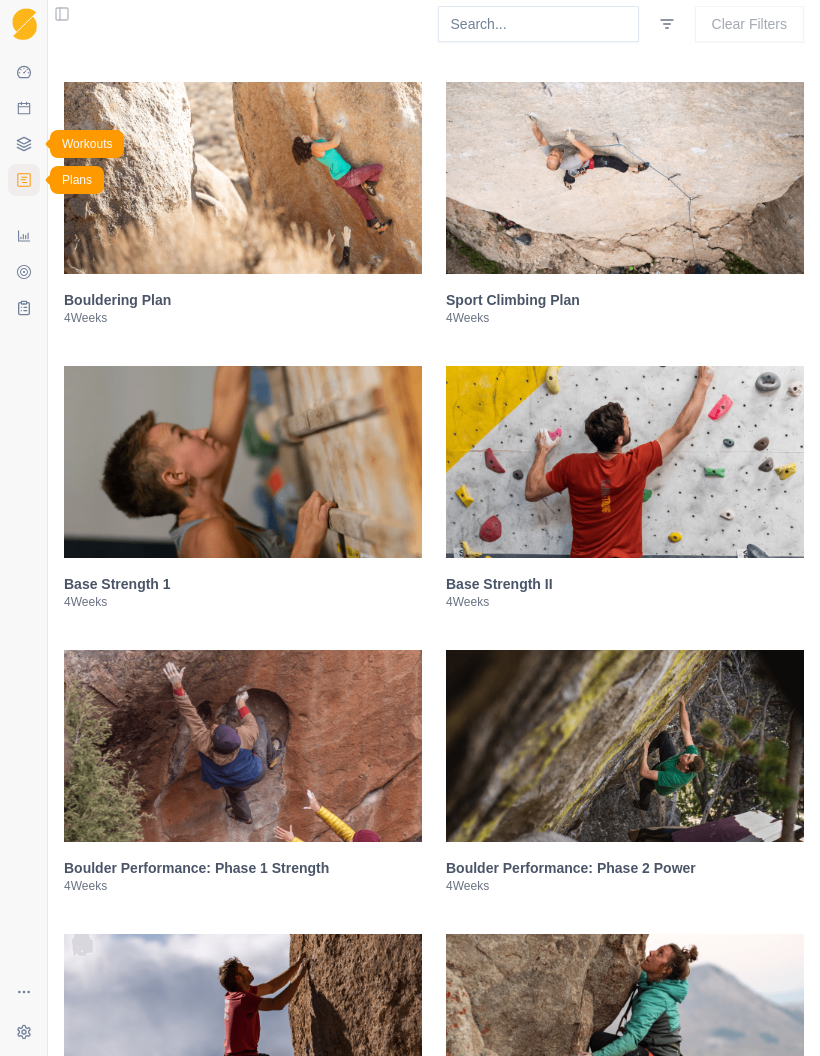 click on "Workouts" at bounding box center [24, 144] 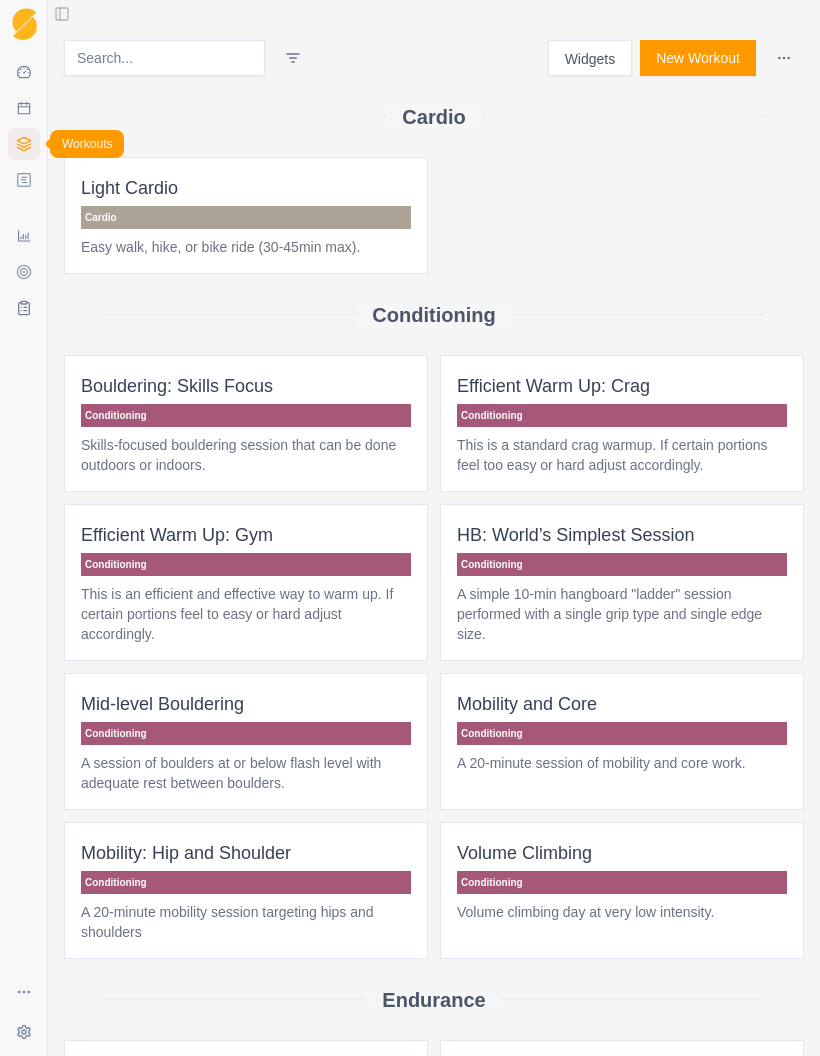 scroll, scrollTop: 0, scrollLeft: 0, axis: both 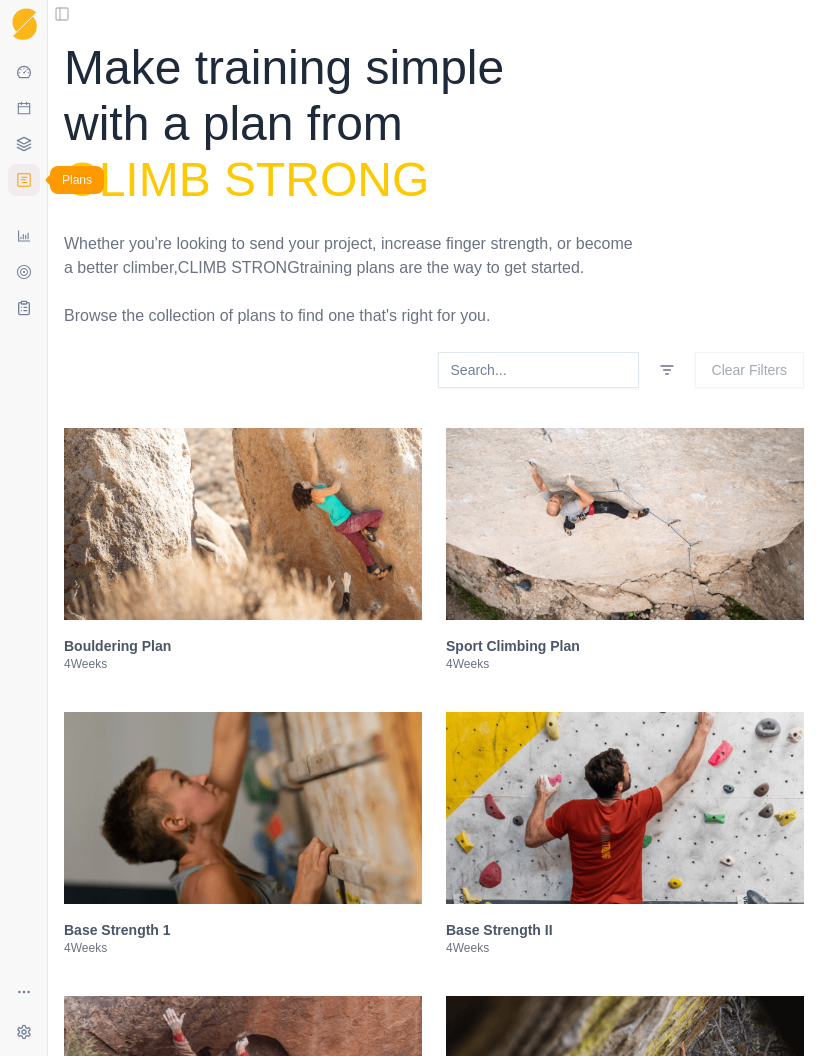 click at bounding box center (625, 524) 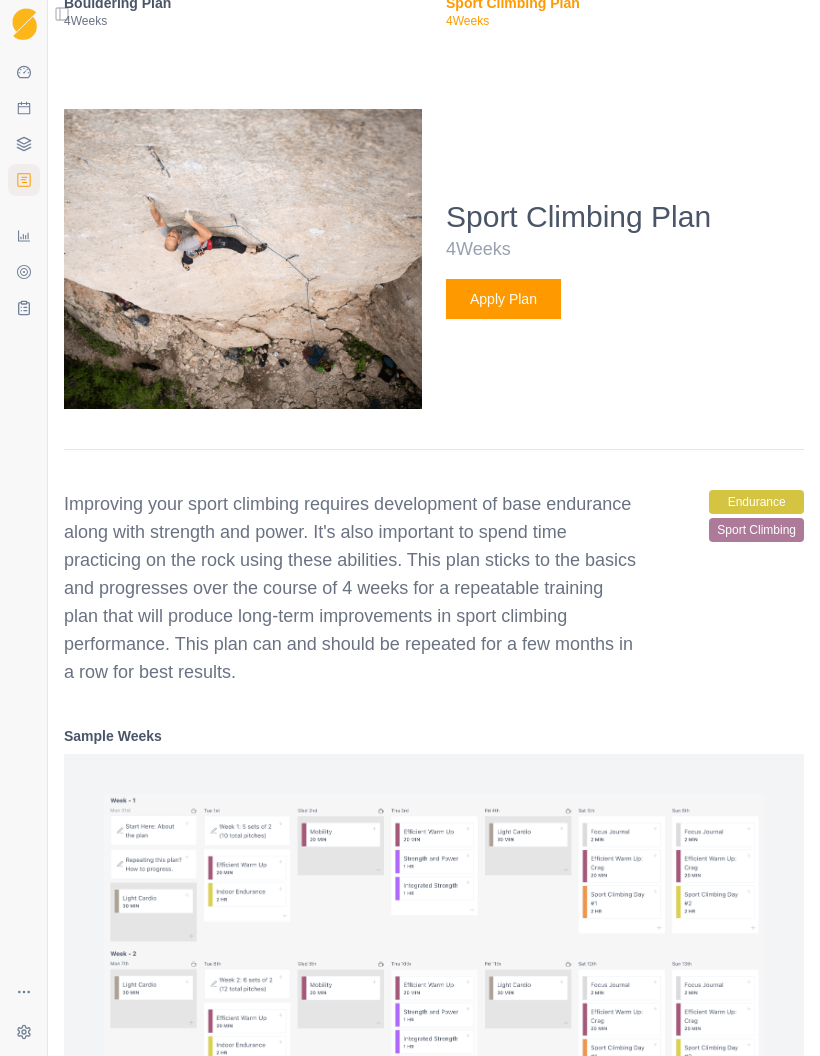 scroll, scrollTop: 736, scrollLeft: 0, axis: vertical 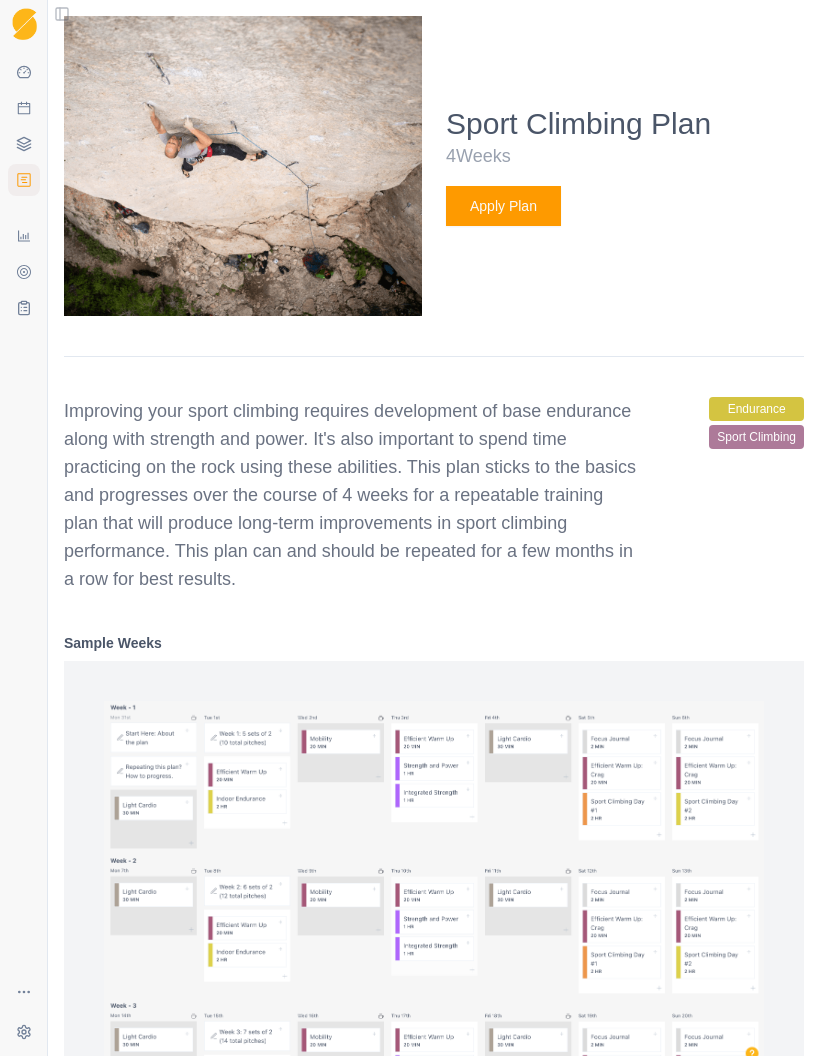 click on "Apply Plan" at bounding box center (503, 206) 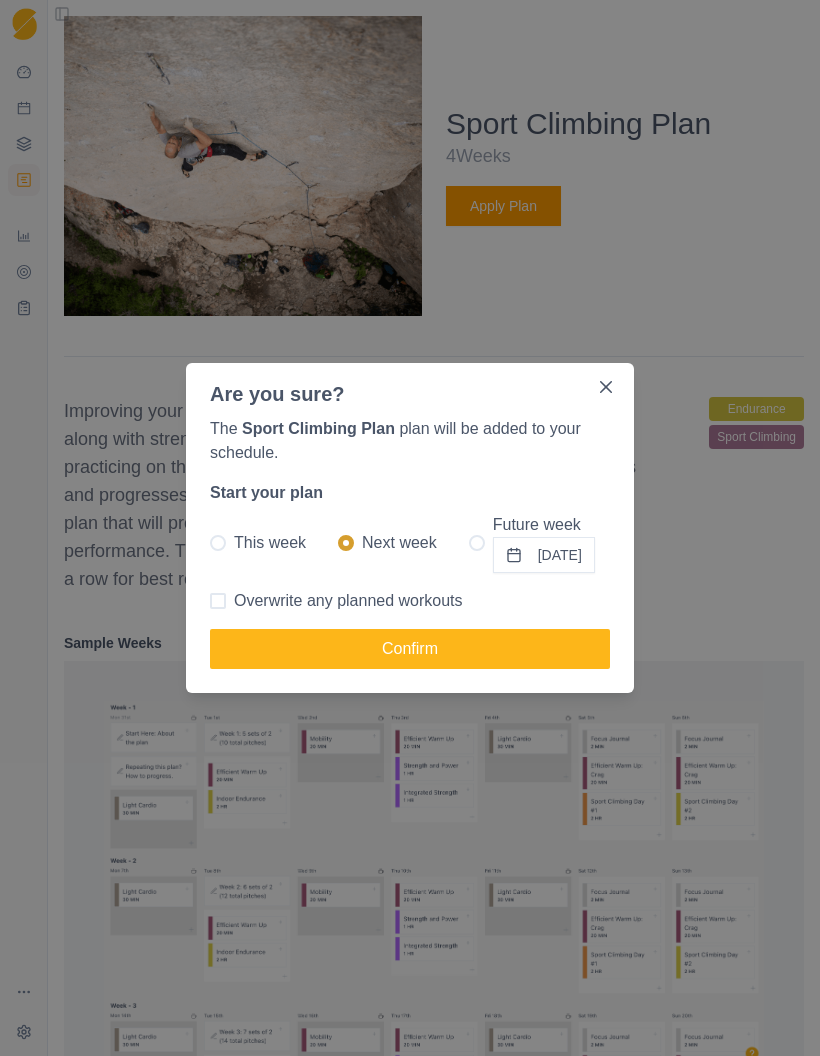 click on "This week" at bounding box center (258, 543) 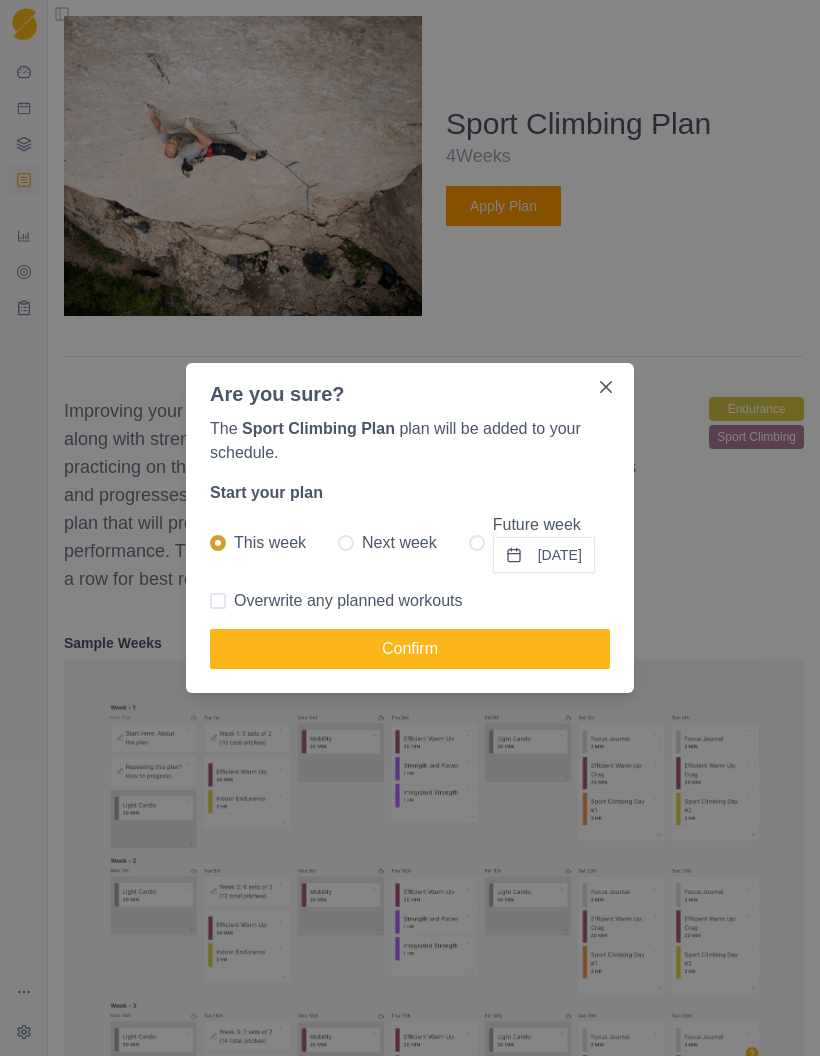 click at bounding box center [218, 601] 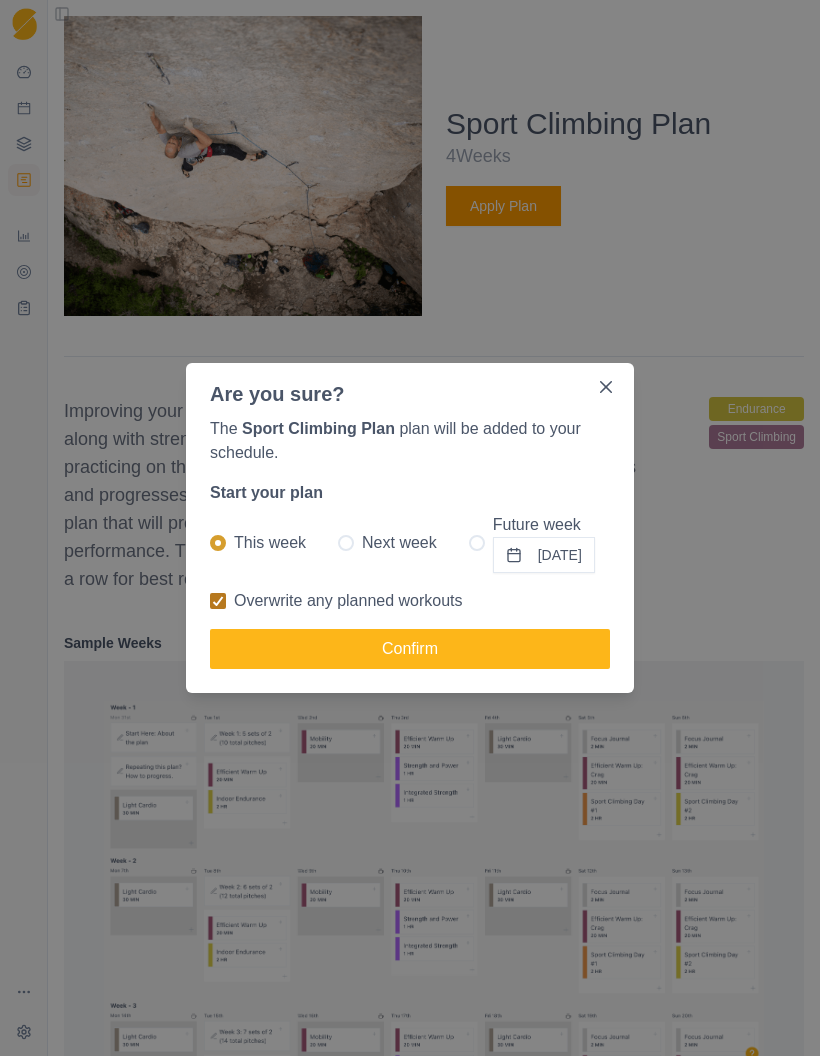 click on "Confirm" at bounding box center (410, 649) 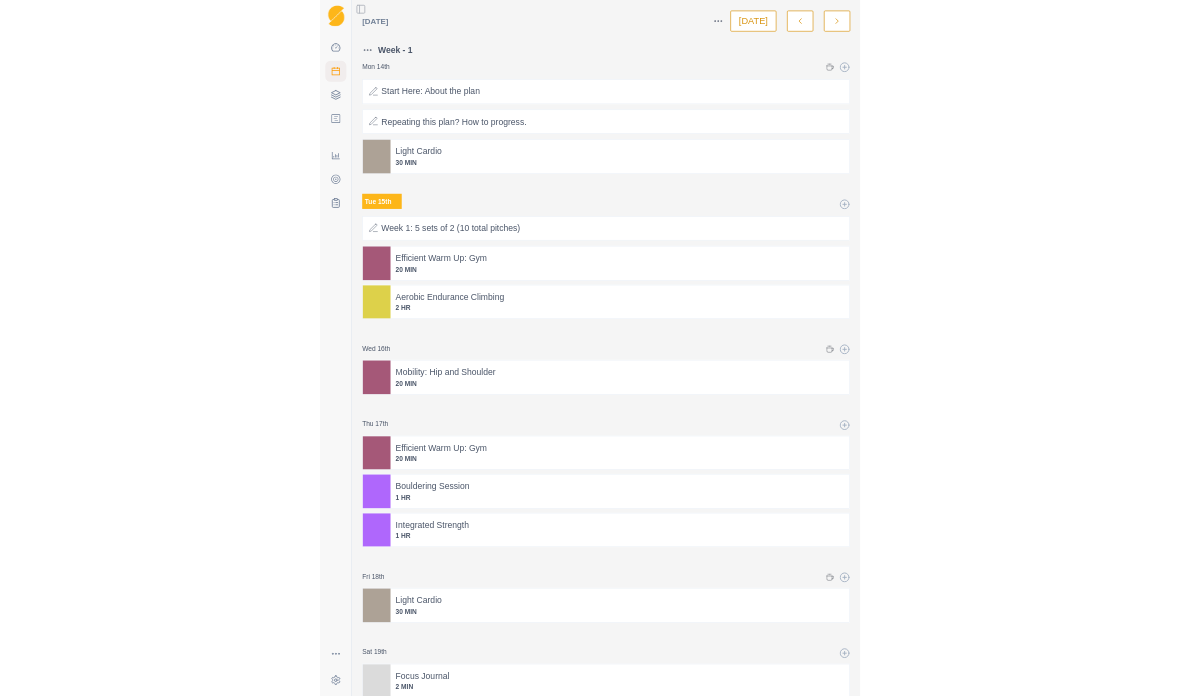 scroll, scrollTop: 0, scrollLeft: 0, axis: both 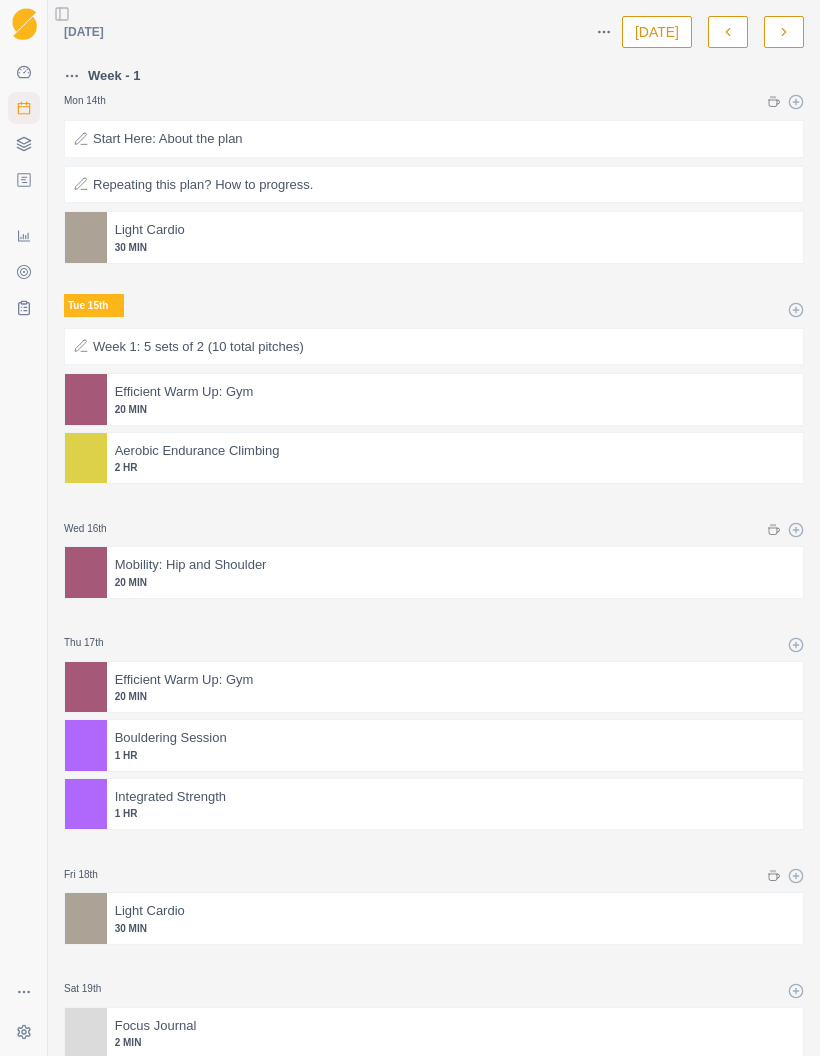 select on "month" 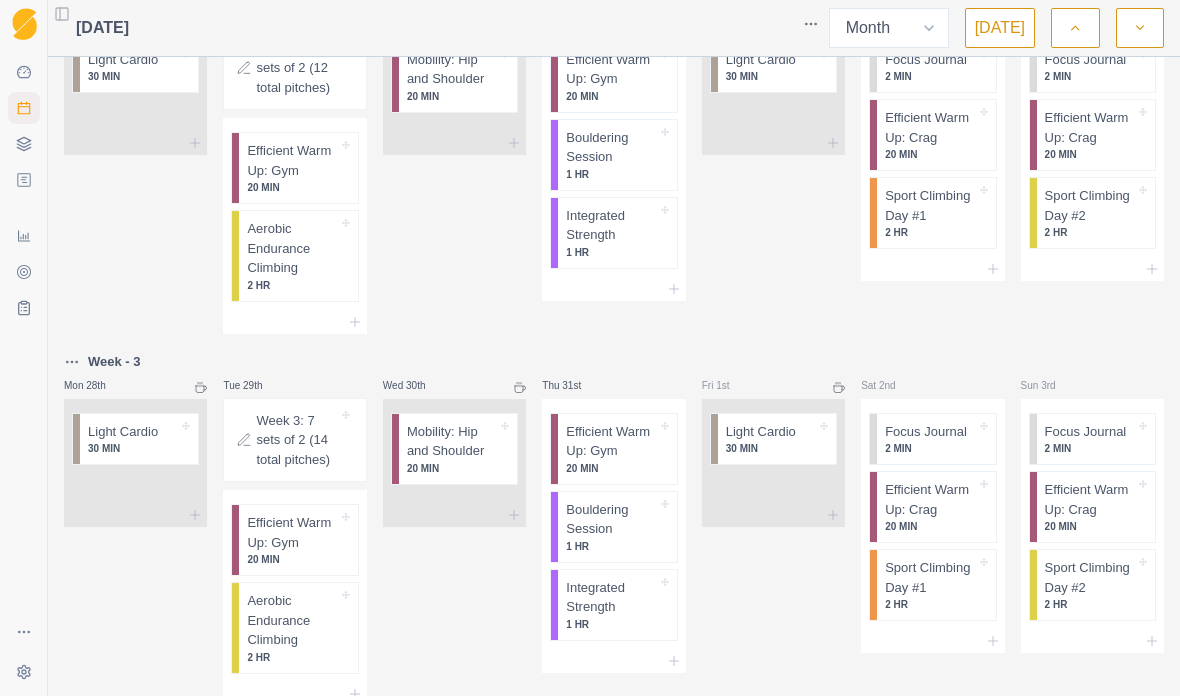 scroll, scrollTop: 1540, scrollLeft: 0, axis: vertical 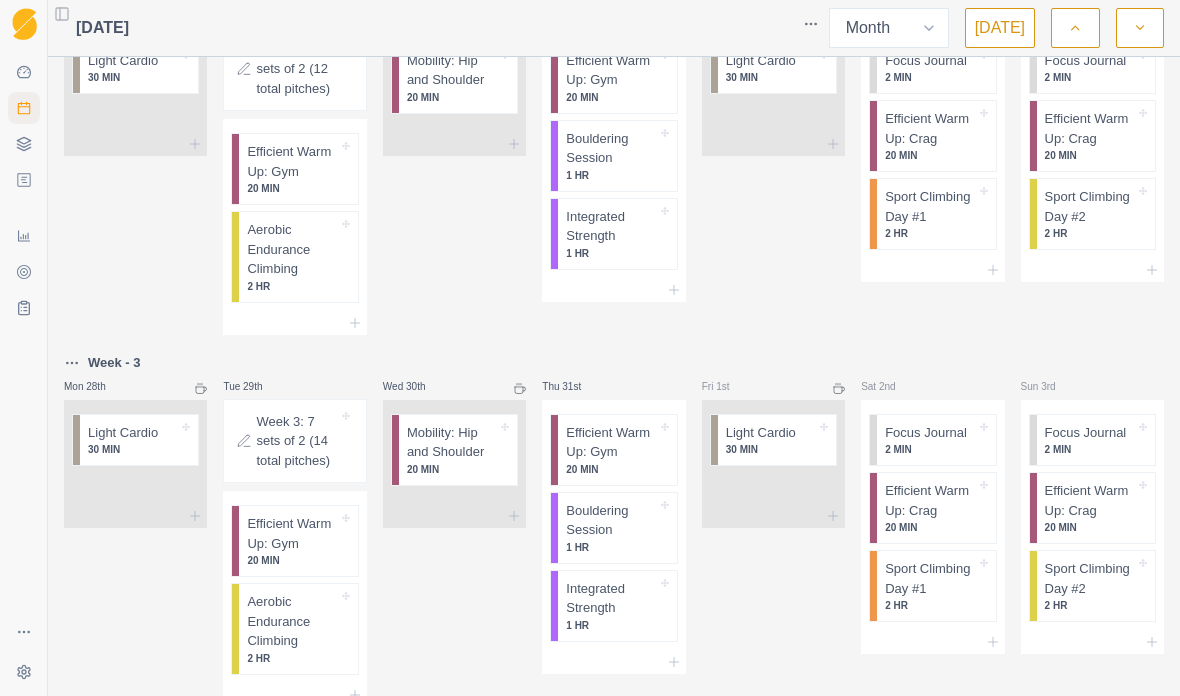 click 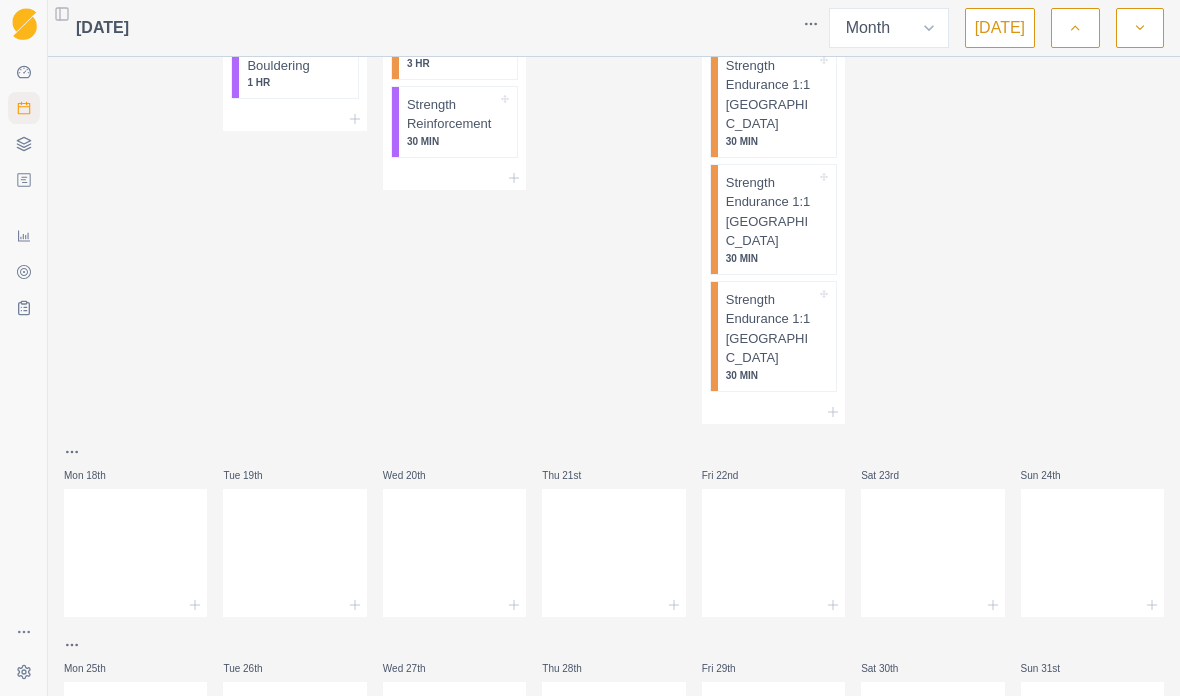 scroll, scrollTop: 2038, scrollLeft: 0, axis: vertical 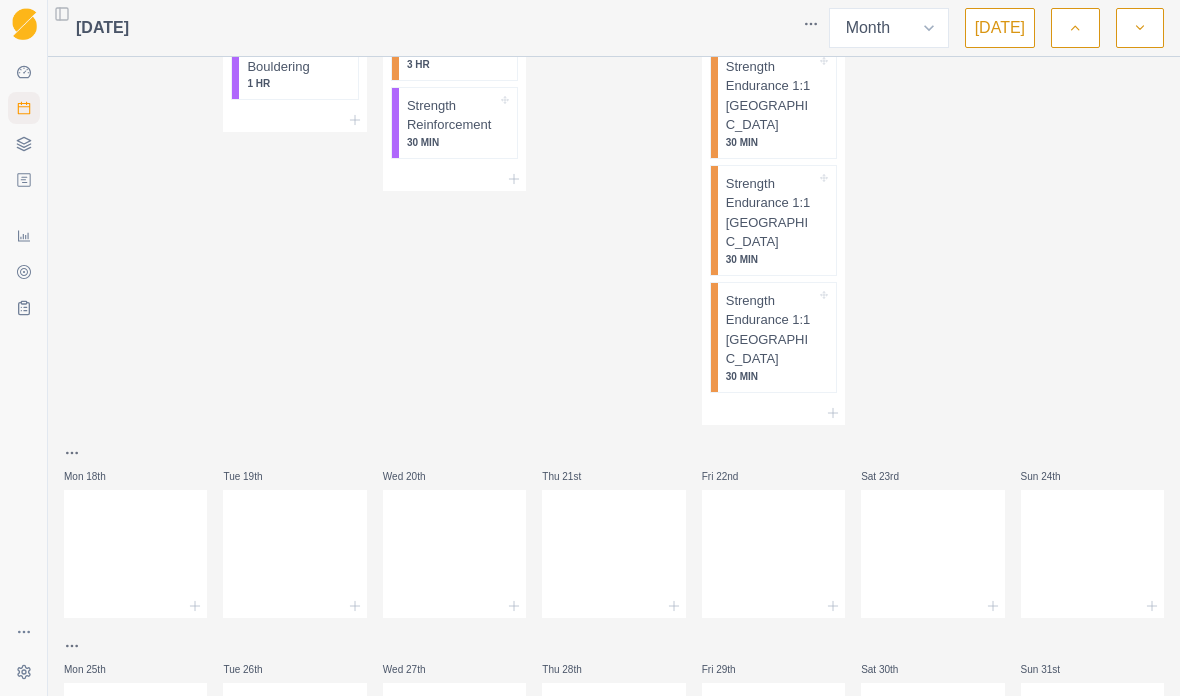click at bounding box center [24, 24] 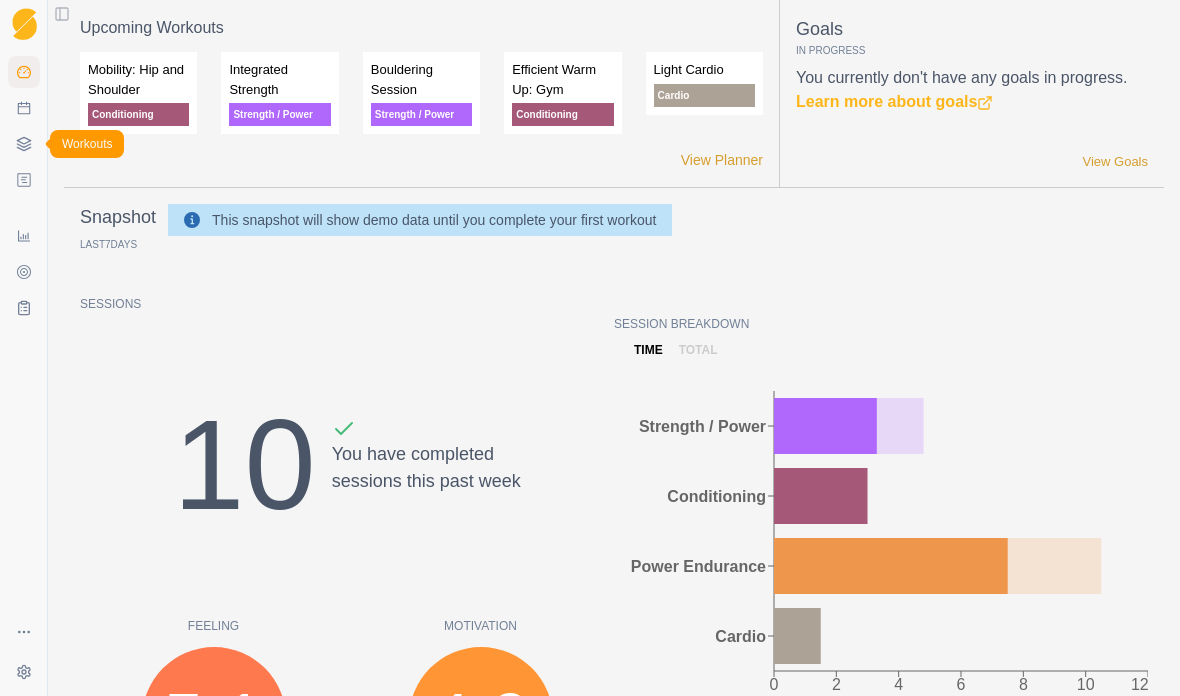 click on "Workouts" at bounding box center (24, 144) 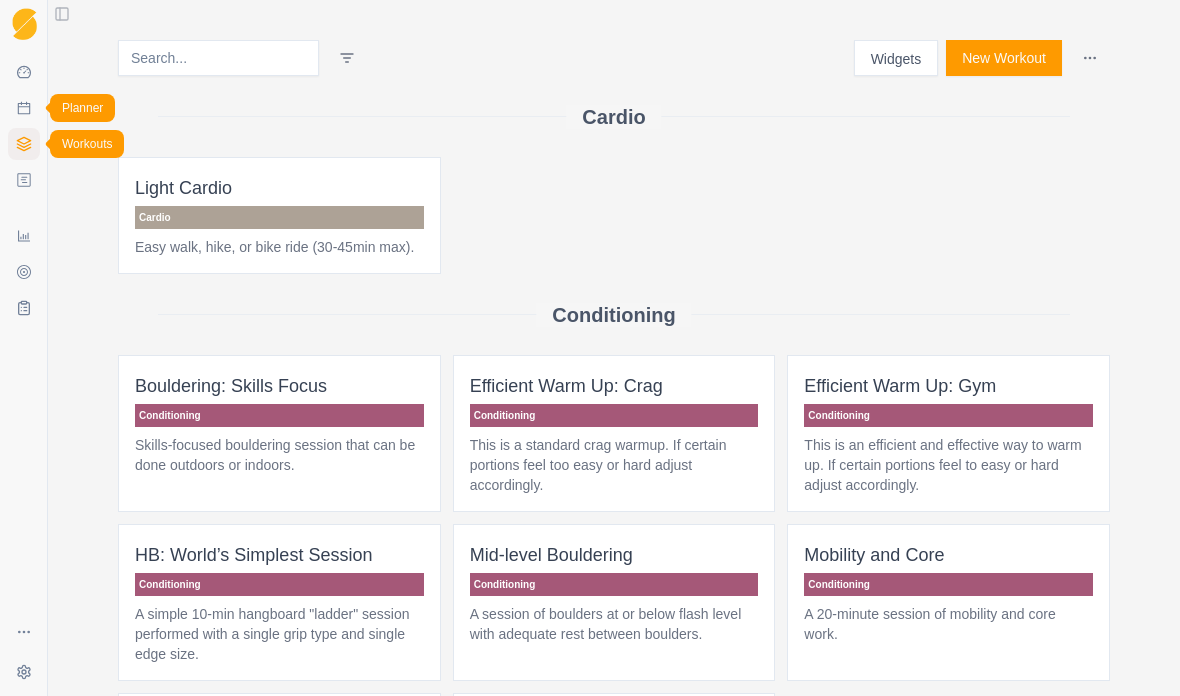 click on "Planner" at bounding box center [24, 108] 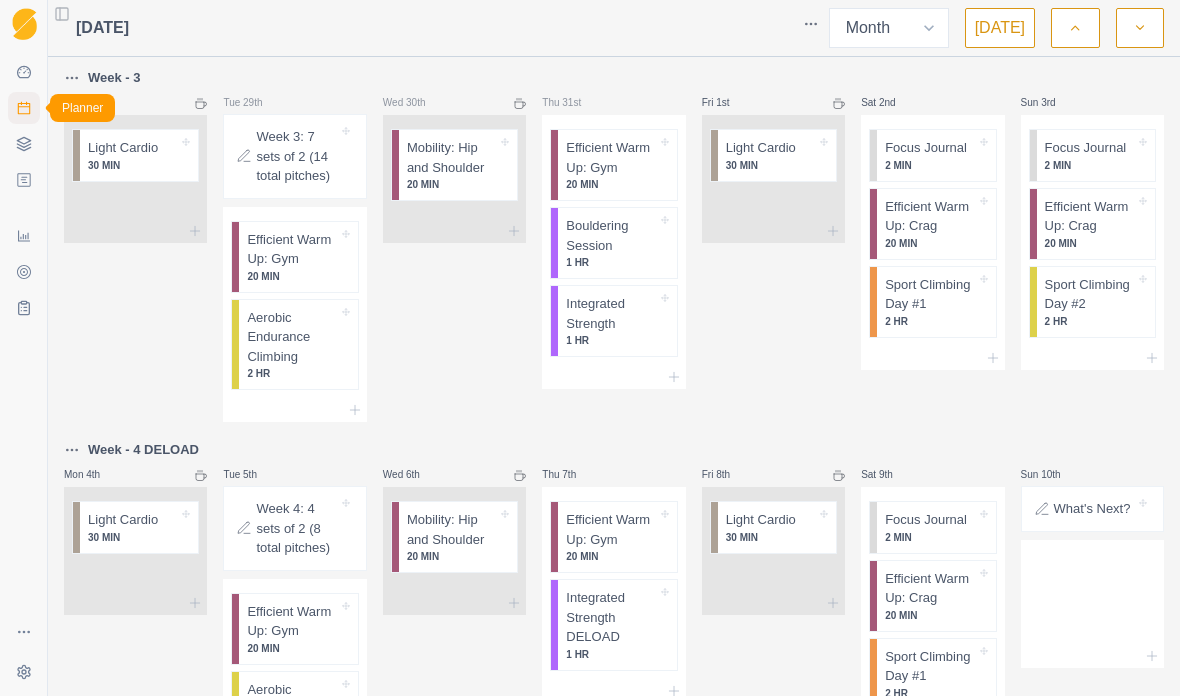 click 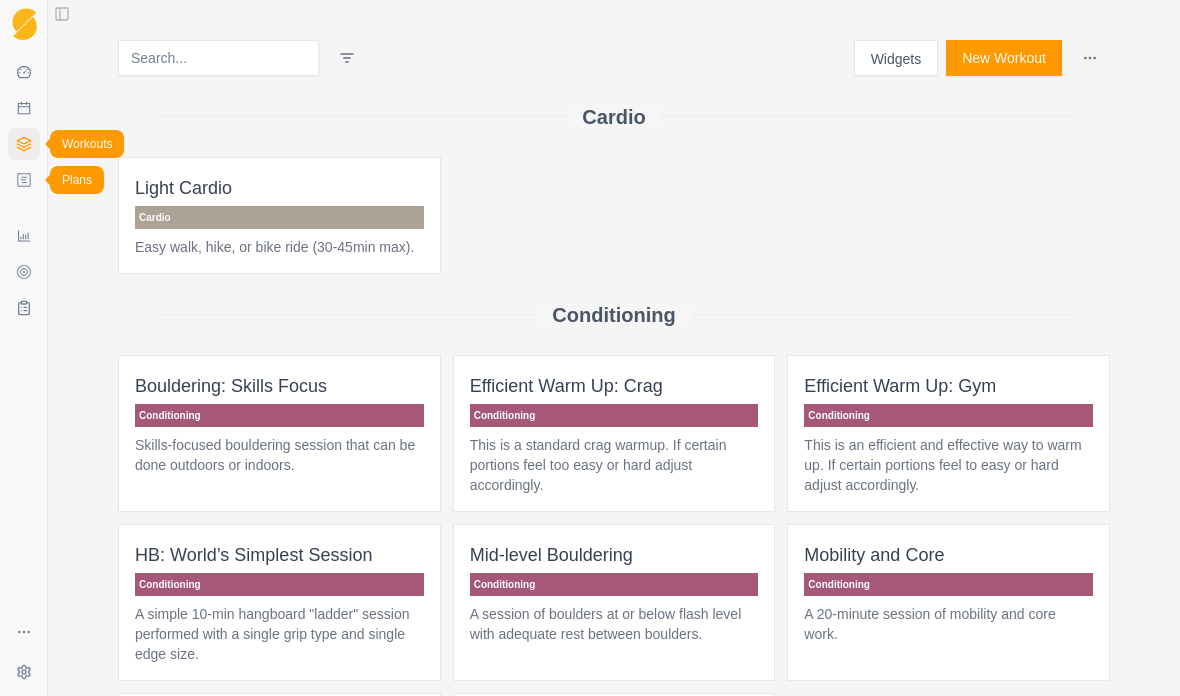 click 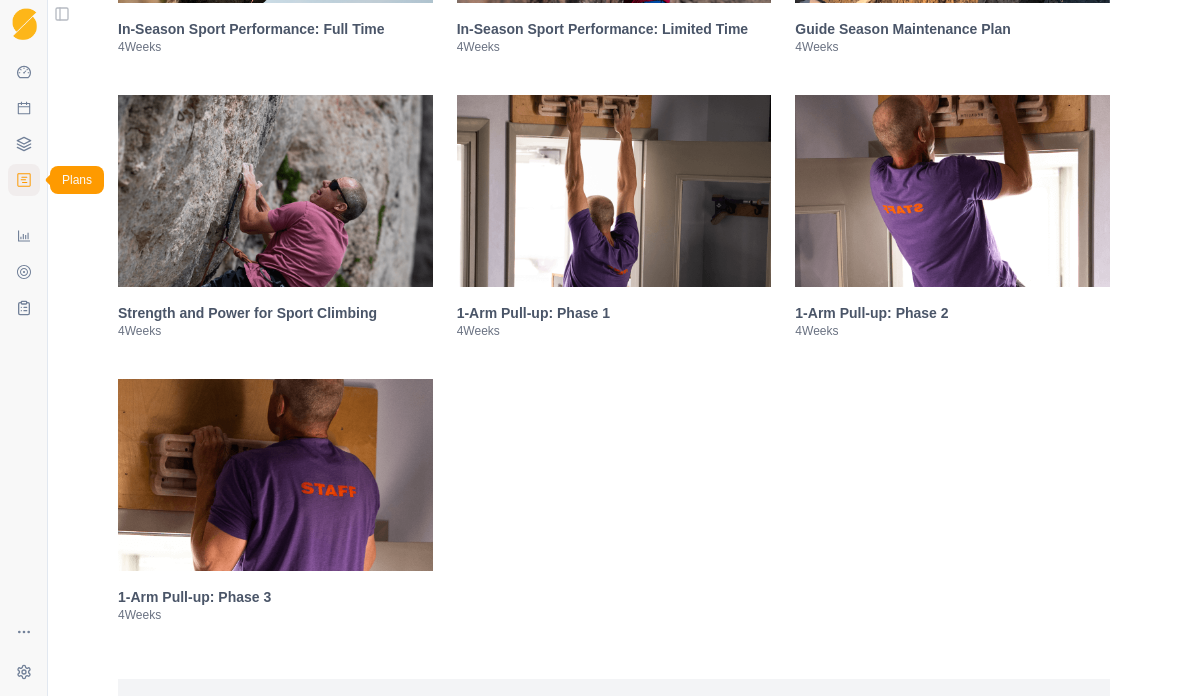 scroll, scrollTop: 2891, scrollLeft: 0, axis: vertical 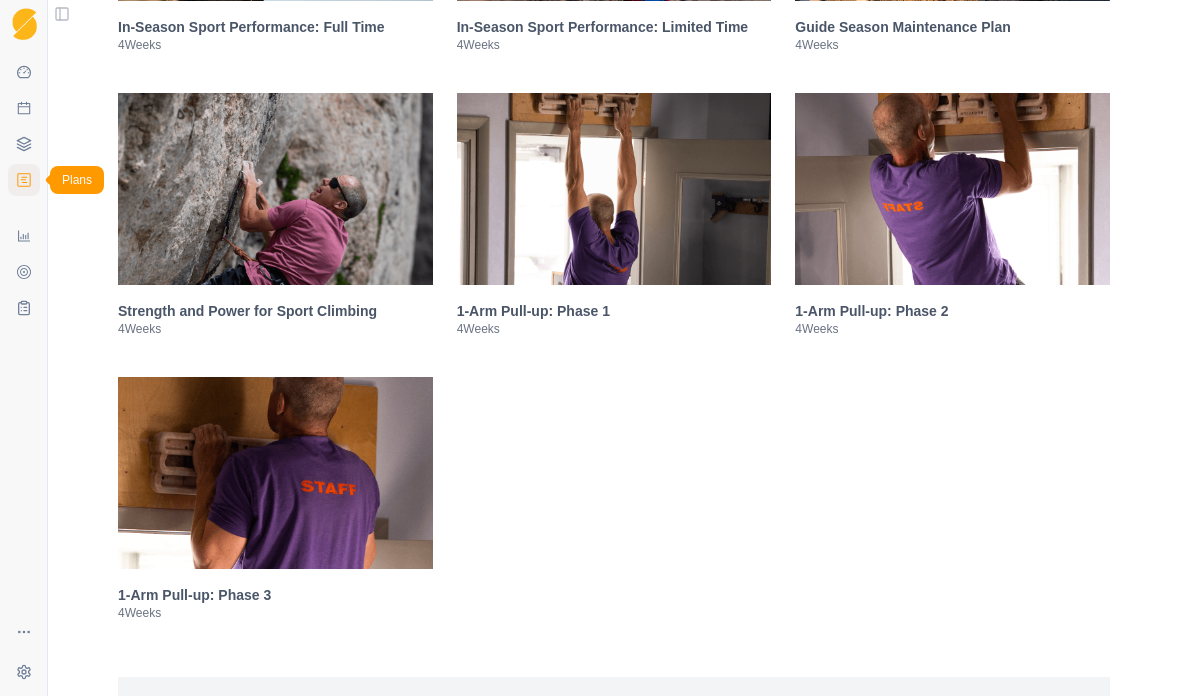 click on "Strength and Power for Sport Climbing" at bounding box center (275, 311) 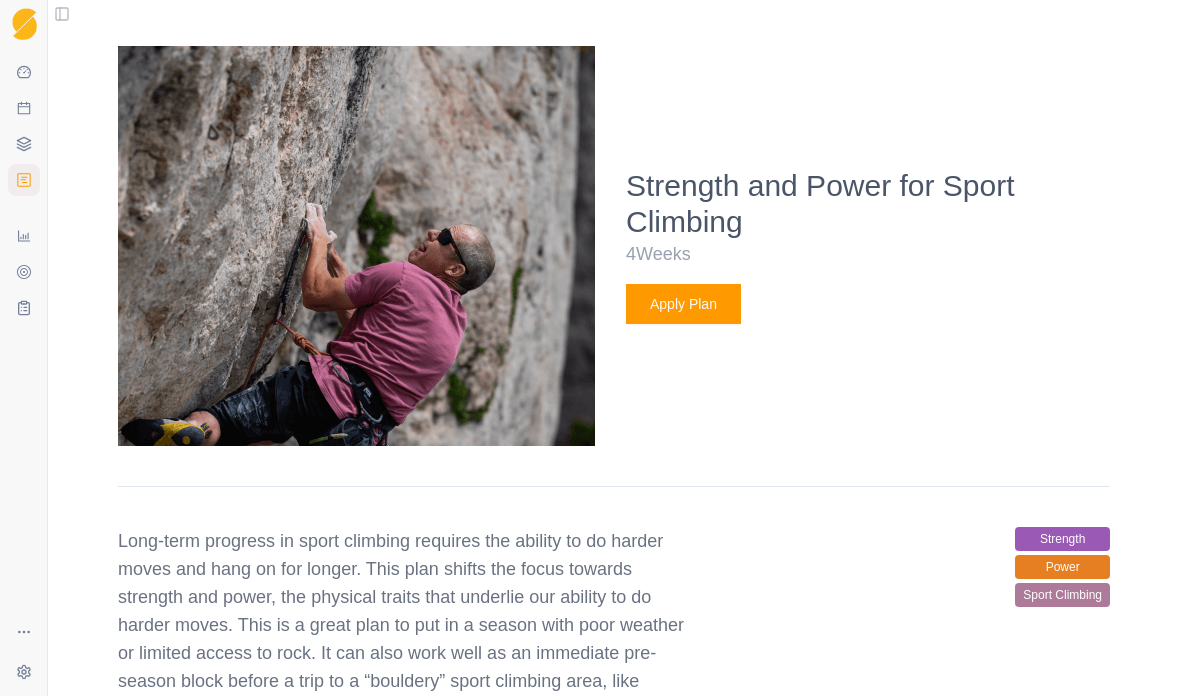 scroll, scrollTop: 3292, scrollLeft: 0, axis: vertical 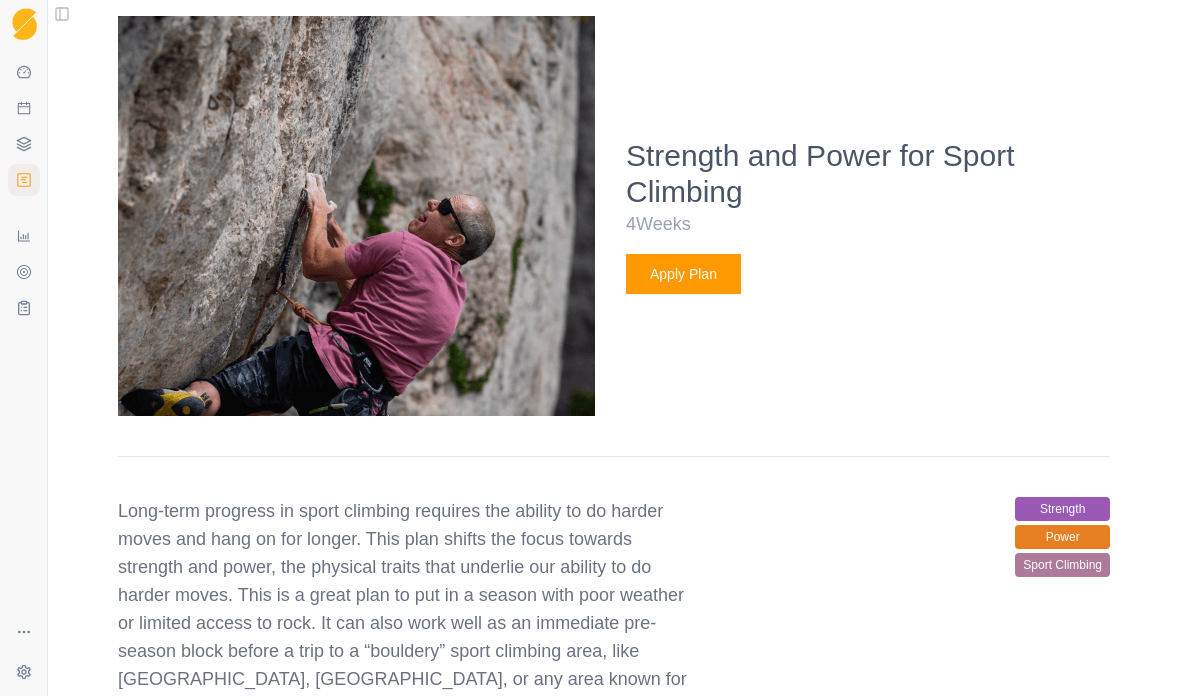 click on "Apply Plan" at bounding box center (683, 274) 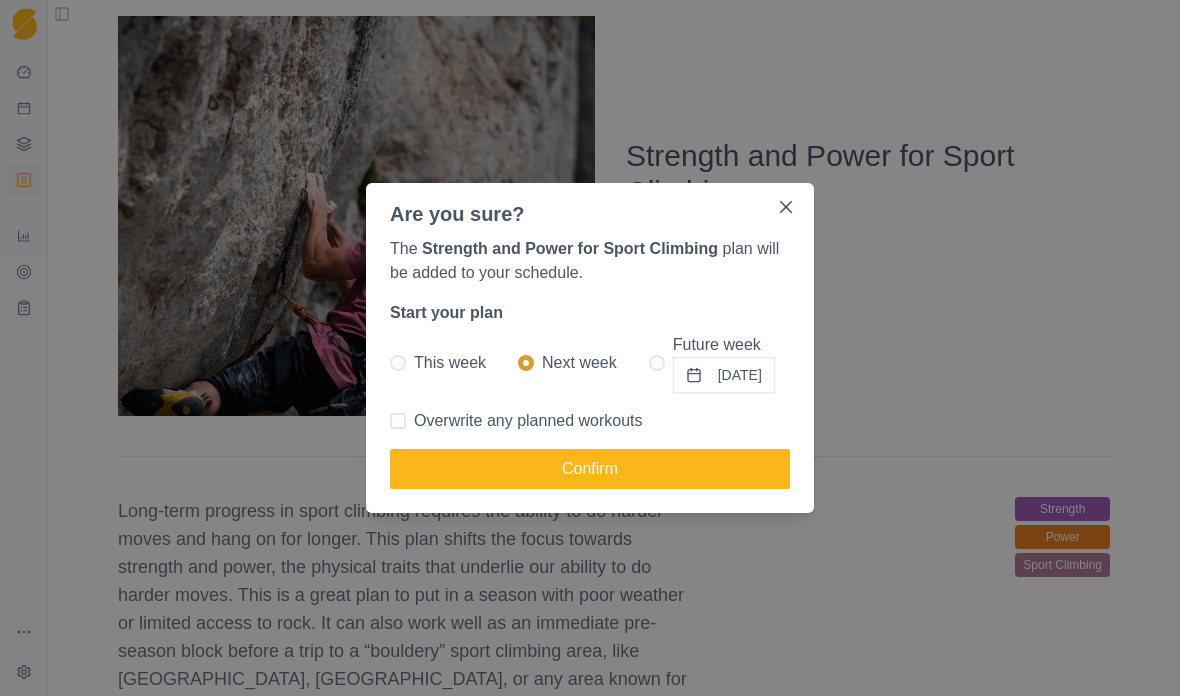 click at bounding box center (398, 421) 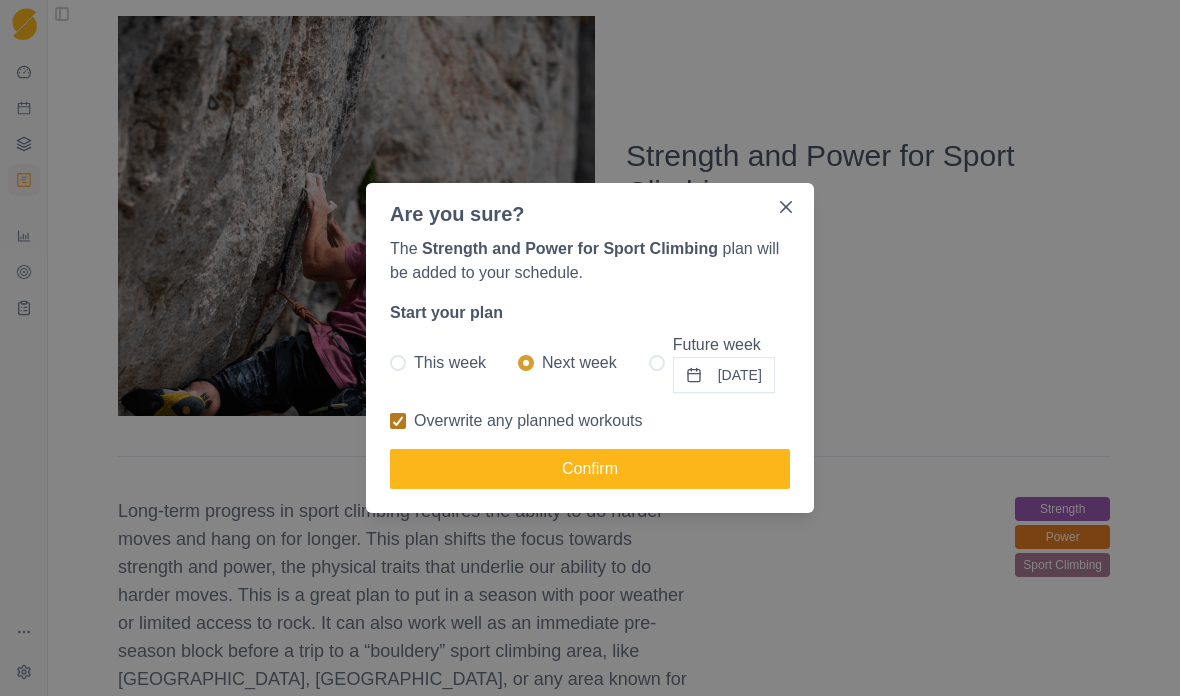click at bounding box center (398, 363) 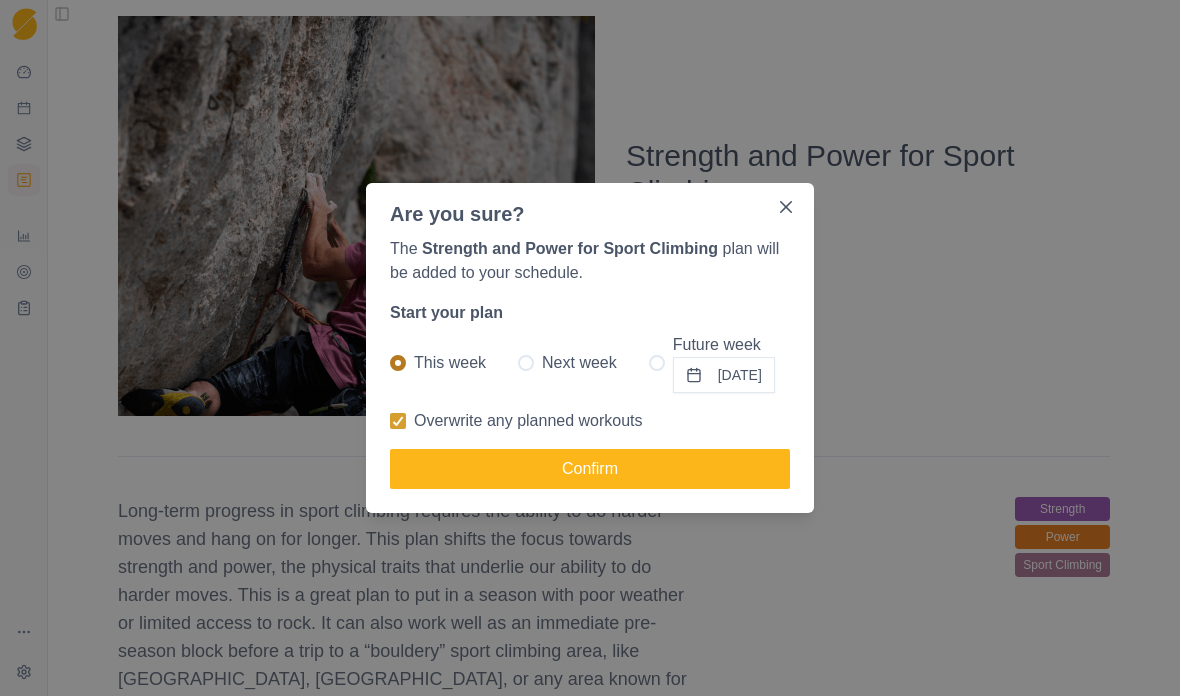 click on "Confirm" at bounding box center (590, 469) 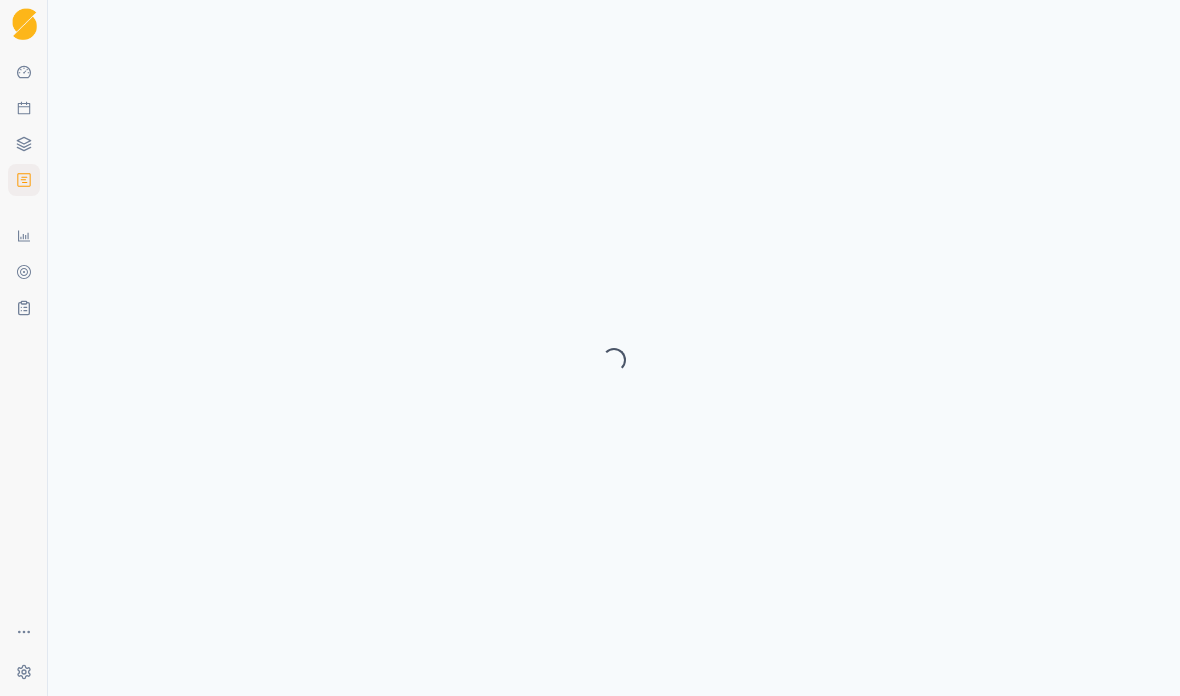 select on "month" 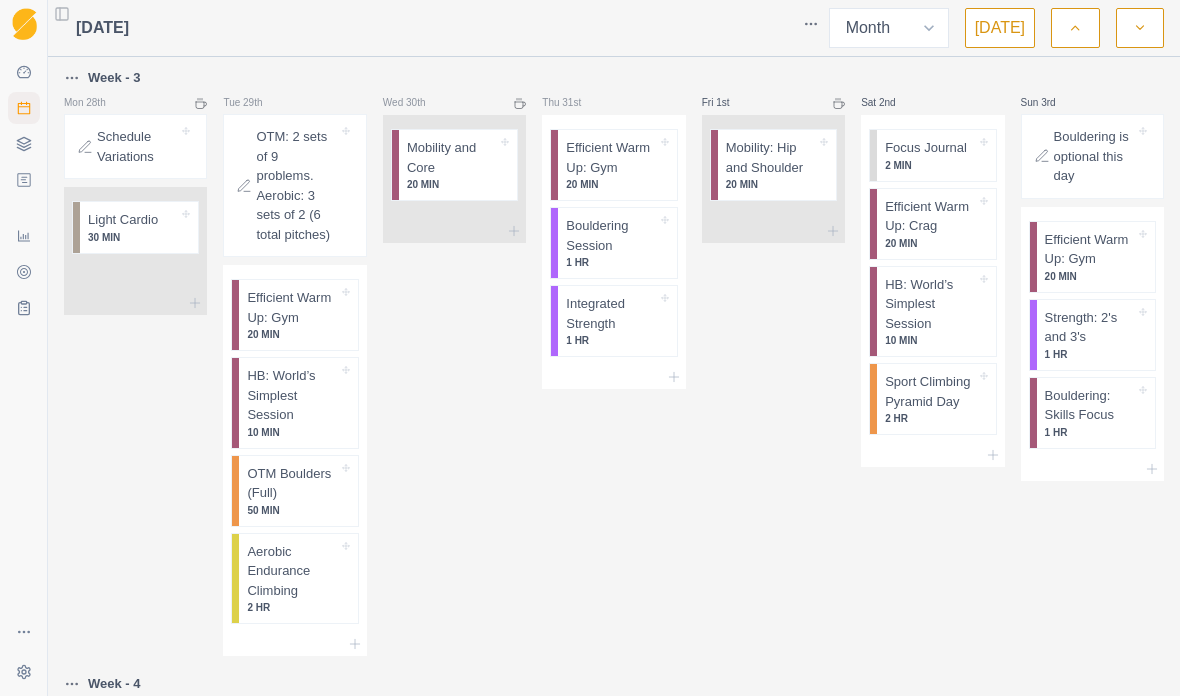 scroll, scrollTop: 0, scrollLeft: 0, axis: both 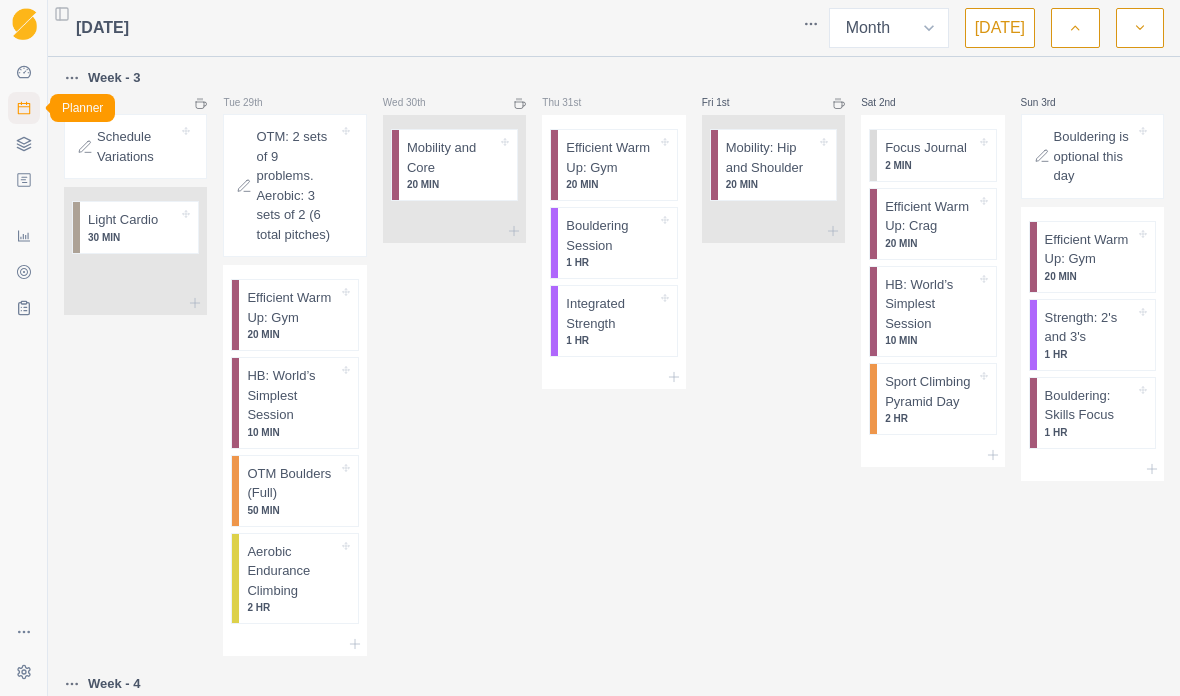 click 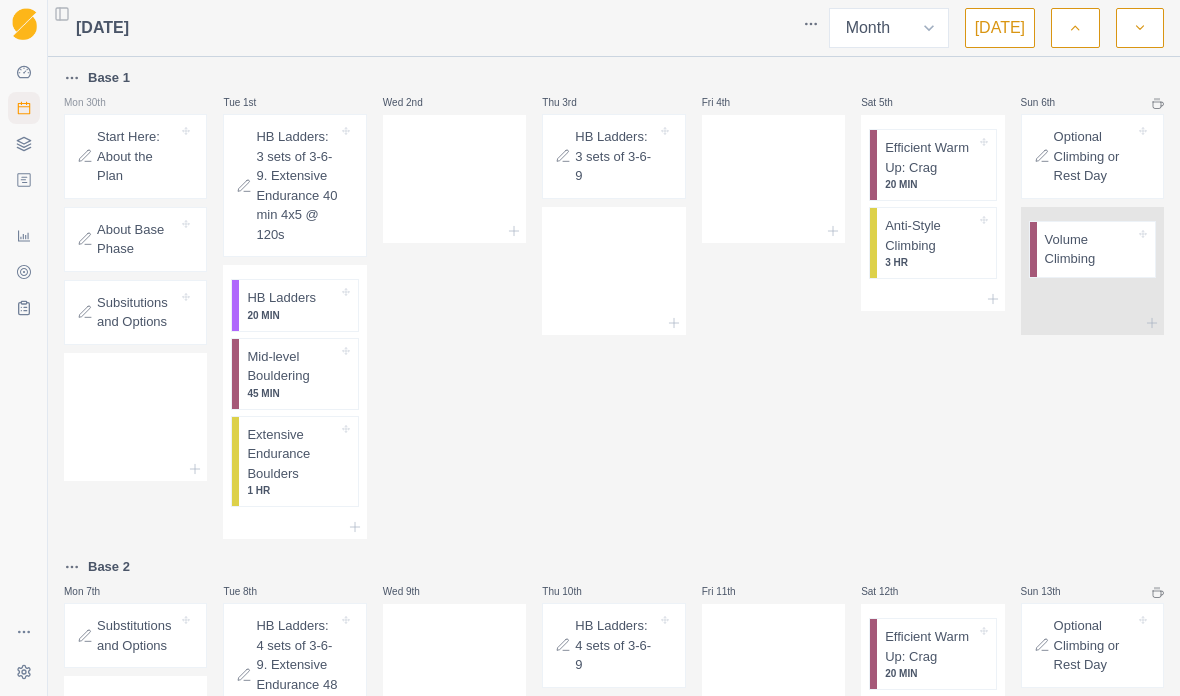 click 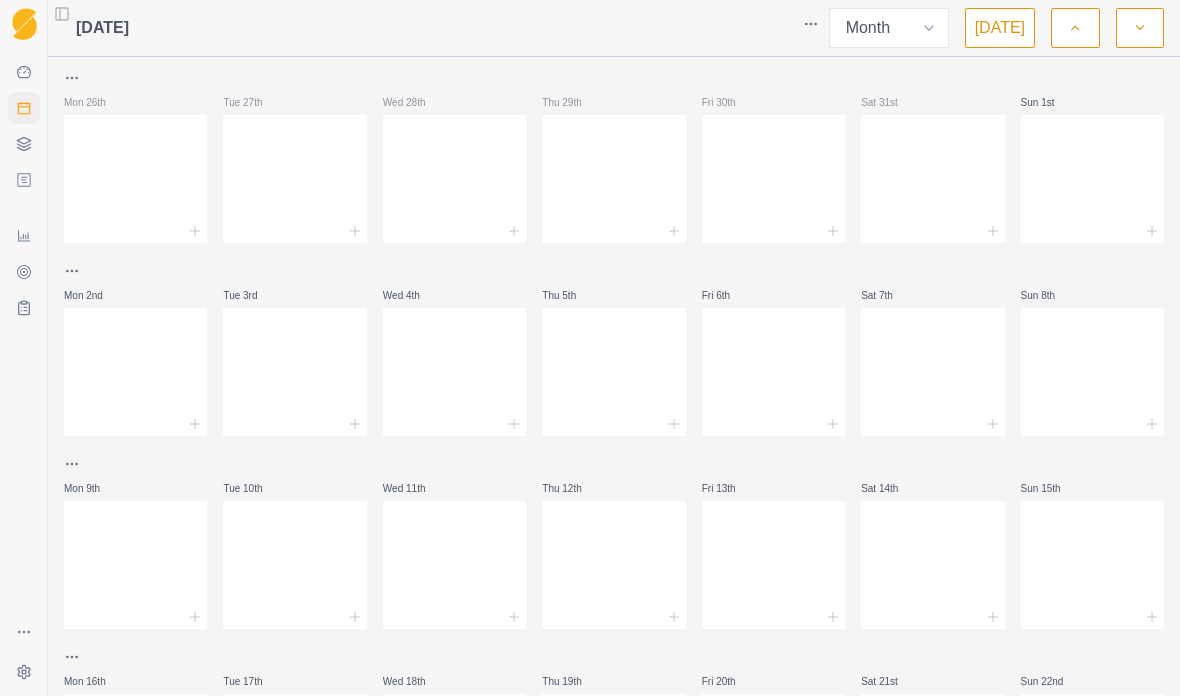 click 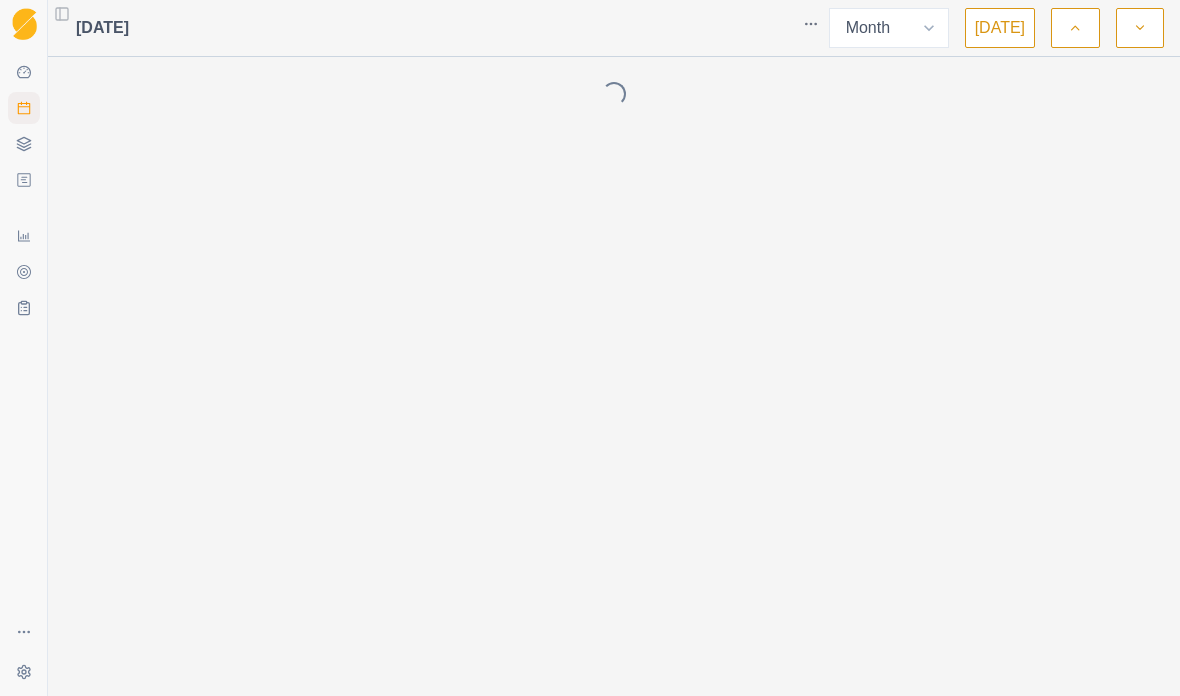 select on "month" 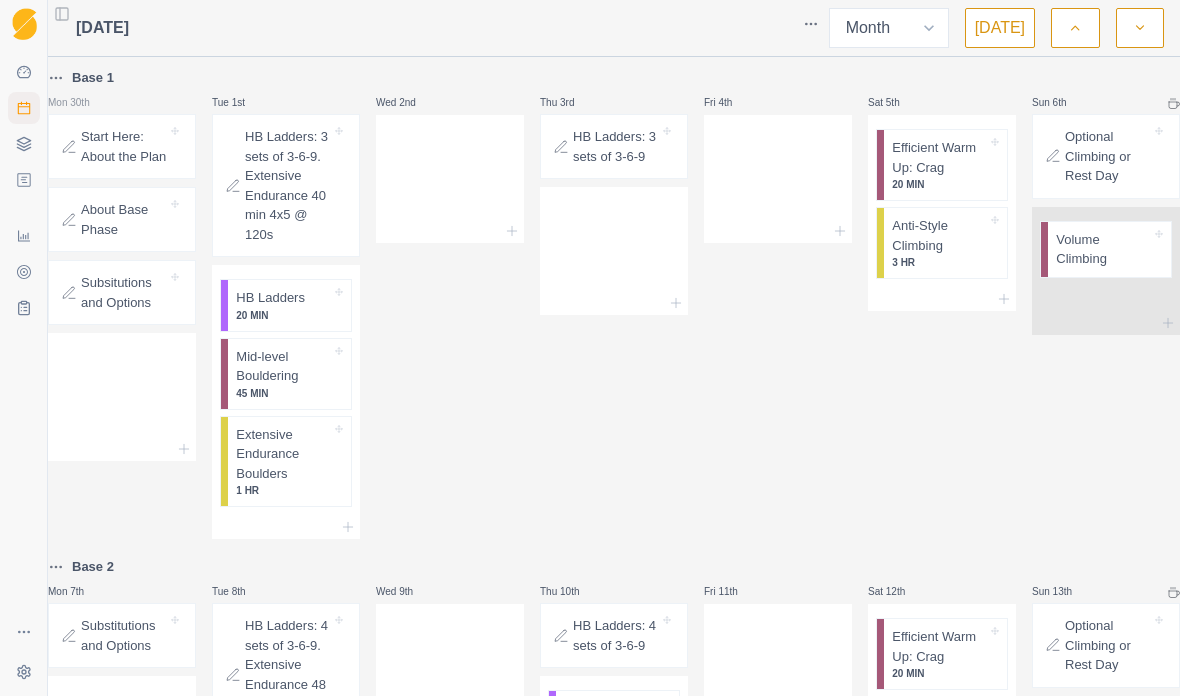 click on "Performance" at bounding box center [23, 204] 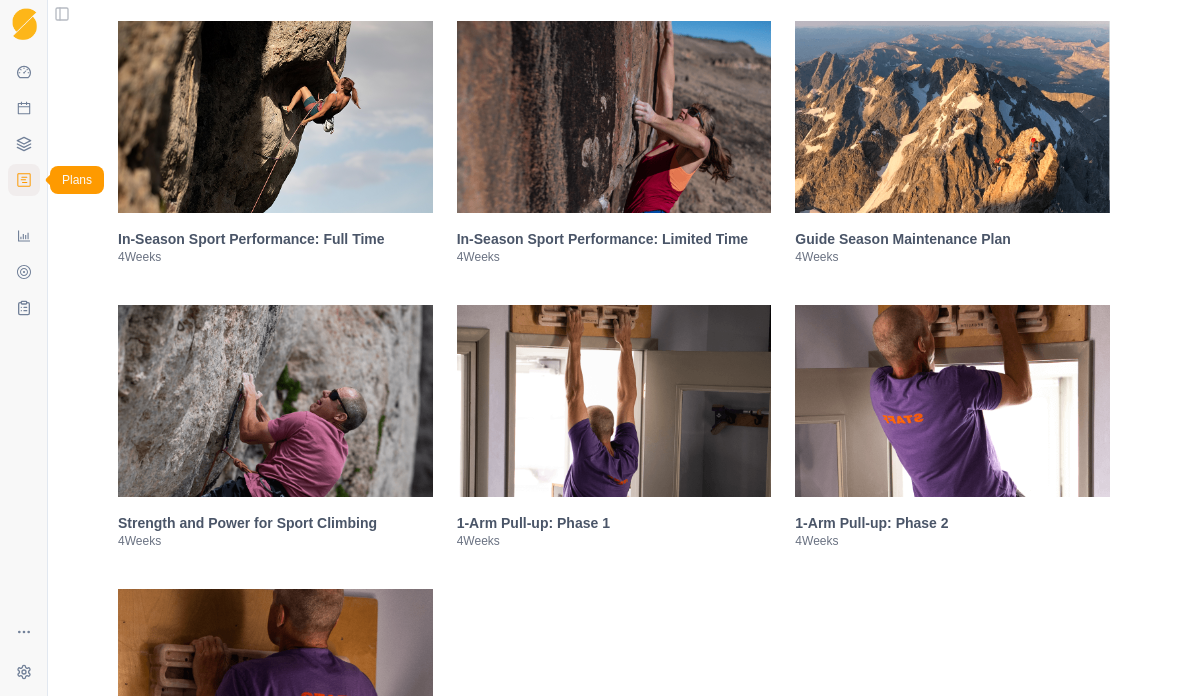 click at bounding box center (275, 401) 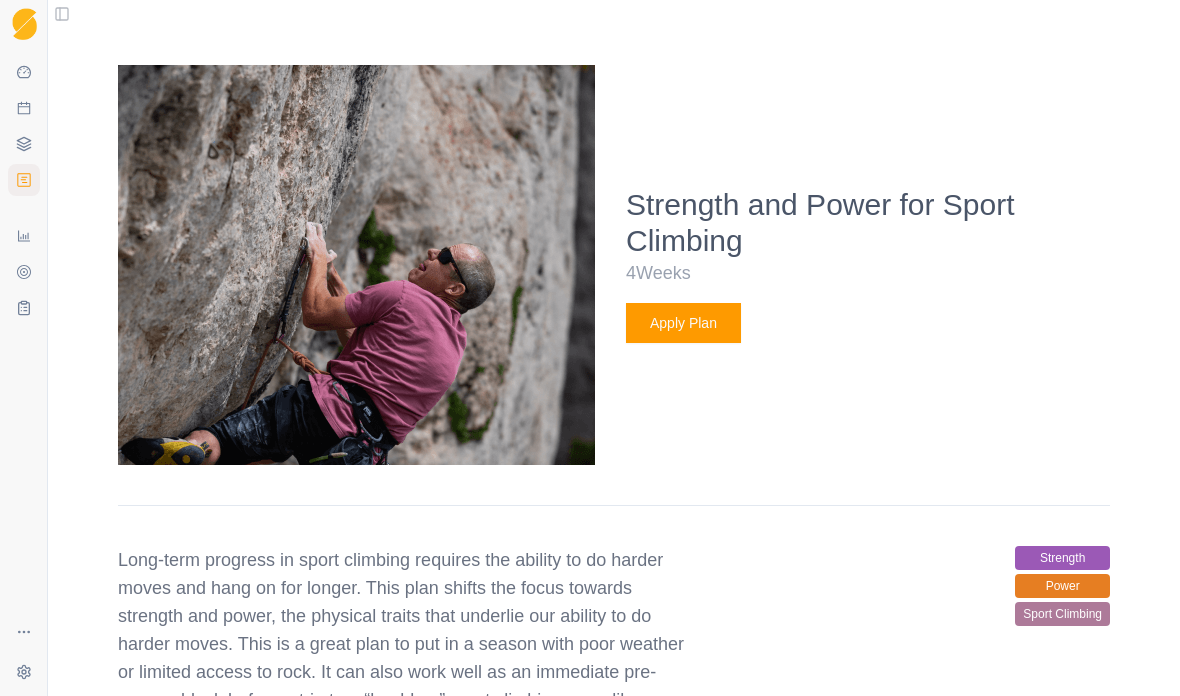 scroll, scrollTop: 3292, scrollLeft: 0, axis: vertical 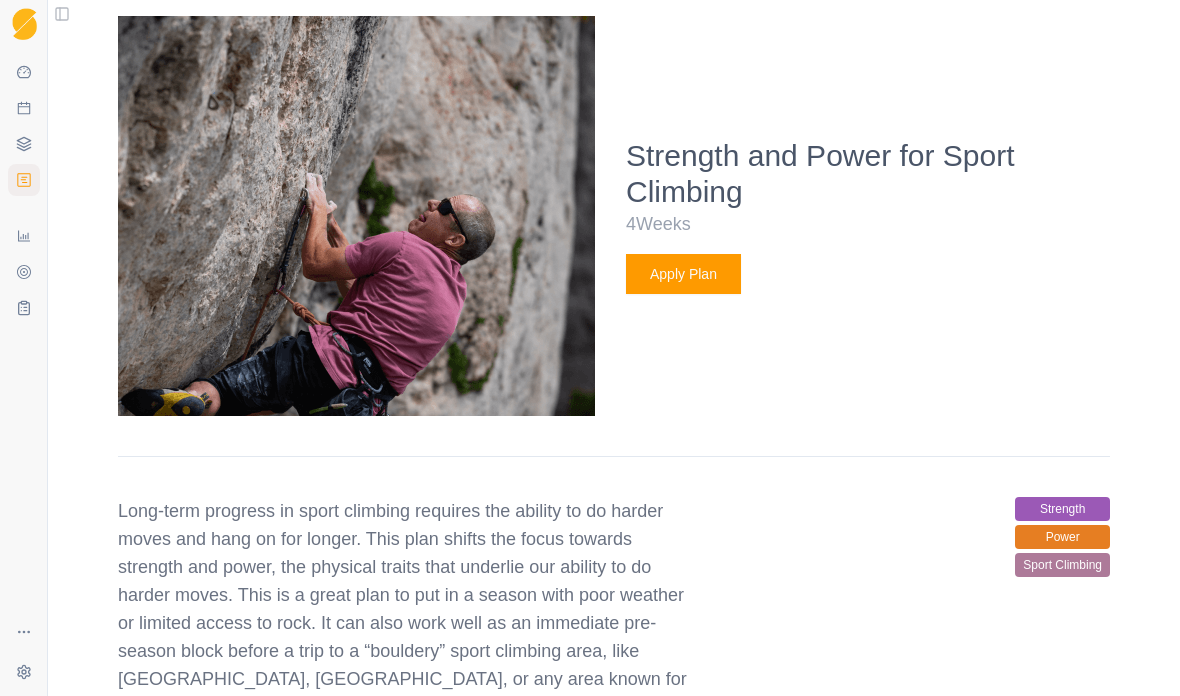 click on "Apply Plan" at bounding box center [683, 274] 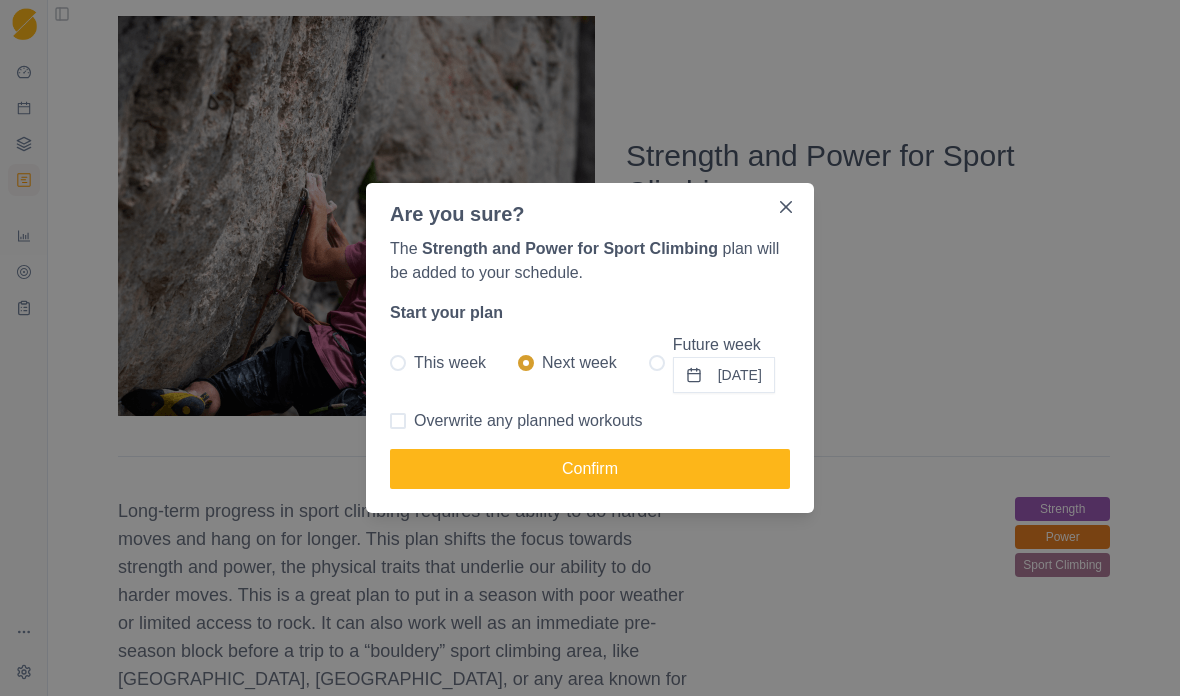 click on "Overwrite any planned workouts" at bounding box center (528, 421) 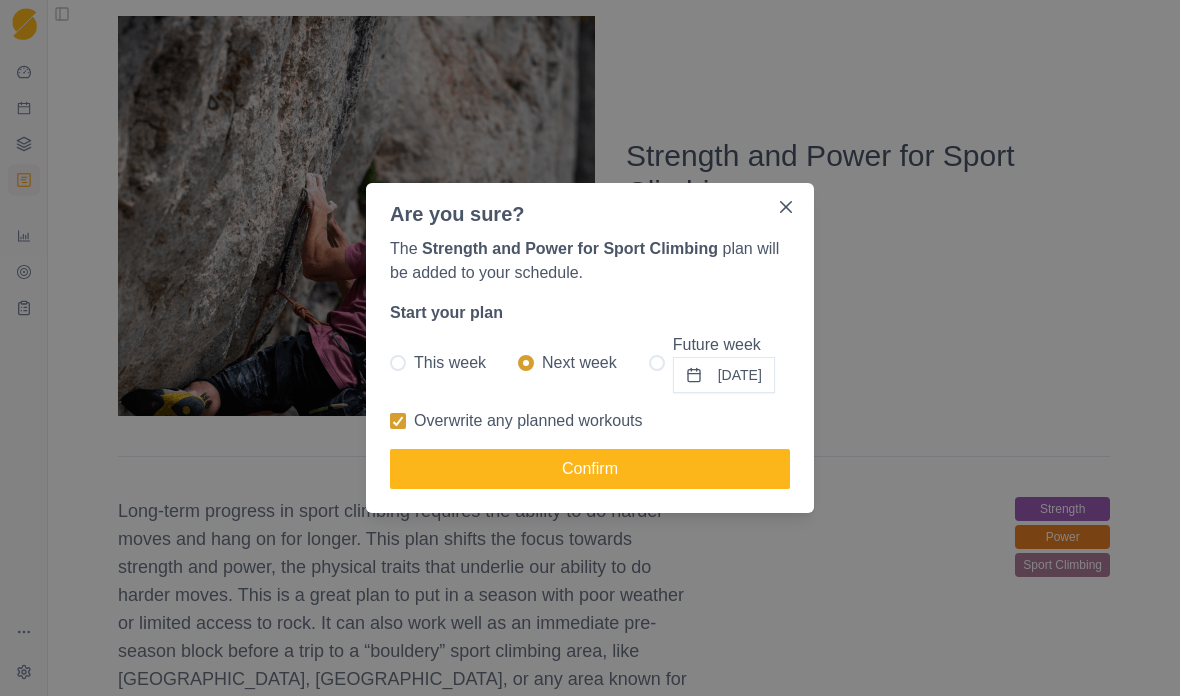 click on "This week" at bounding box center (438, 363) 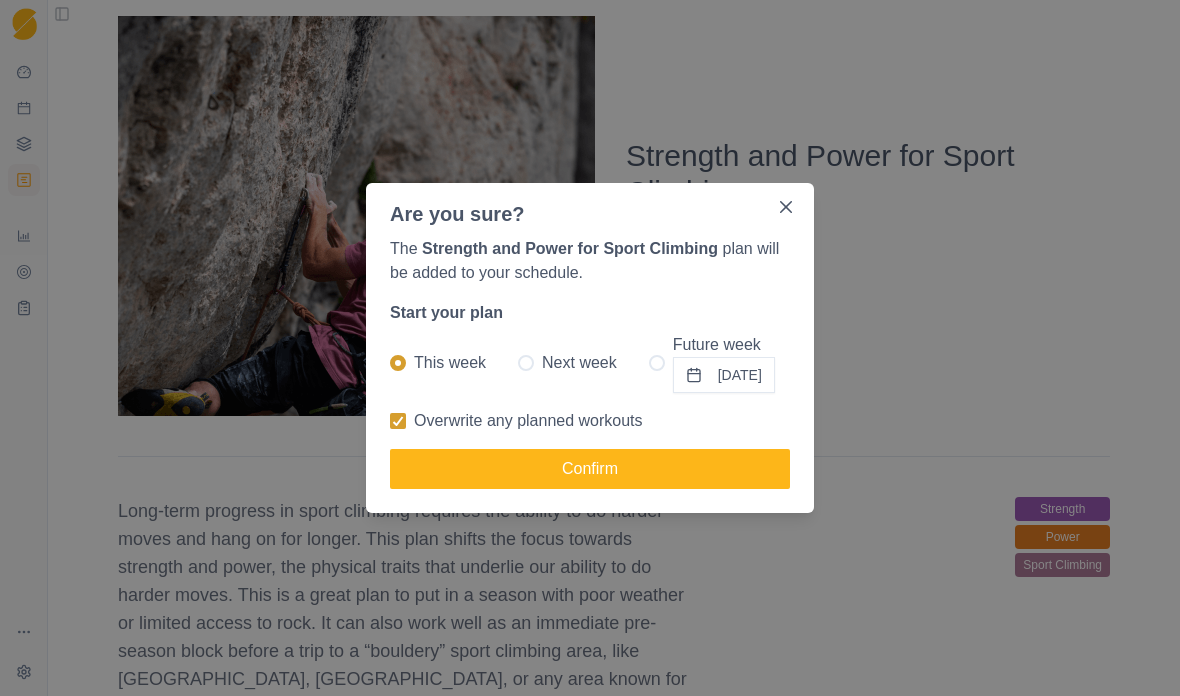 click on "Confirm" at bounding box center [590, 469] 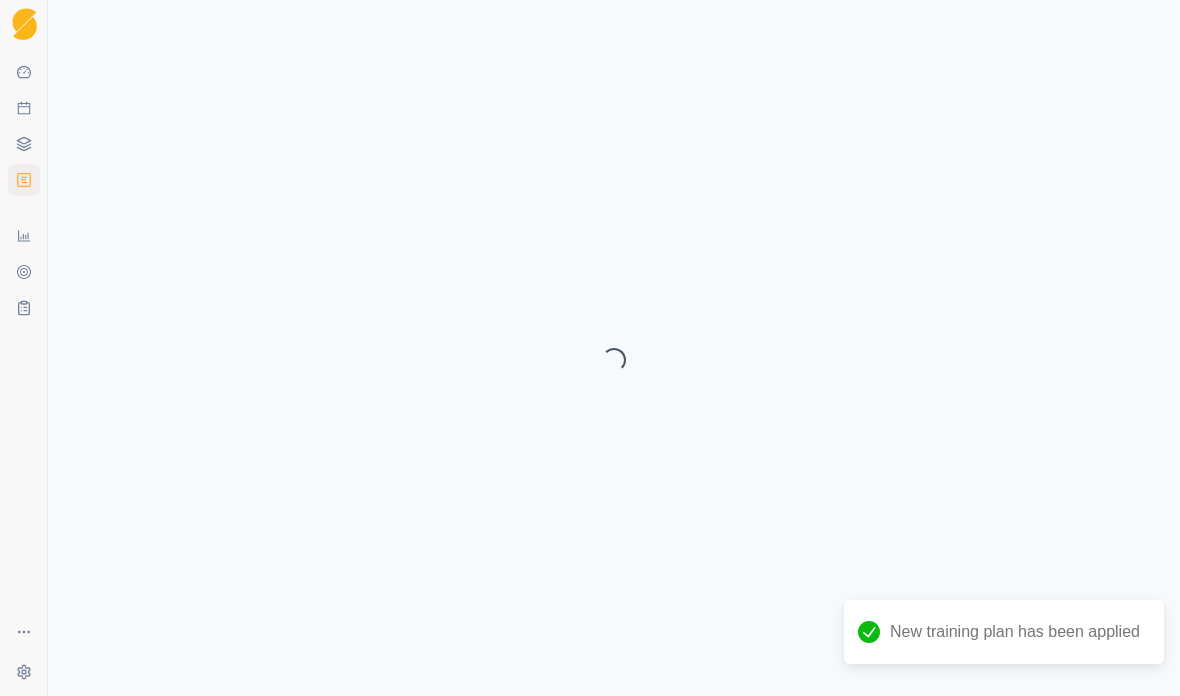 select on "month" 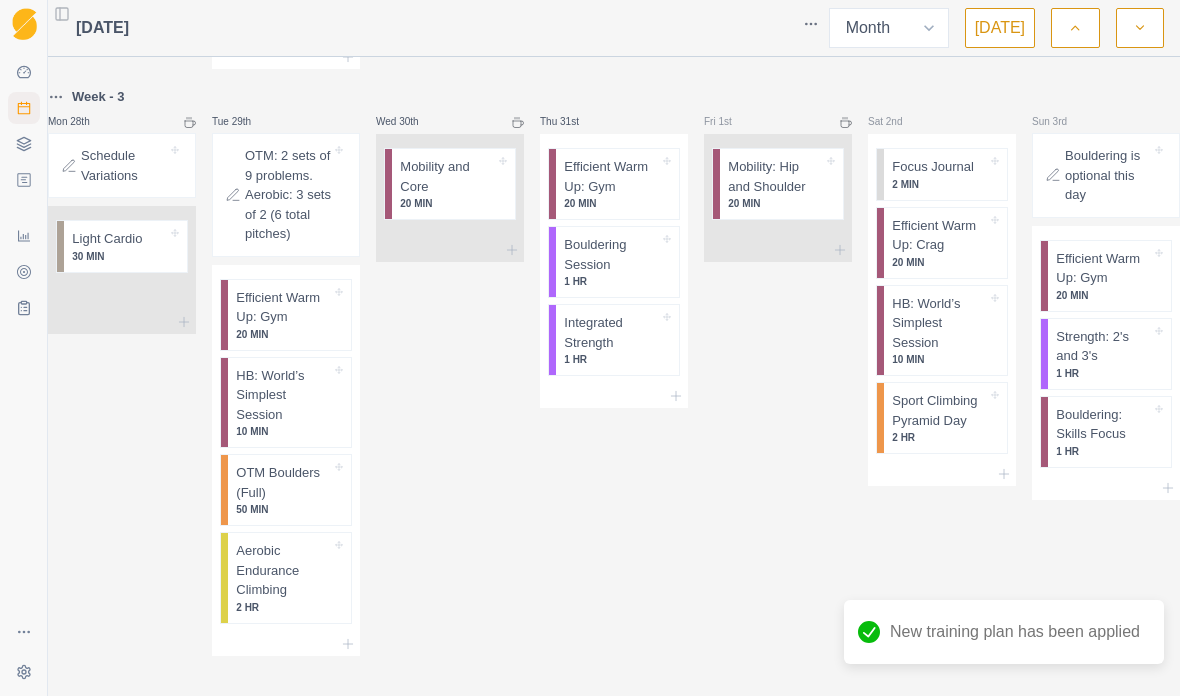 scroll, scrollTop: 2205, scrollLeft: 0, axis: vertical 